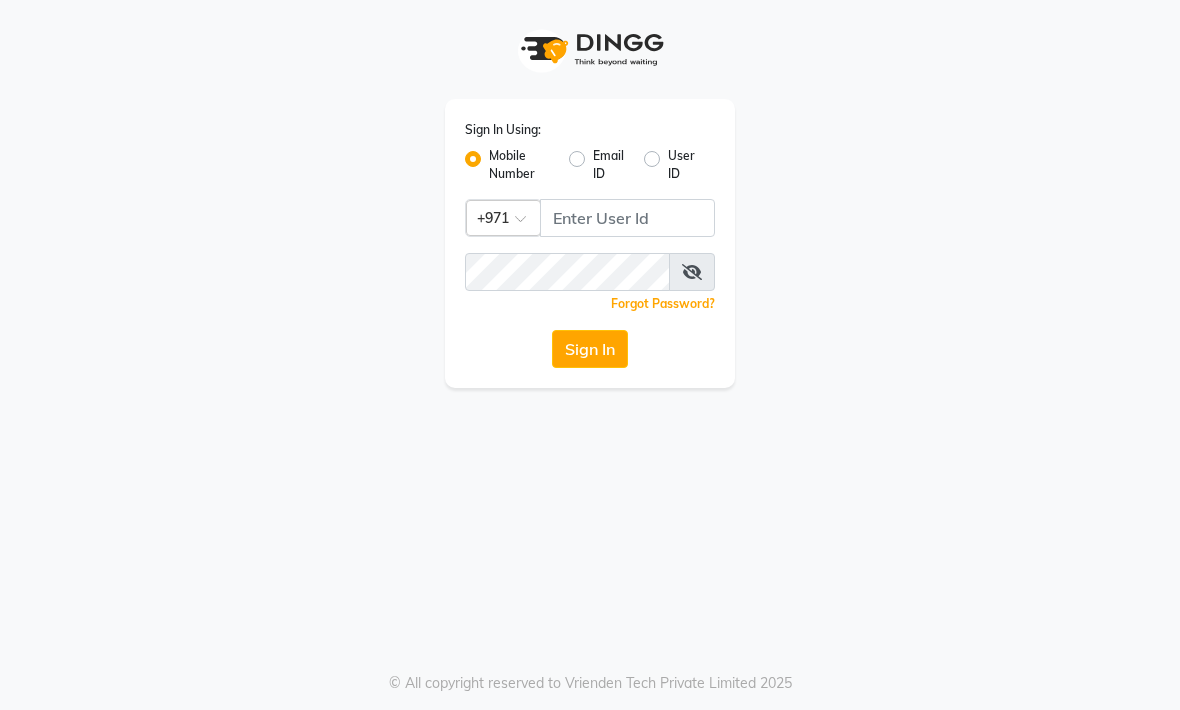 scroll, scrollTop: 1, scrollLeft: 0, axis: vertical 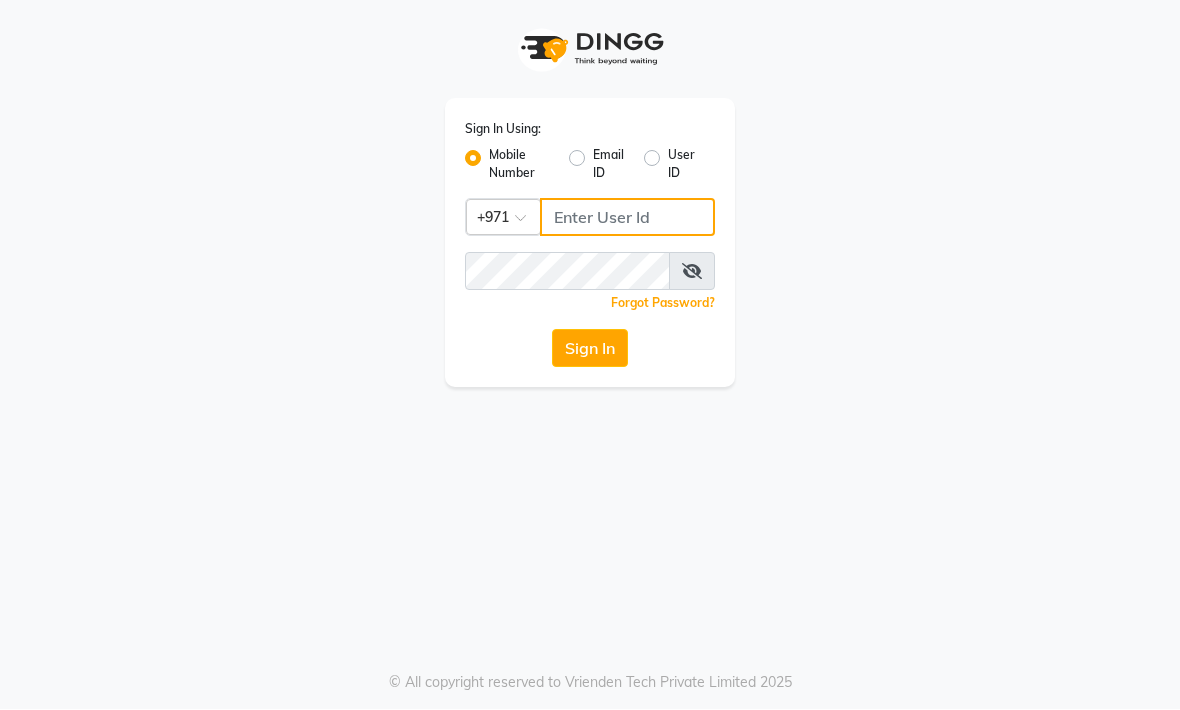 click 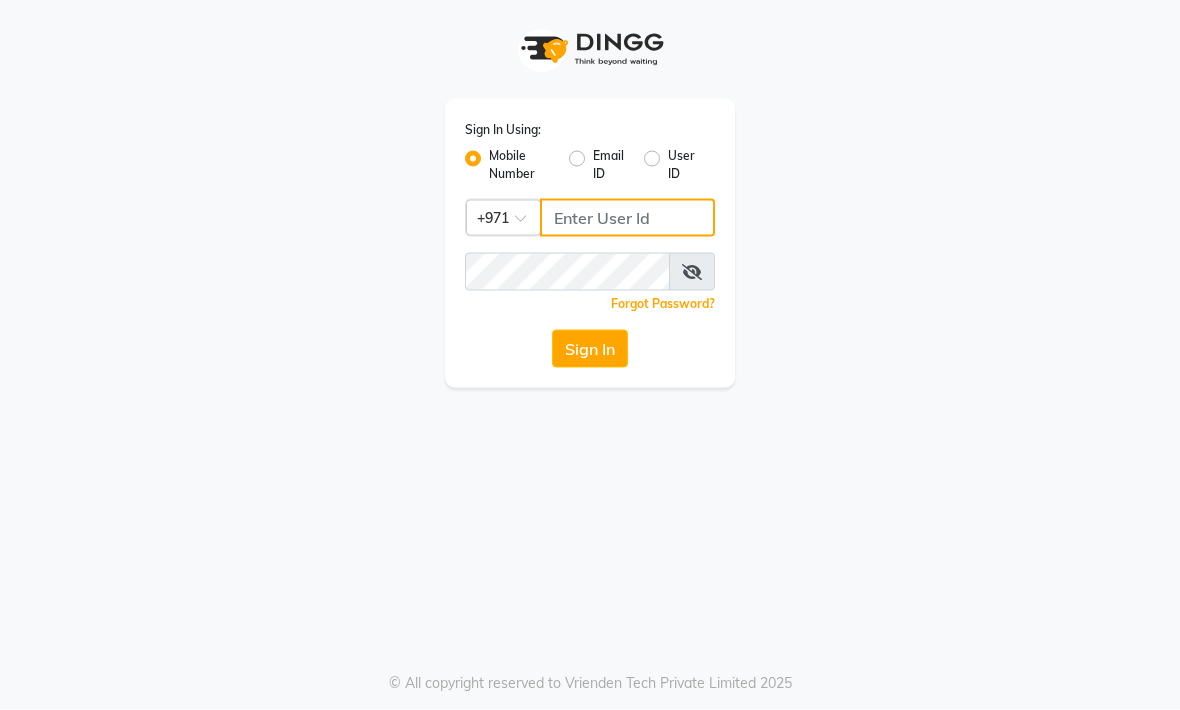type on "[PHONE]" 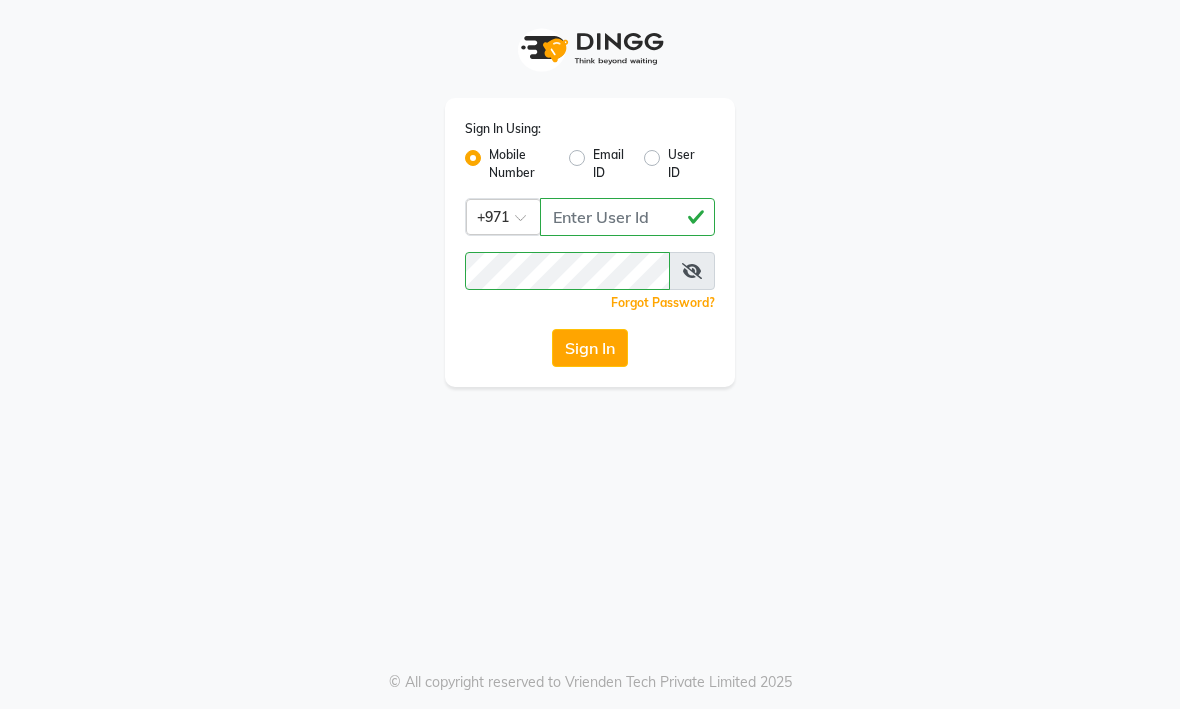 click on "Sign In" 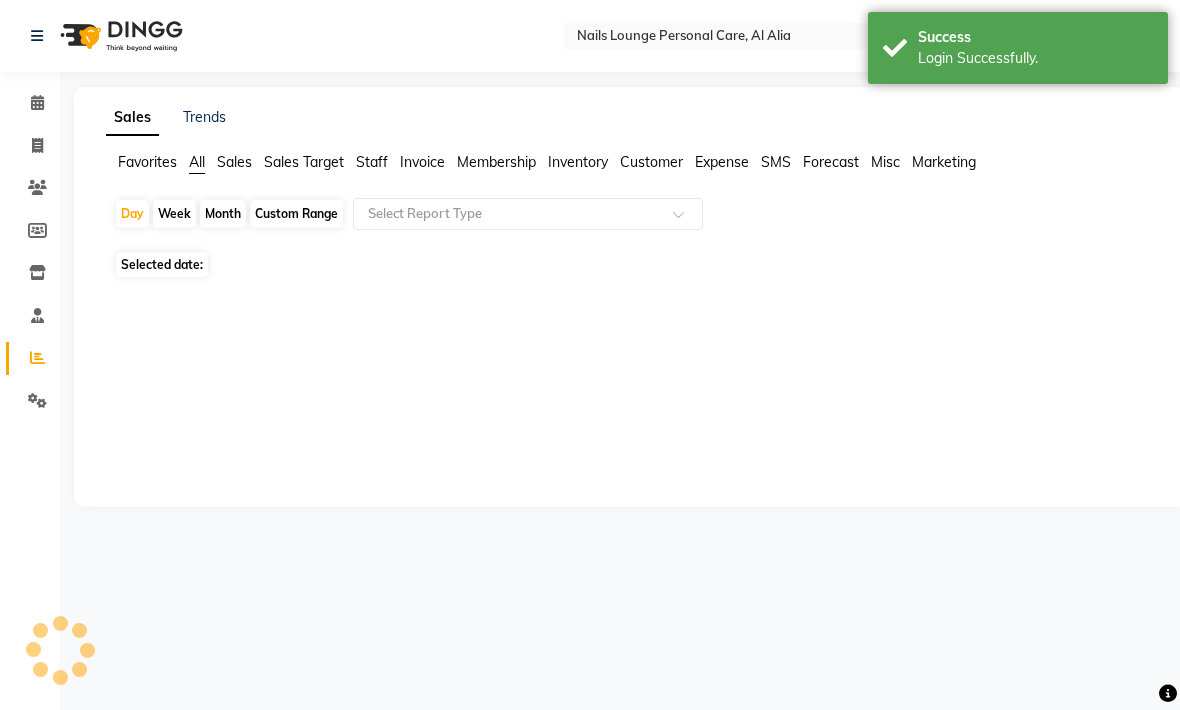 select on "en" 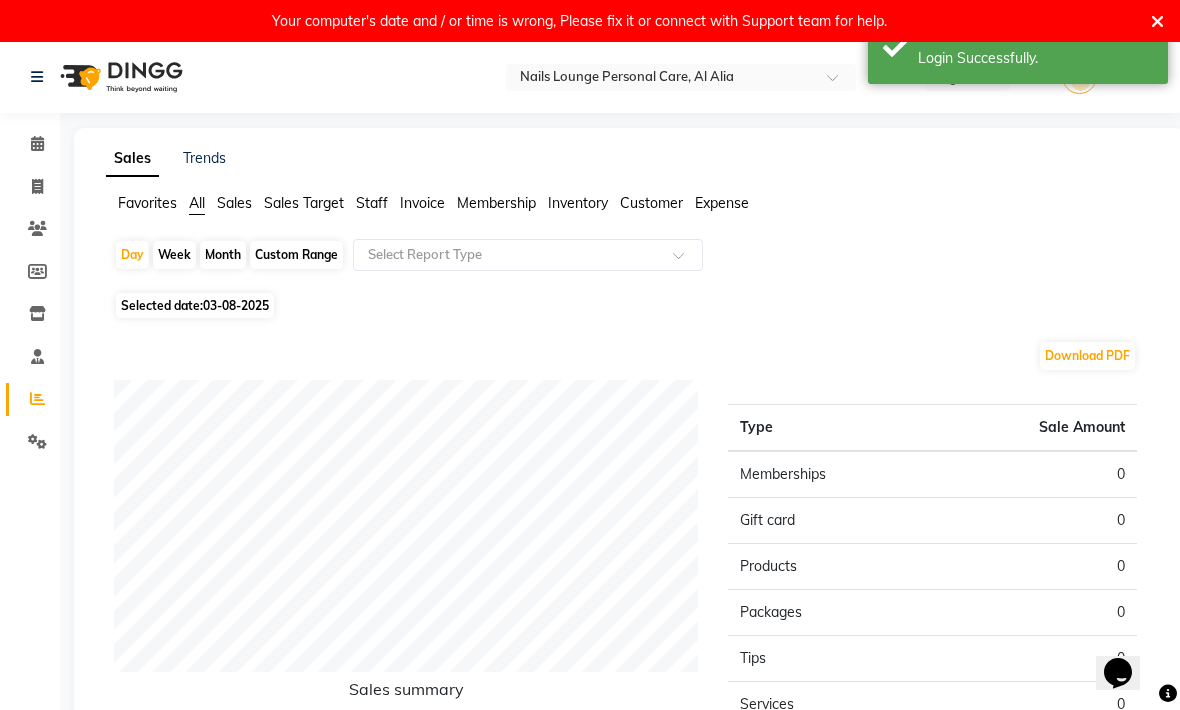 scroll, scrollTop: 0, scrollLeft: 0, axis: both 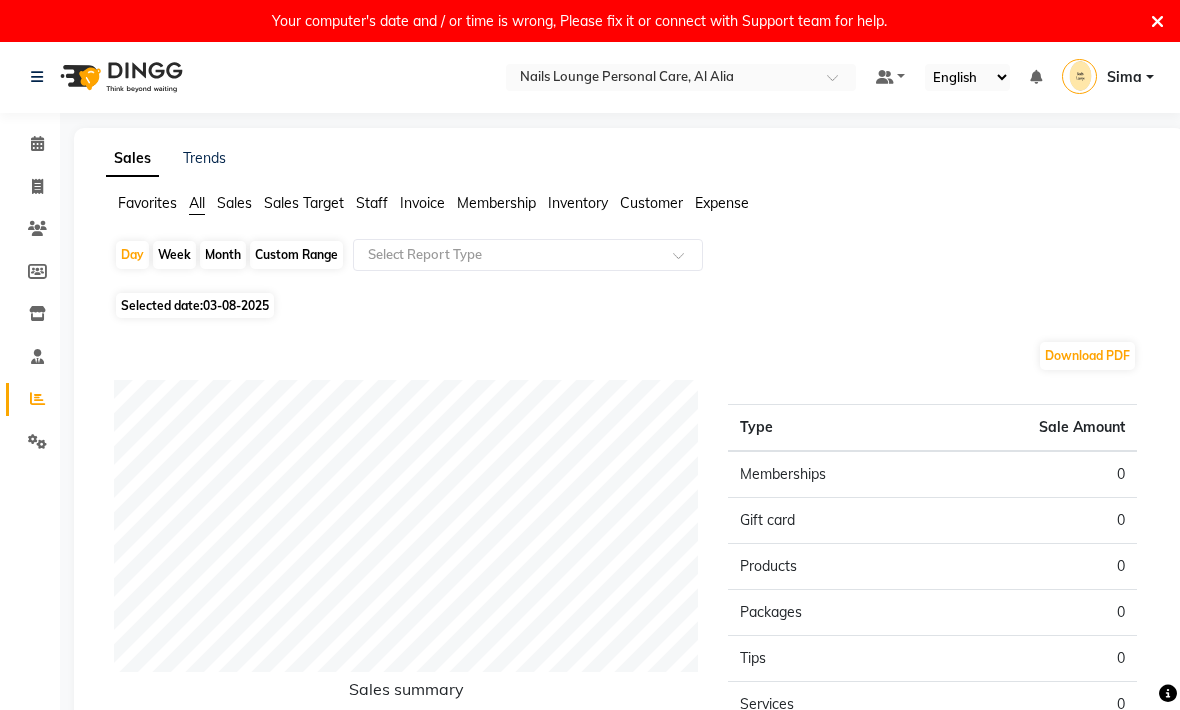 click 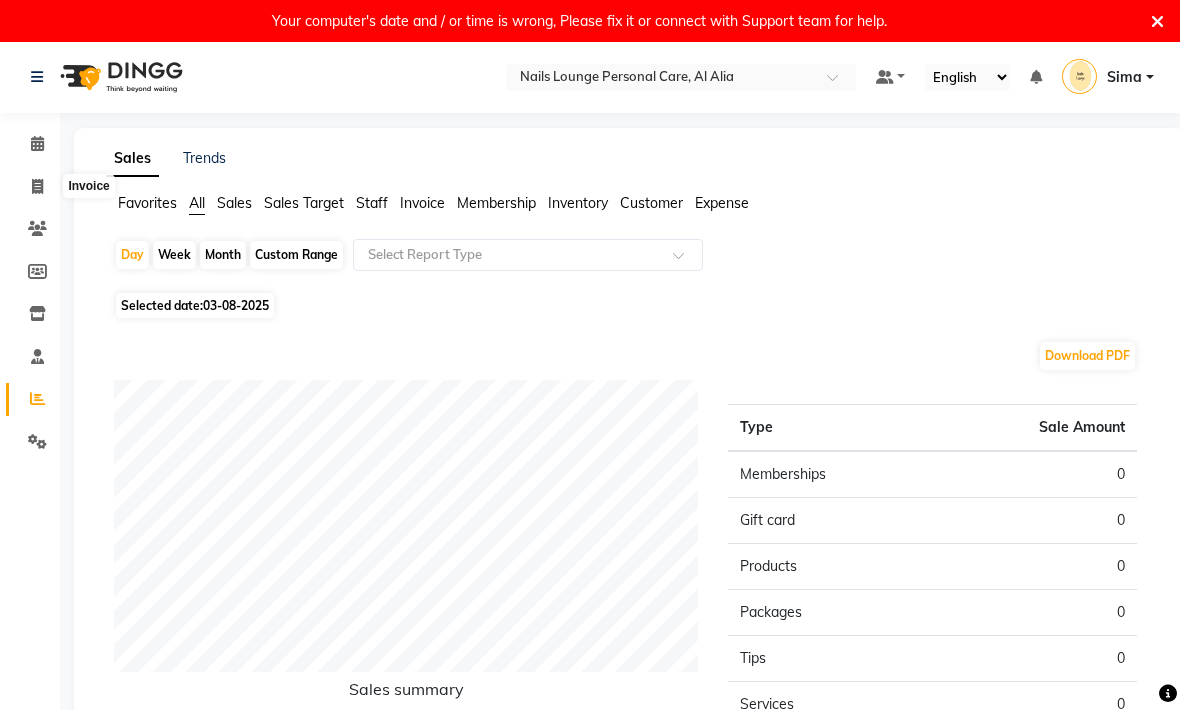 click 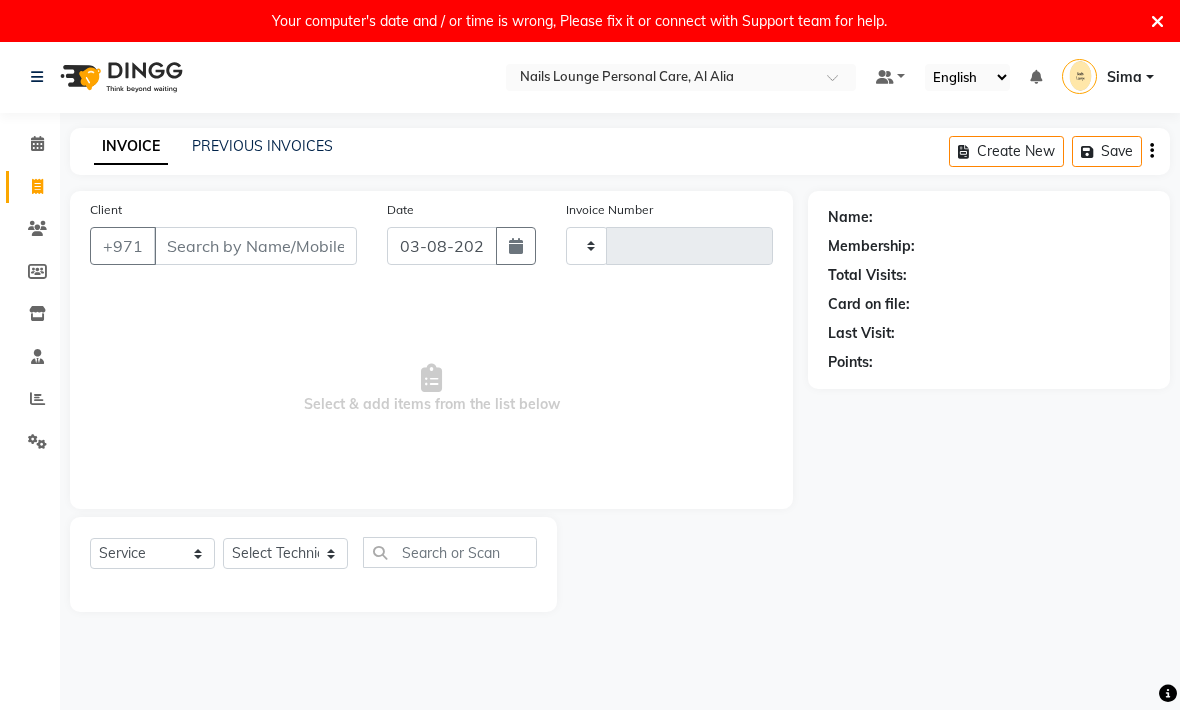 type on "1858" 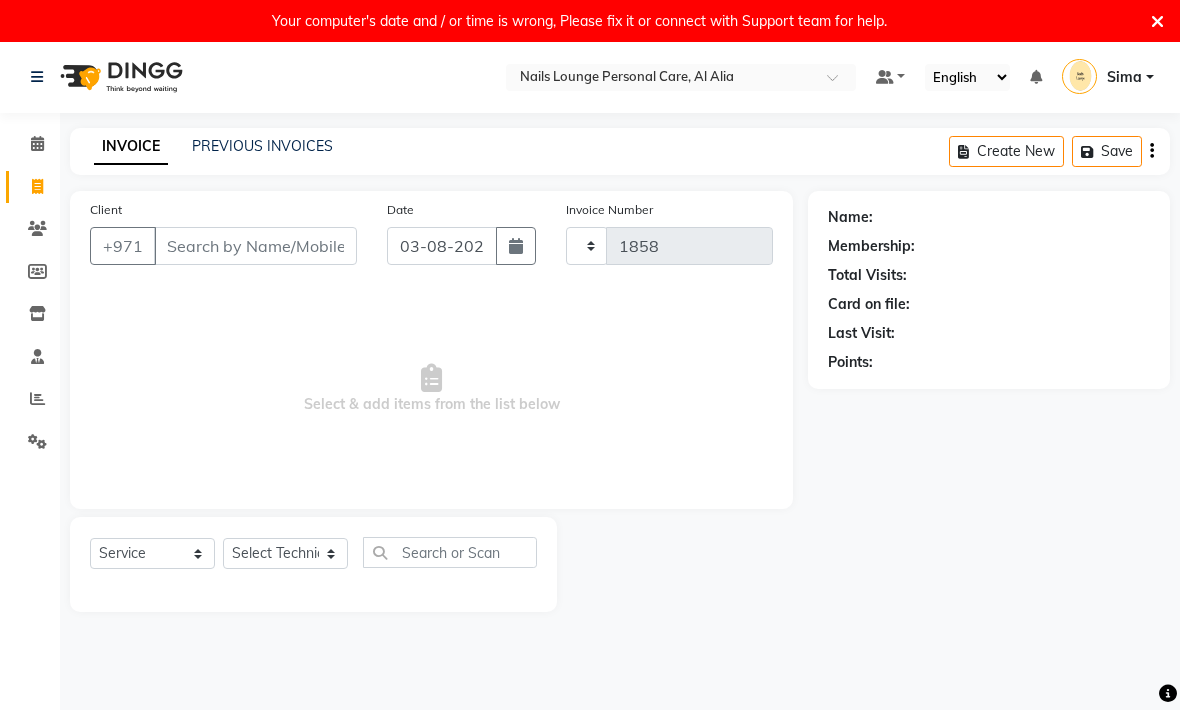 scroll, scrollTop: 43, scrollLeft: 0, axis: vertical 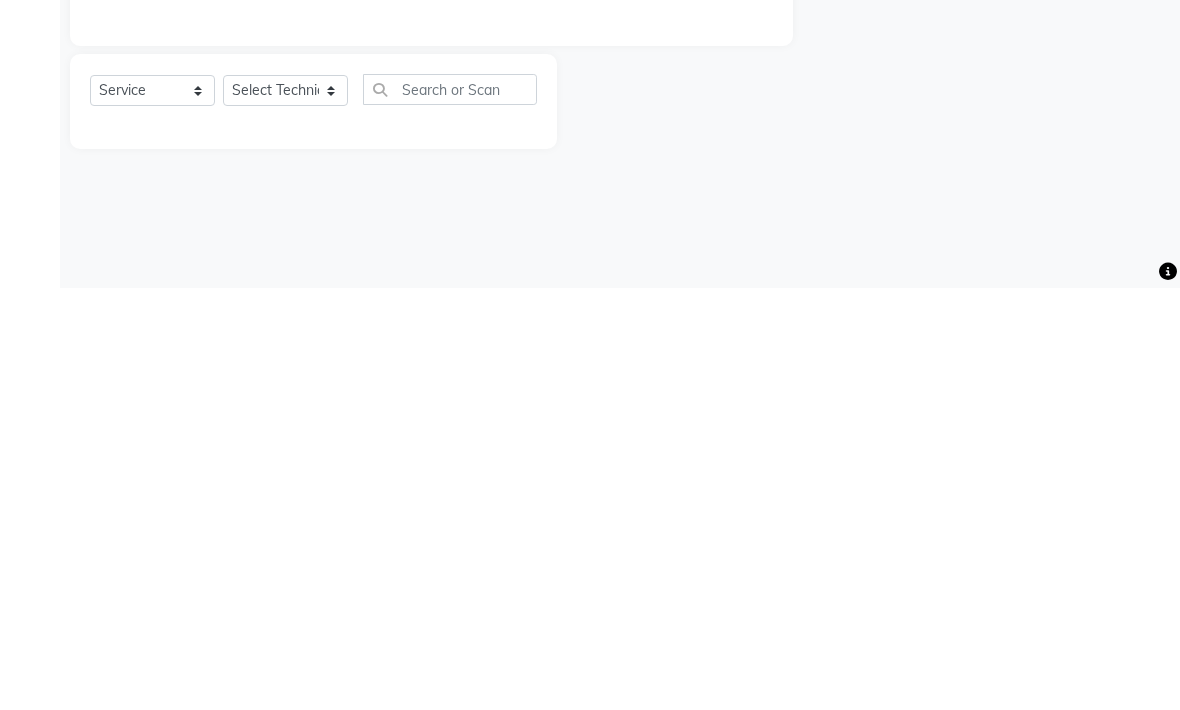 select on "6884" 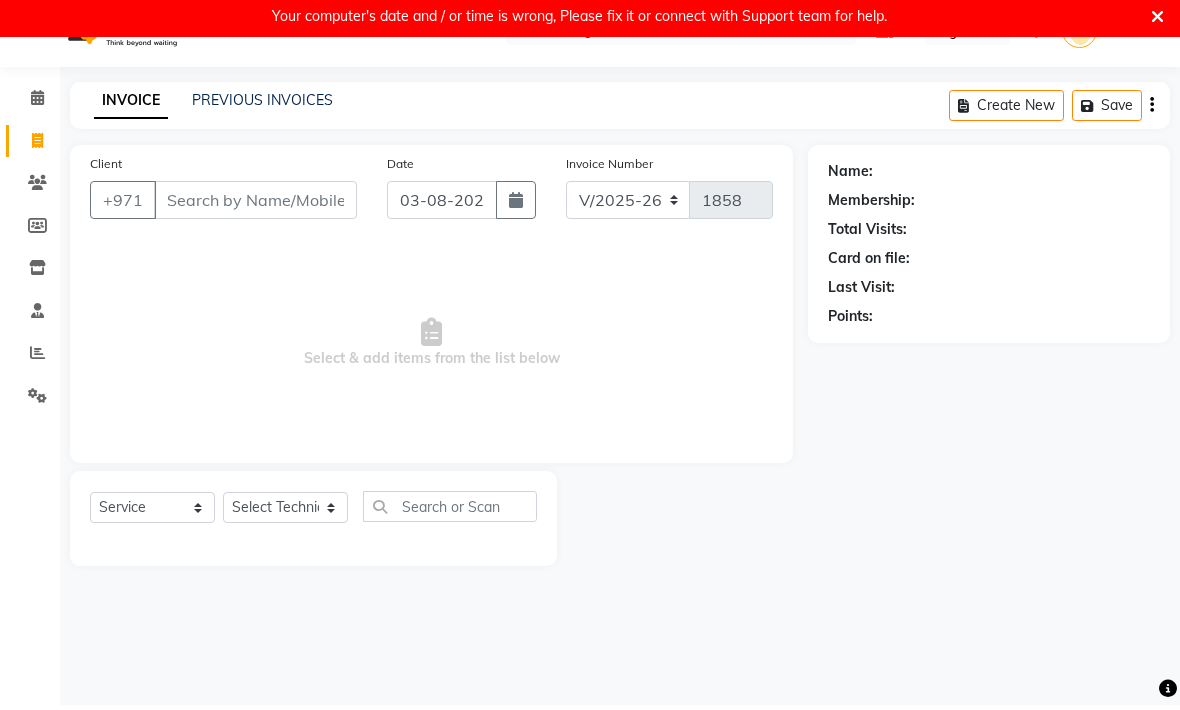 scroll, scrollTop: 28, scrollLeft: 0, axis: vertical 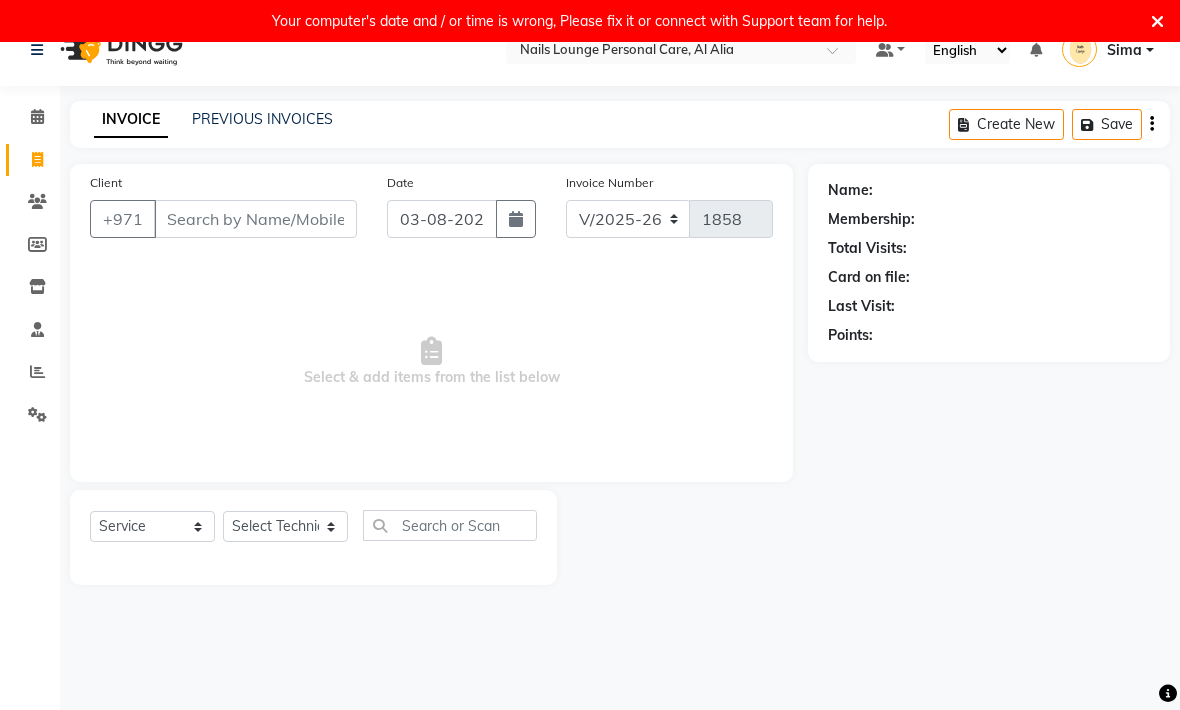 click on "PREVIOUS INVOICES" 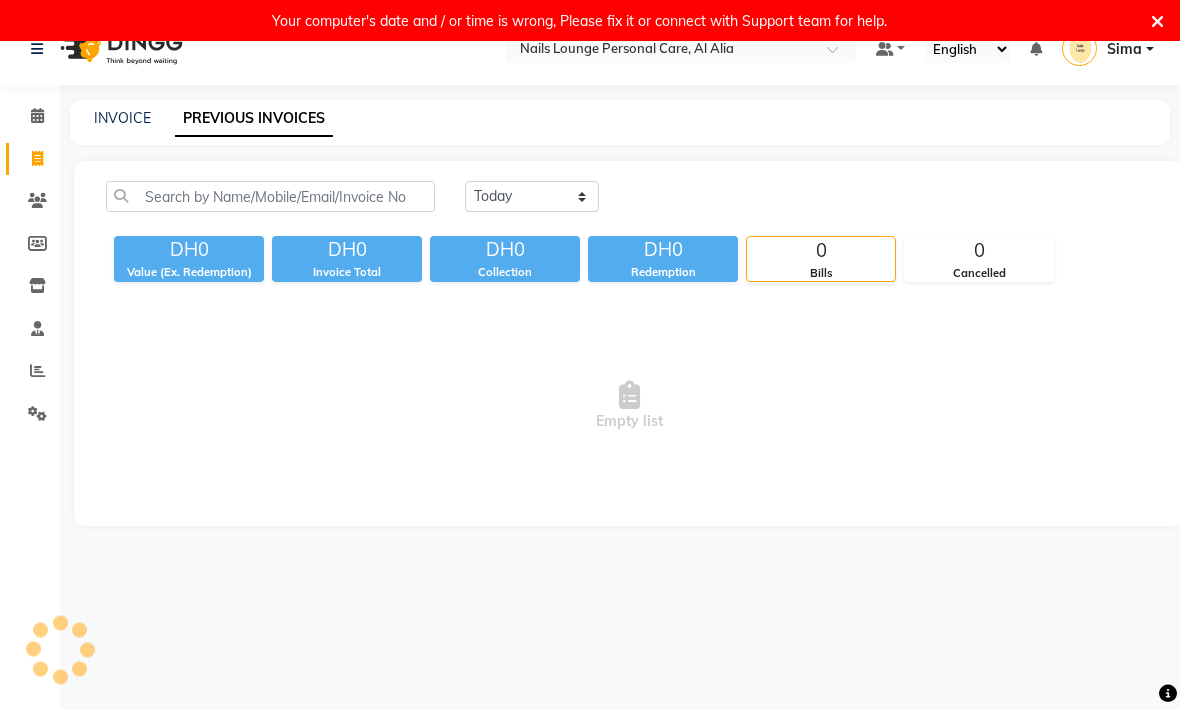 scroll, scrollTop: 29, scrollLeft: 0, axis: vertical 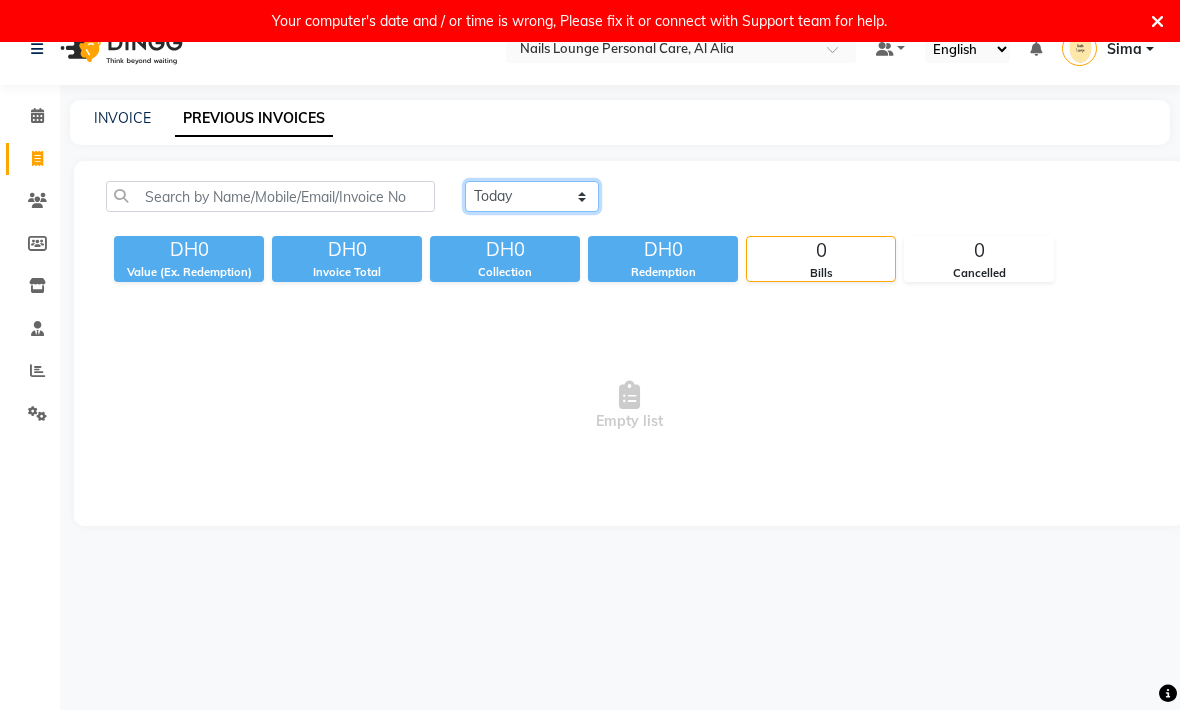 click on "Today Yesterday Custom Range" 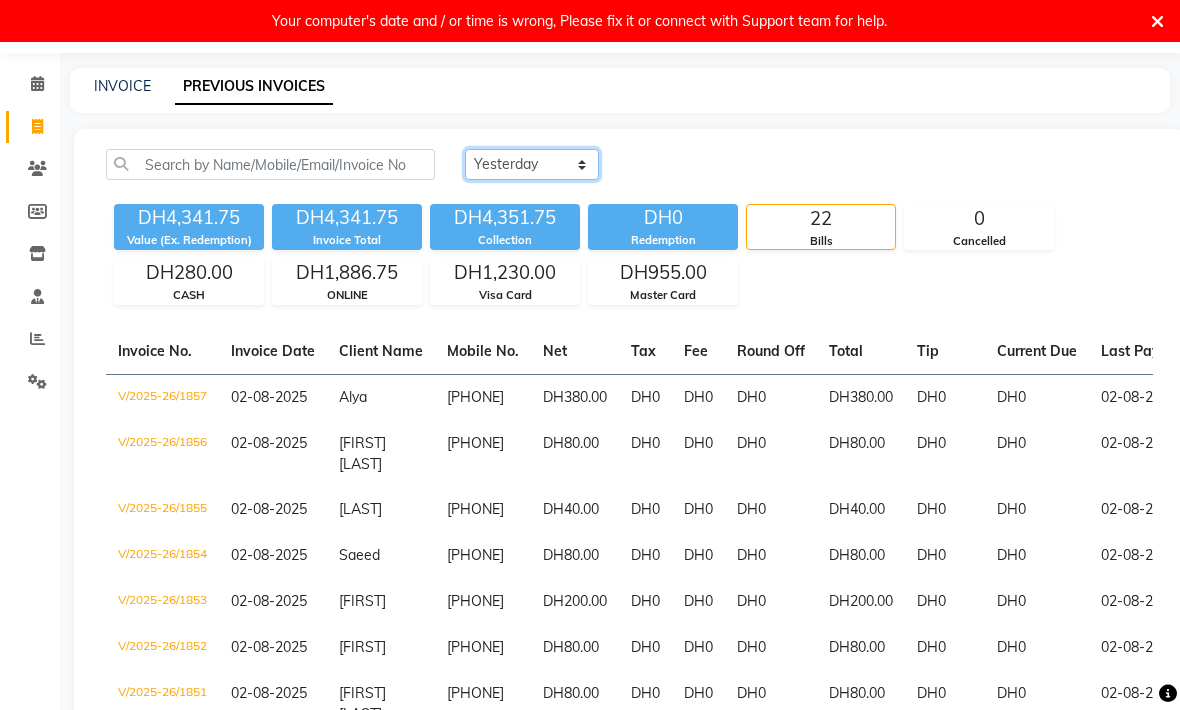 scroll, scrollTop: 125, scrollLeft: 0, axis: vertical 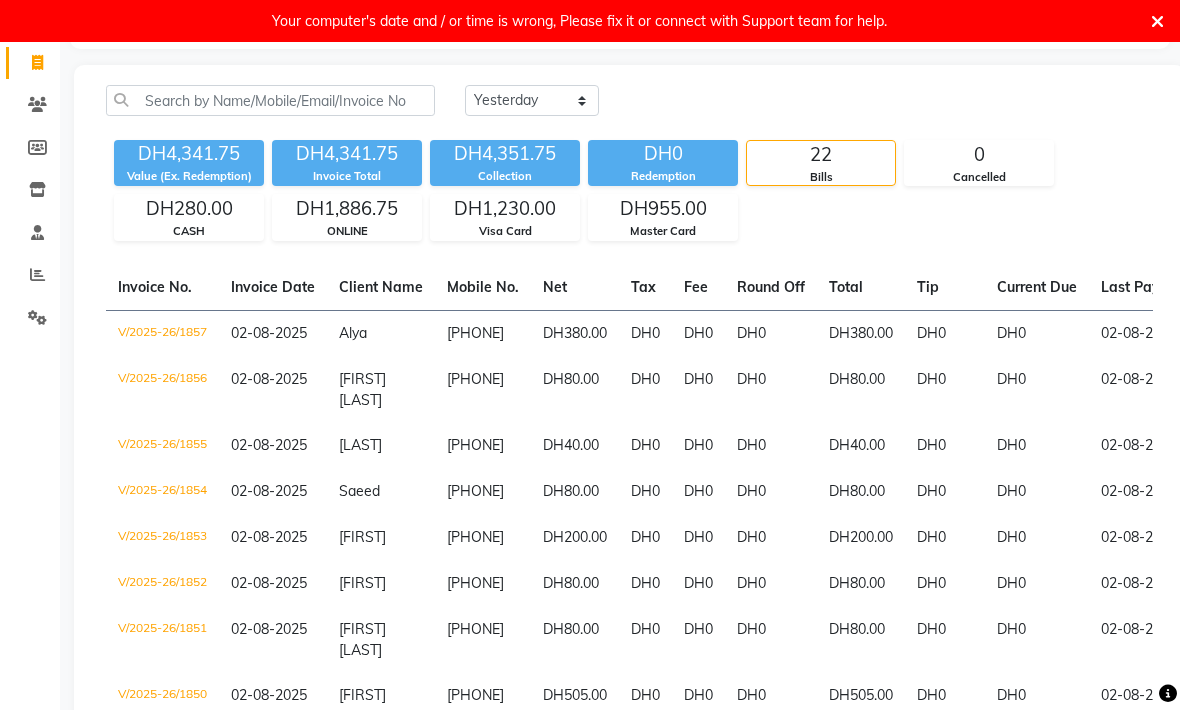 click on "[LAST]" 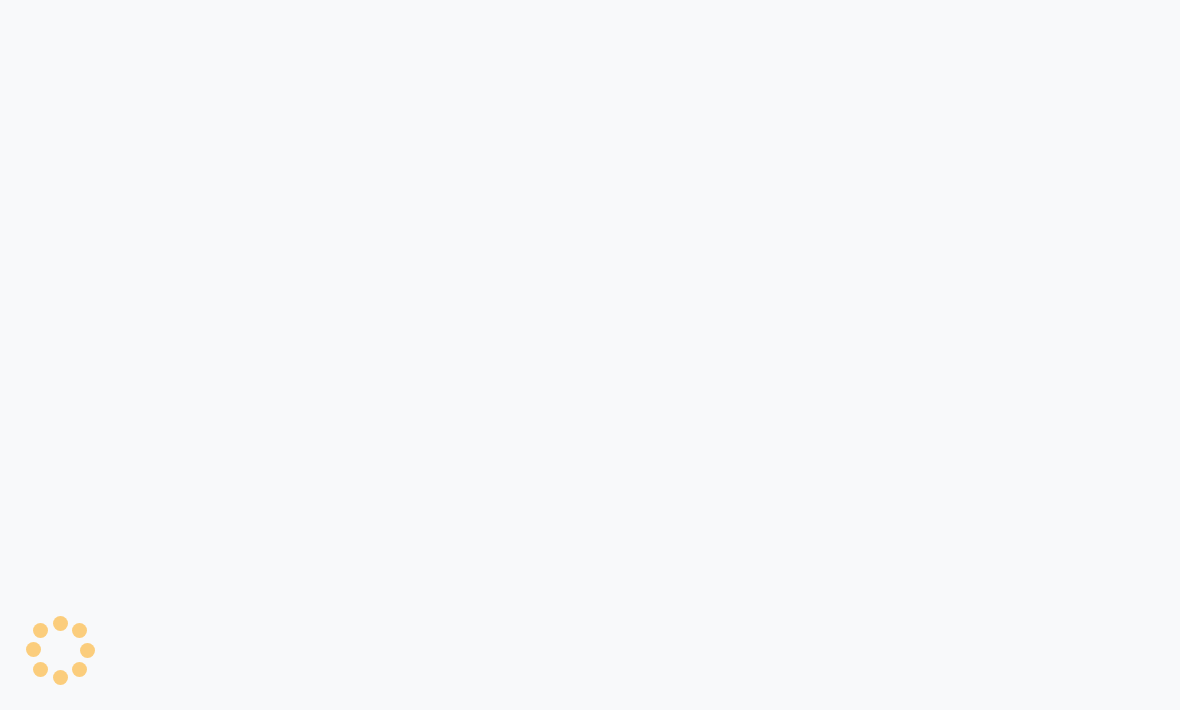 scroll, scrollTop: 0, scrollLeft: 0, axis: both 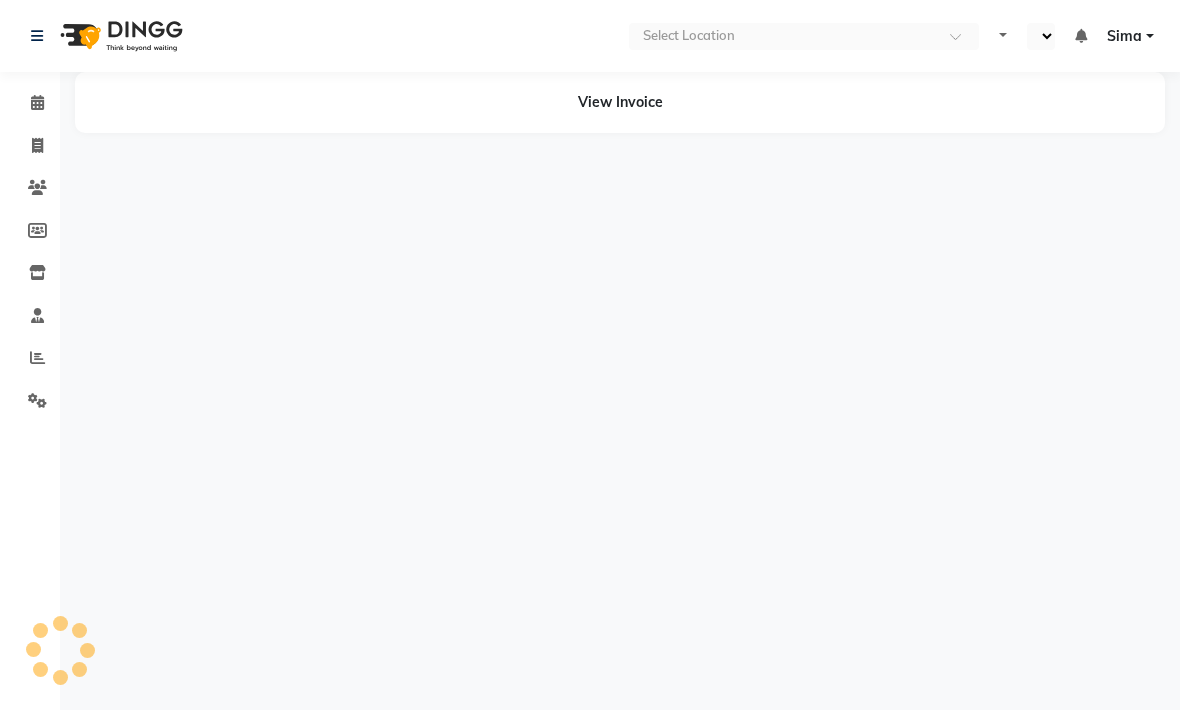 select on "en" 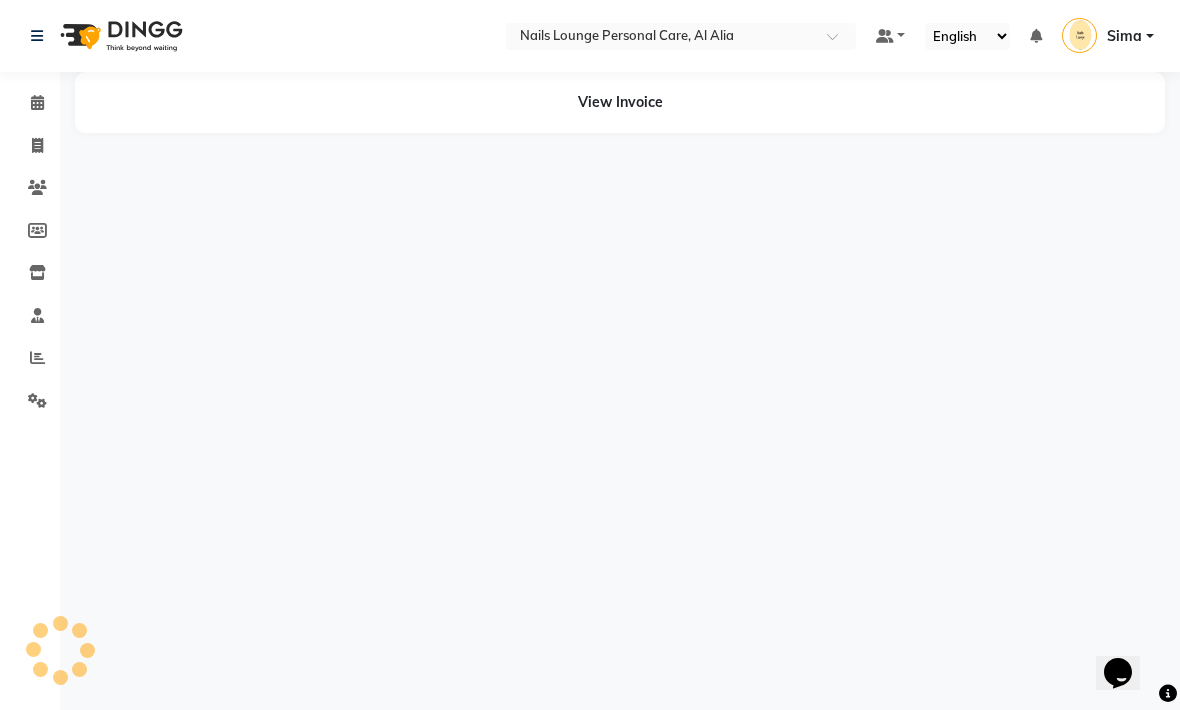 scroll, scrollTop: 0, scrollLeft: 0, axis: both 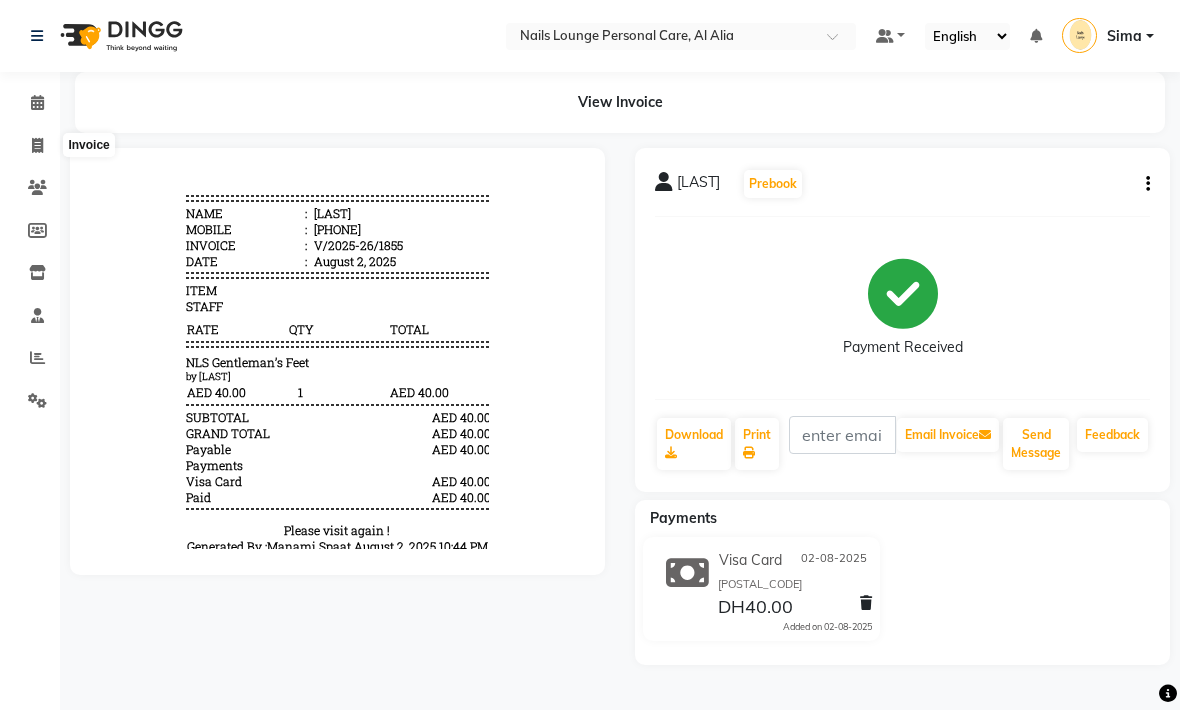 click 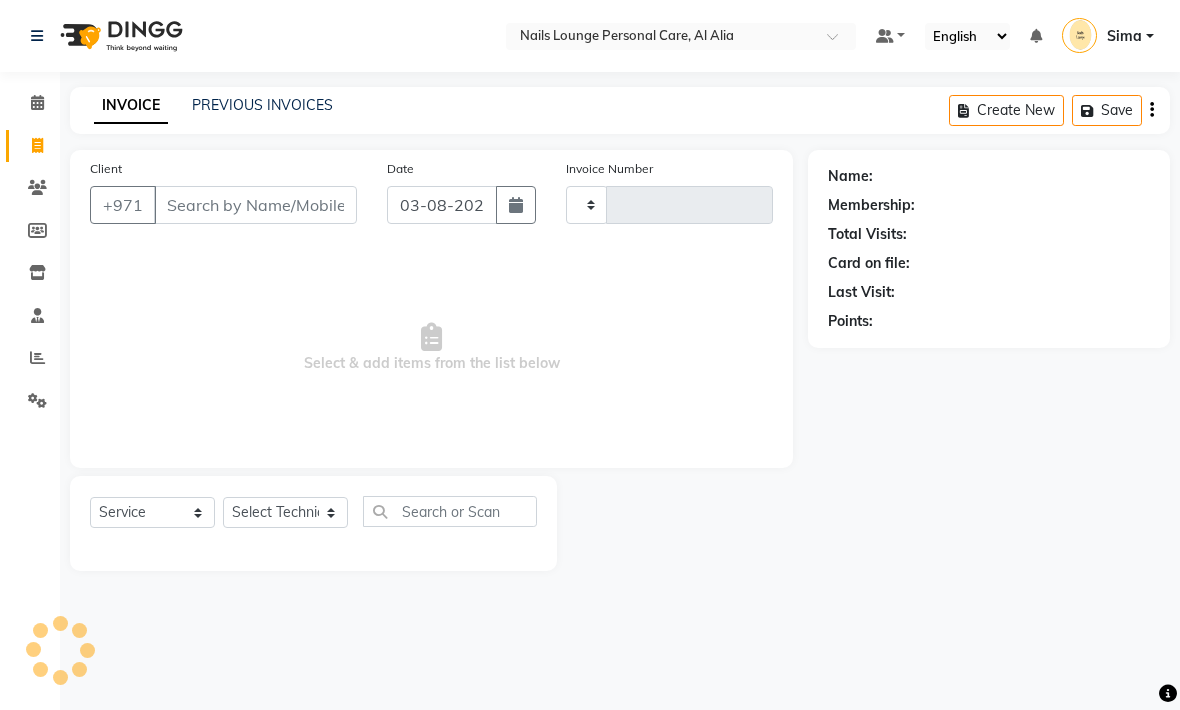 scroll, scrollTop: 1, scrollLeft: 0, axis: vertical 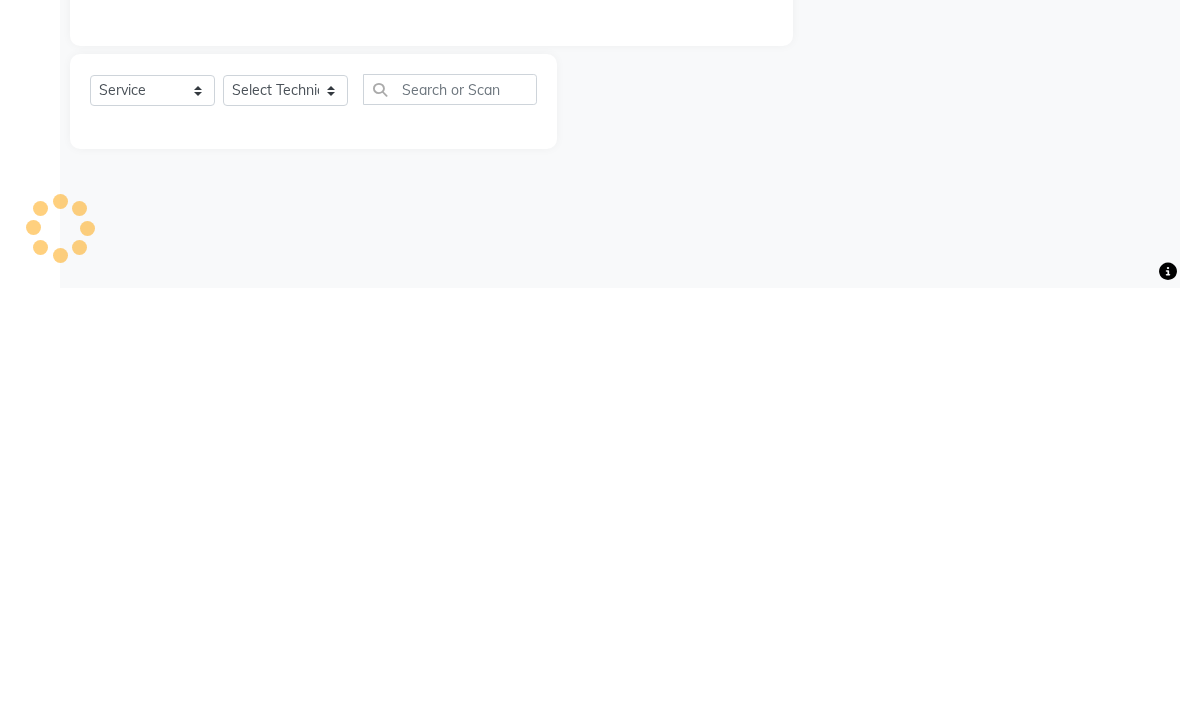 type on "1858" 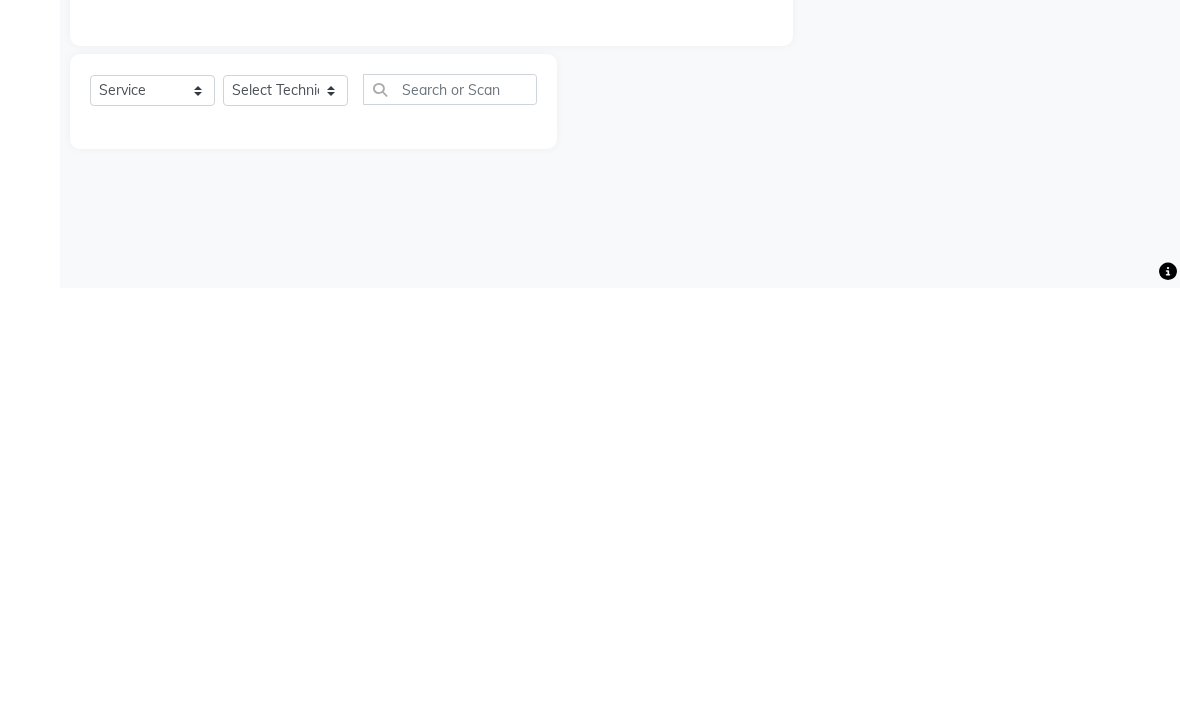 scroll, scrollTop: 0, scrollLeft: 0, axis: both 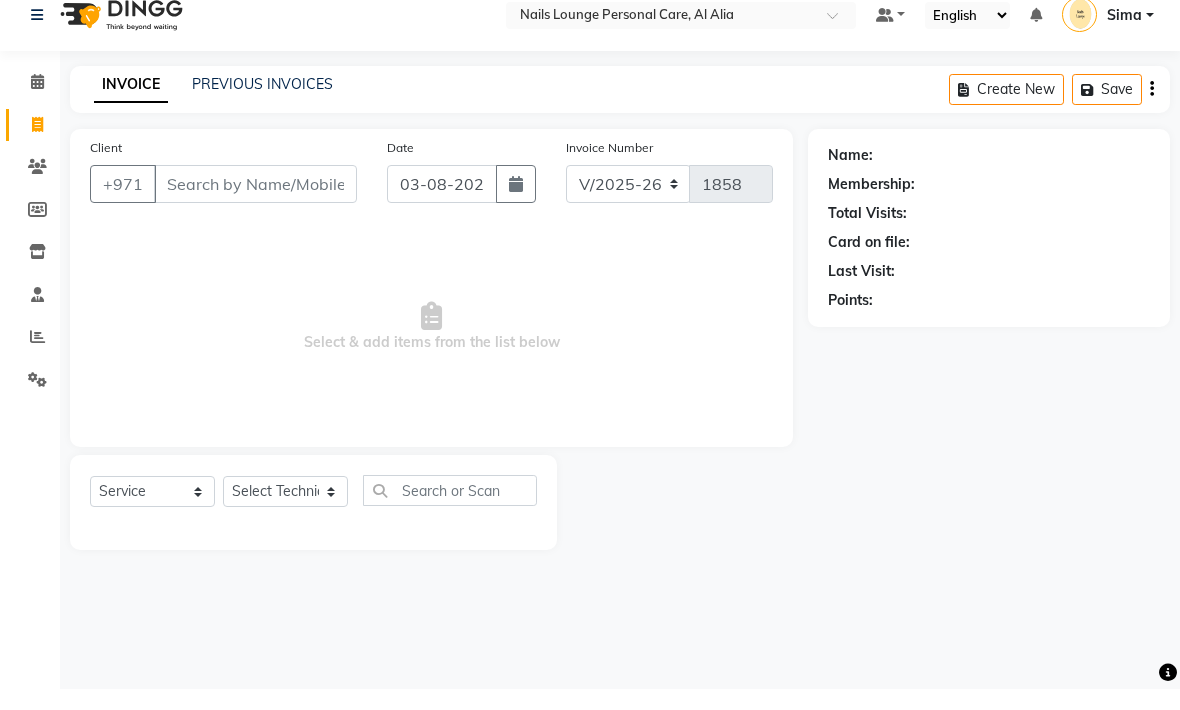 click 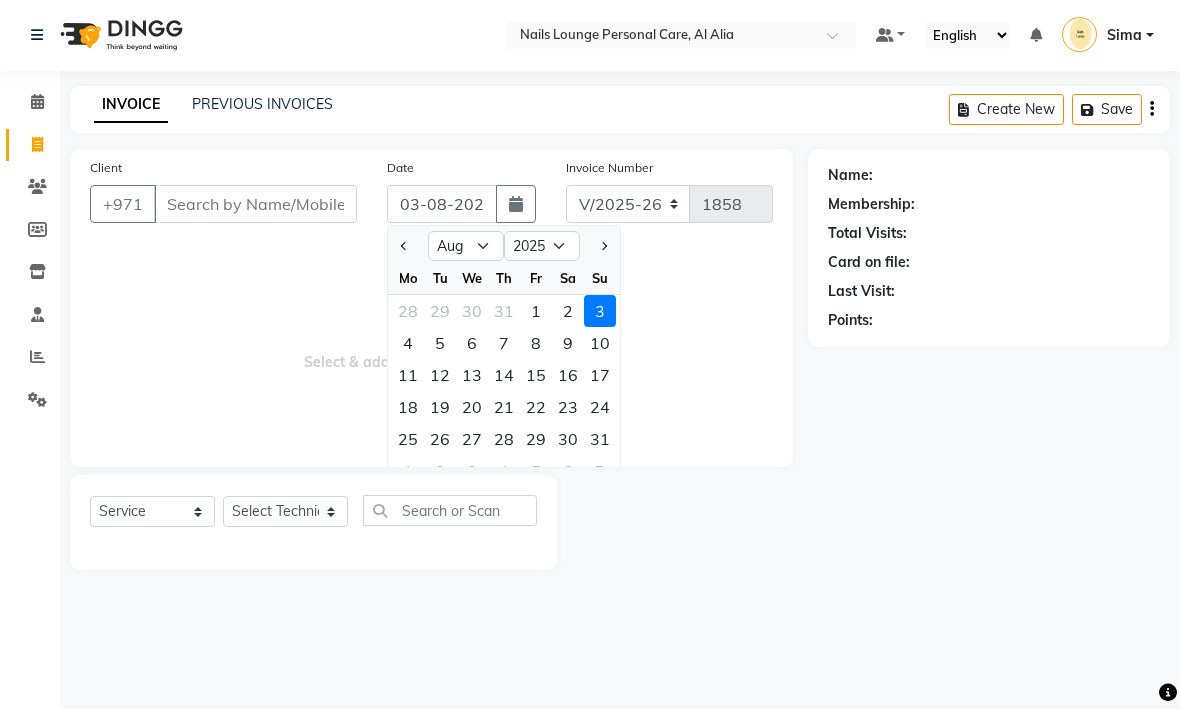 click on "2" 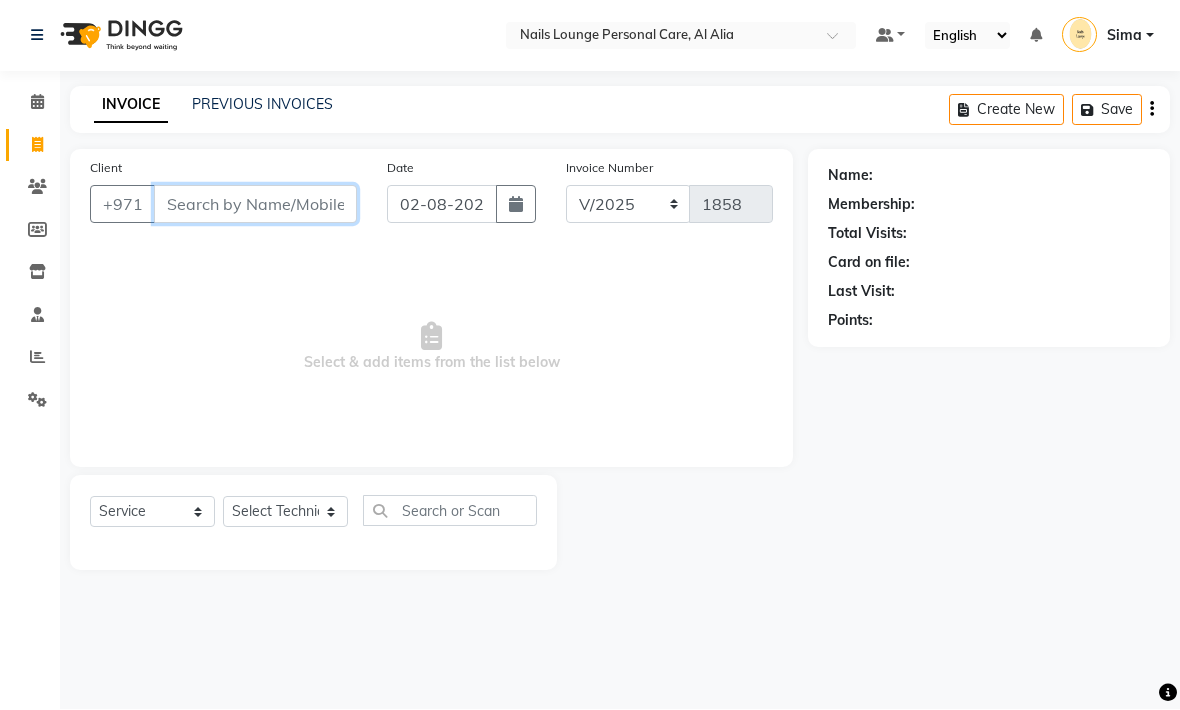 click on "Client" at bounding box center (255, 205) 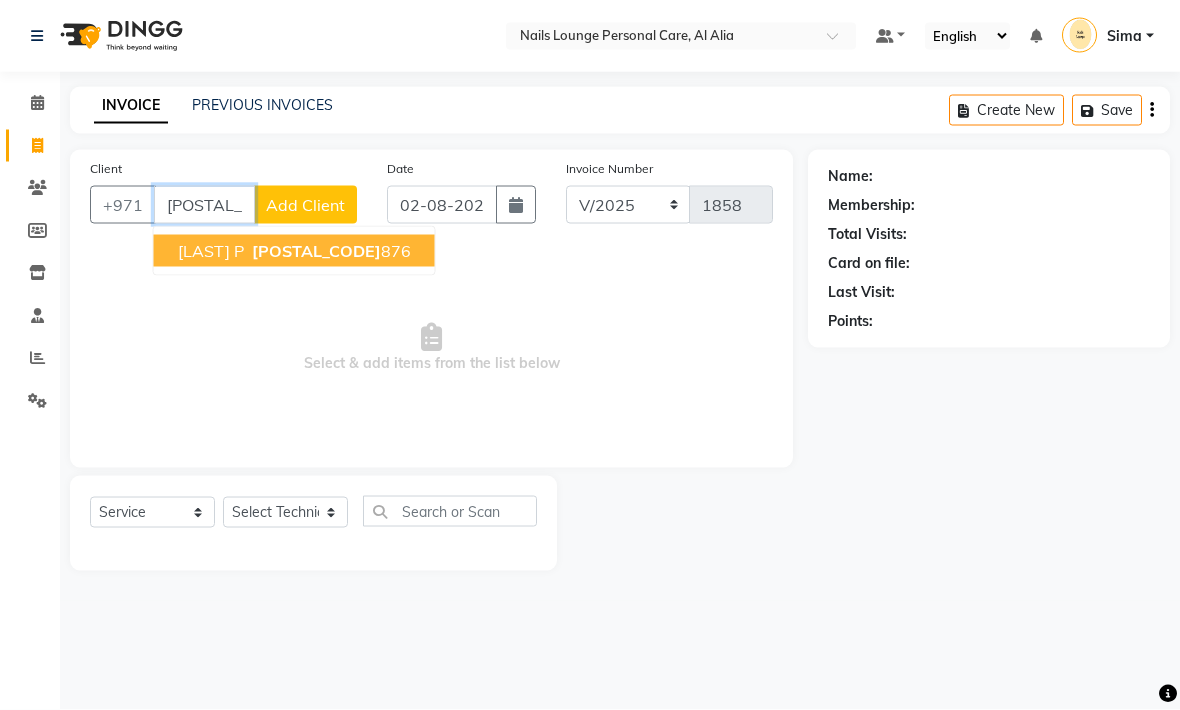 click on "[POSTAL_CODE]" at bounding box center (316, 251) 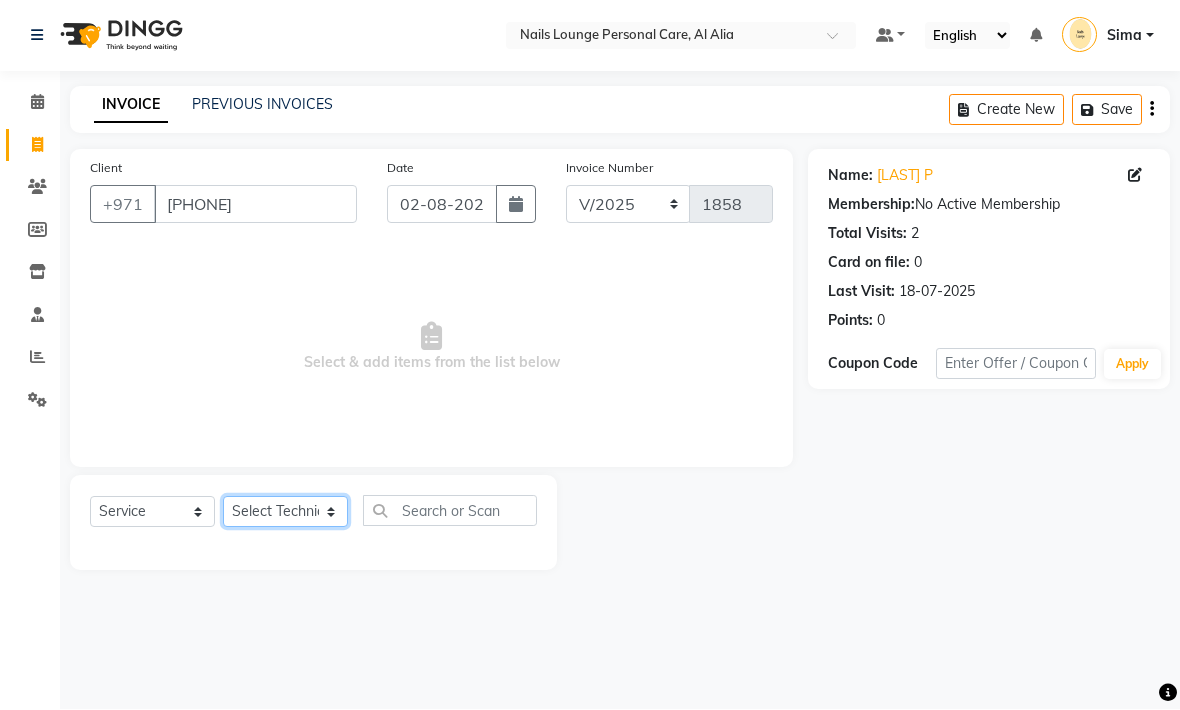 click on "Select Technician Cristine Elahe Flora Haniye Lyn Mahdiye  Manami Spa Manami Spa 2 Melika Mina Nail Lounge Personal Care Nazi  Neda Rona Rowena Sara Shatha Sima Sophia Yegi" 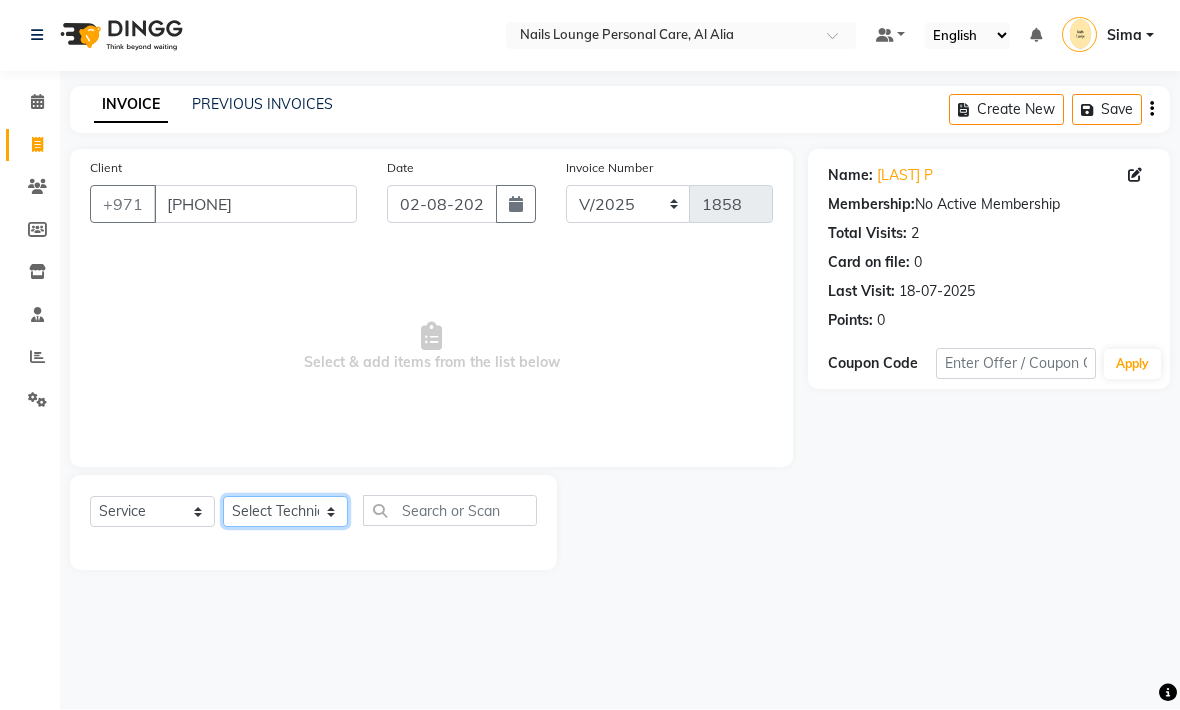 select on "87540" 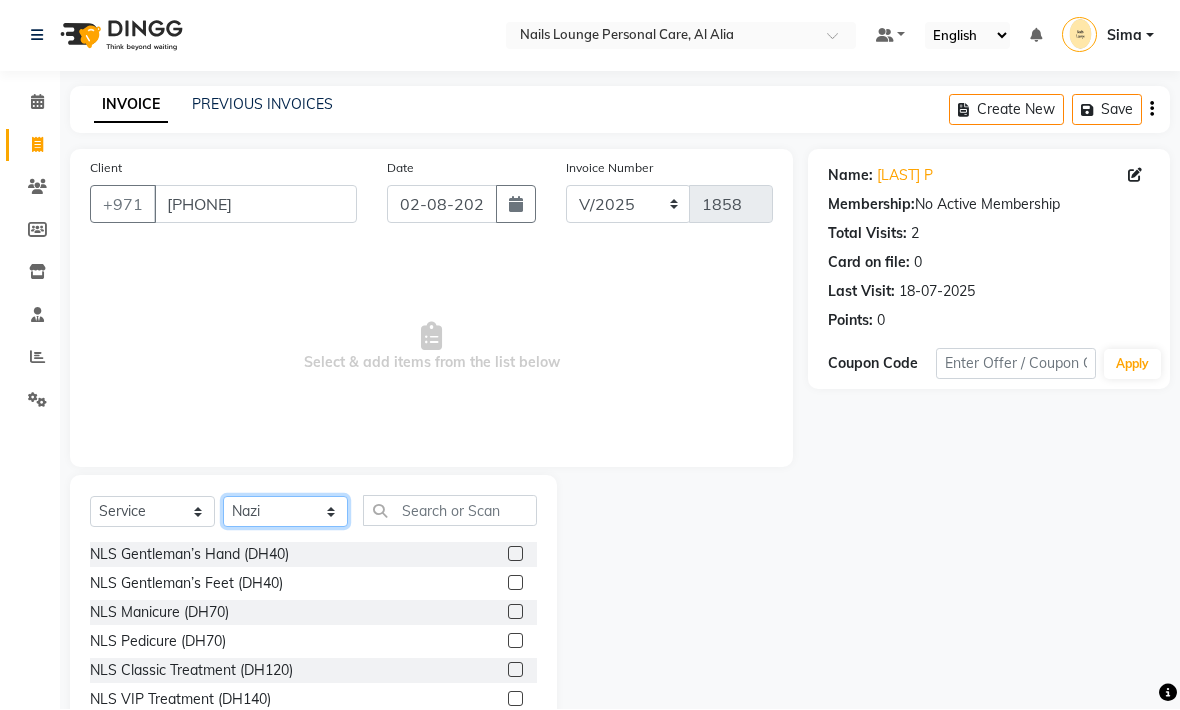 scroll, scrollTop: 1, scrollLeft: 0, axis: vertical 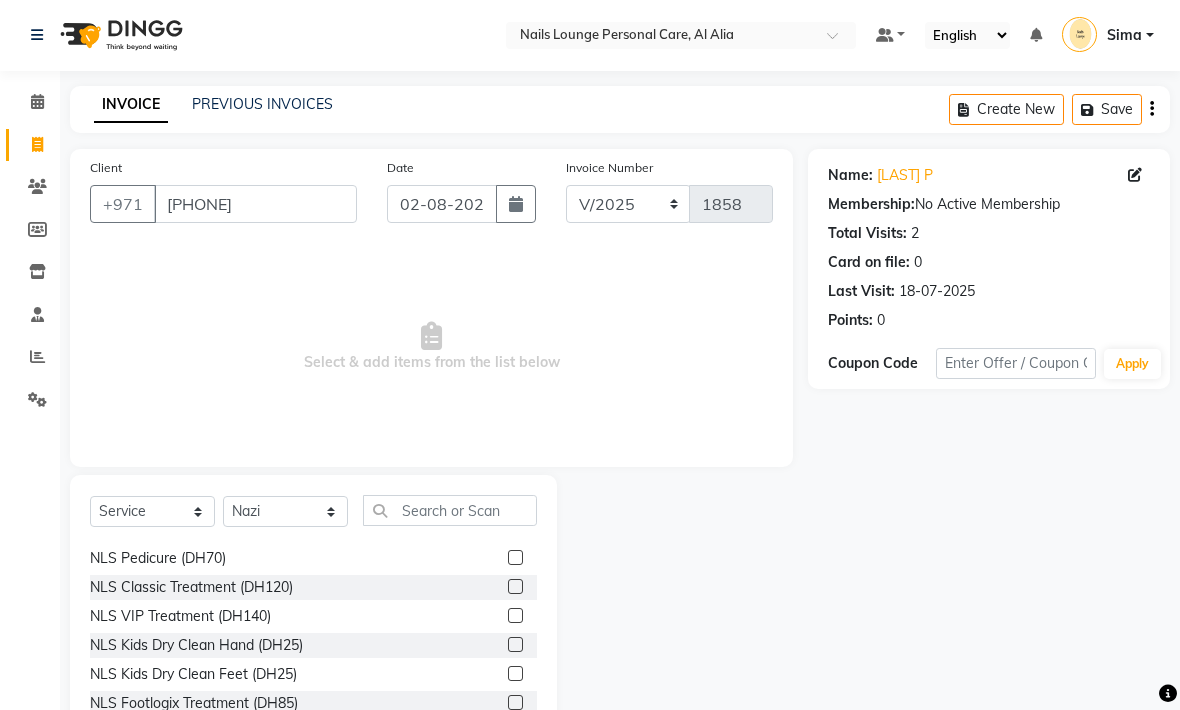 click on "NLS VIP Treatment (DH140)" 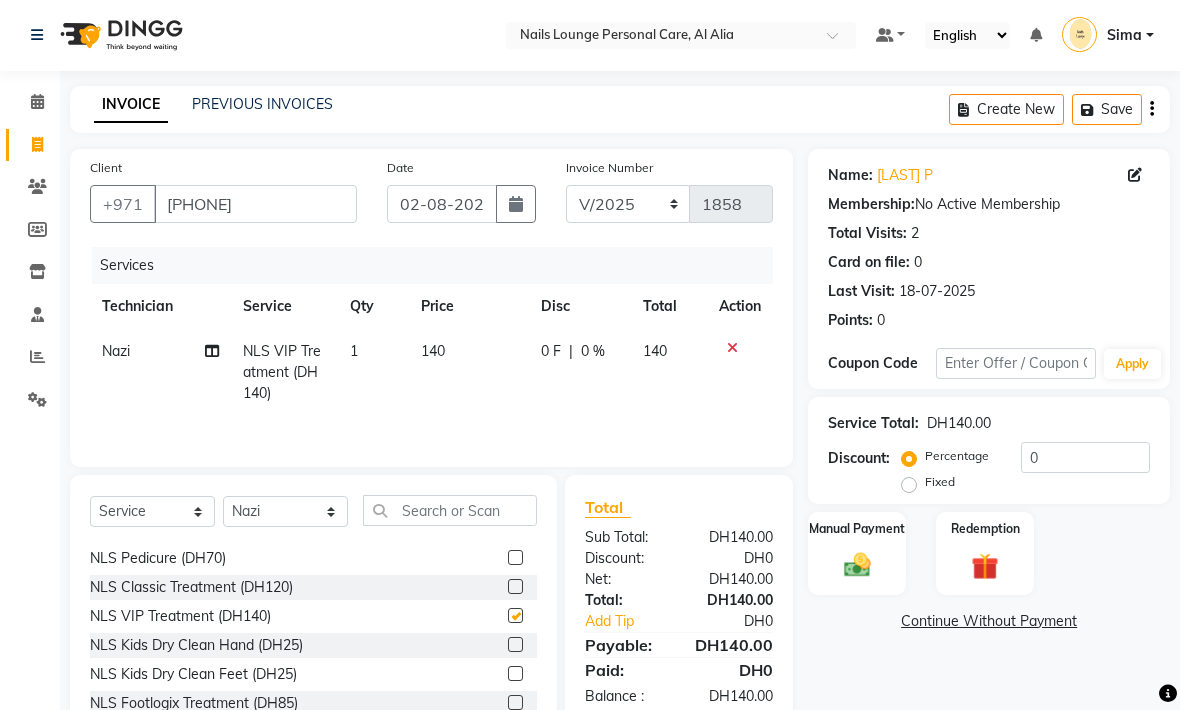 checkbox on "false" 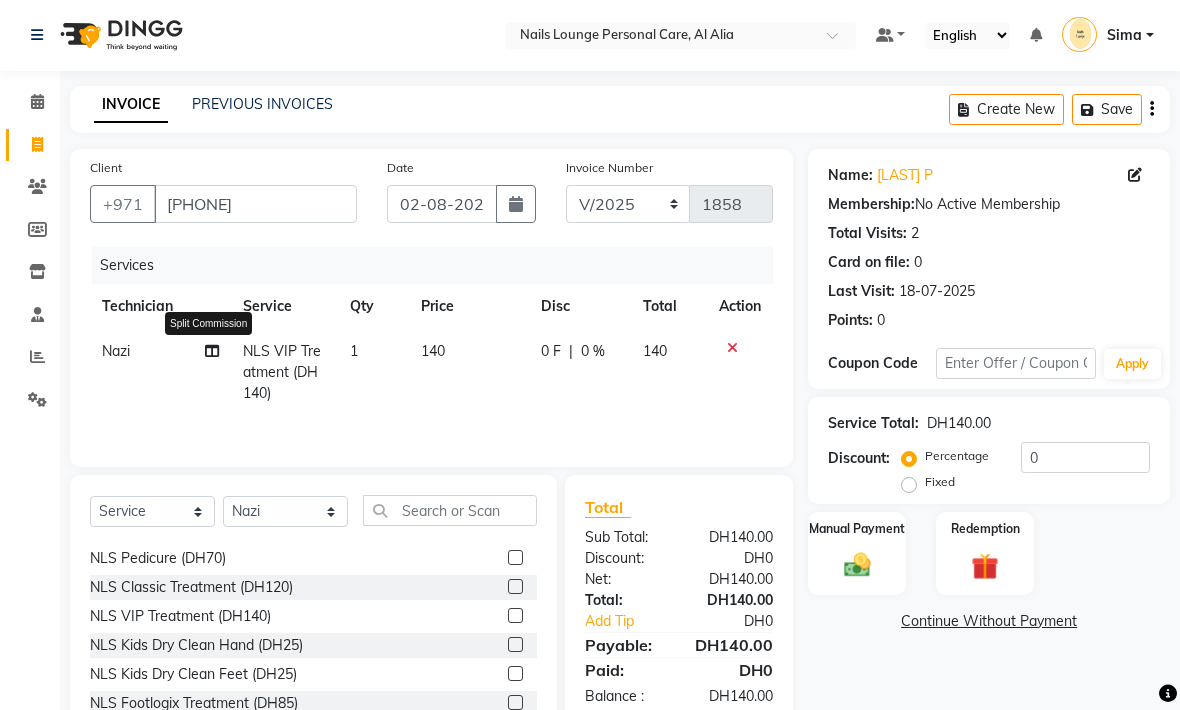 click 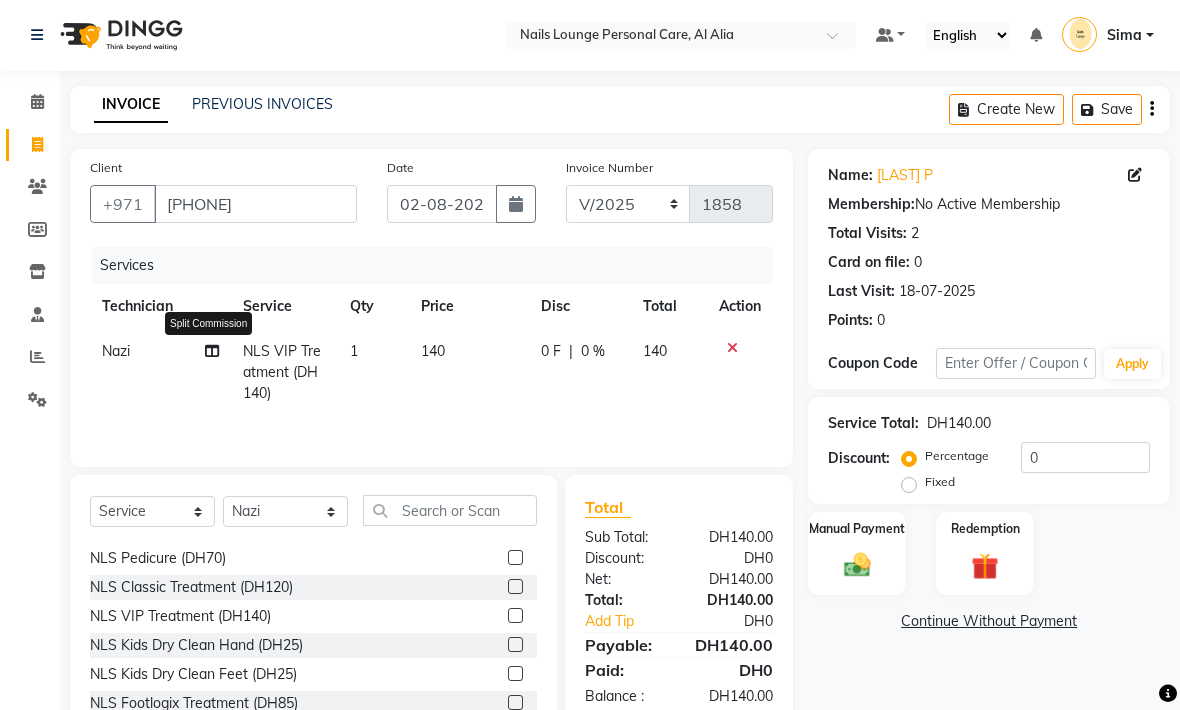 select on "87540" 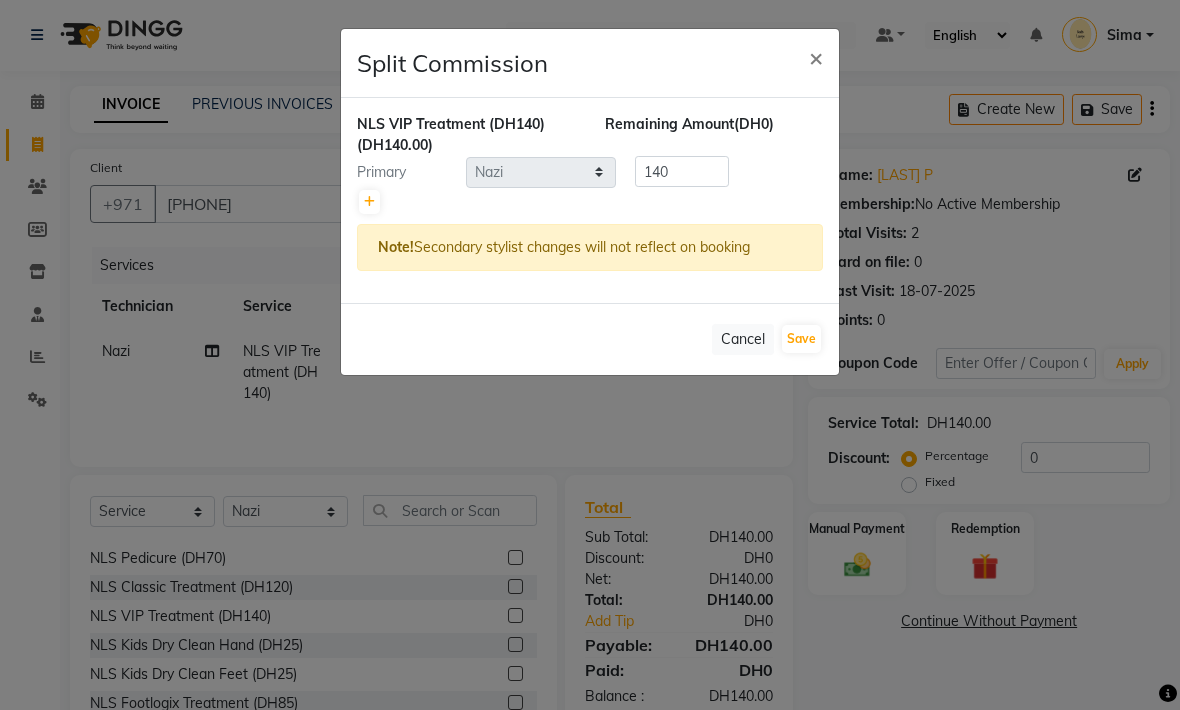 click 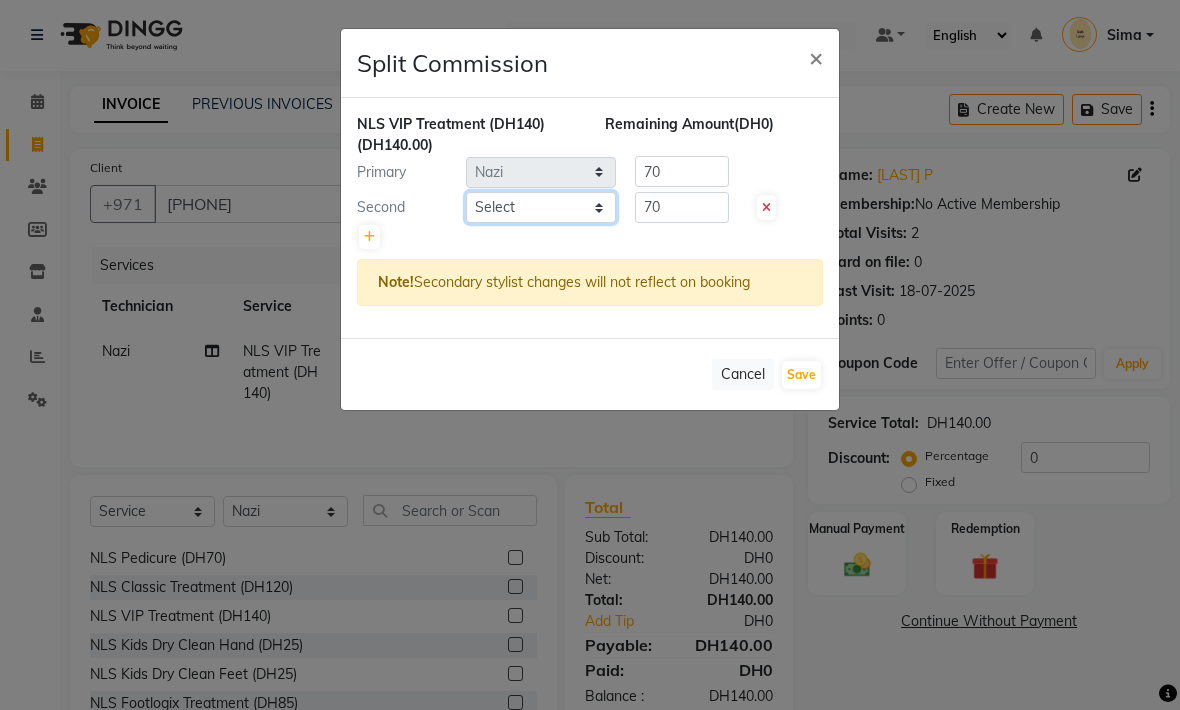 click on "Select [FIRST] [FIRST] [FIRST] [FIRST] [FIRST] [FIRST] [FIRST] [FIRST] [FIRST] [FIRST] [FIRST] [FIRST] [FIRST] [FIRST] [FIRST] [FIRST] [FIRST] [FIRST] [FIRST] [FIRST] [FIRST]" 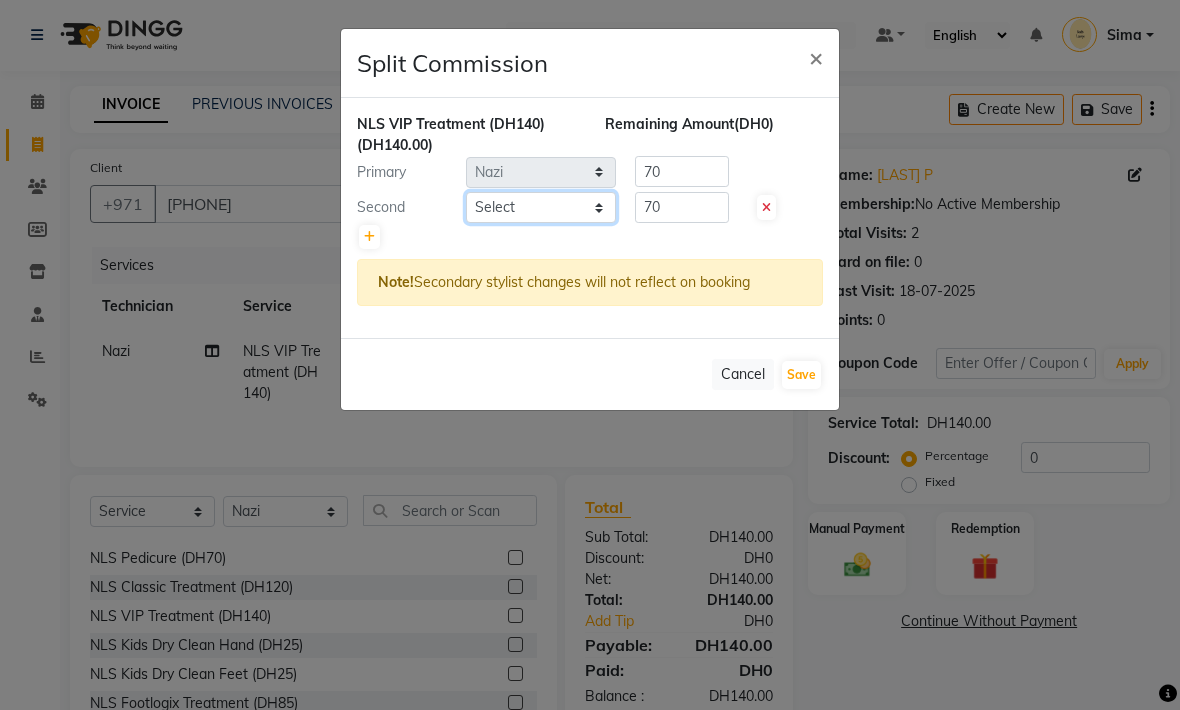 select on "71417" 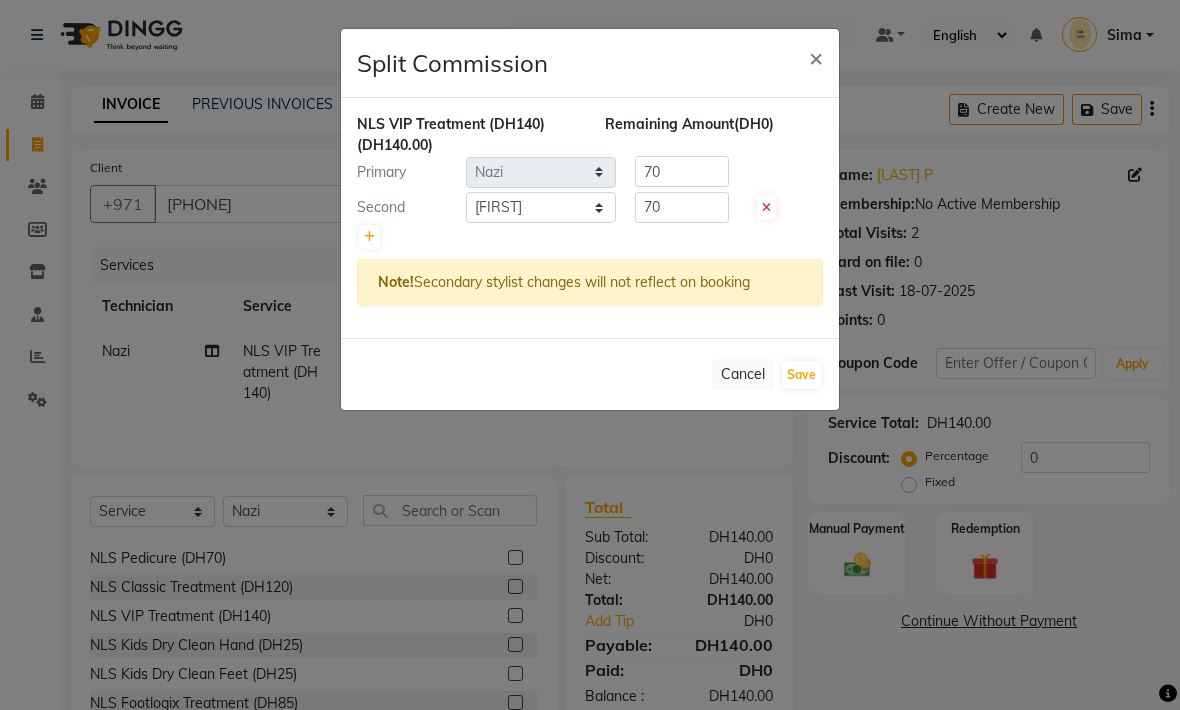 click on "Save" 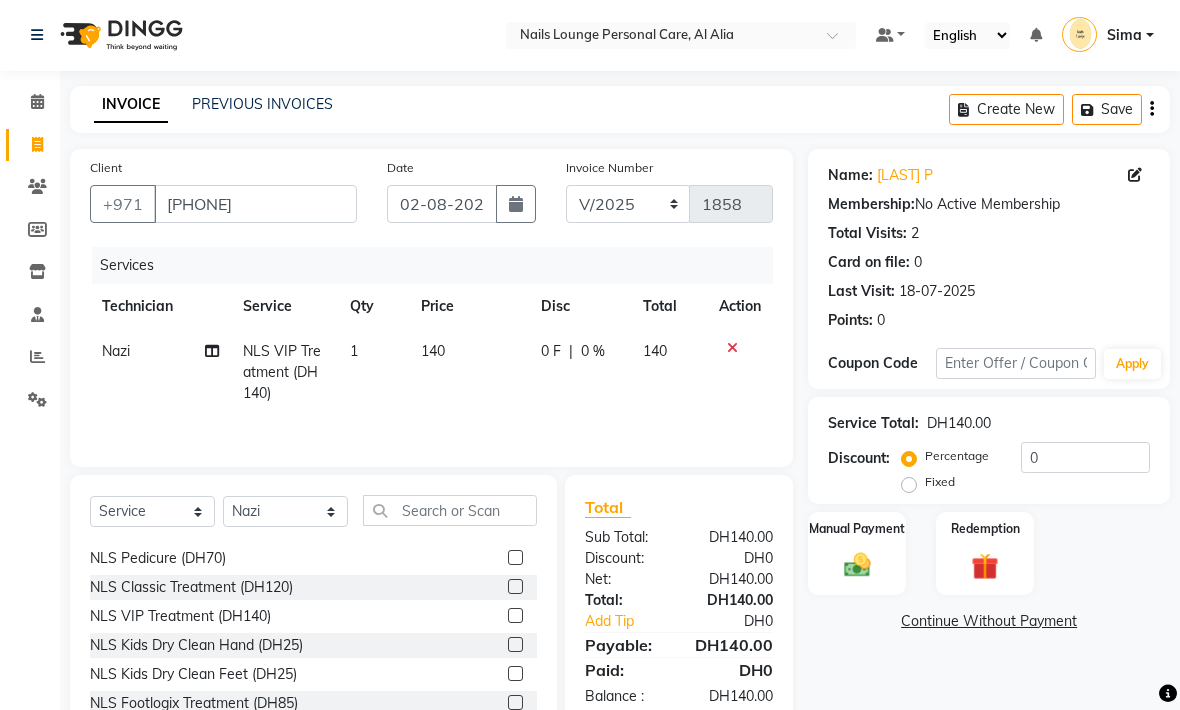 click 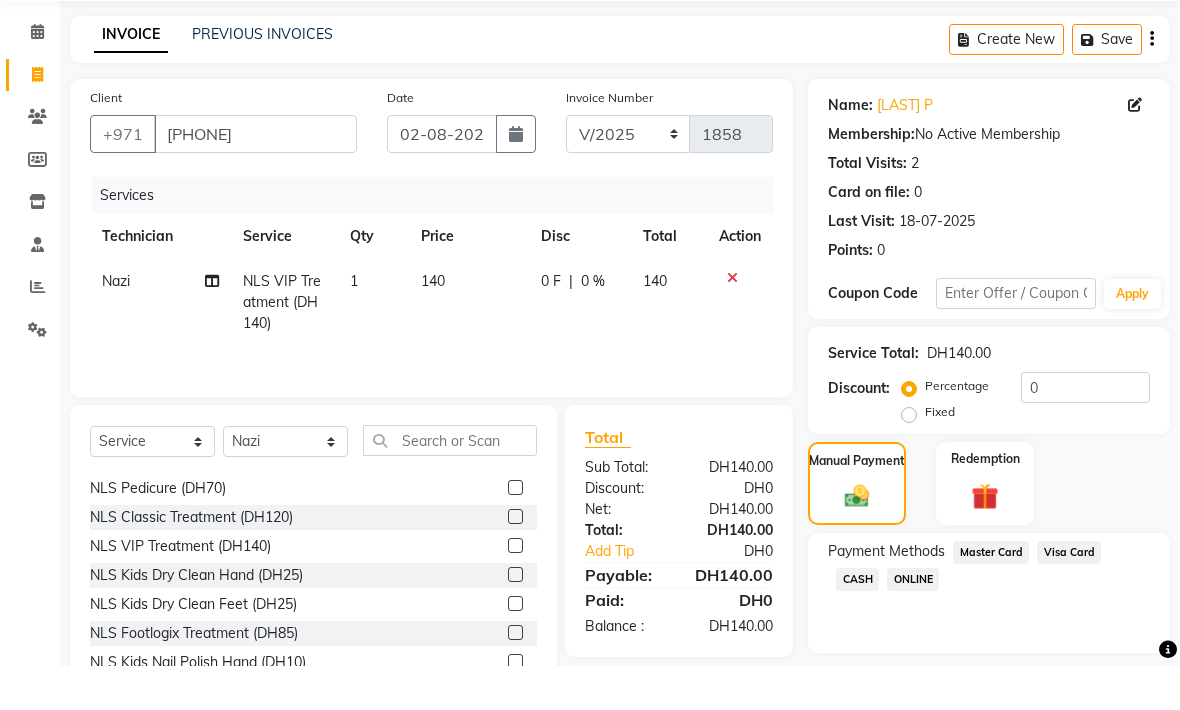 scroll, scrollTop: 25, scrollLeft: 0, axis: vertical 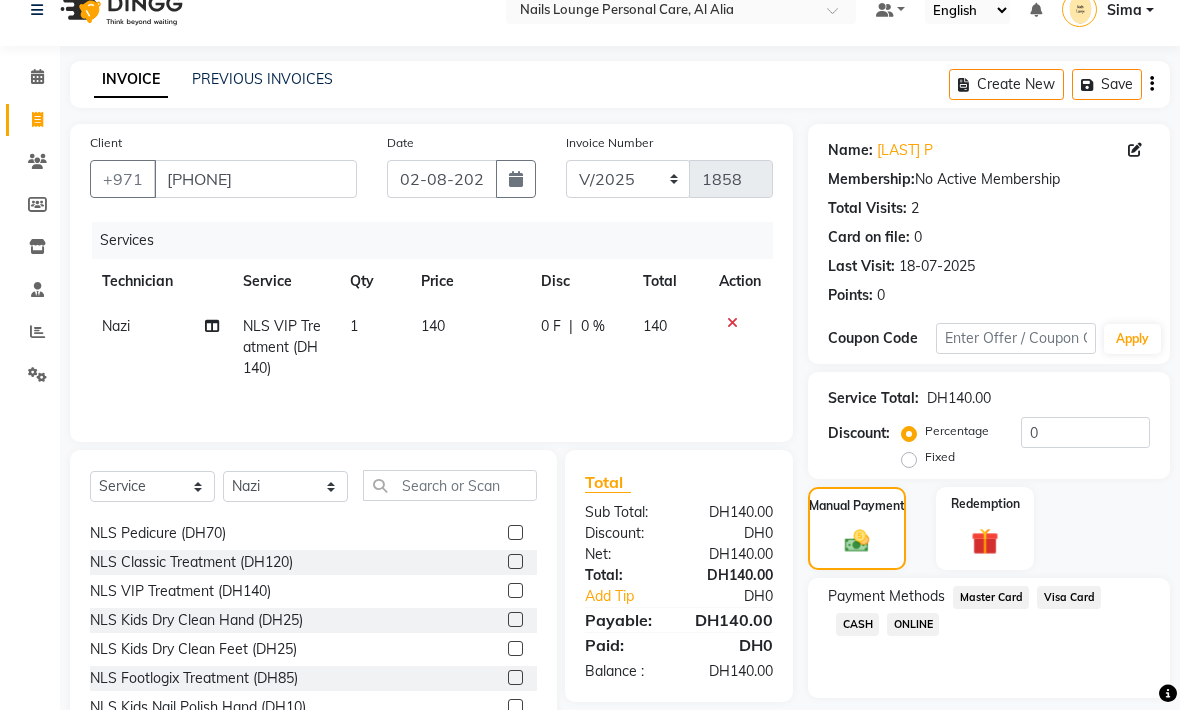 click on "Visa Card" 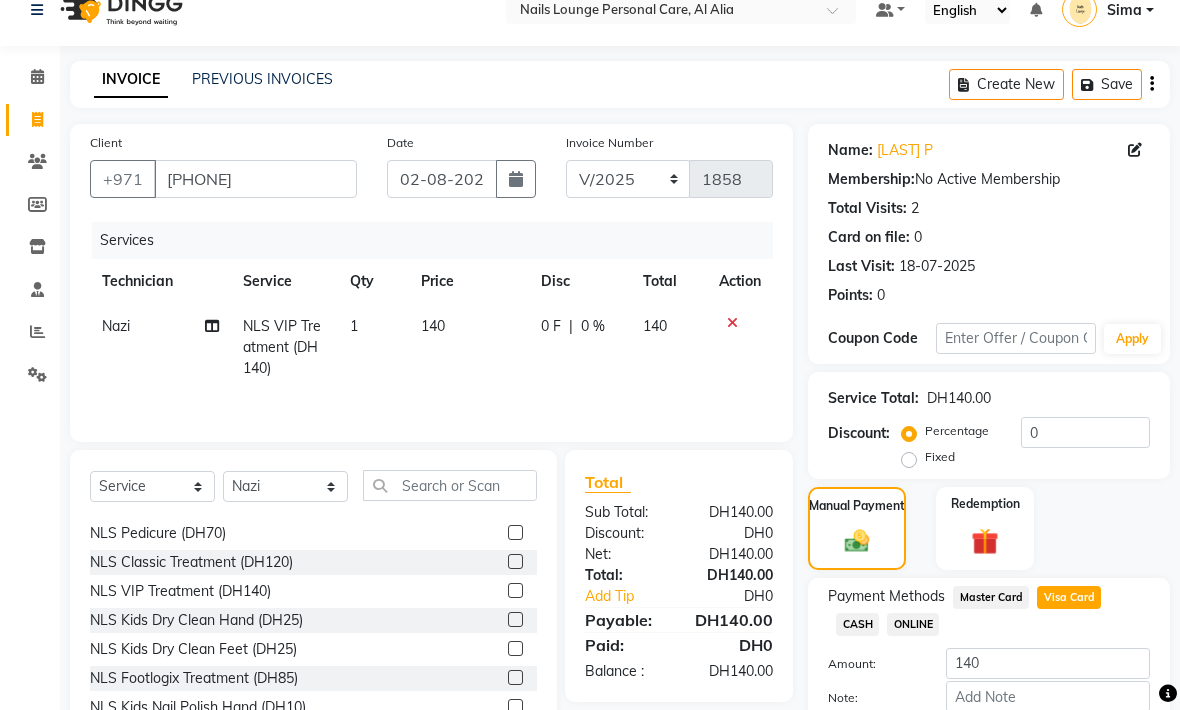 click on "Add Payment" 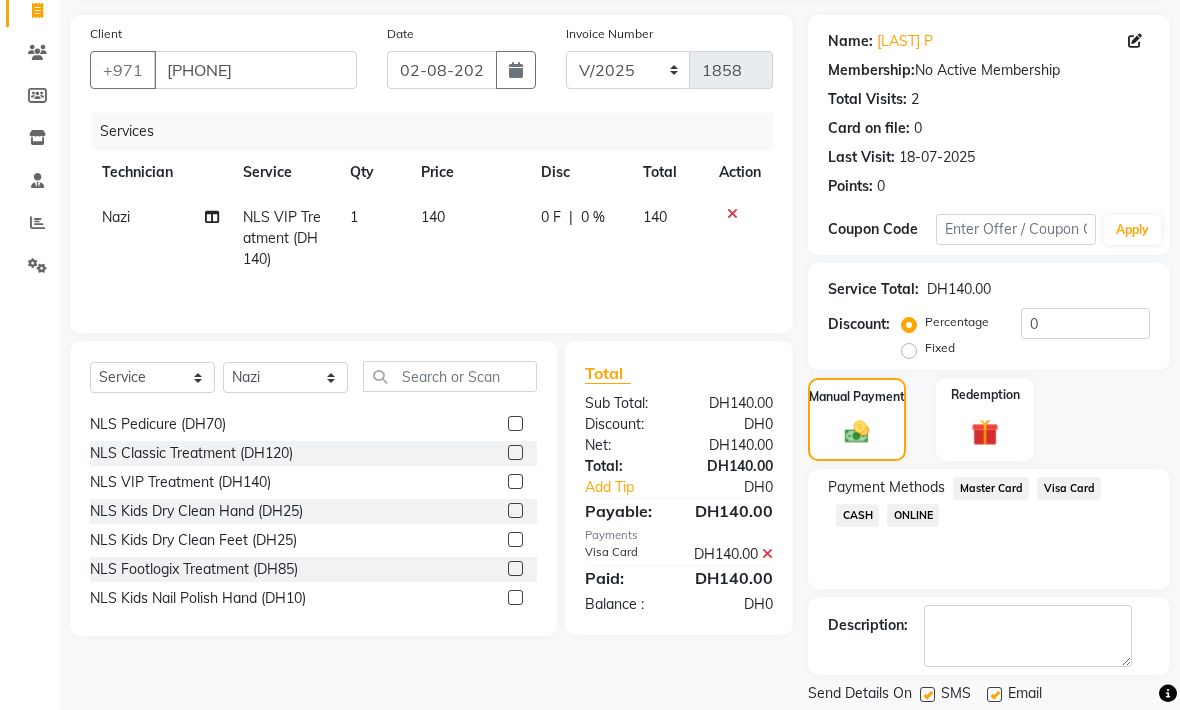click on "Checkout" 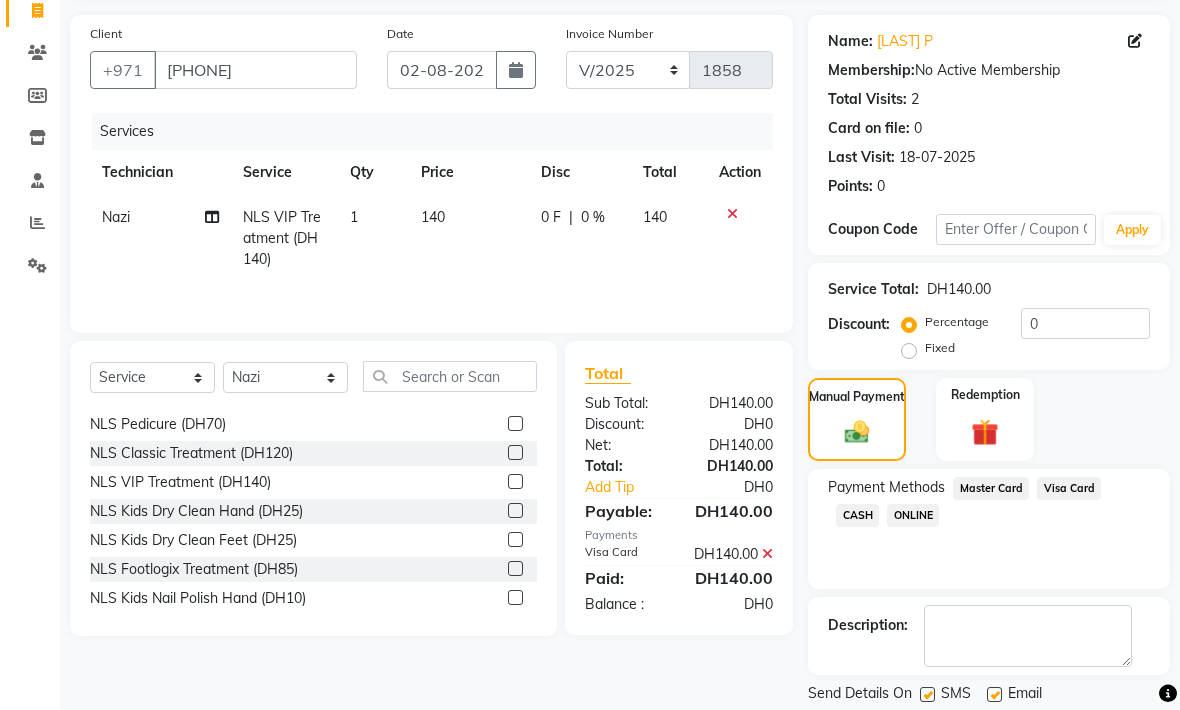 scroll, scrollTop: 134, scrollLeft: 0, axis: vertical 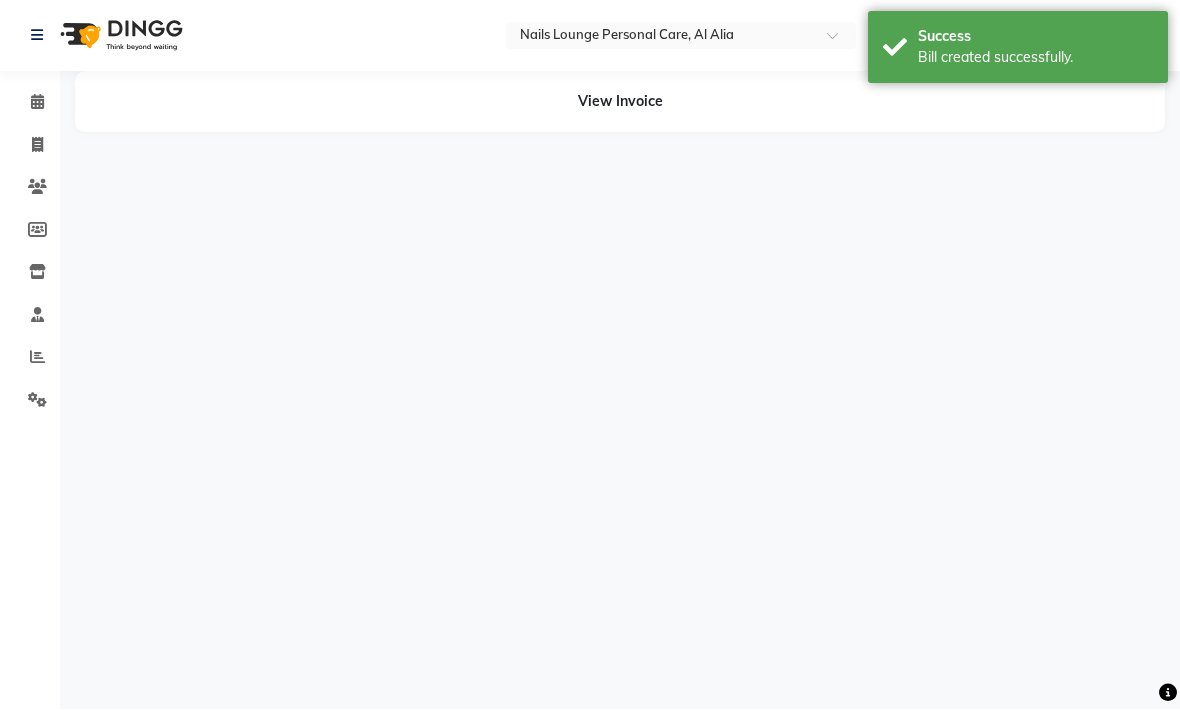 select on "87540" 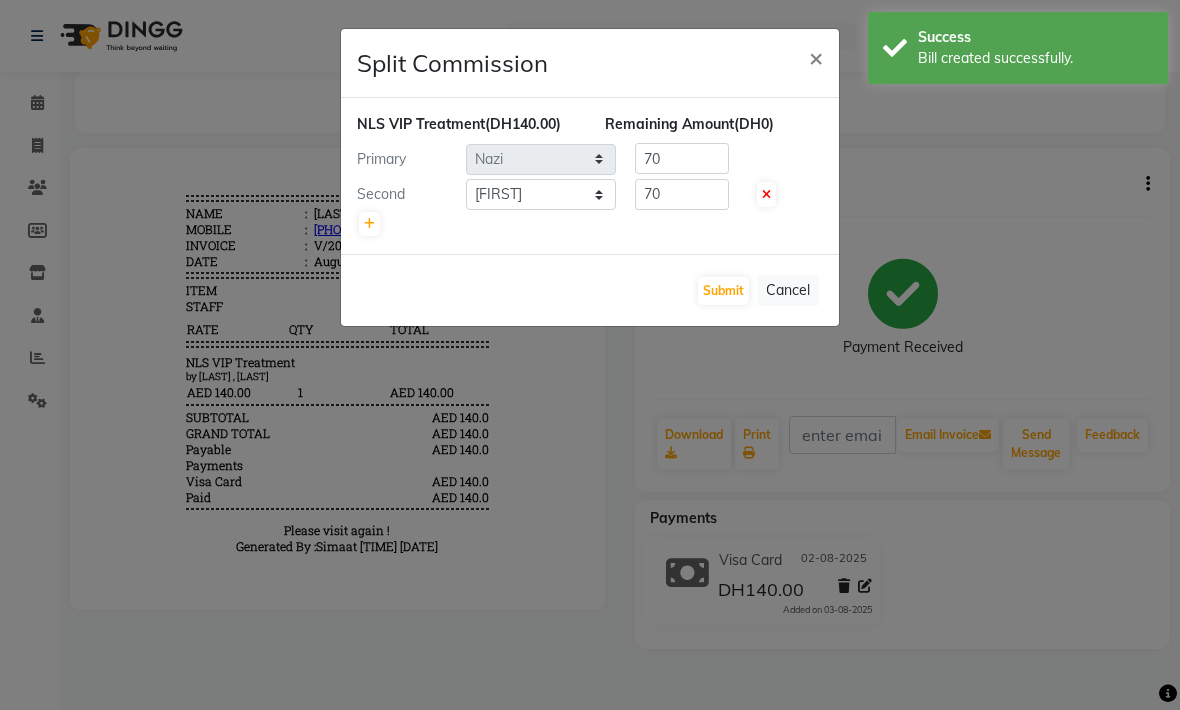 scroll, scrollTop: 0, scrollLeft: 0, axis: both 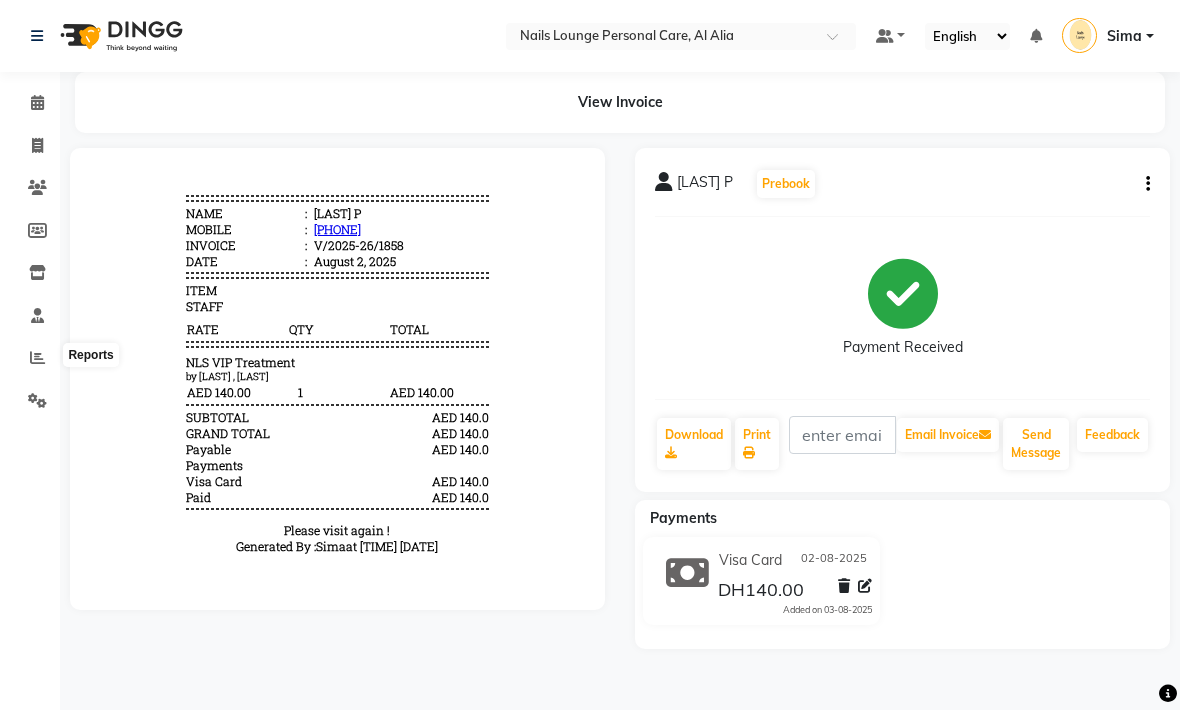 click 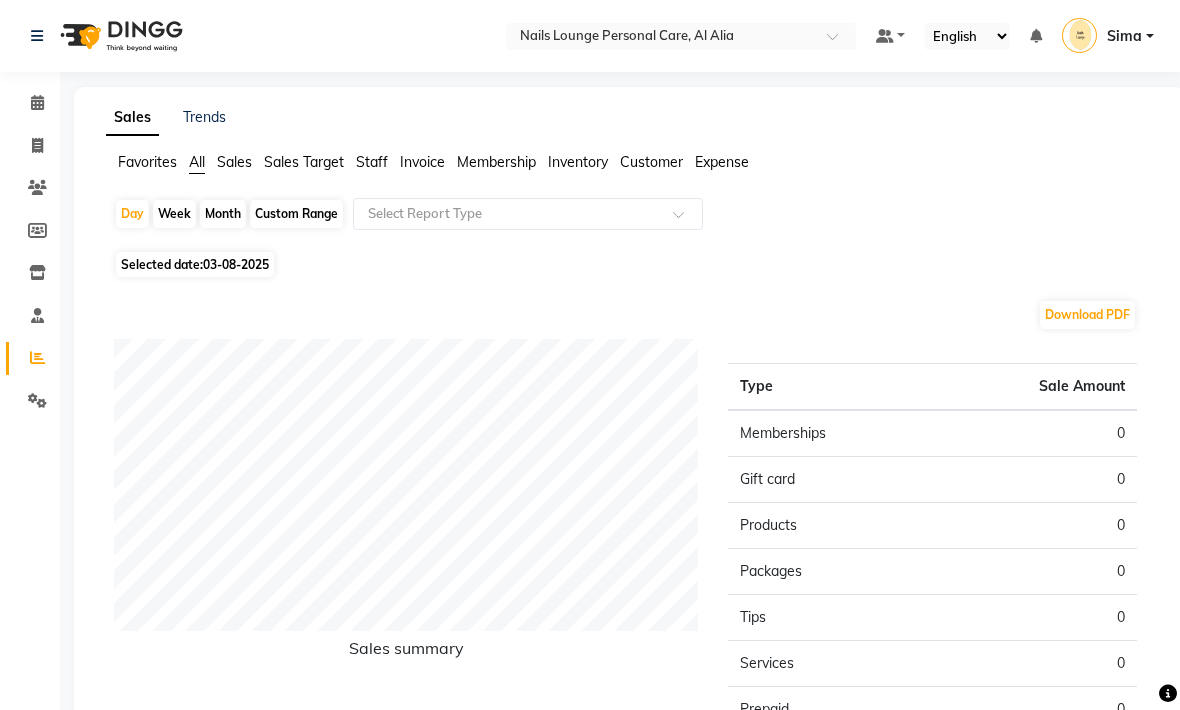 click on "03-08-2025" 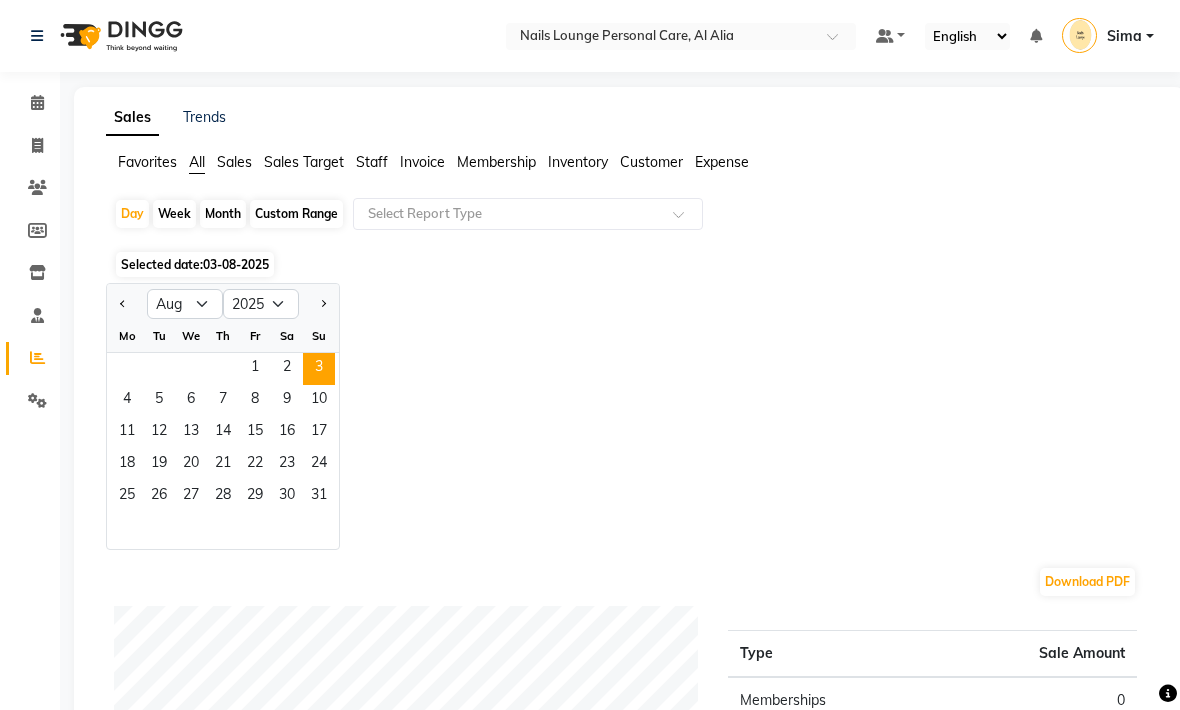 click on "Month" 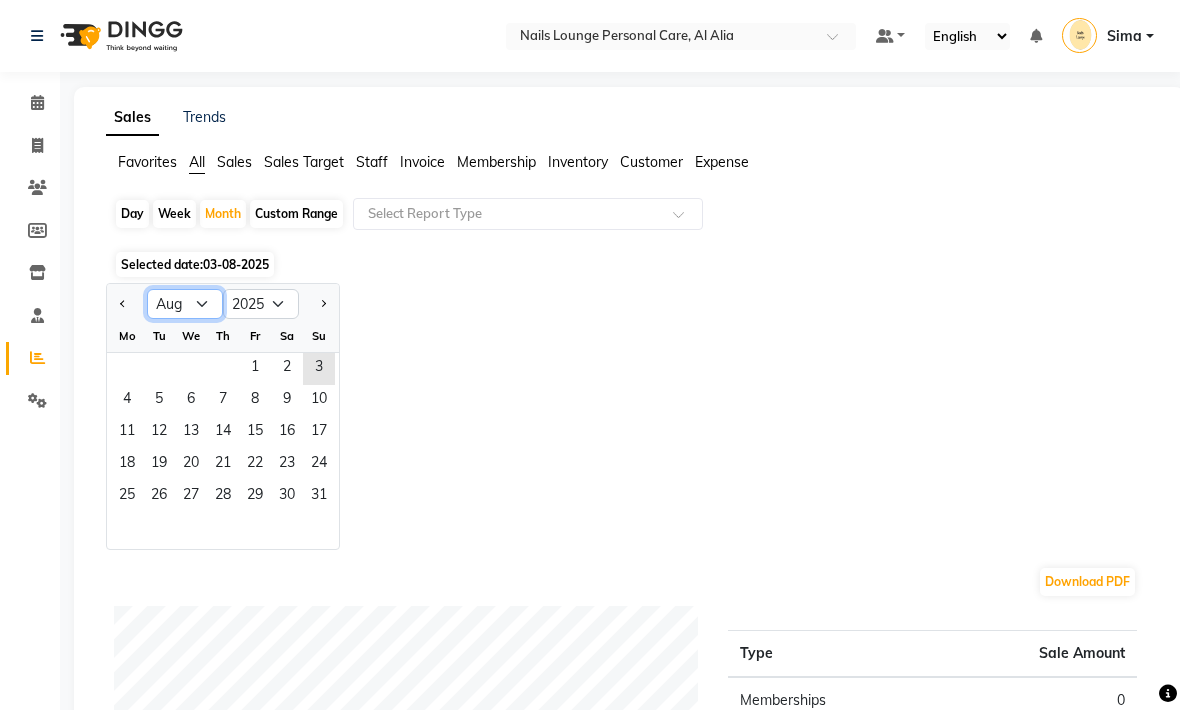 click on "Jan Feb Mar Apr May Jun Jul Aug Sep Oct Nov Dec" 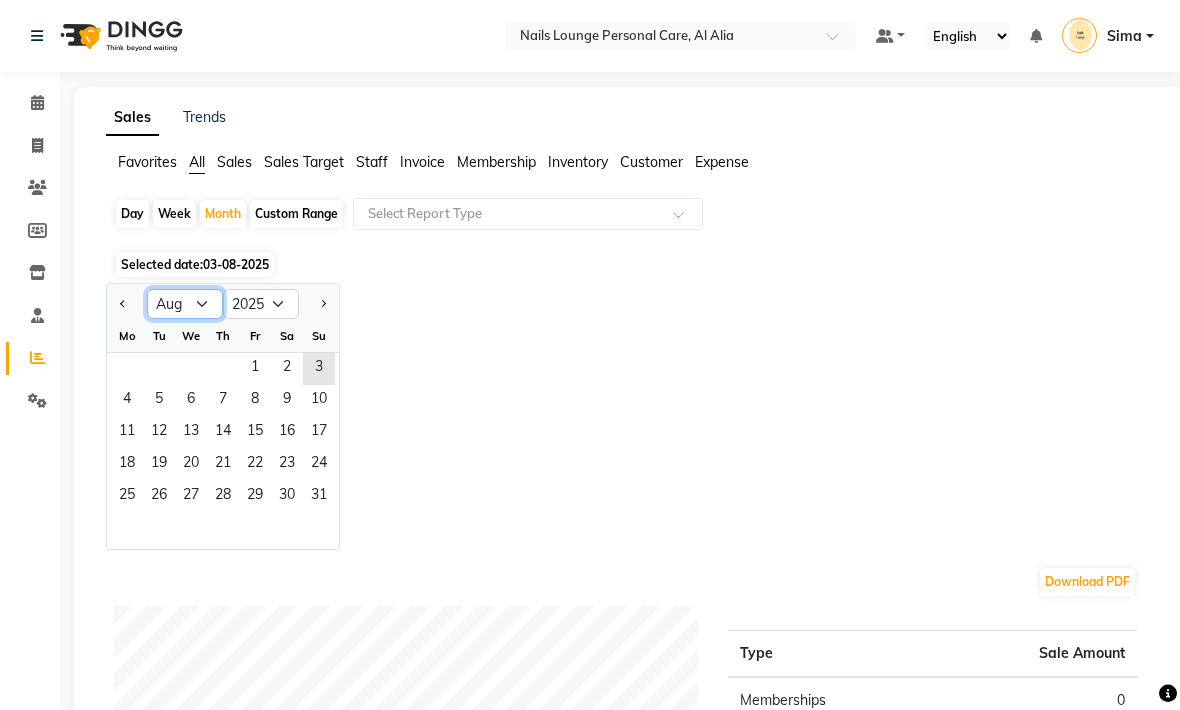select on "6" 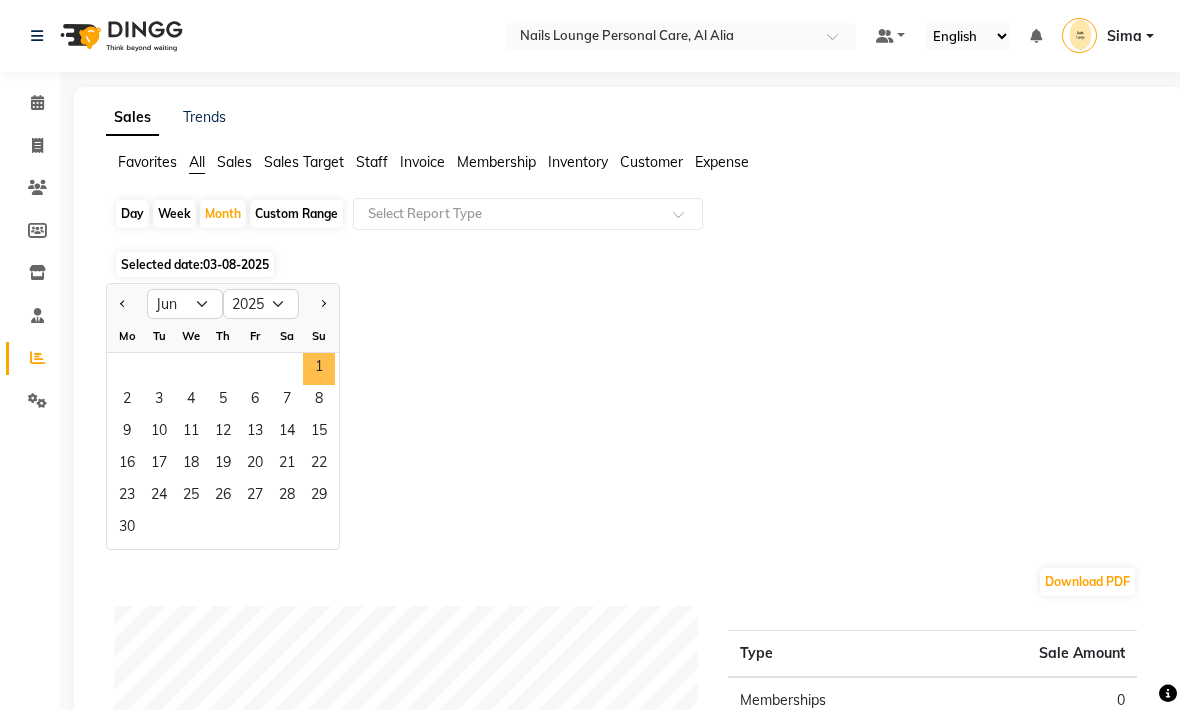 click on "1" 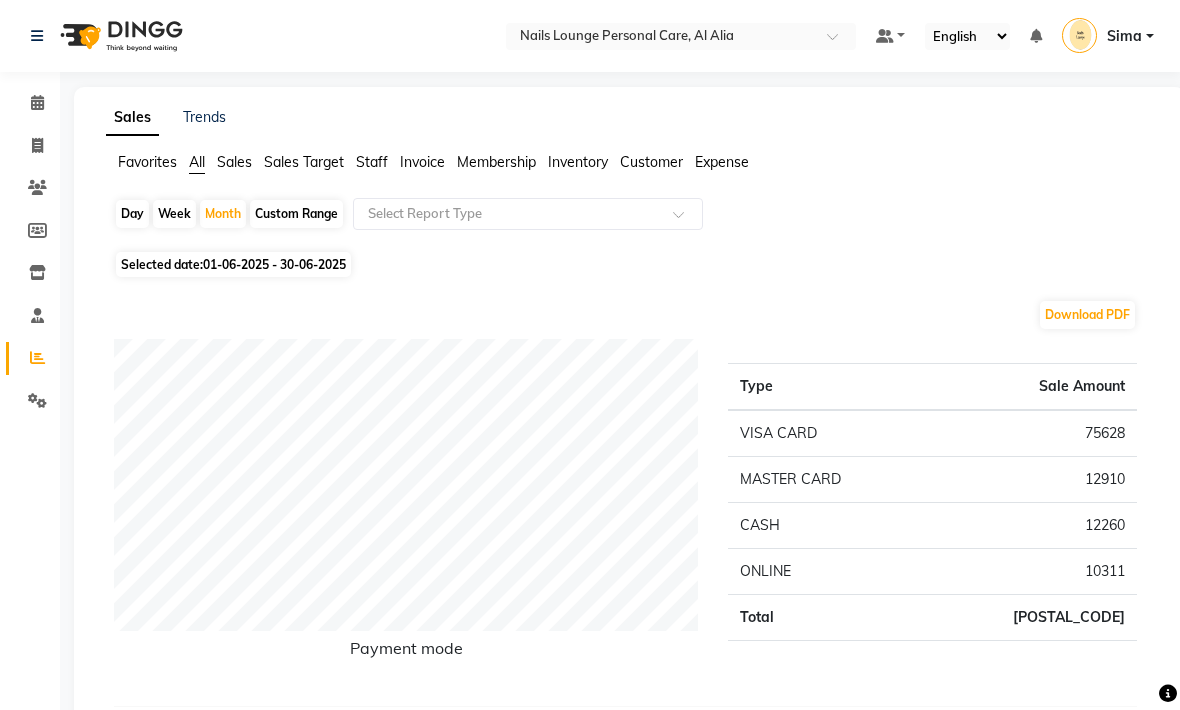 click on "Sales" 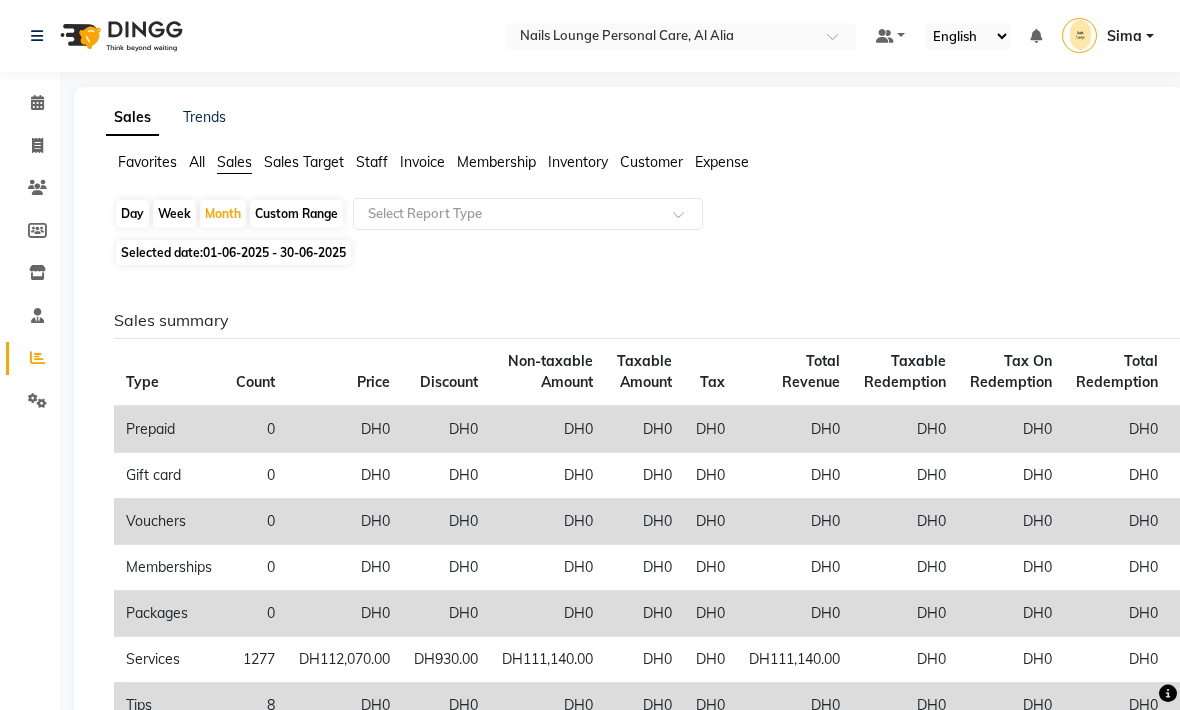 click 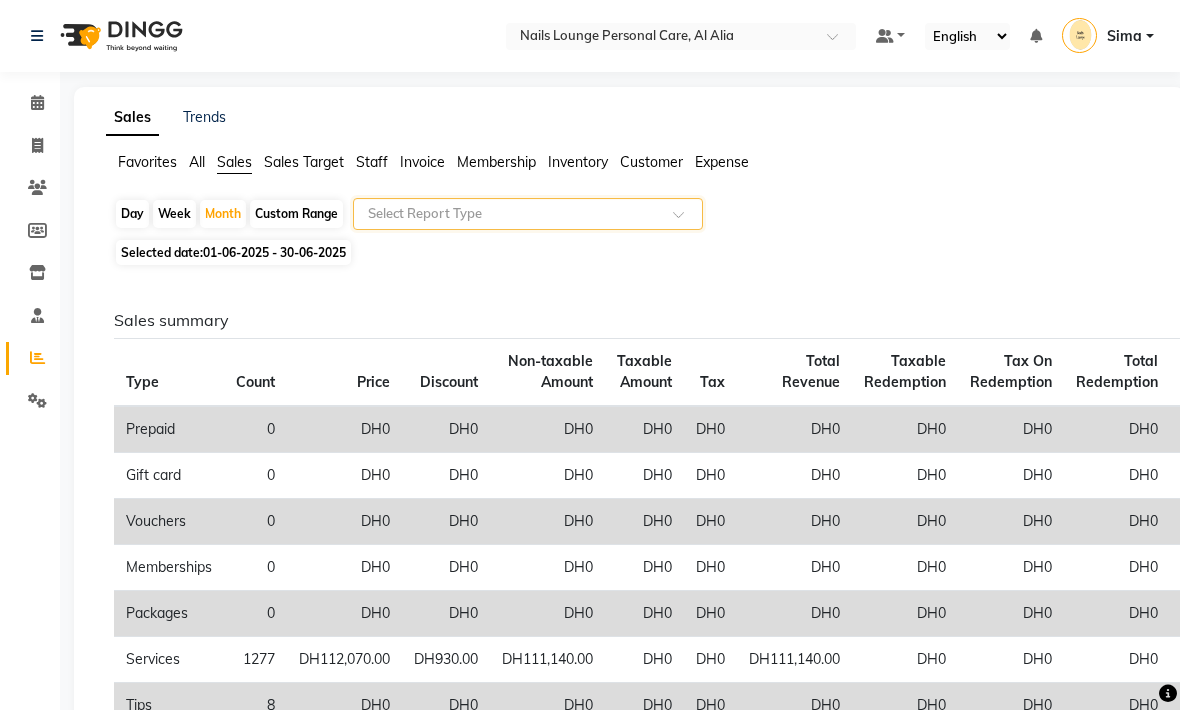 click on "Staff" 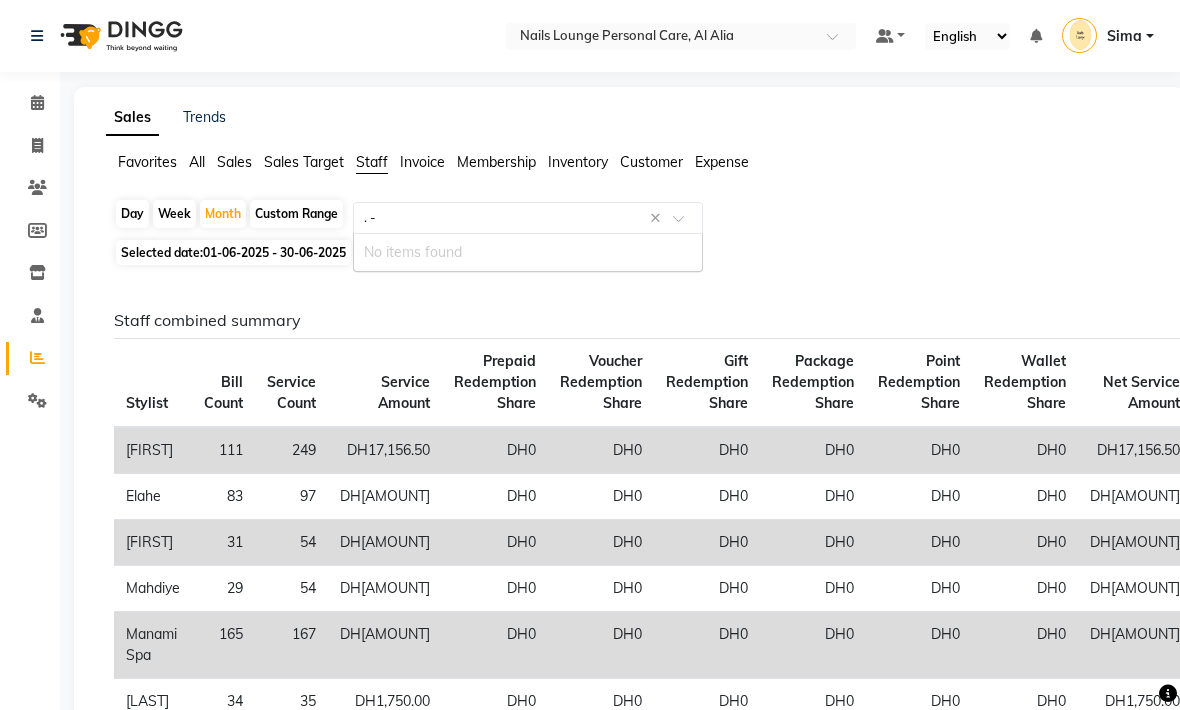click on ". -" 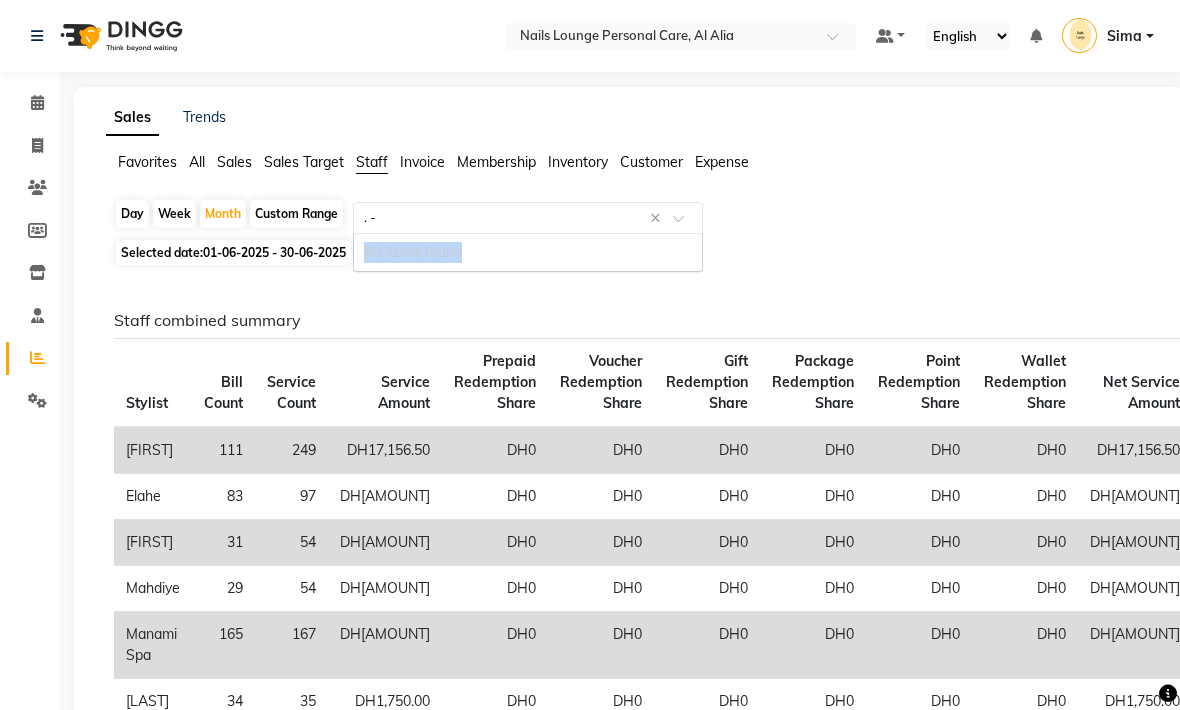 click on ". -" 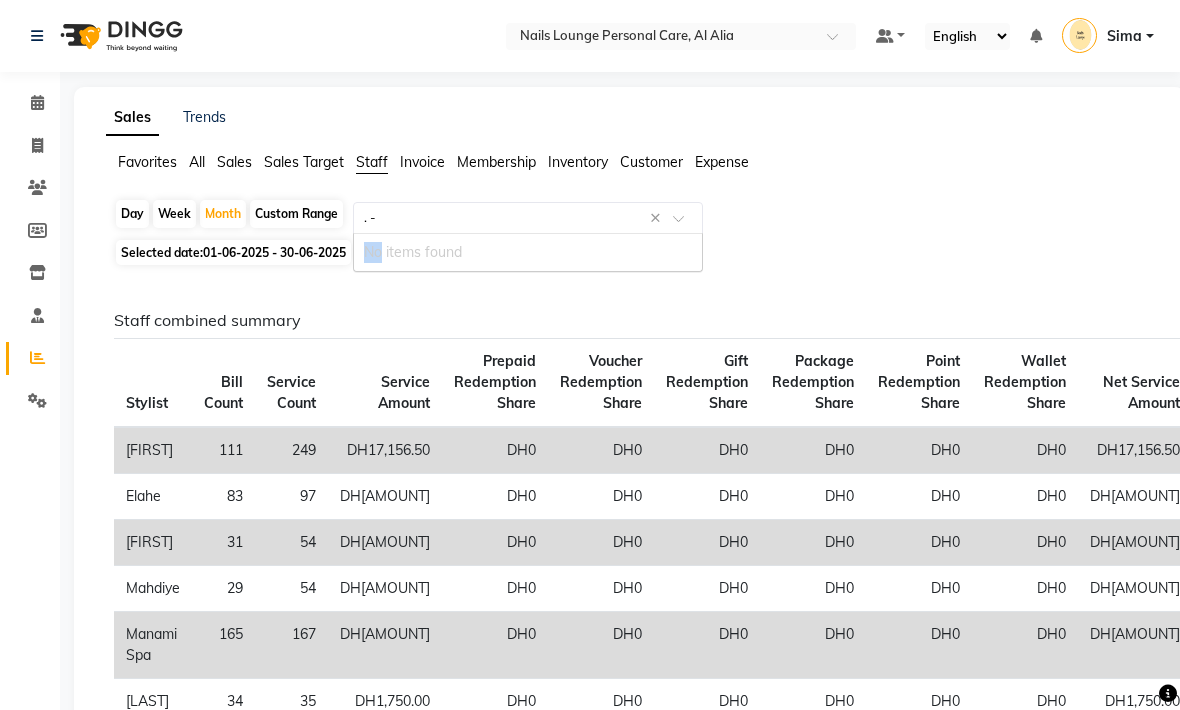 click on ". -" 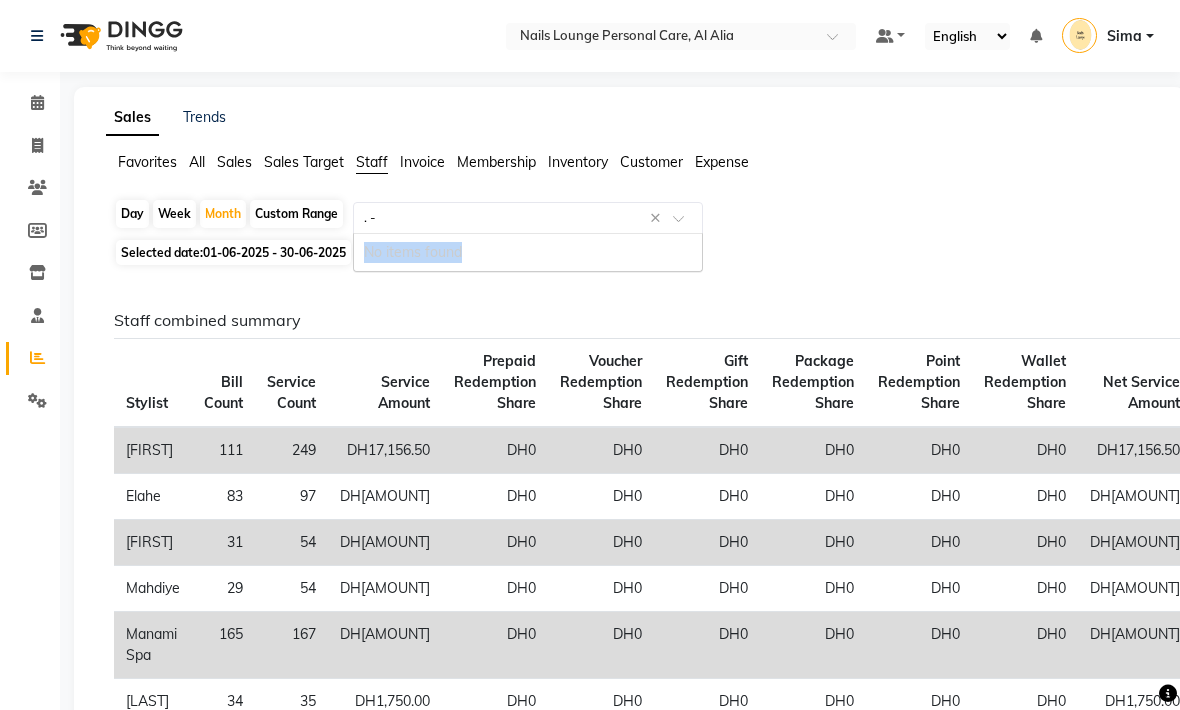 click on ". -" 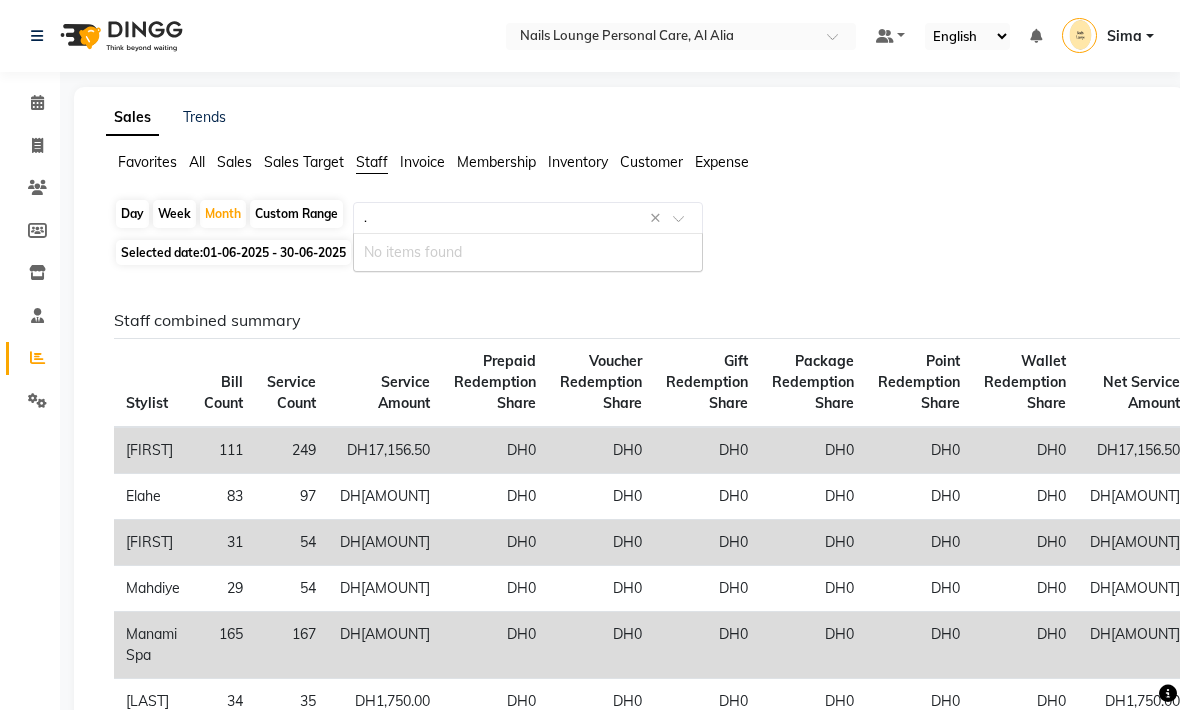 type on "." 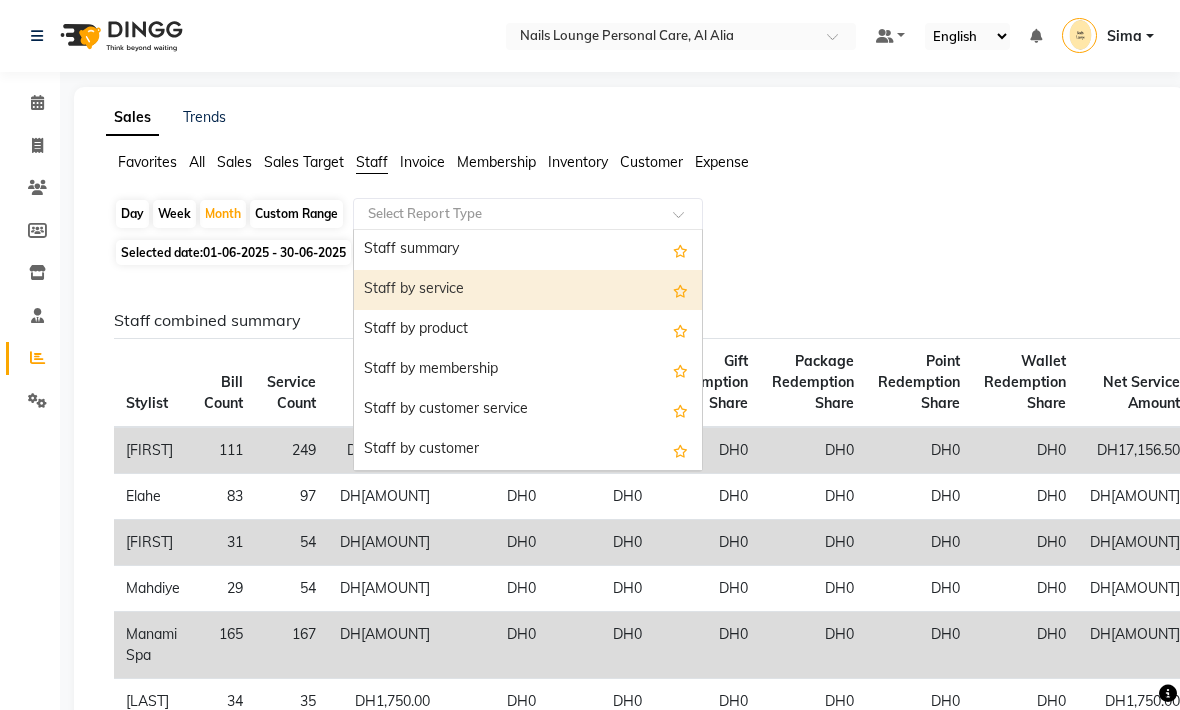 click on "Staff by service" at bounding box center [528, 290] 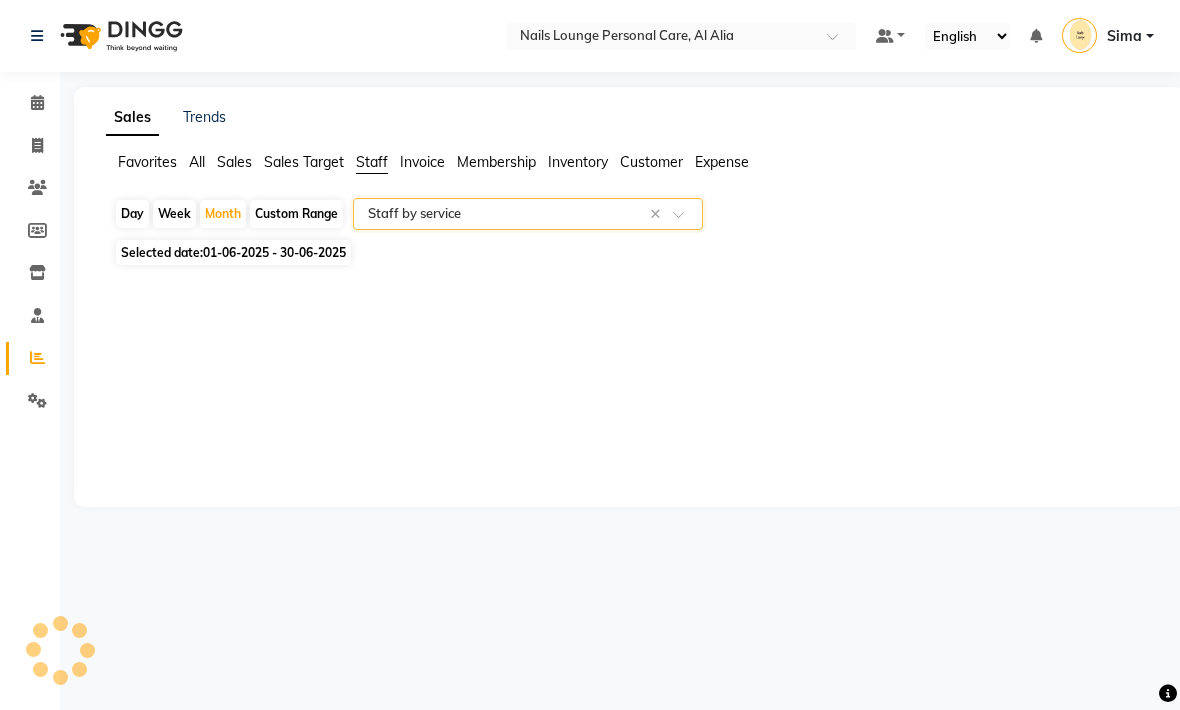 select on "filtered_report" 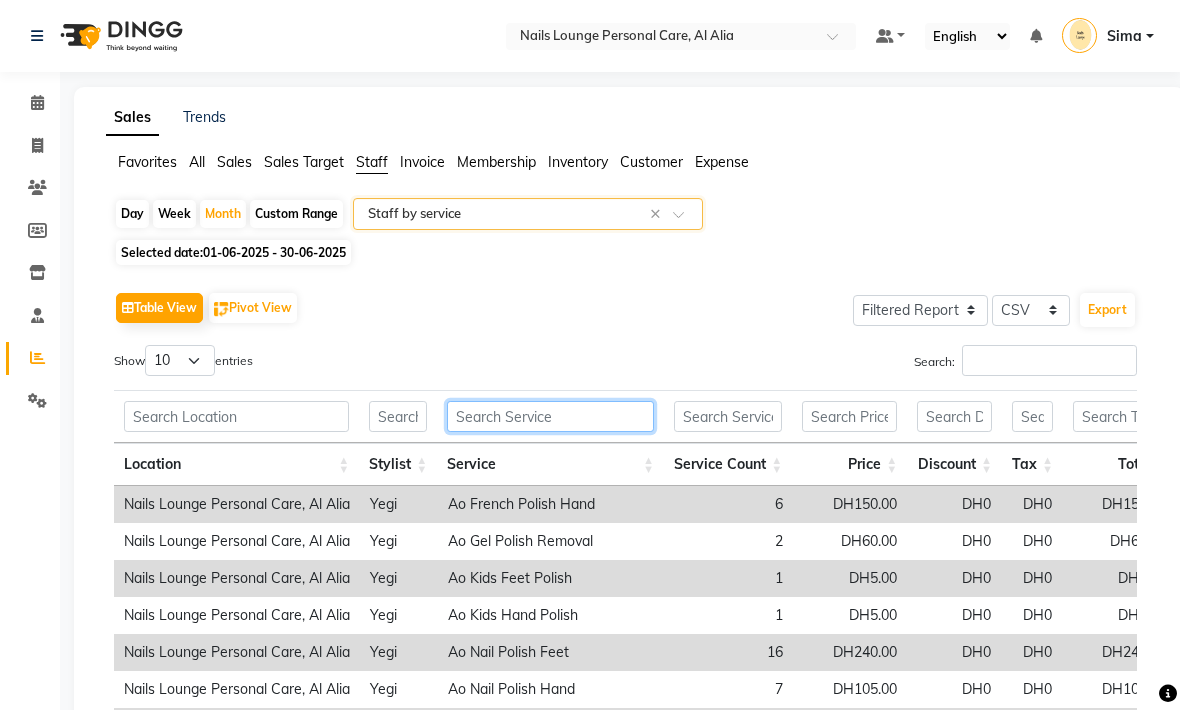 click at bounding box center (550, 416) 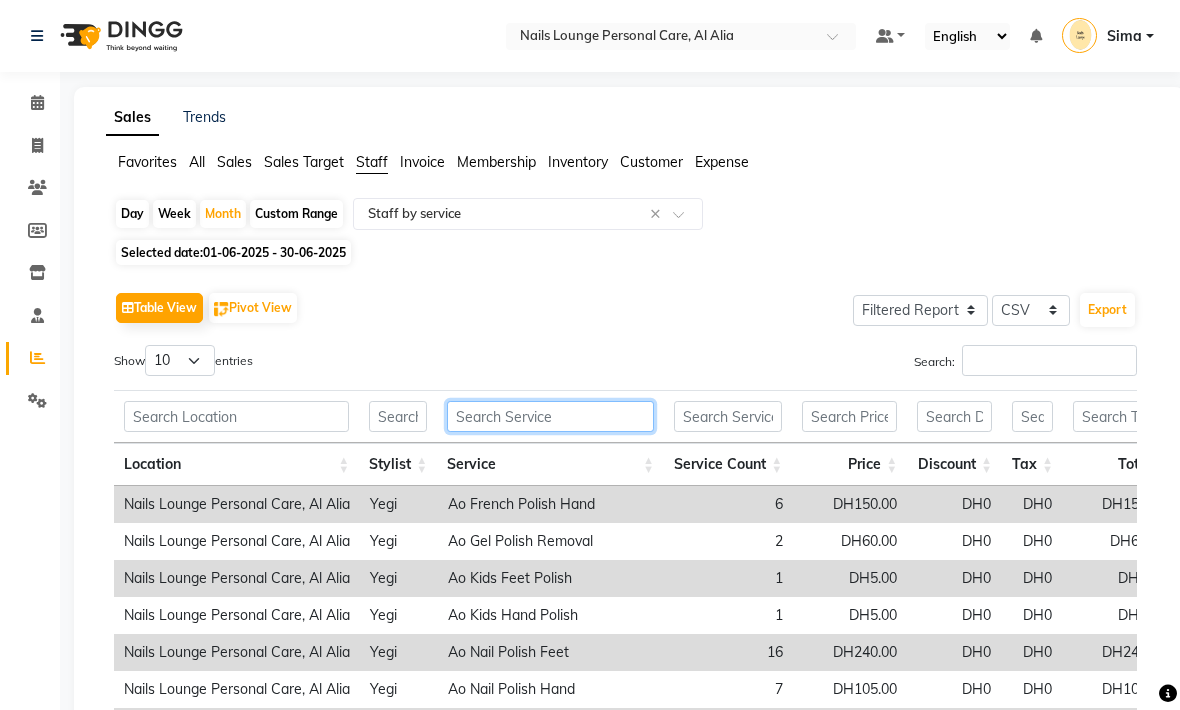 click at bounding box center [550, 416] 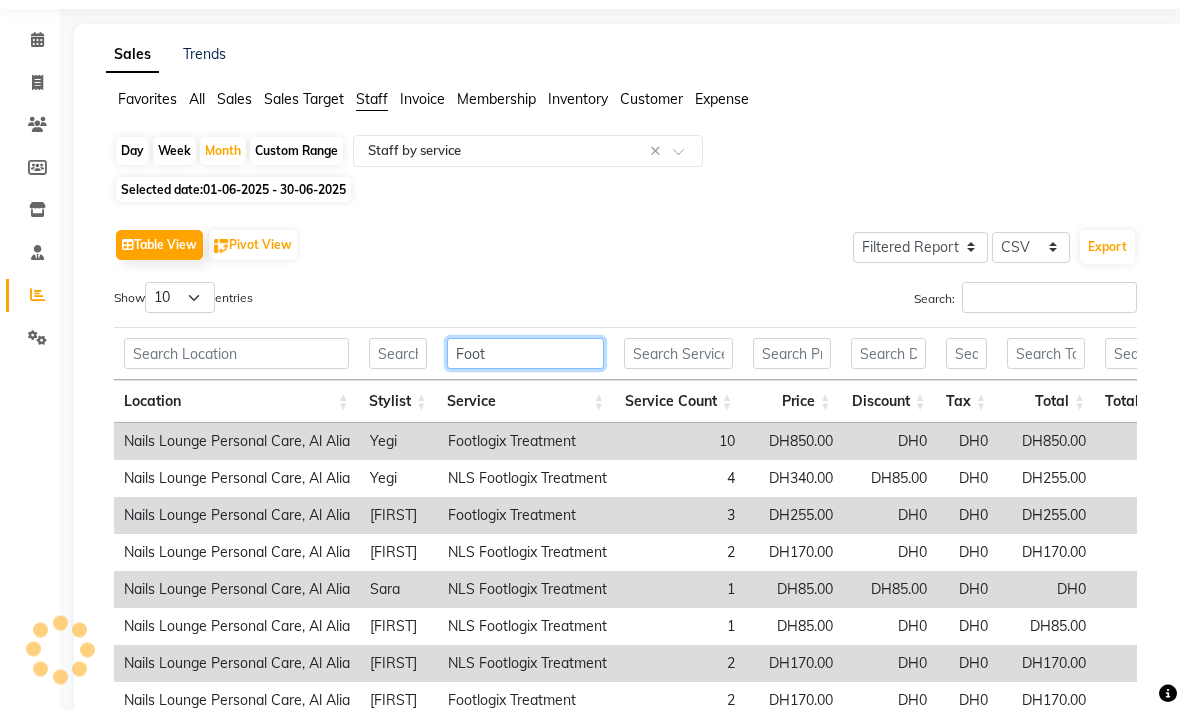 scroll, scrollTop: 63, scrollLeft: 0, axis: vertical 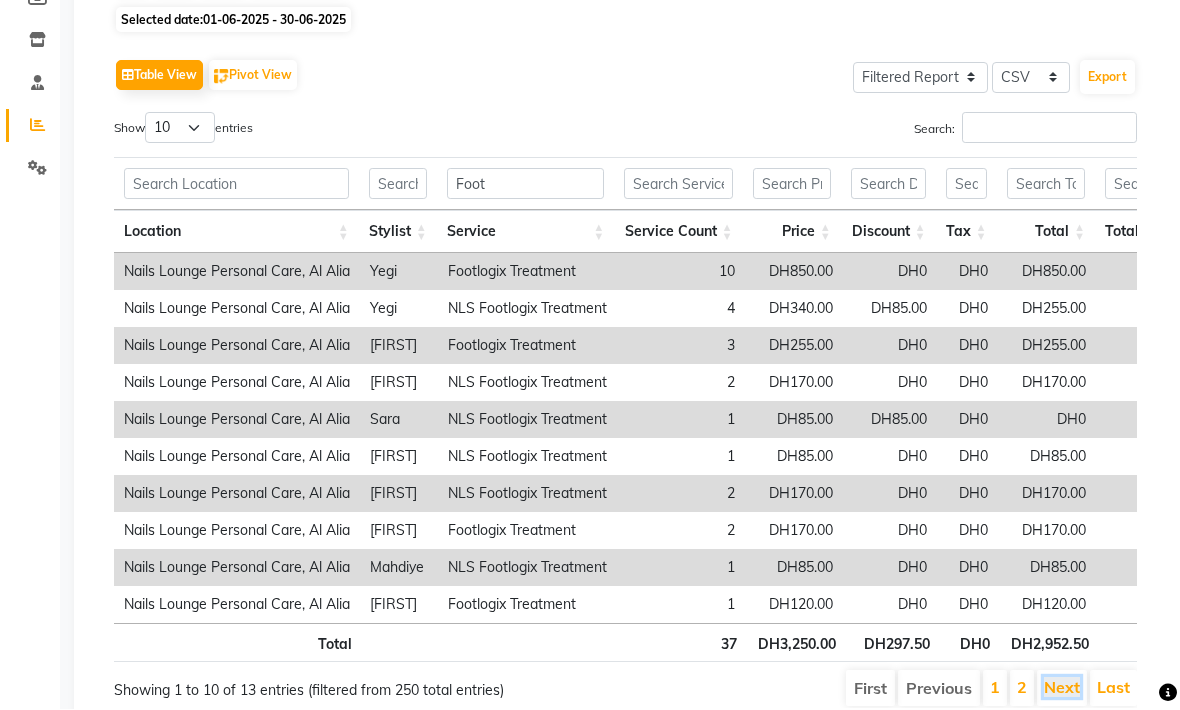 click on "Next" at bounding box center (1062, 688) 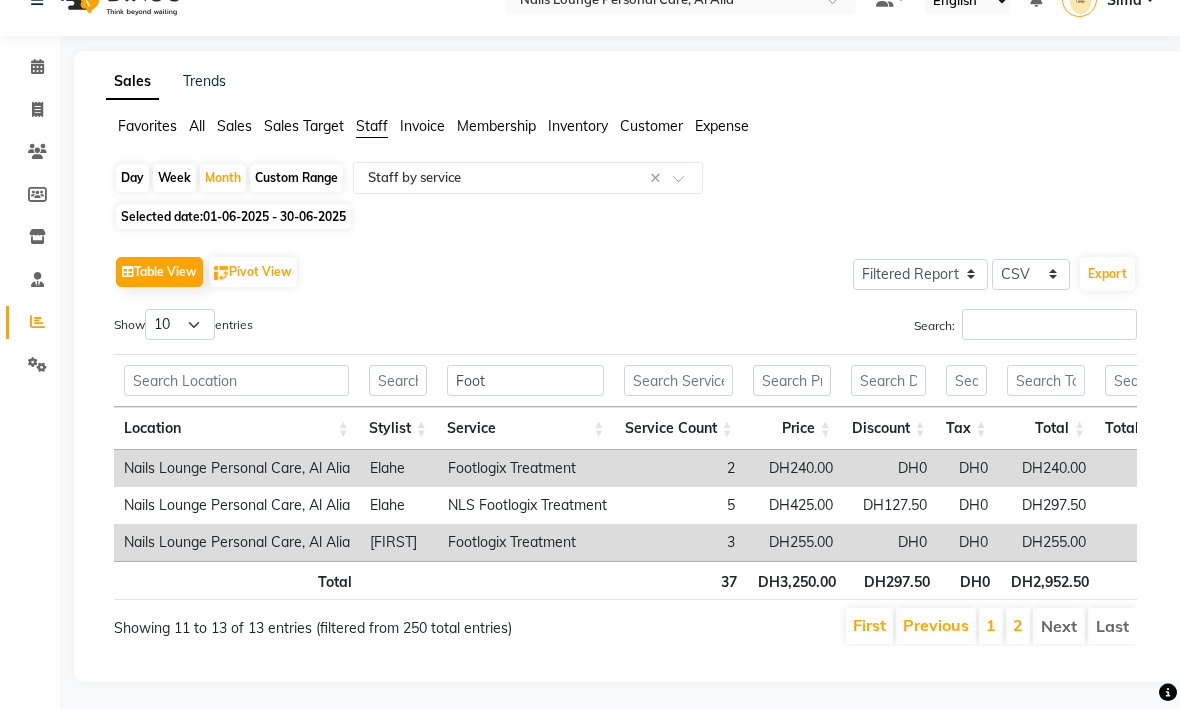 scroll, scrollTop: 39, scrollLeft: 0, axis: vertical 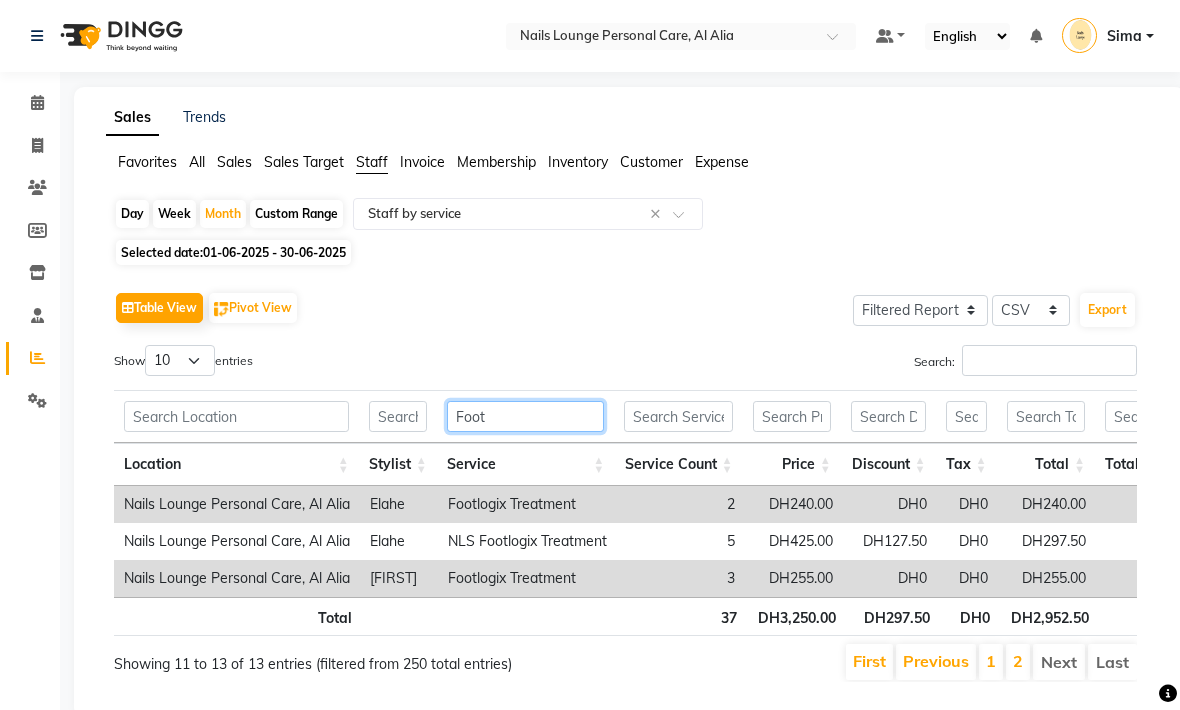 click on "Foot" at bounding box center [526, 416] 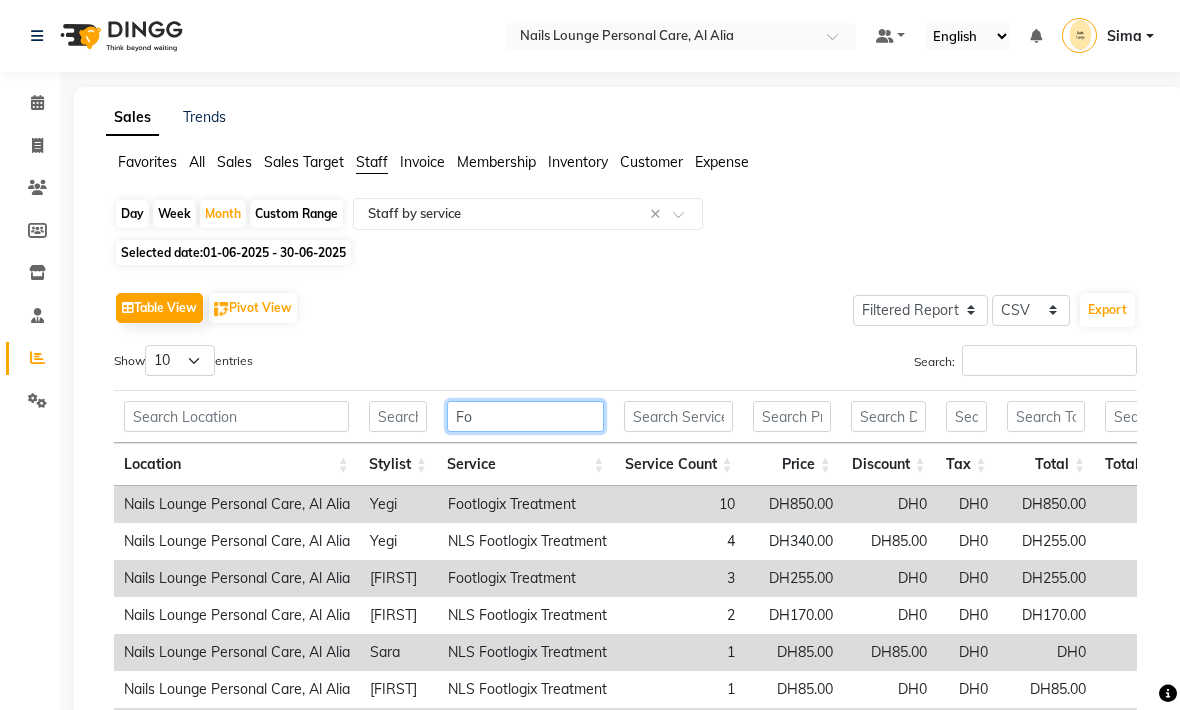 type on "F" 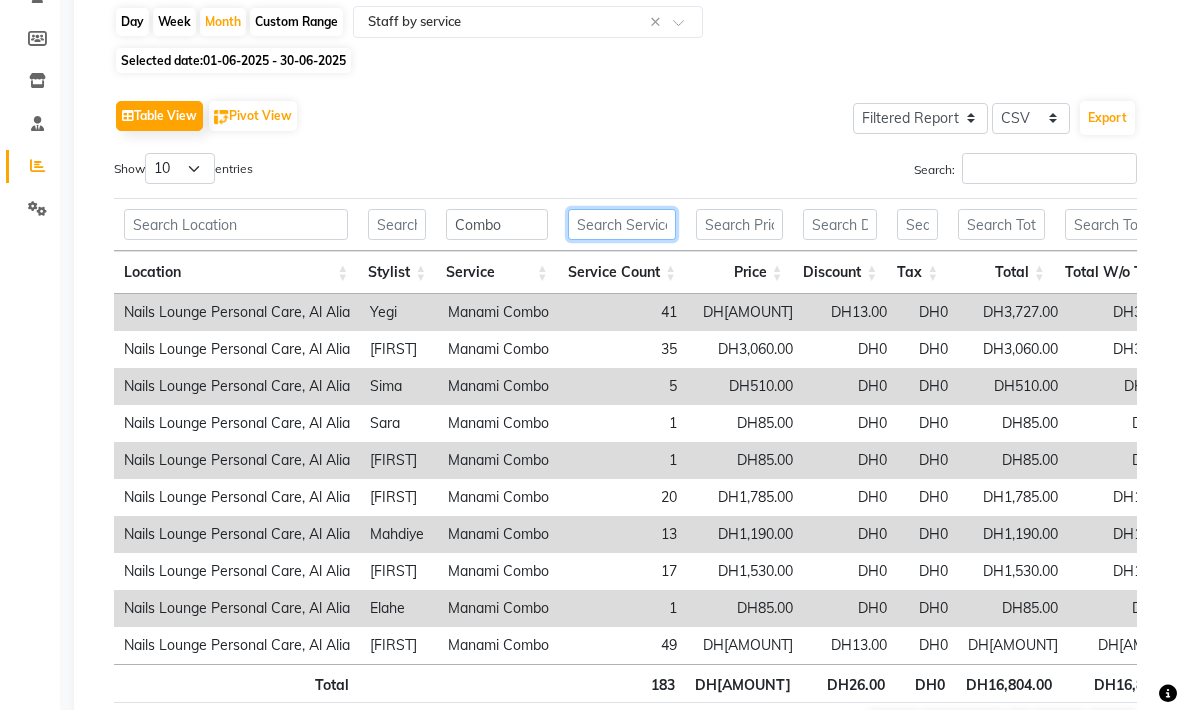 scroll, scrollTop: 192, scrollLeft: 0, axis: vertical 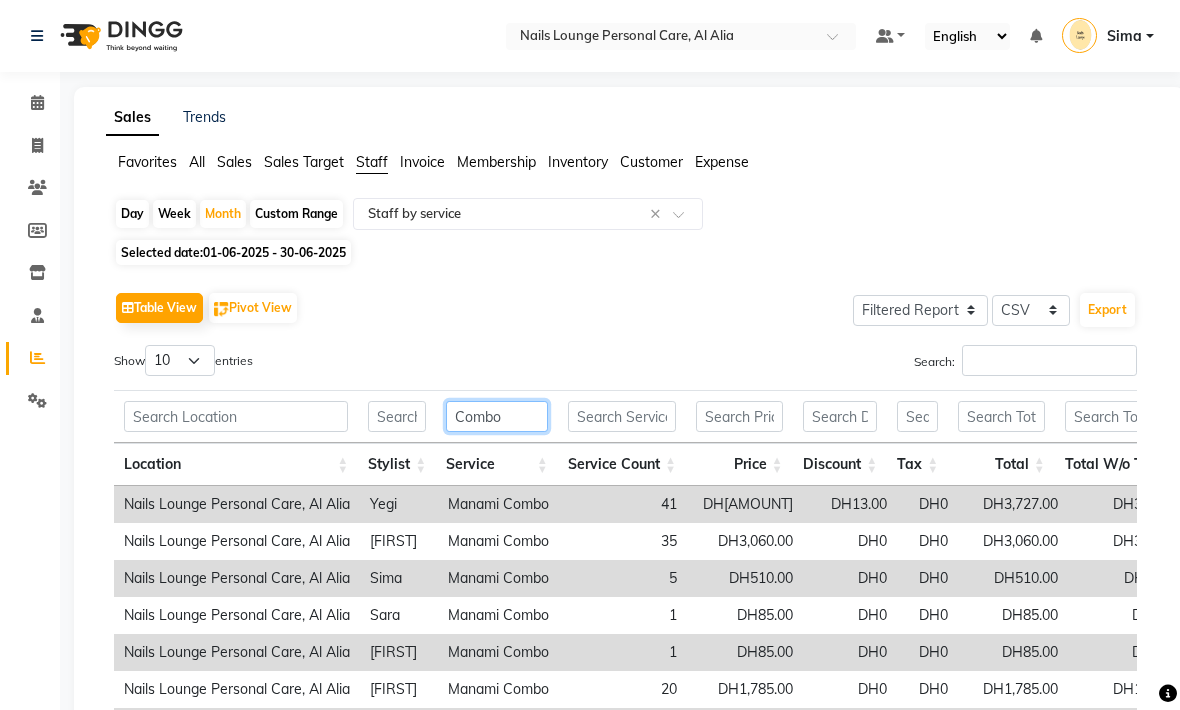 click on "Combo" at bounding box center (497, 416) 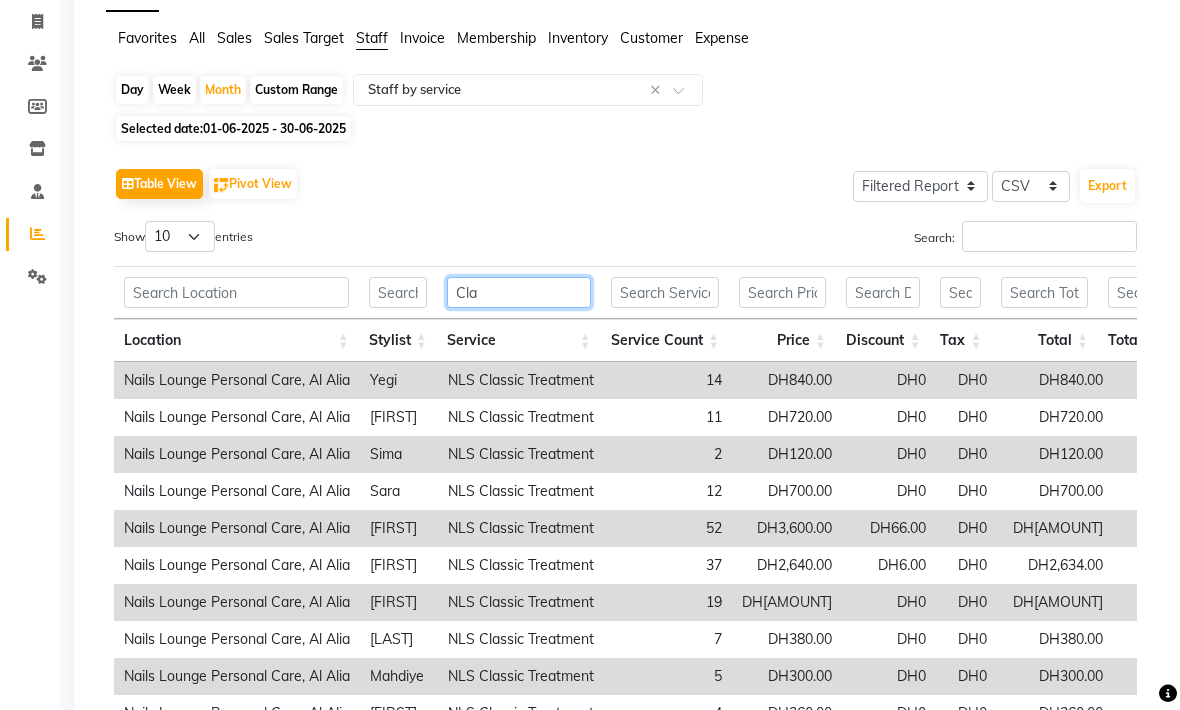 scroll, scrollTop: 124, scrollLeft: 0, axis: vertical 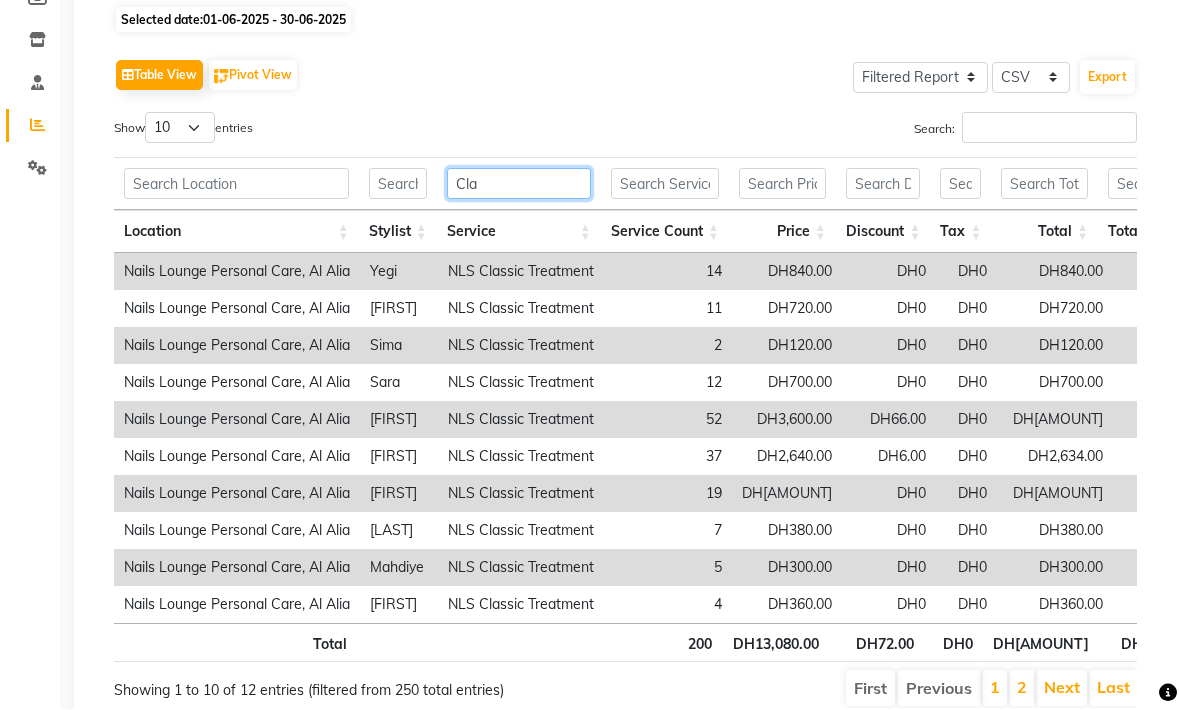type on "Cla" 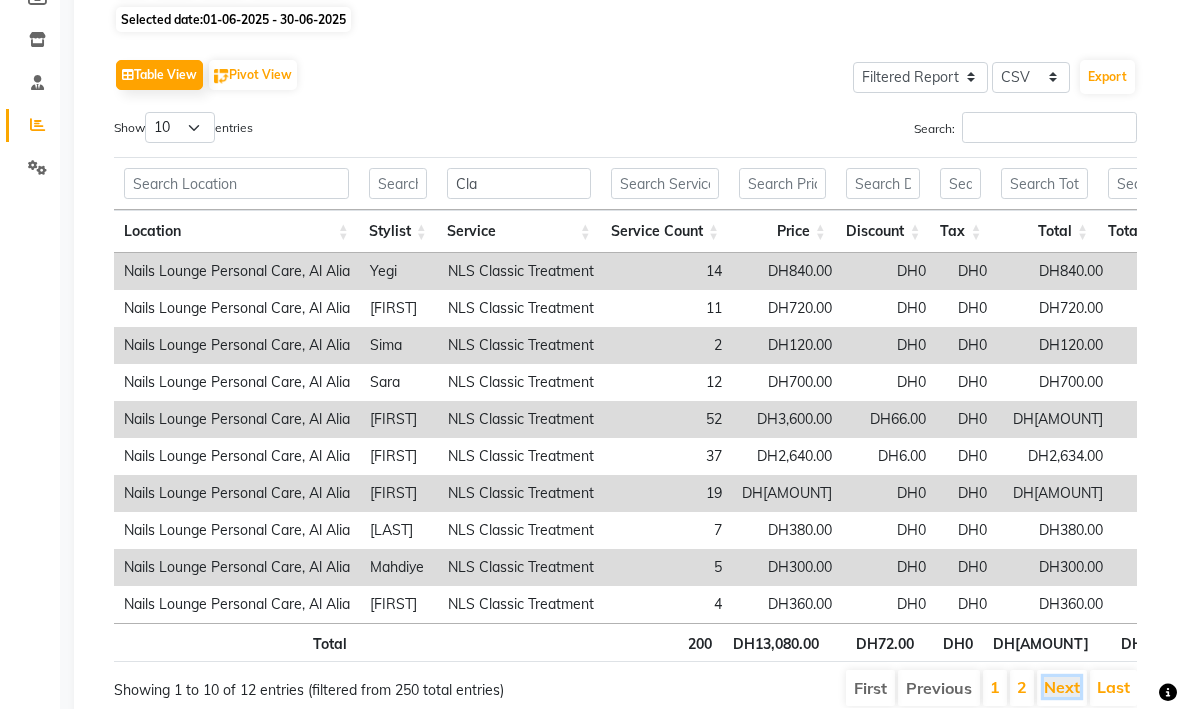 click on "Next" at bounding box center (1062, 688) 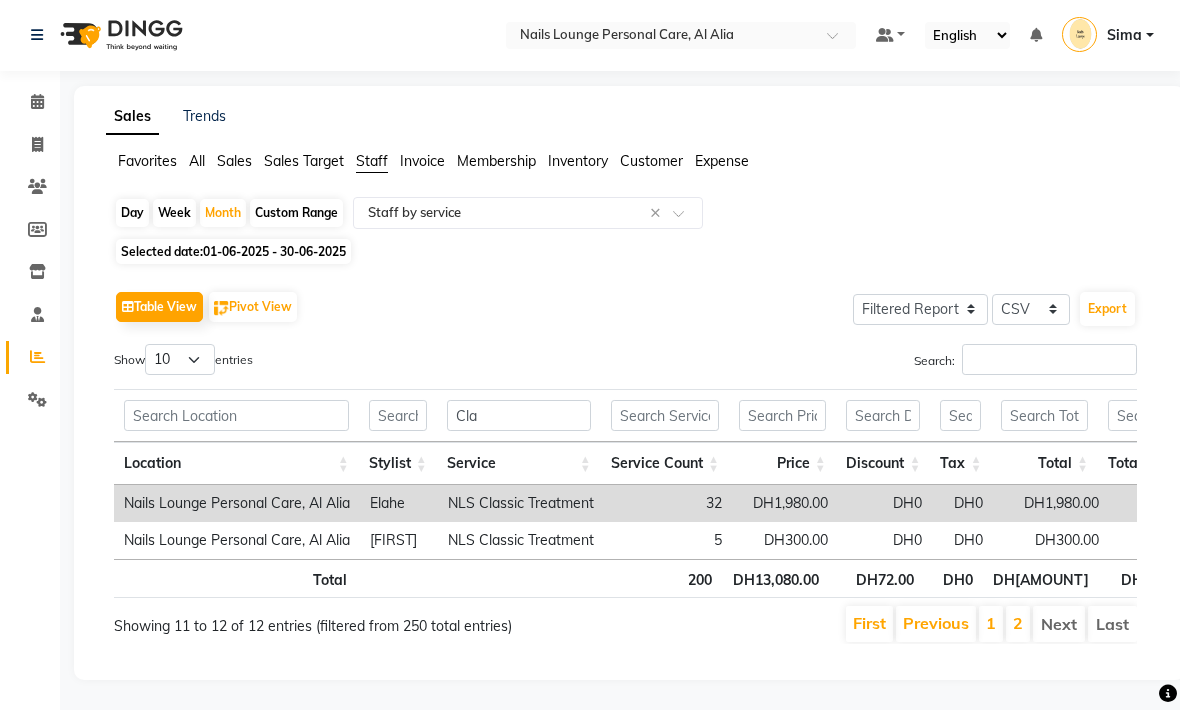 scroll, scrollTop: 0, scrollLeft: 0, axis: both 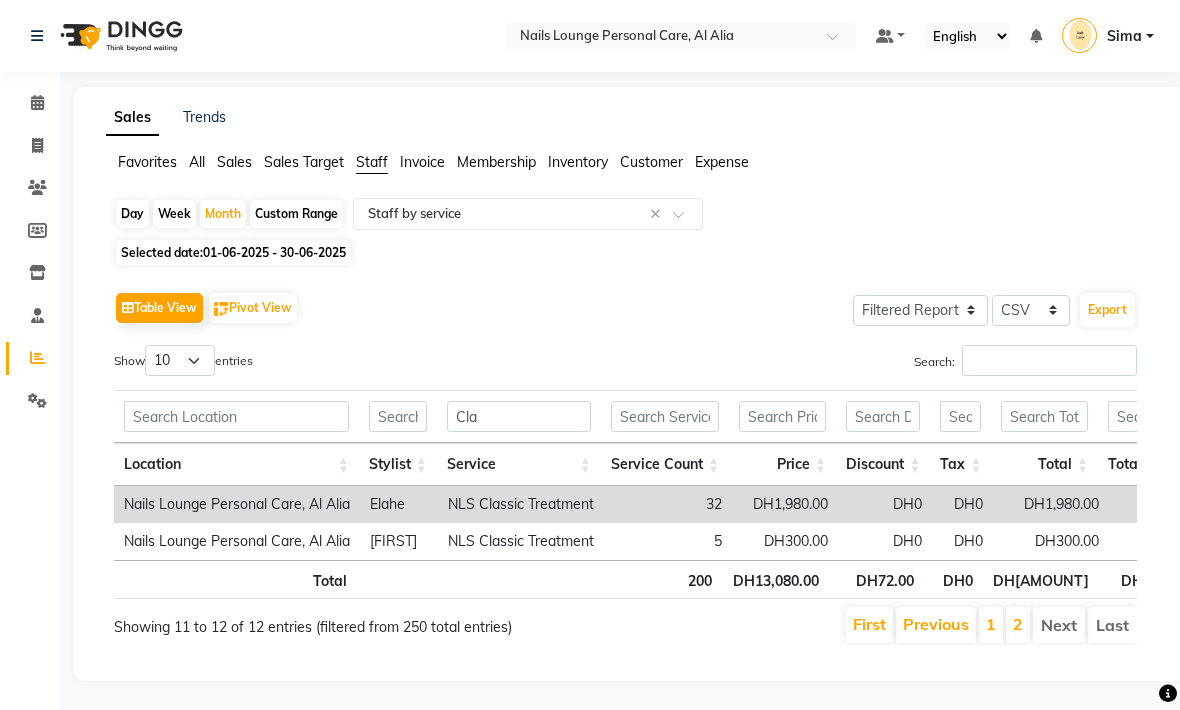 click on "01-06-2025 - 30-06-2025" 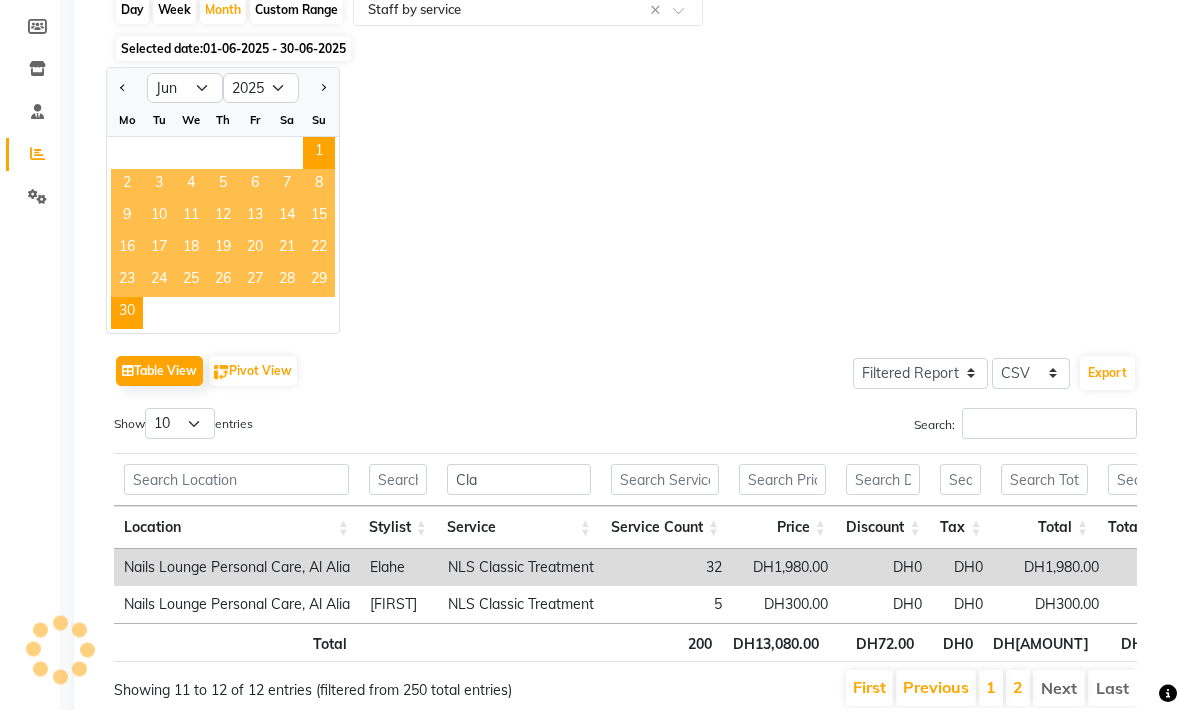 scroll, scrollTop: 0, scrollLeft: 0, axis: both 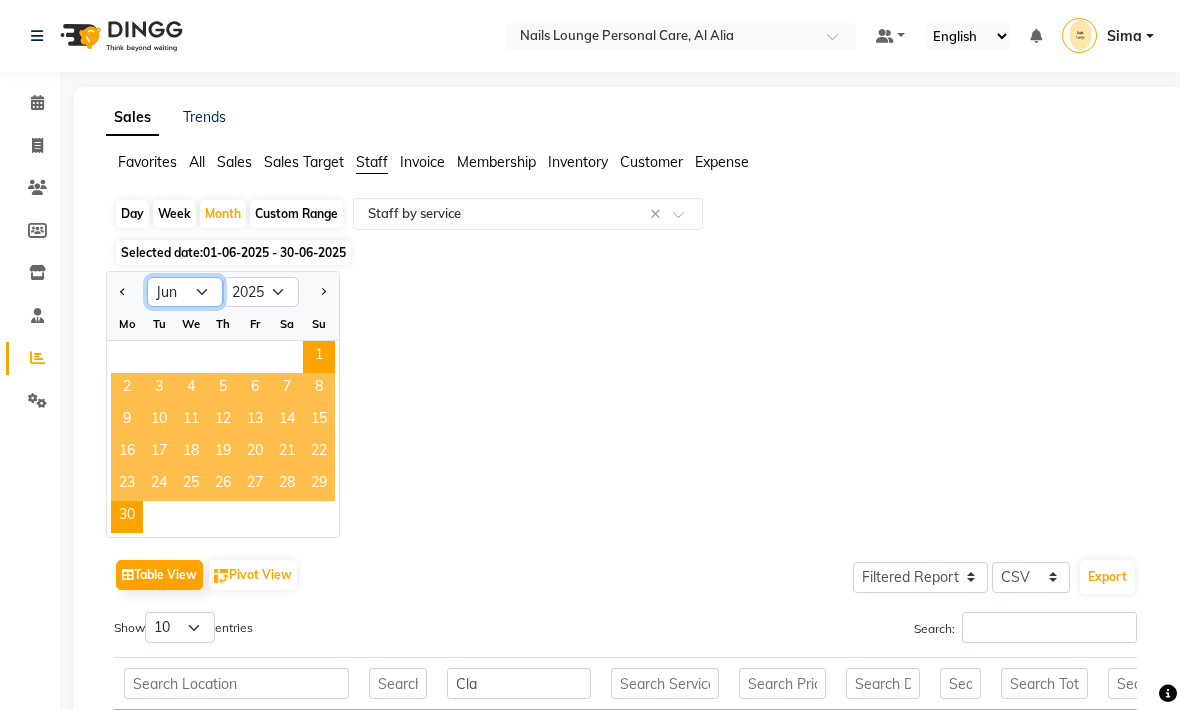 click on "Jan Feb Mar Apr May Jun Jul Aug Sep Oct Nov Dec" 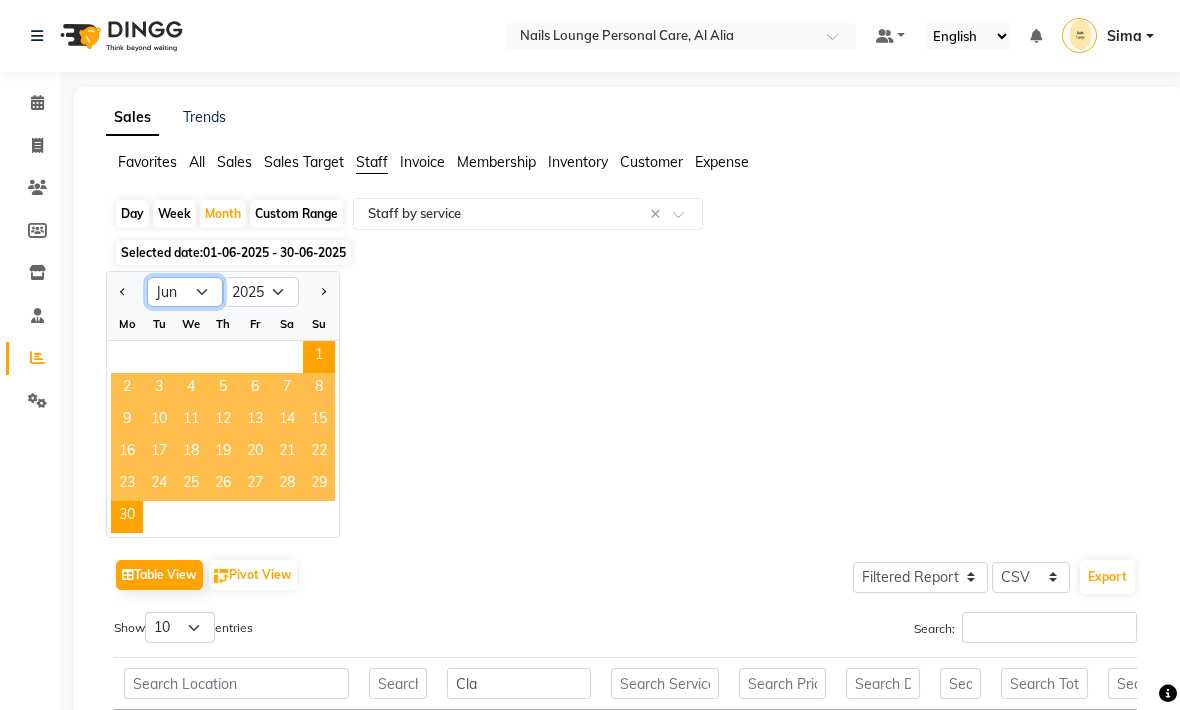 select on "7" 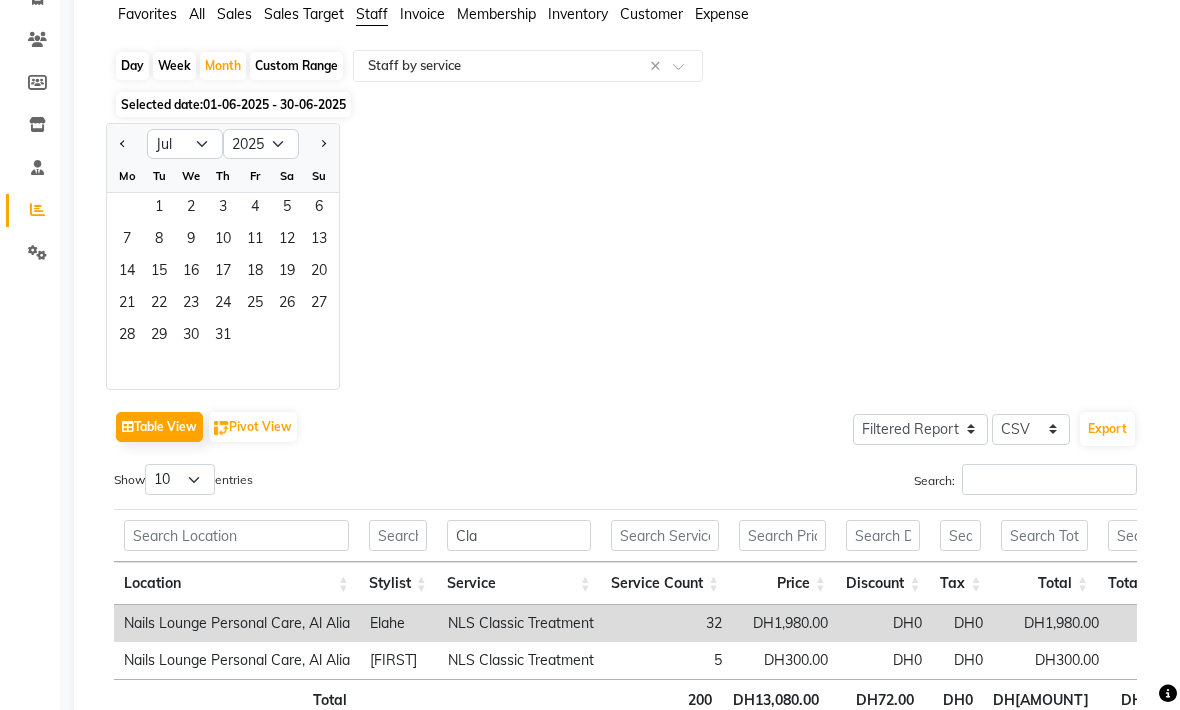 click on "1" 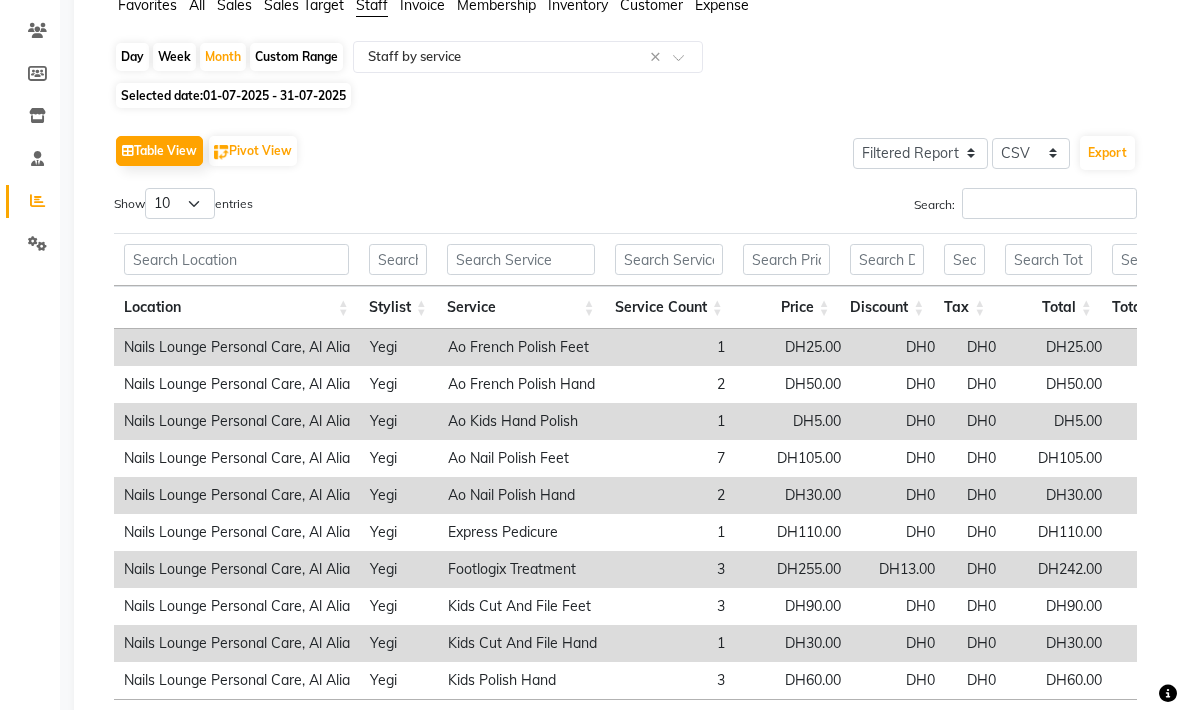 scroll, scrollTop: 157, scrollLeft: 0, axis: vertical 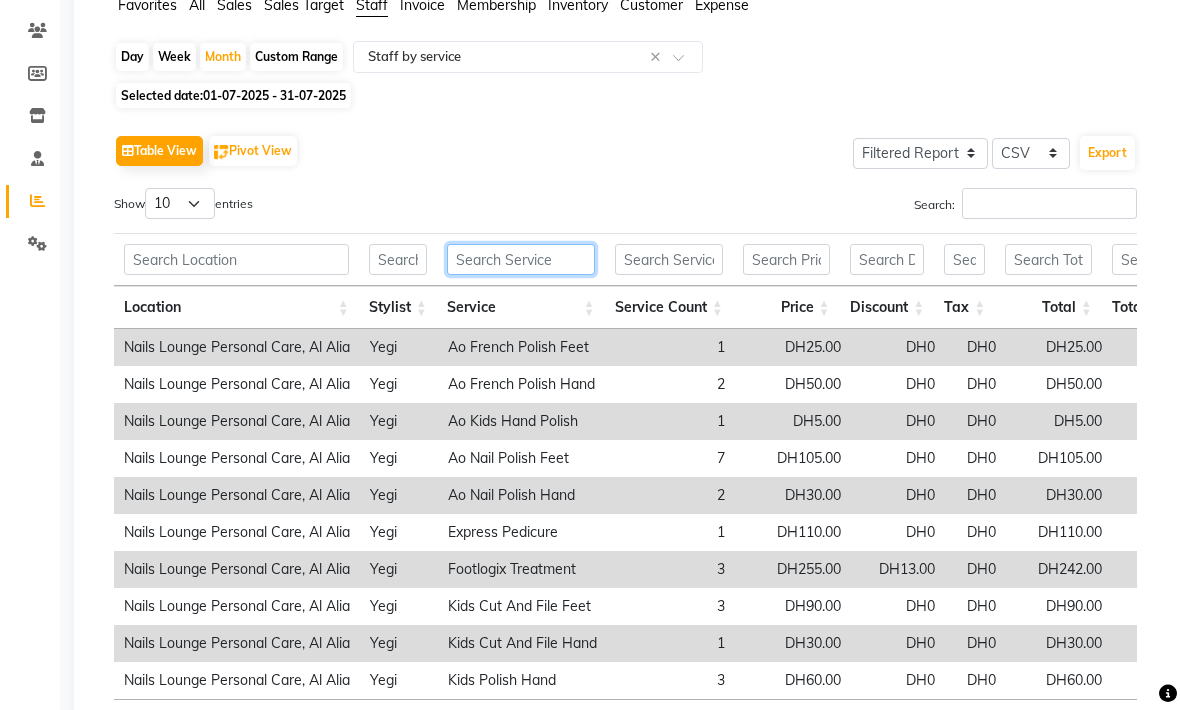 click at bounding box center (521, 259) 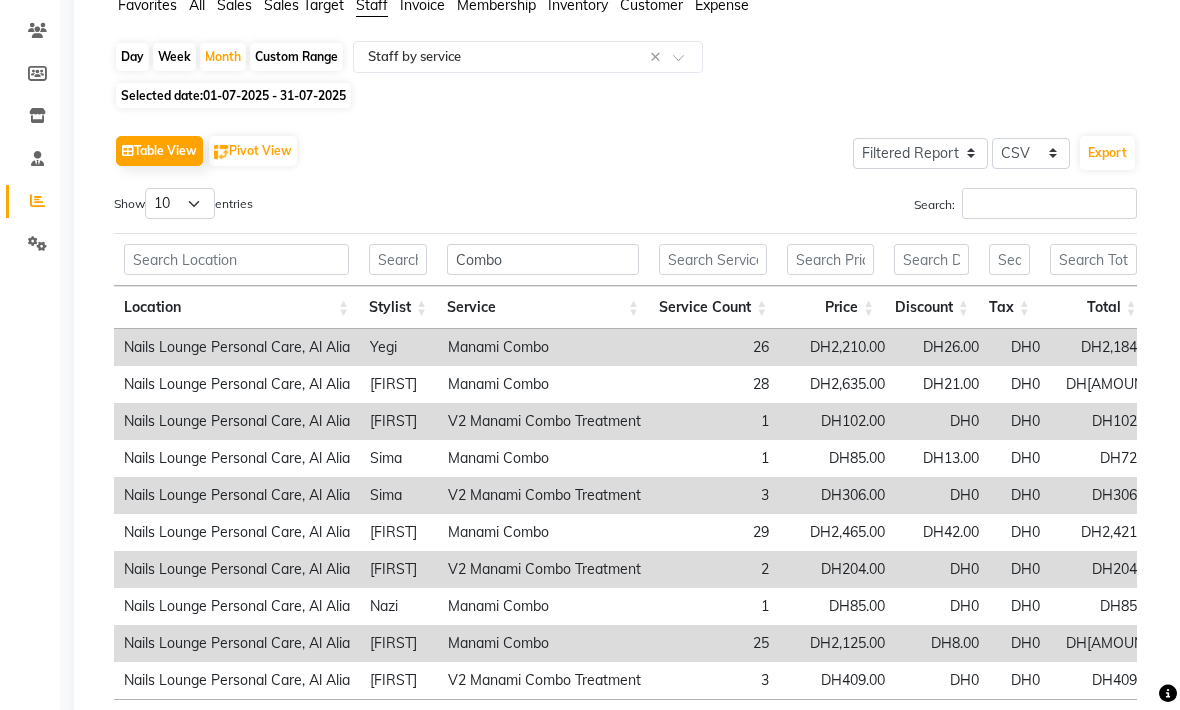 click on "Next" at bounding box center [1062, 763] 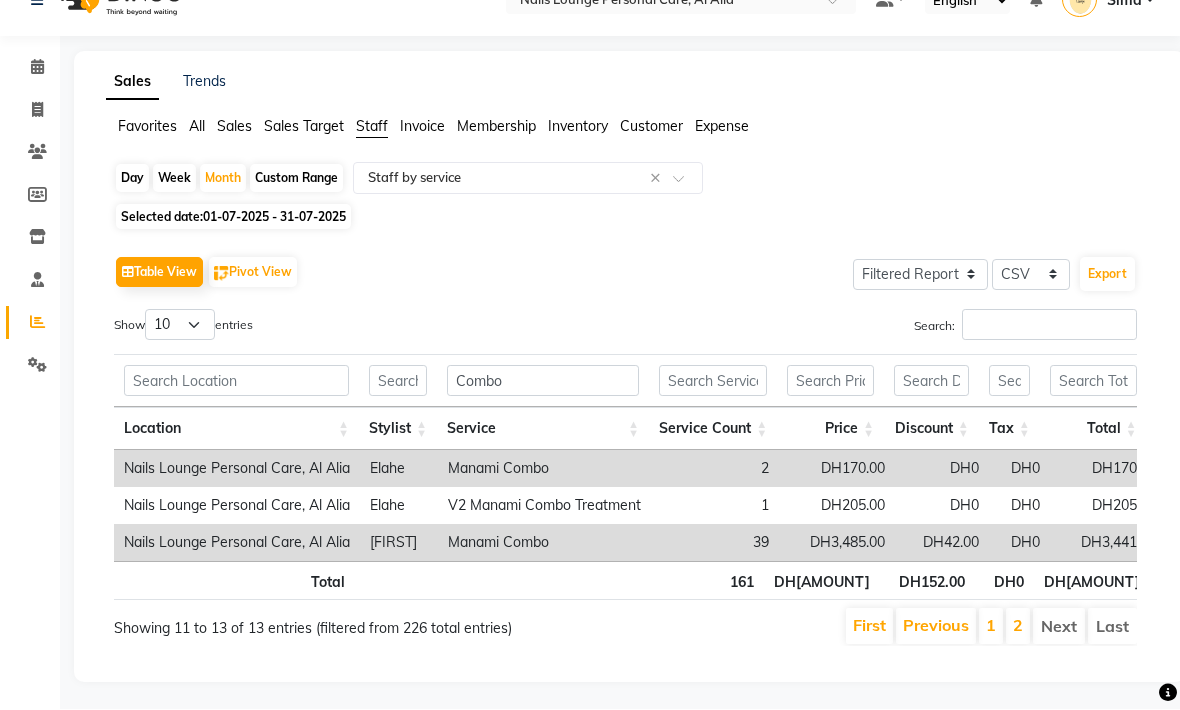 scroll, scrollTop: 39, scrollLeft: 0, axis: vertical 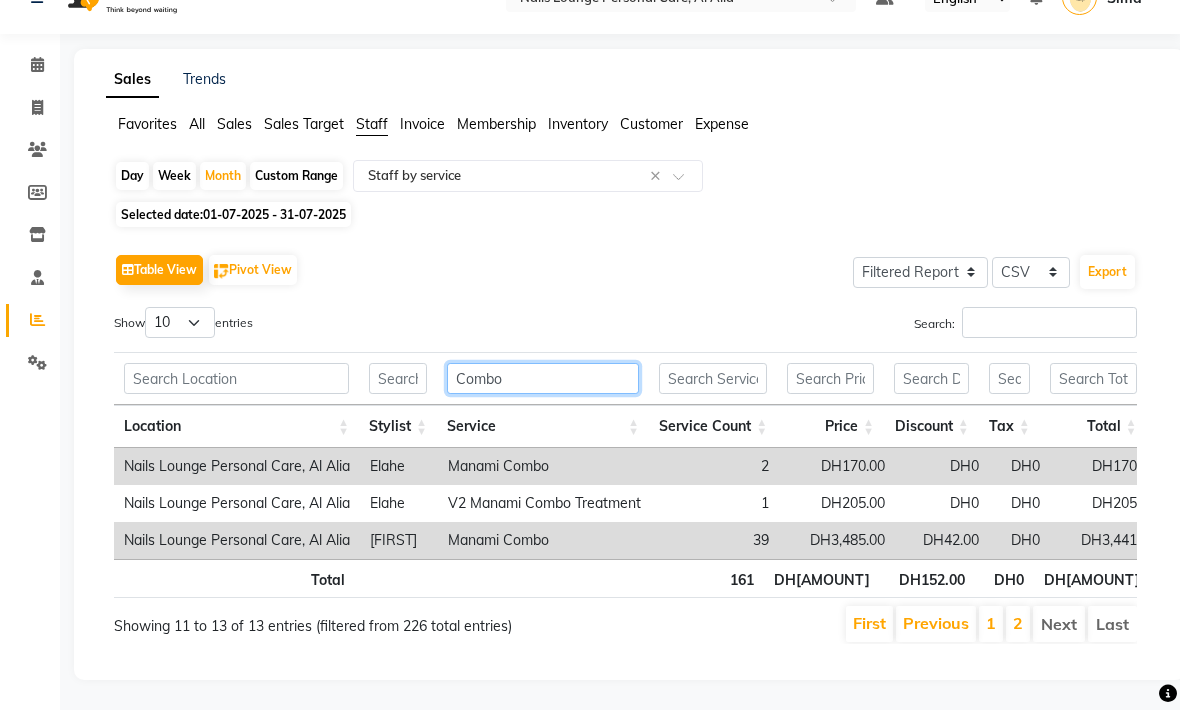 click on "Combo" at bounding box center [543, 378] 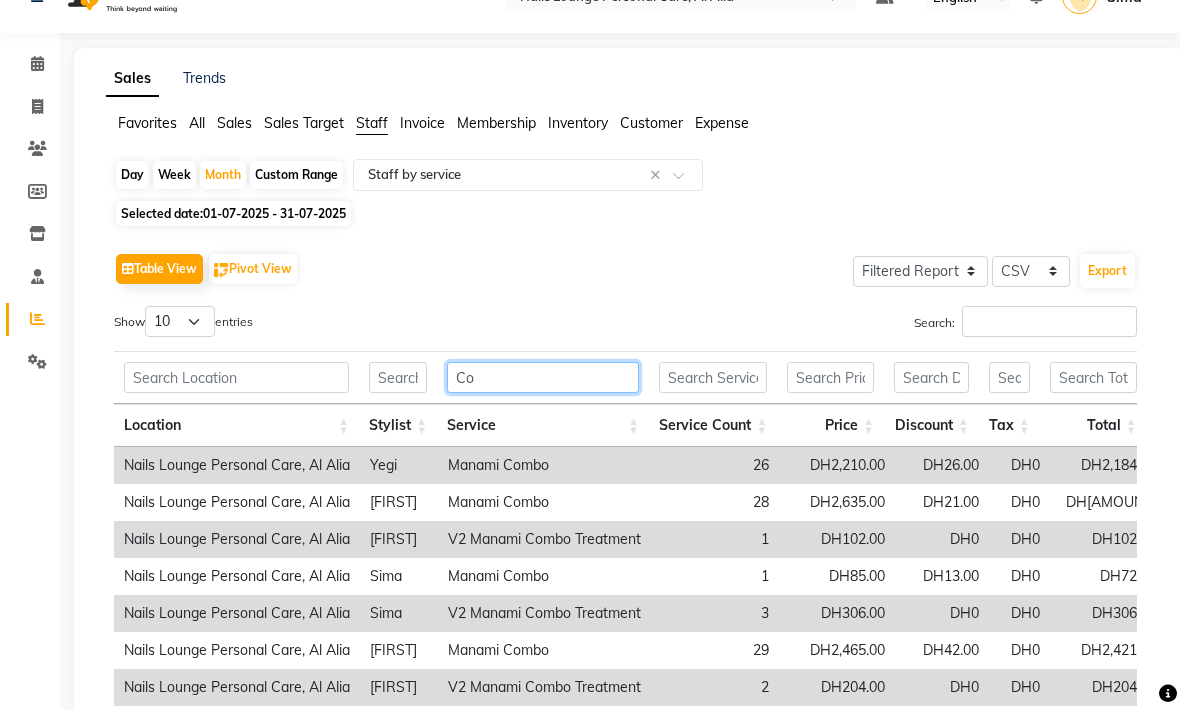 type on "C" 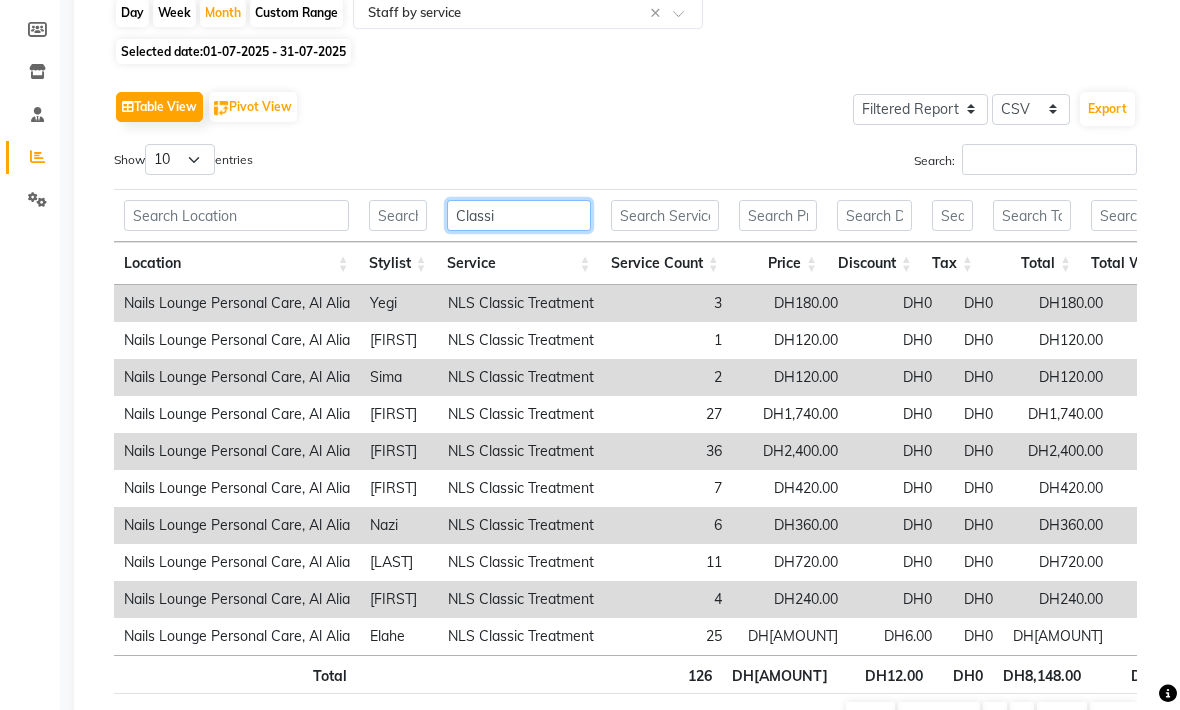 scroll, scrollTop: 201, scrollLeft: 0, axis: vertical 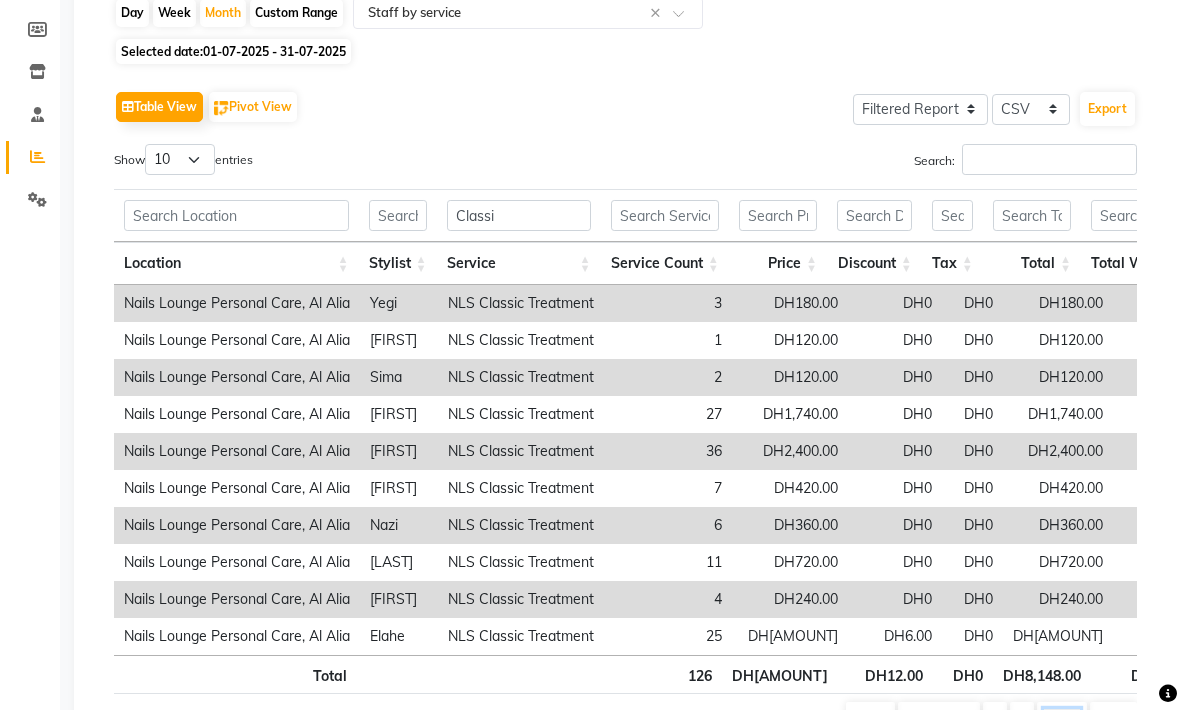 click on "Next" at bounding box center [1062, 719] 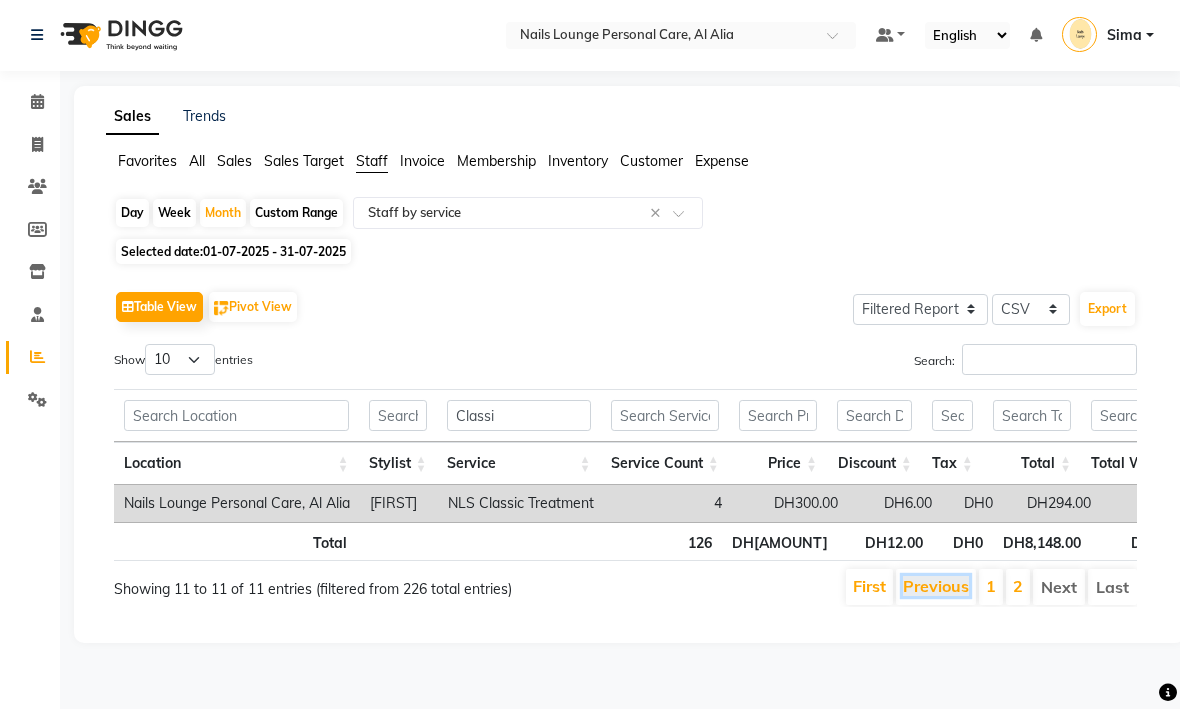 click on "Previous" at bounding box center (936, 587) 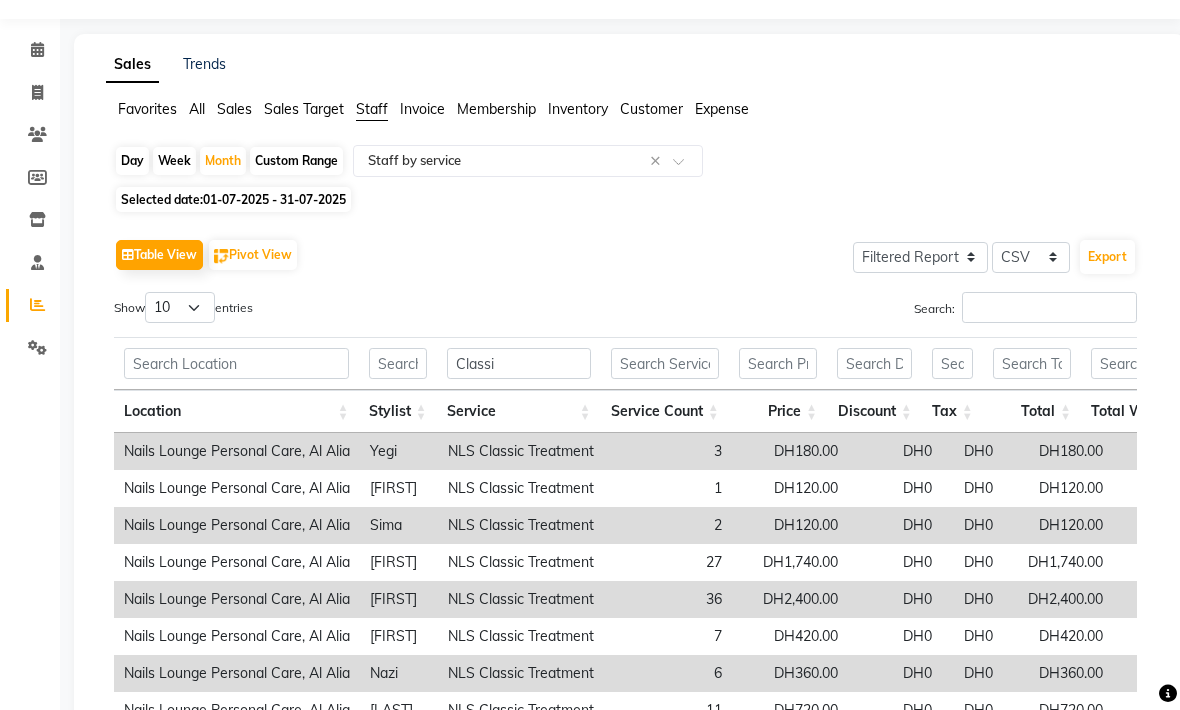 scroll, scrollTop: 0, scrollLeft: 0, axis: both 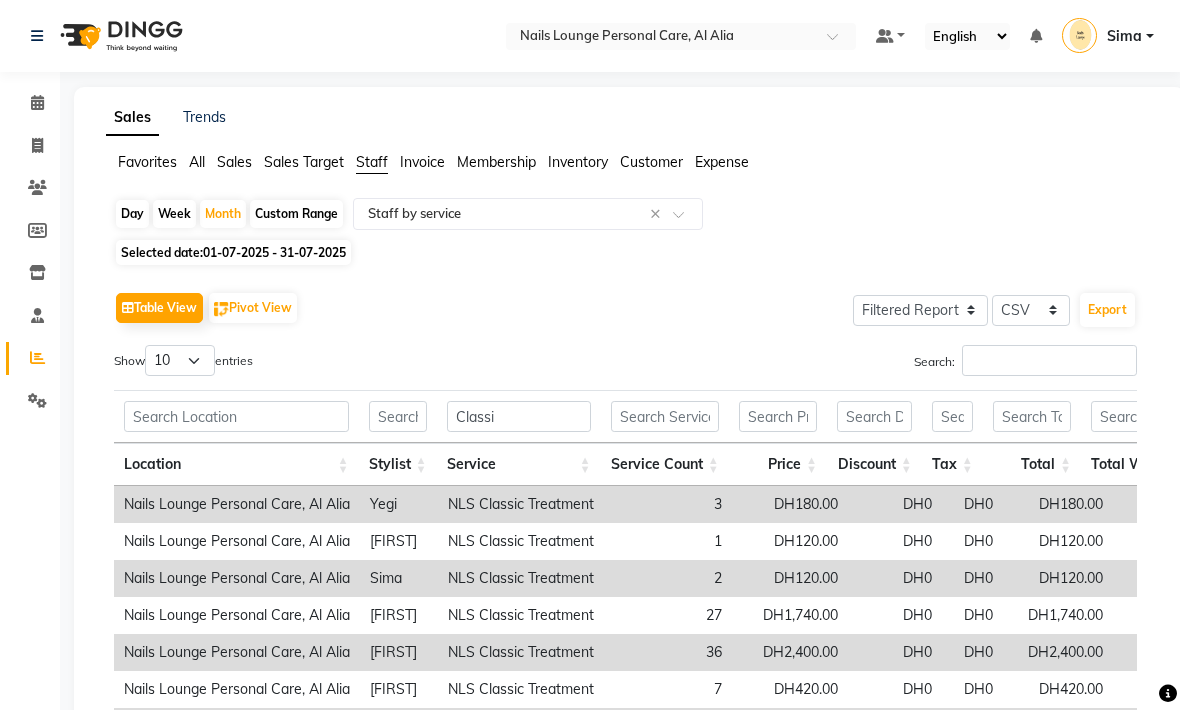 click 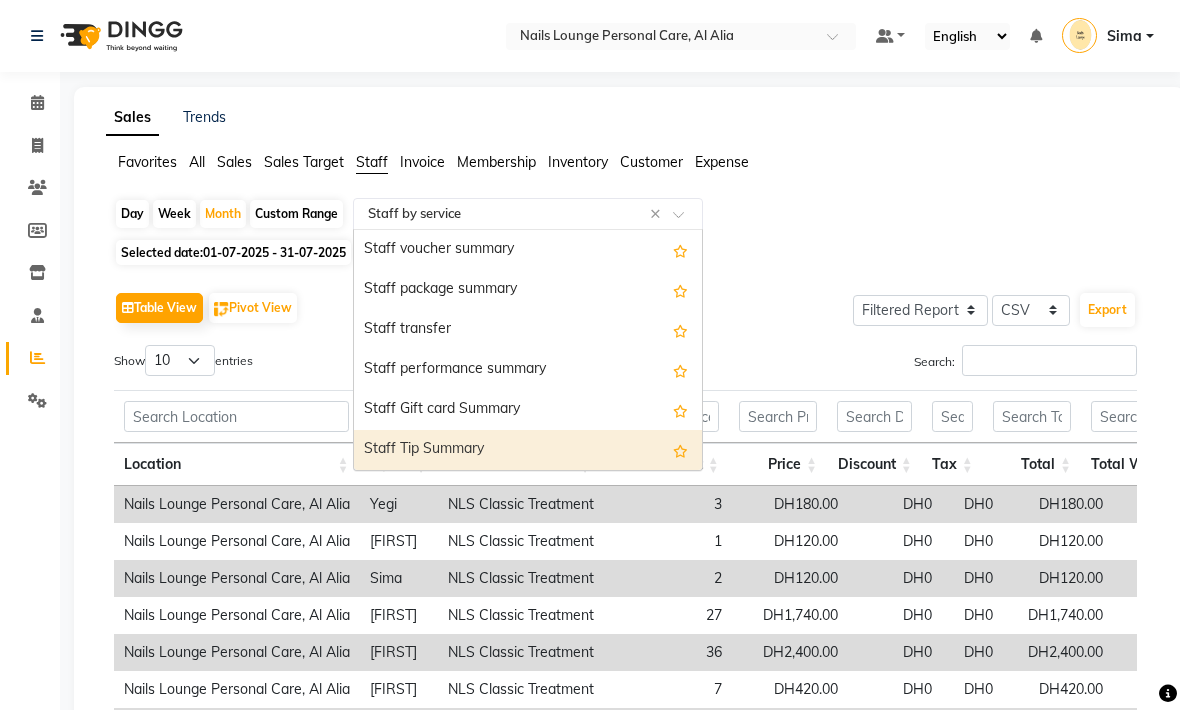 scroll, scrollTop: 640, scrollLeft: 0, axis: vertical 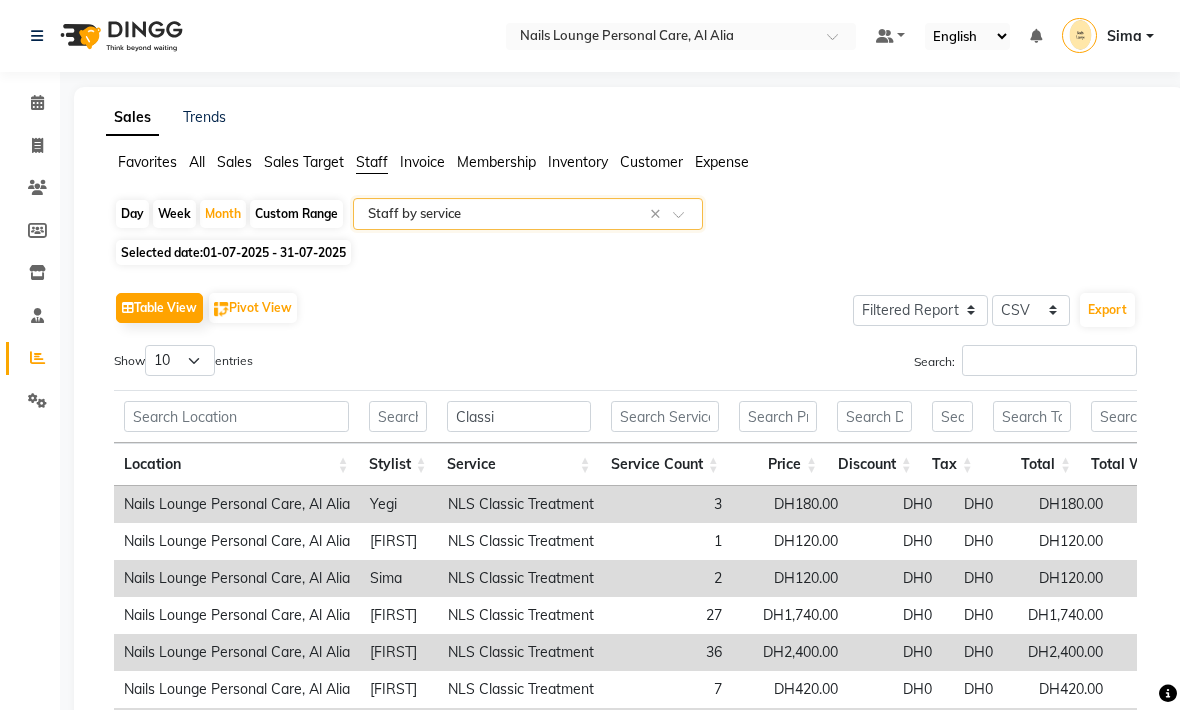 click on "Expense" 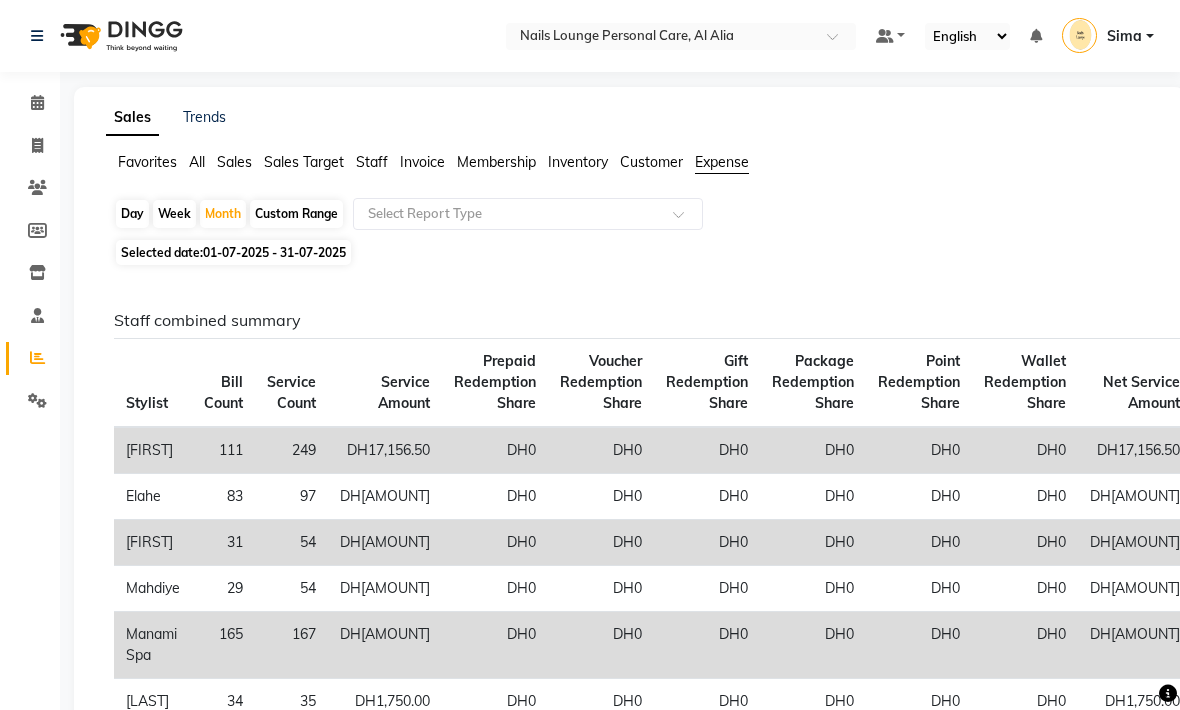 click on "01-07-2025 - 31-07-2025" 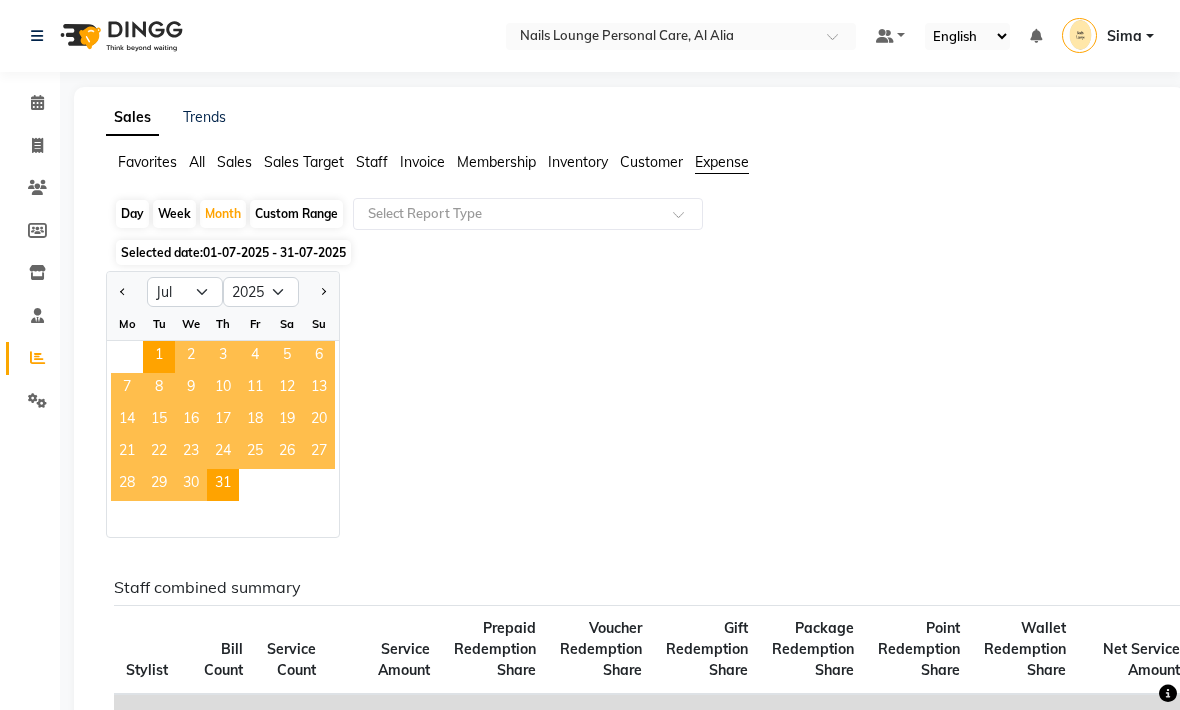 click 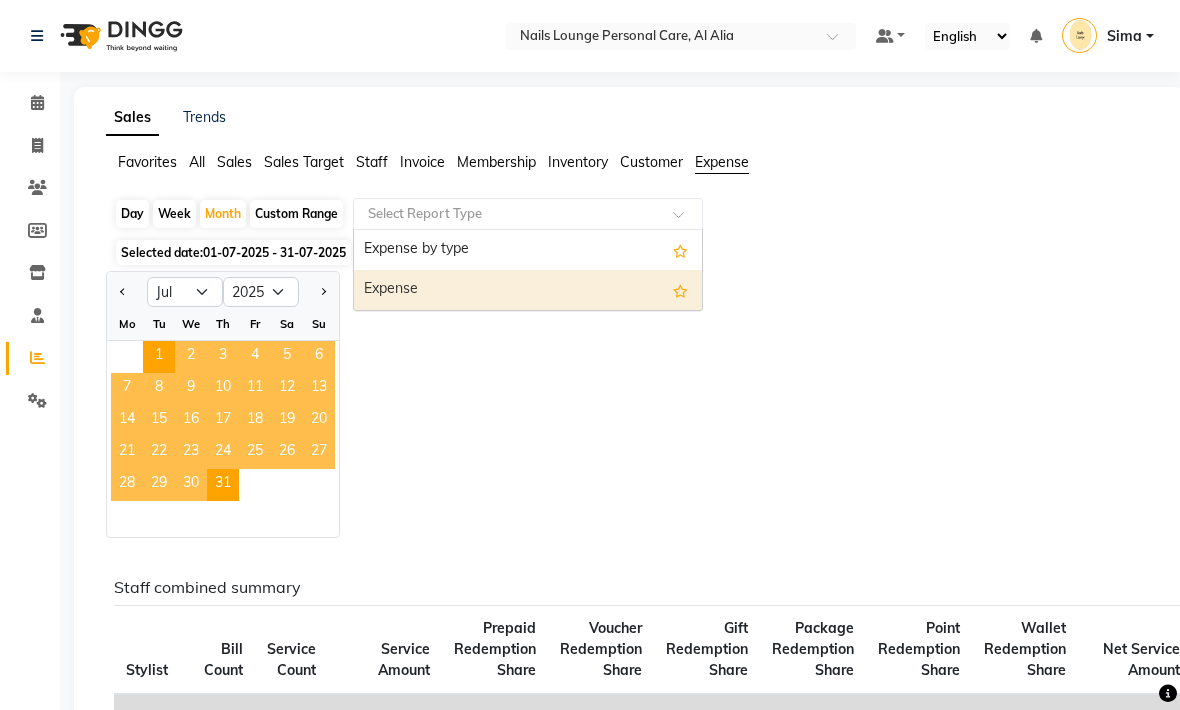 click on "Expense" at bounding box center (528, 290) 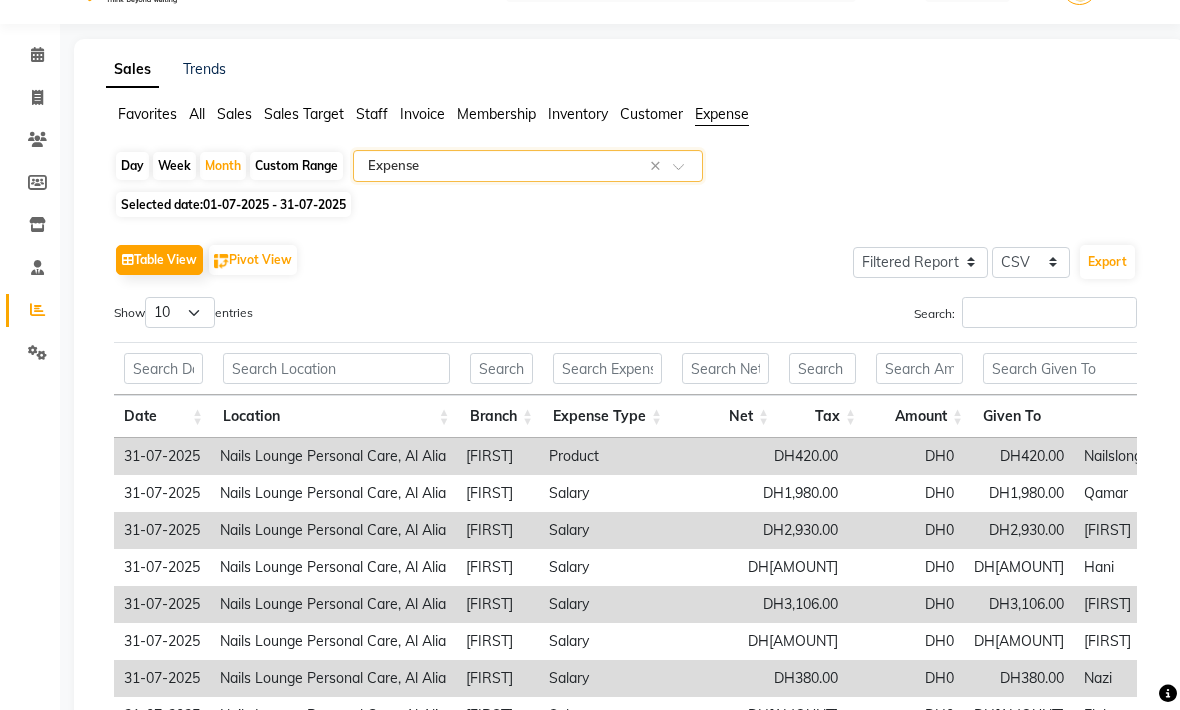 scroll, scrollTop: 50, scrollLeft: 0, axis: vertical 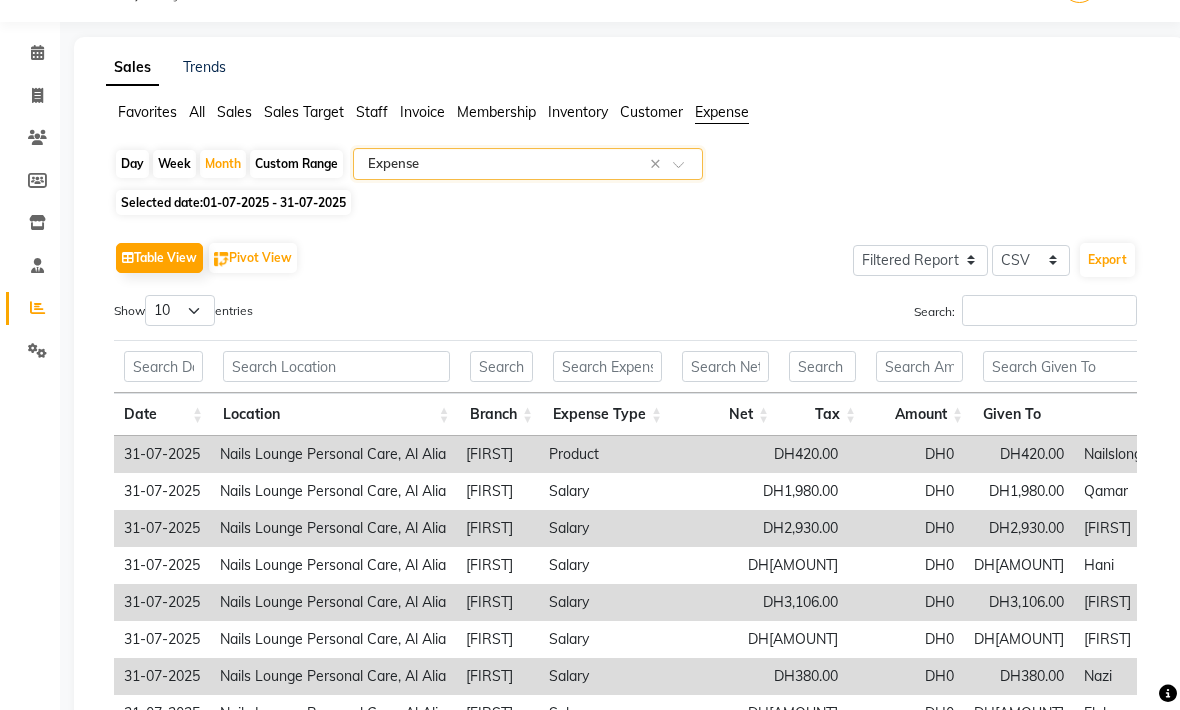 click 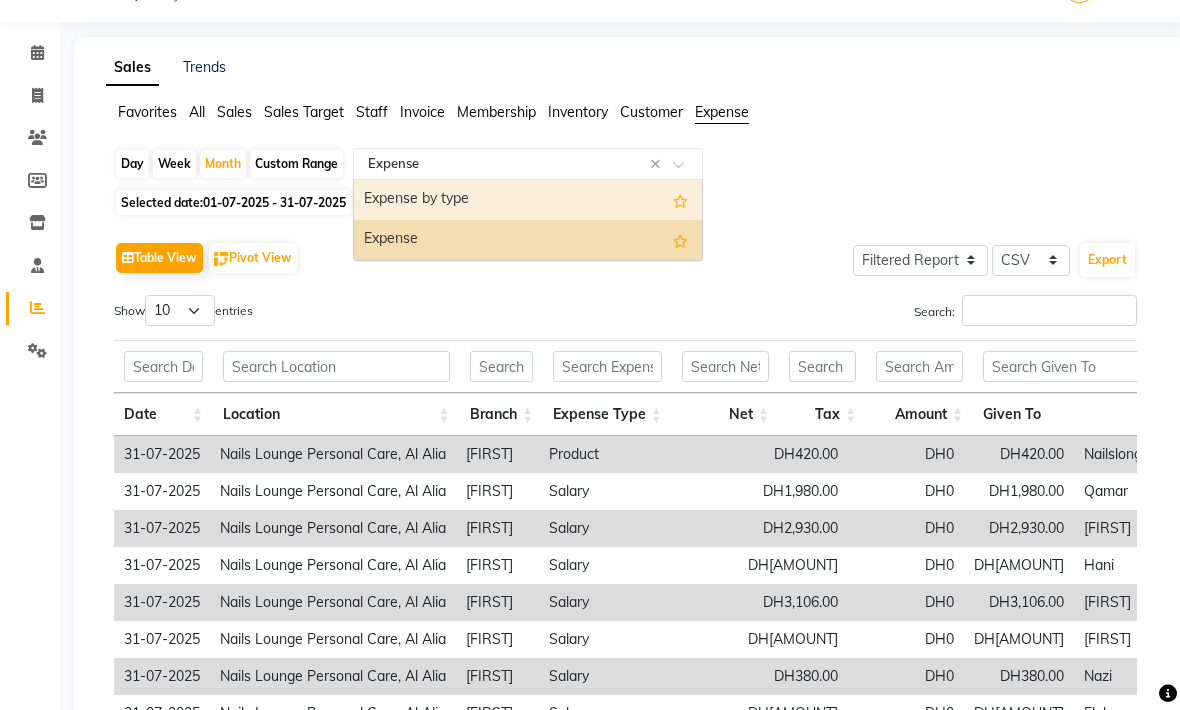 click on "Expense by type" at bounding box center [528, 200] 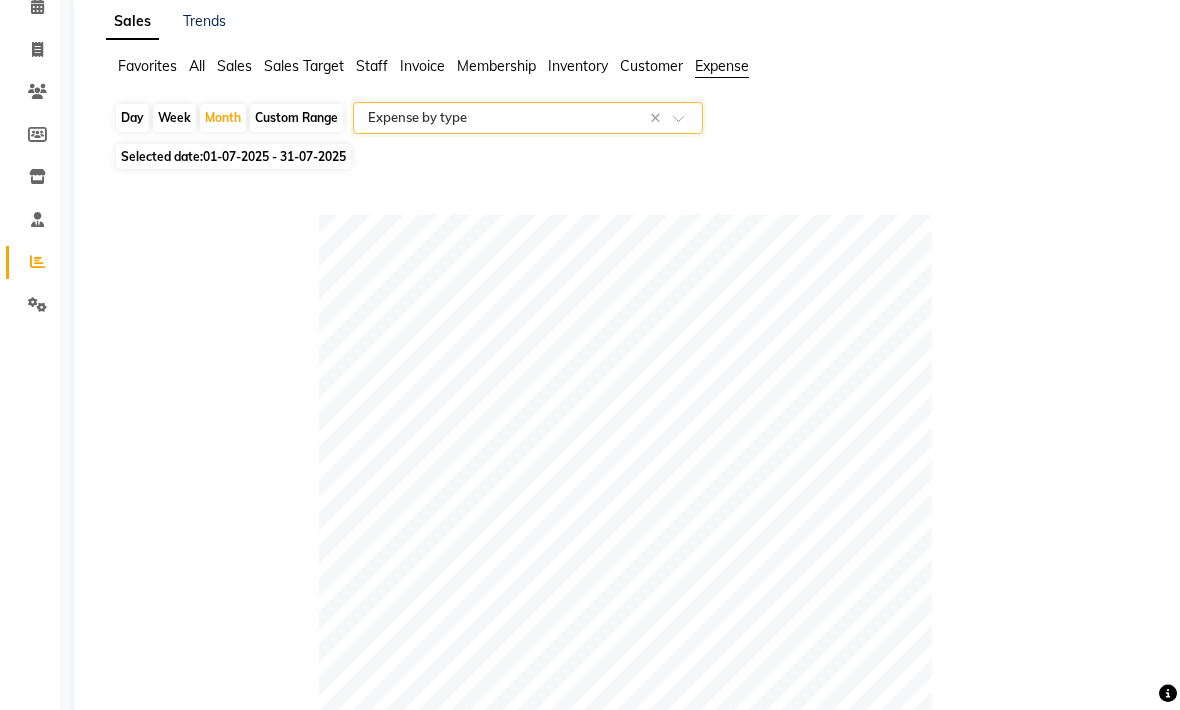 scroll, scrollTop: 96, scrollLeft: 0, axis: vertical 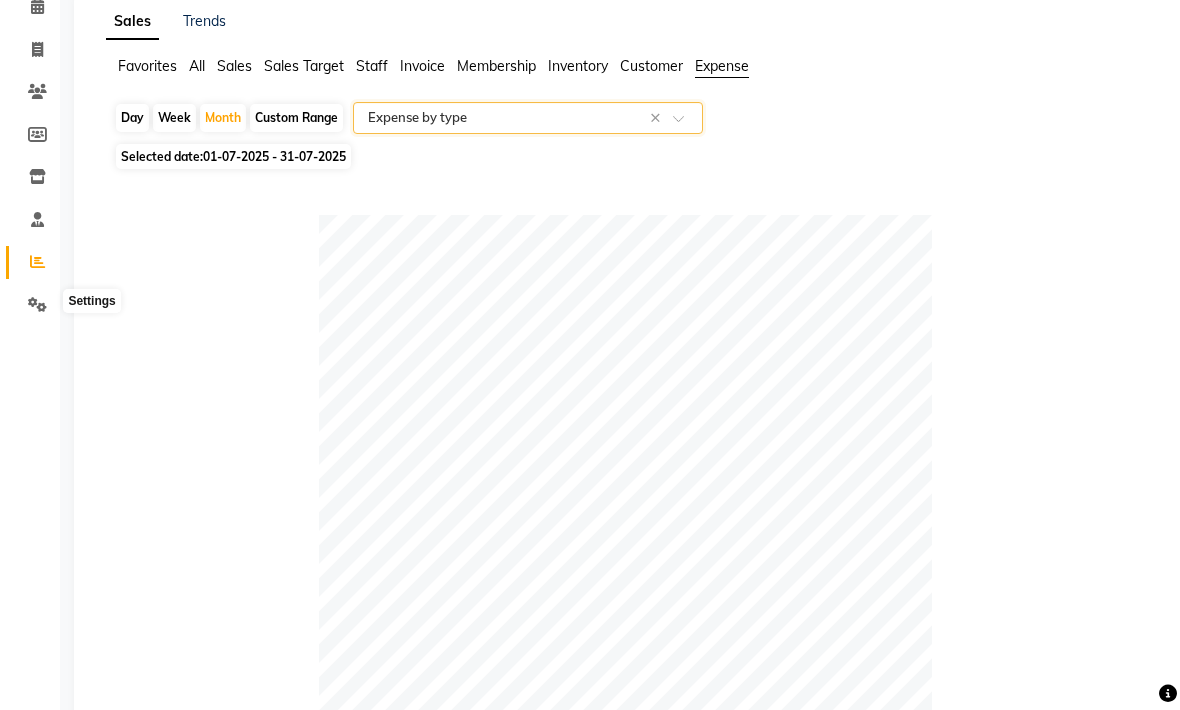 click 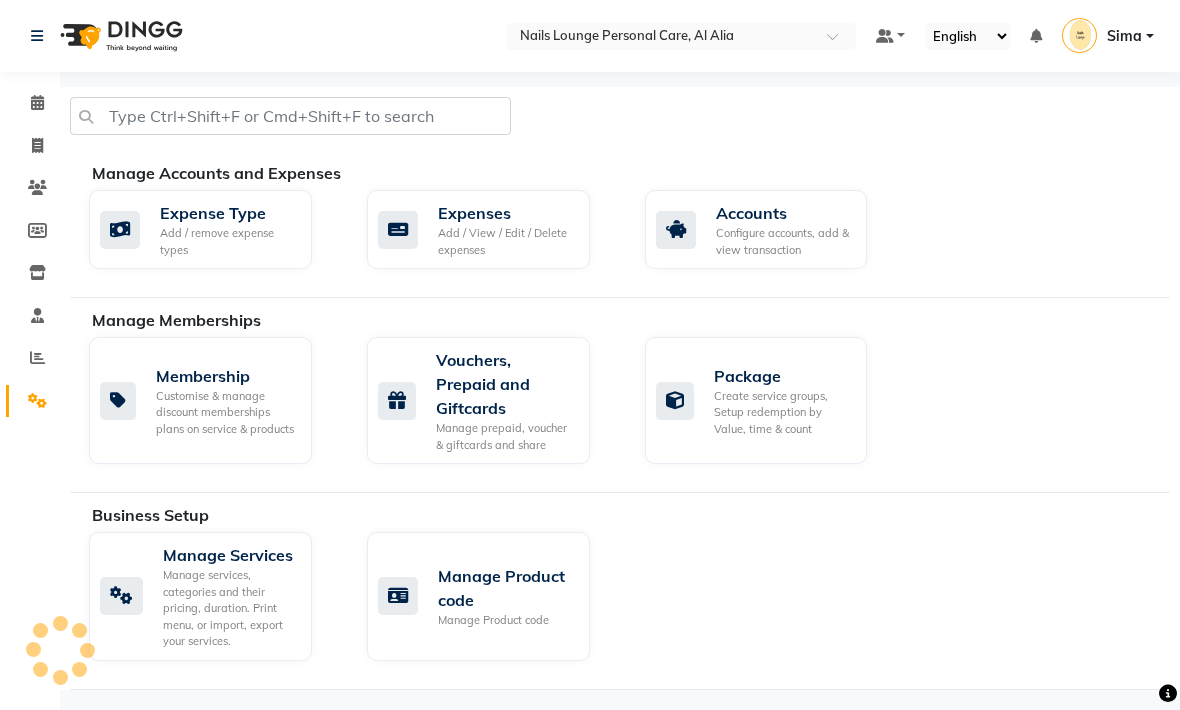 scroll, scrollTop: 0, scrollLeft: 0, axis: both 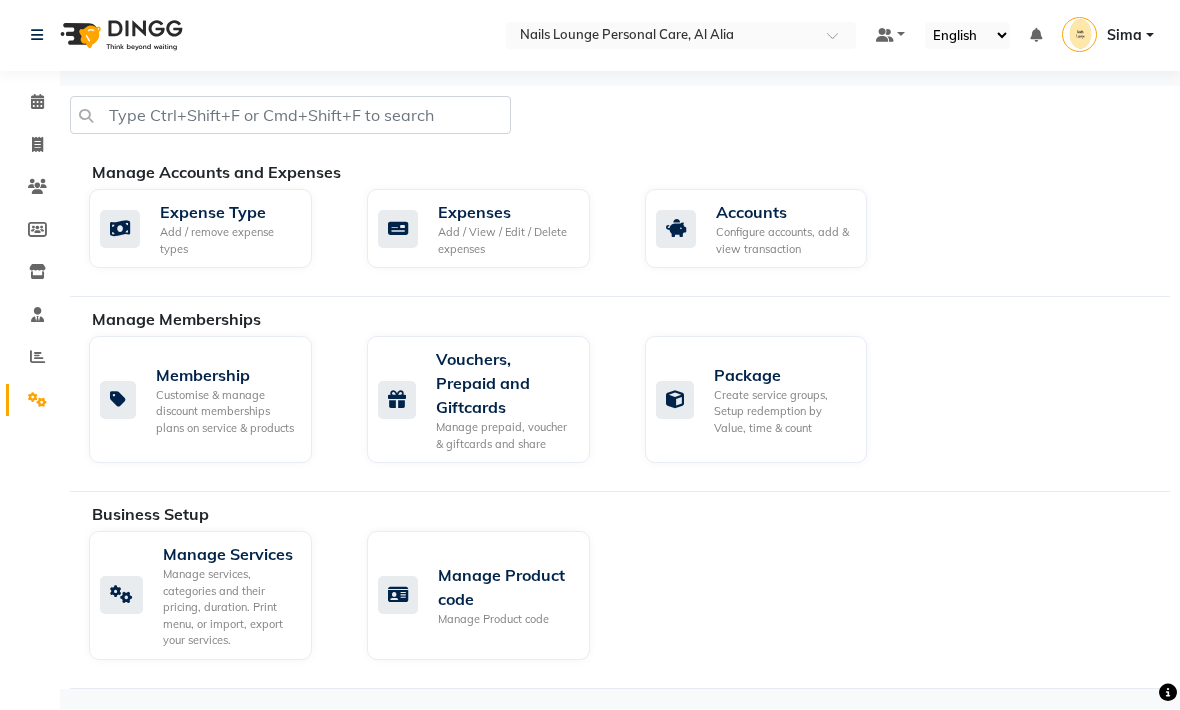 click on "Add / View / Edit / Delete expenses" 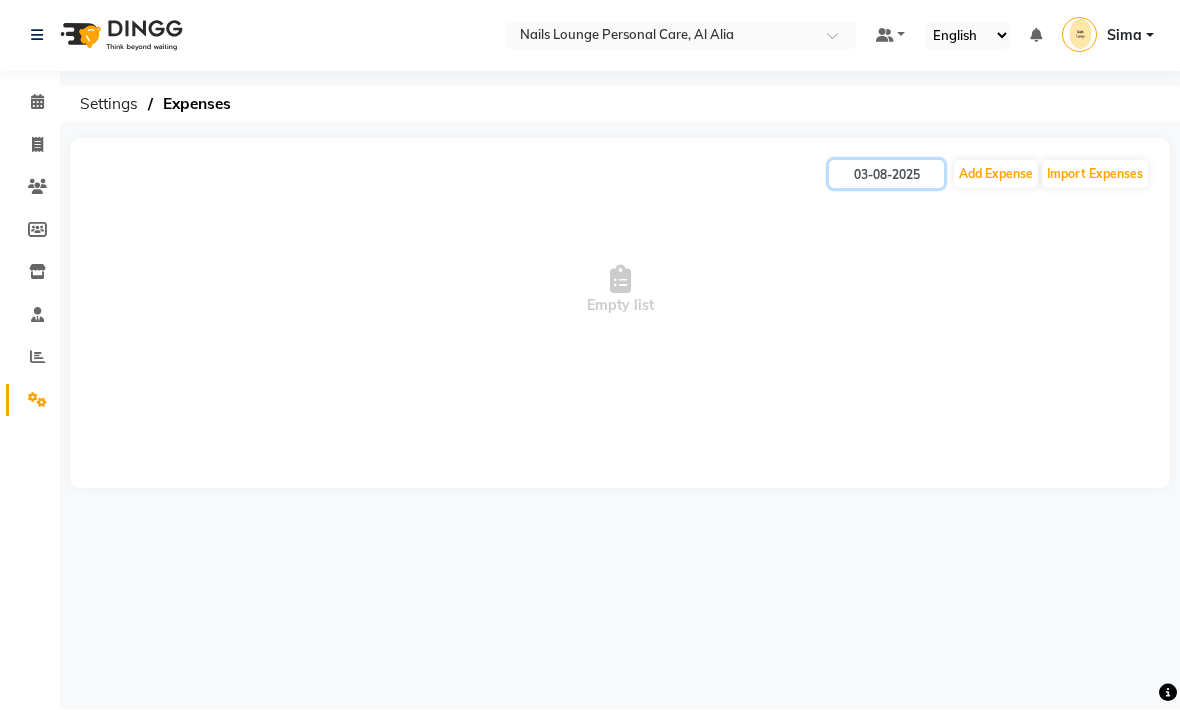 click on "03-08-2025" 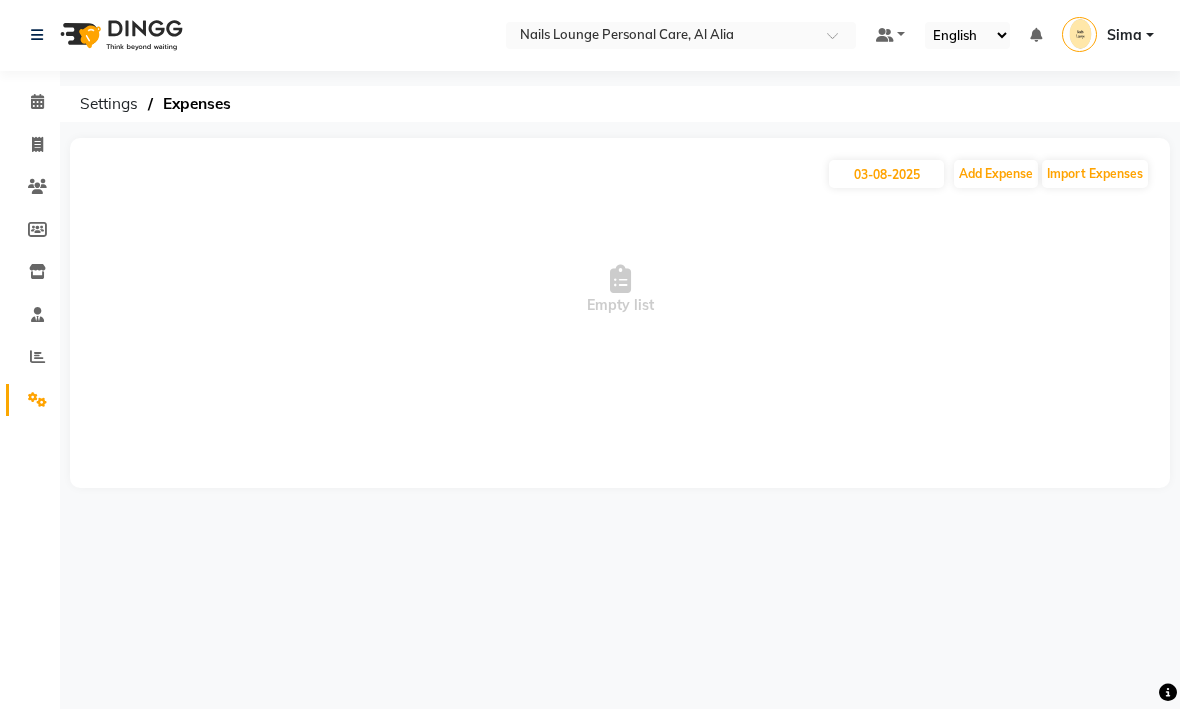 select on "8" 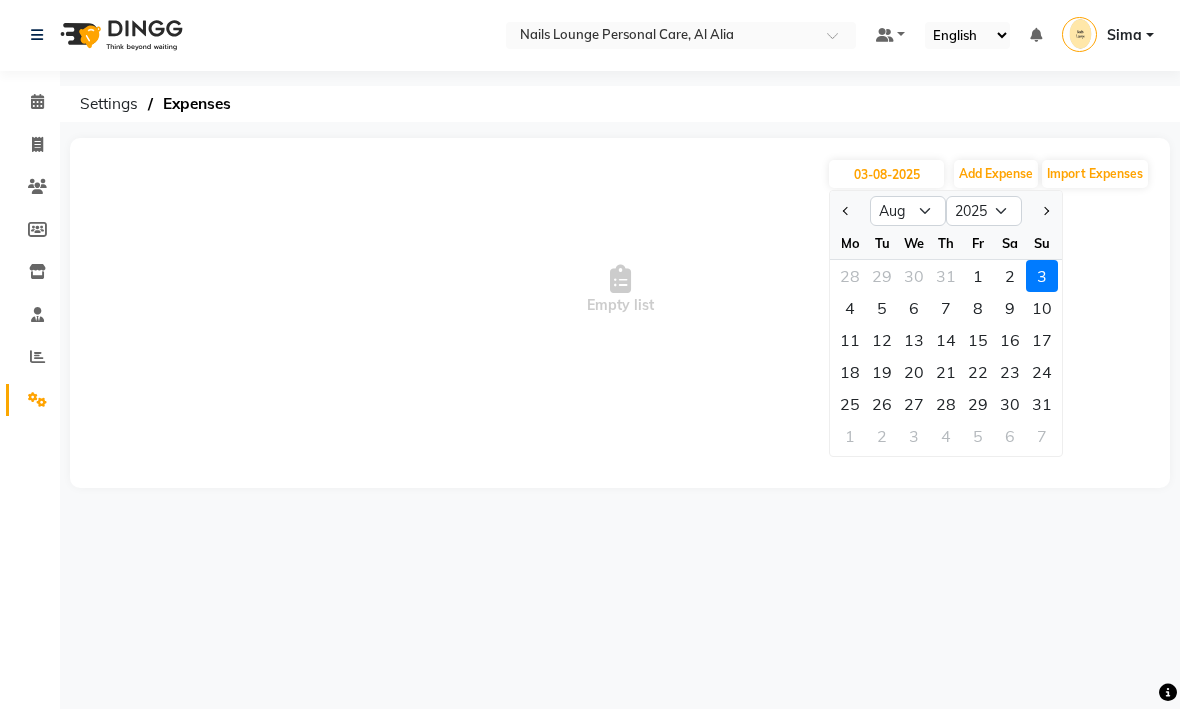click 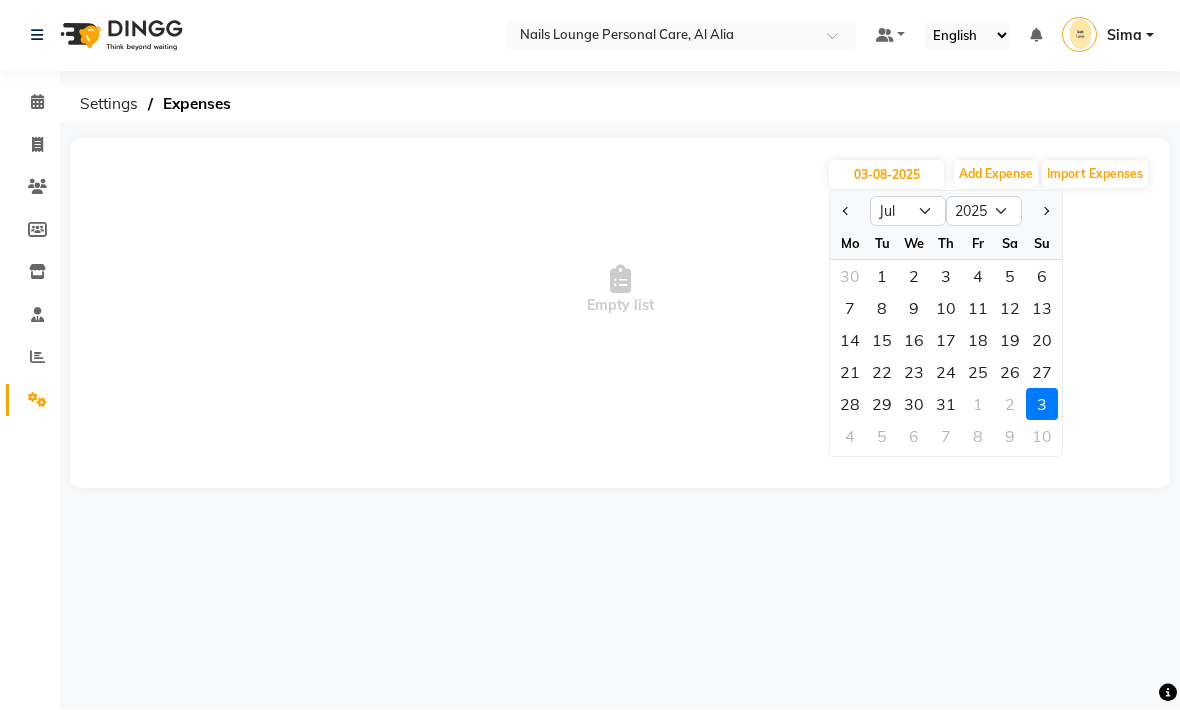 click on "31" 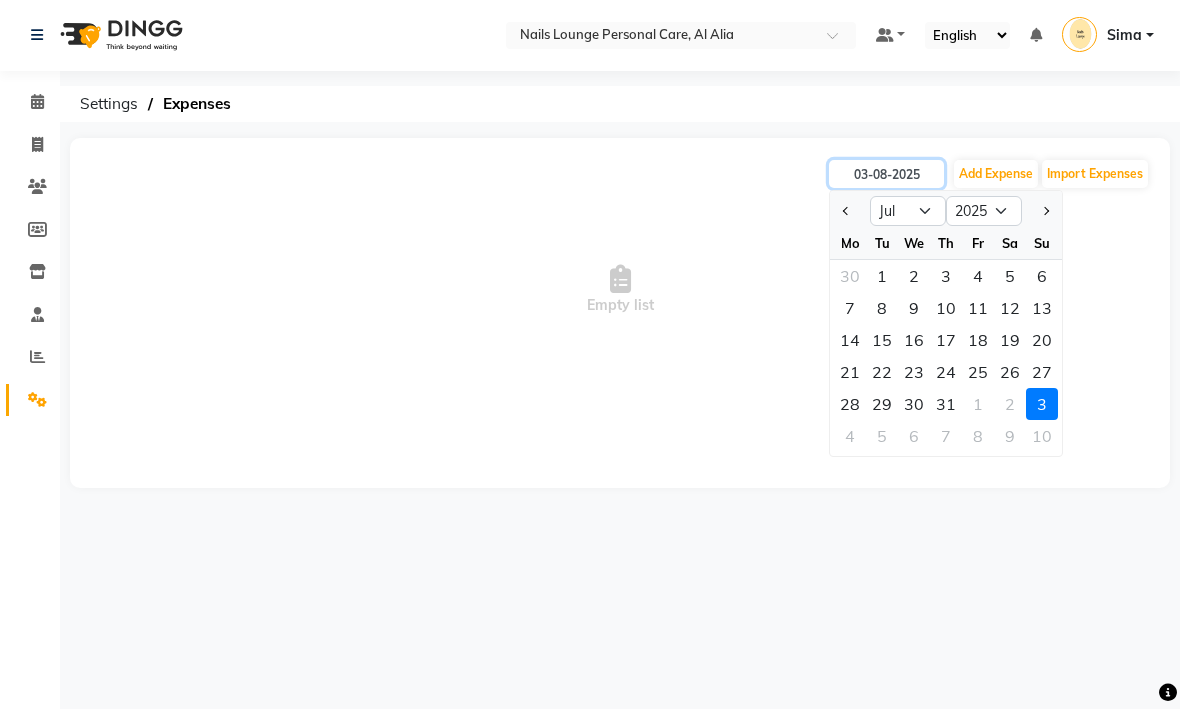 type on "31-07-2025" 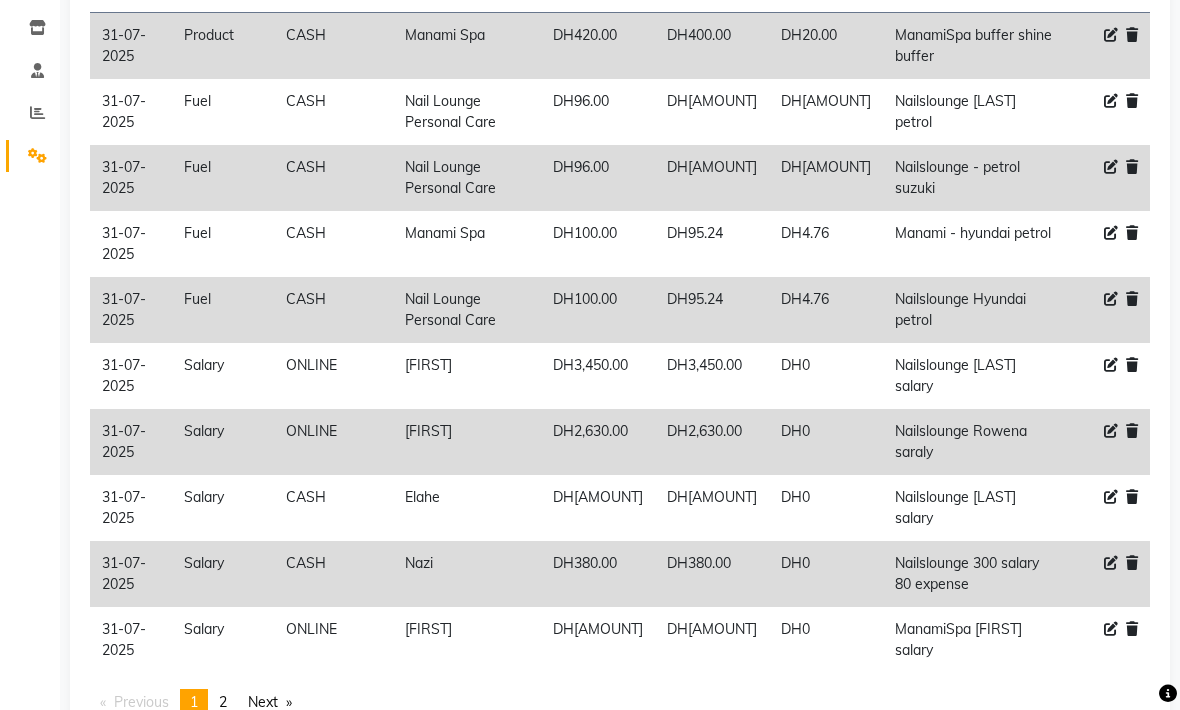 scroll, scrollTop: 251, scrollLeft: 0, axis: vertical 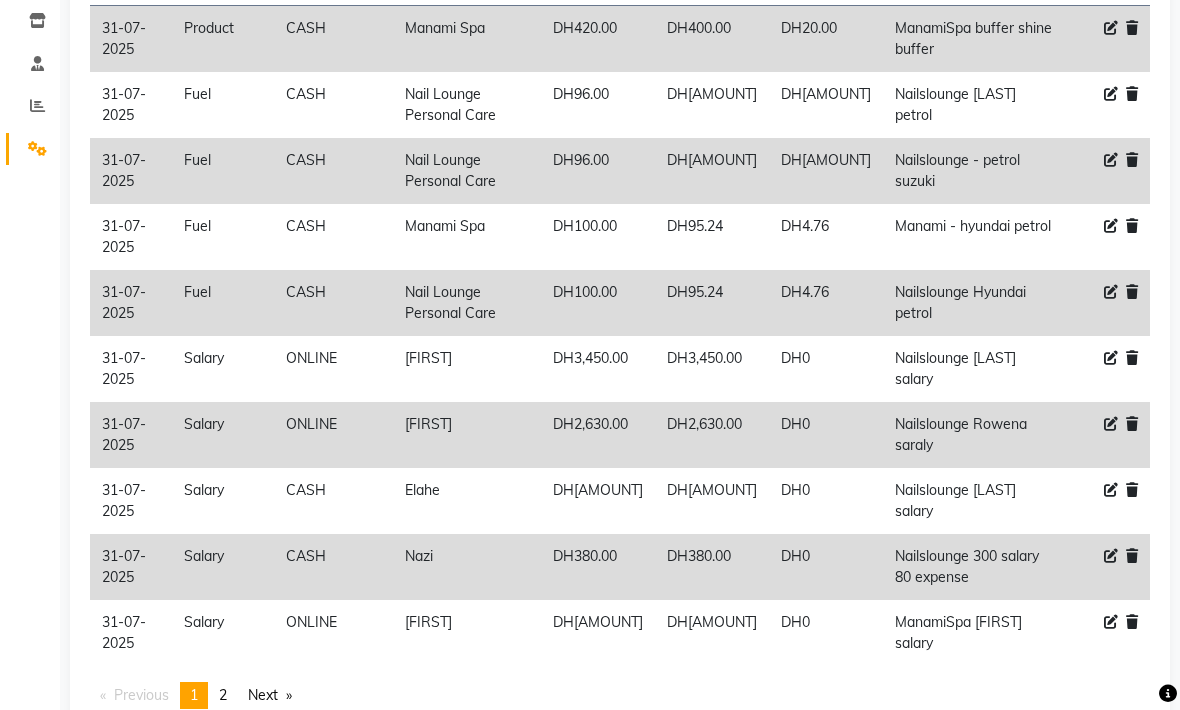 click 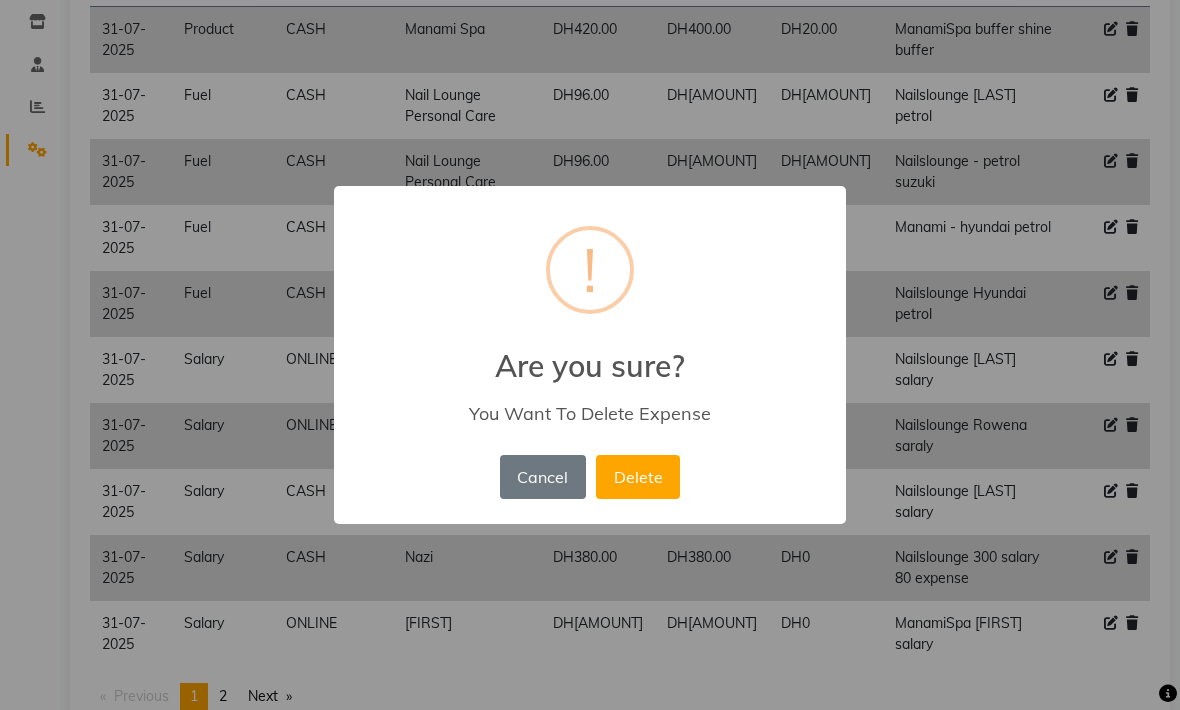 click on "Delete" at bounding box center [638, 477] 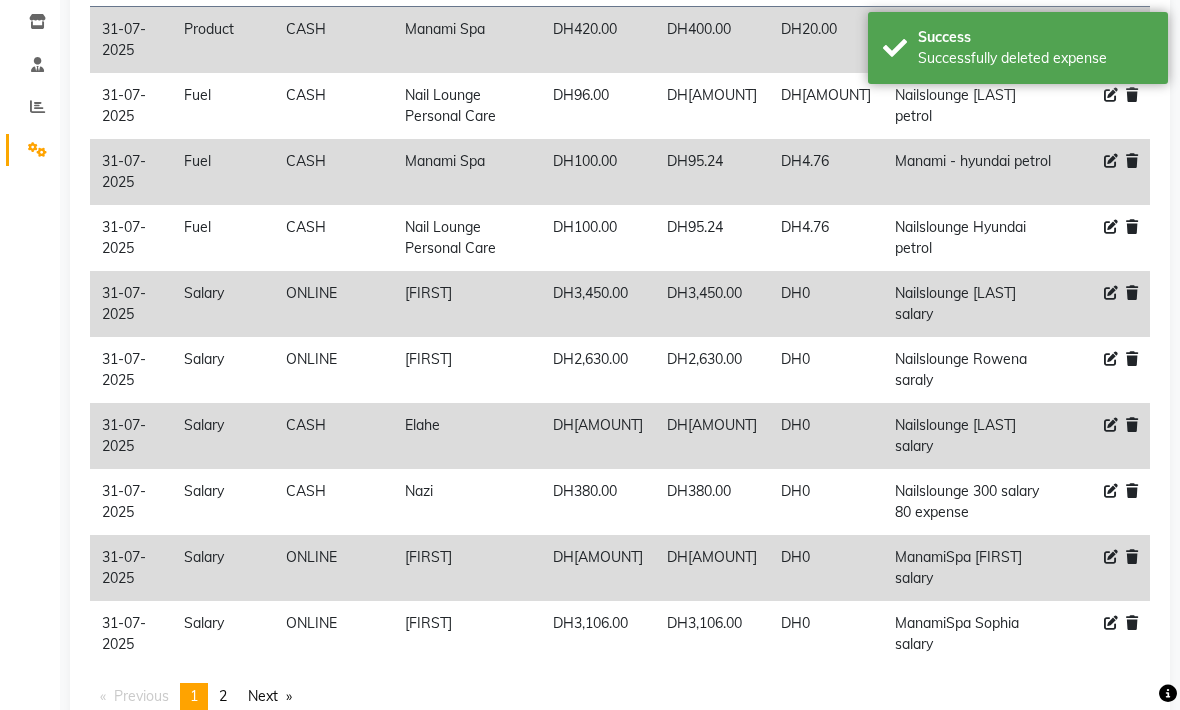 click 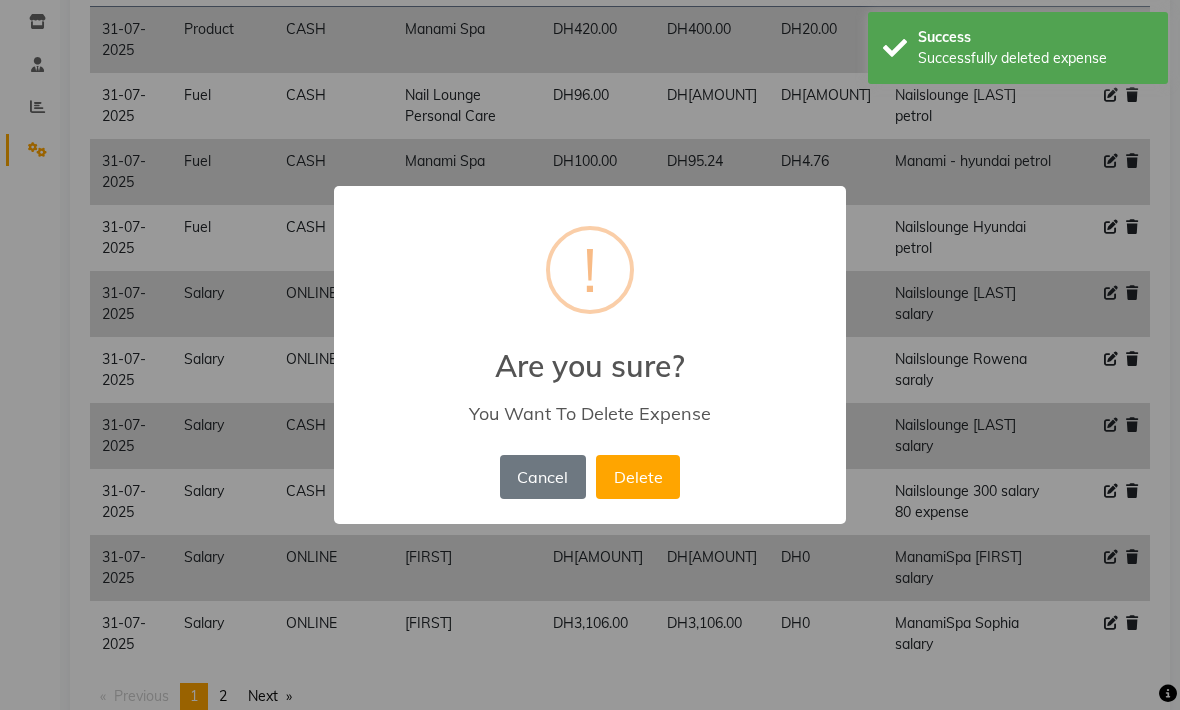click on "Delete" at bounding box center (638, 477) 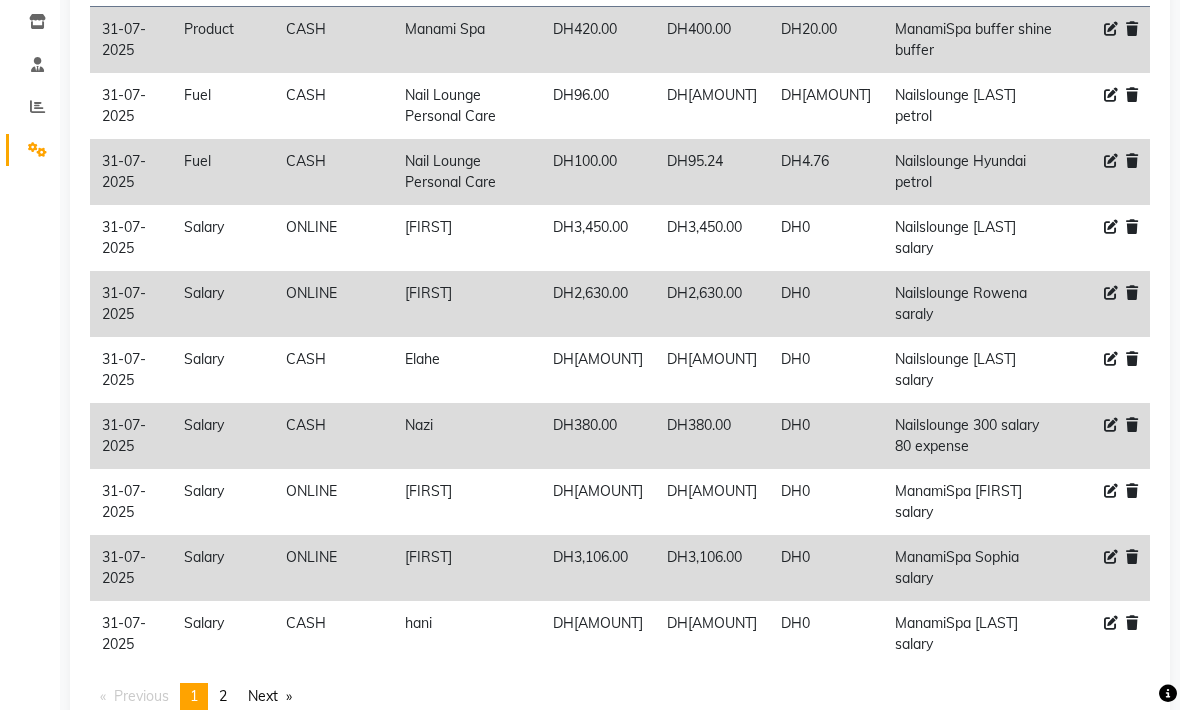 click on "2" at bounding box center [223, 696] 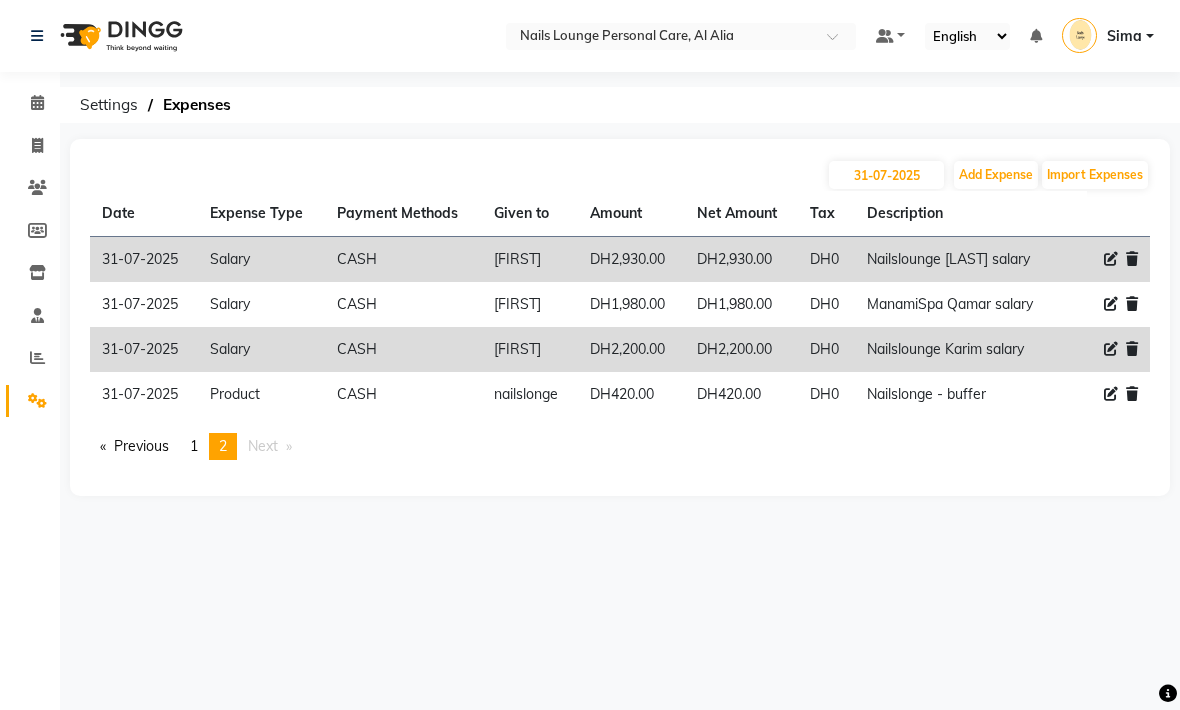 scroll, scrollTop: 0, scrollLeft: 0, axis: both 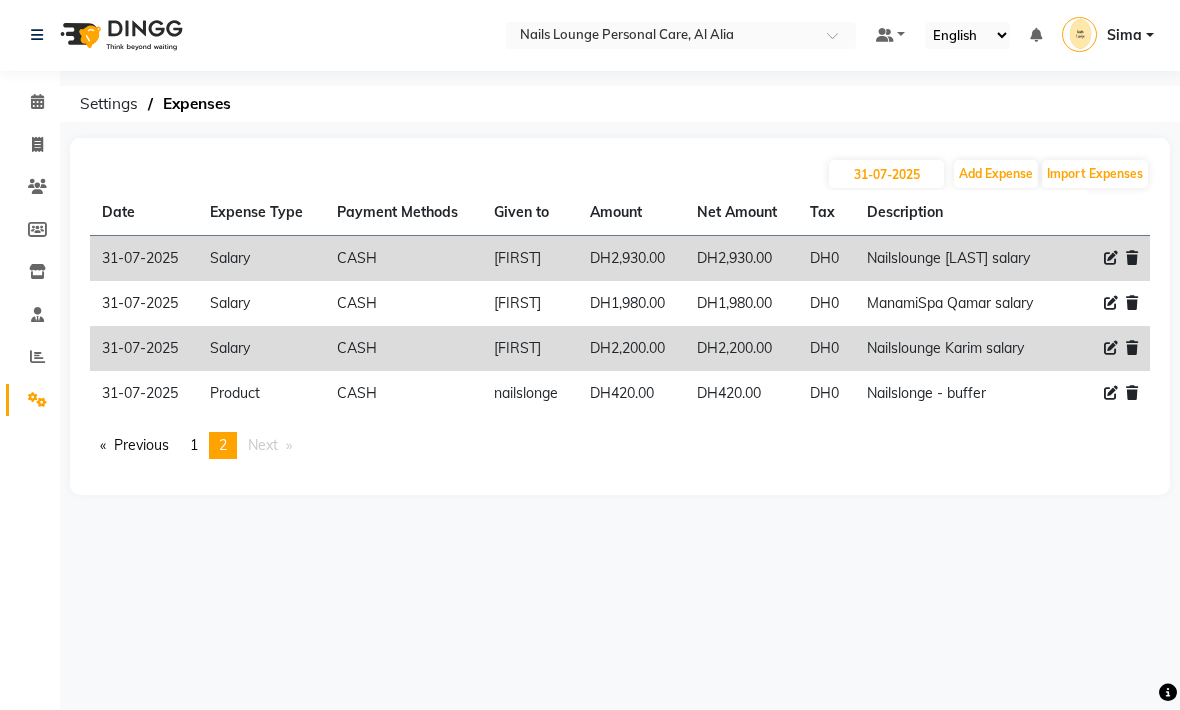 click on "1" at bounding box center (194, 446) 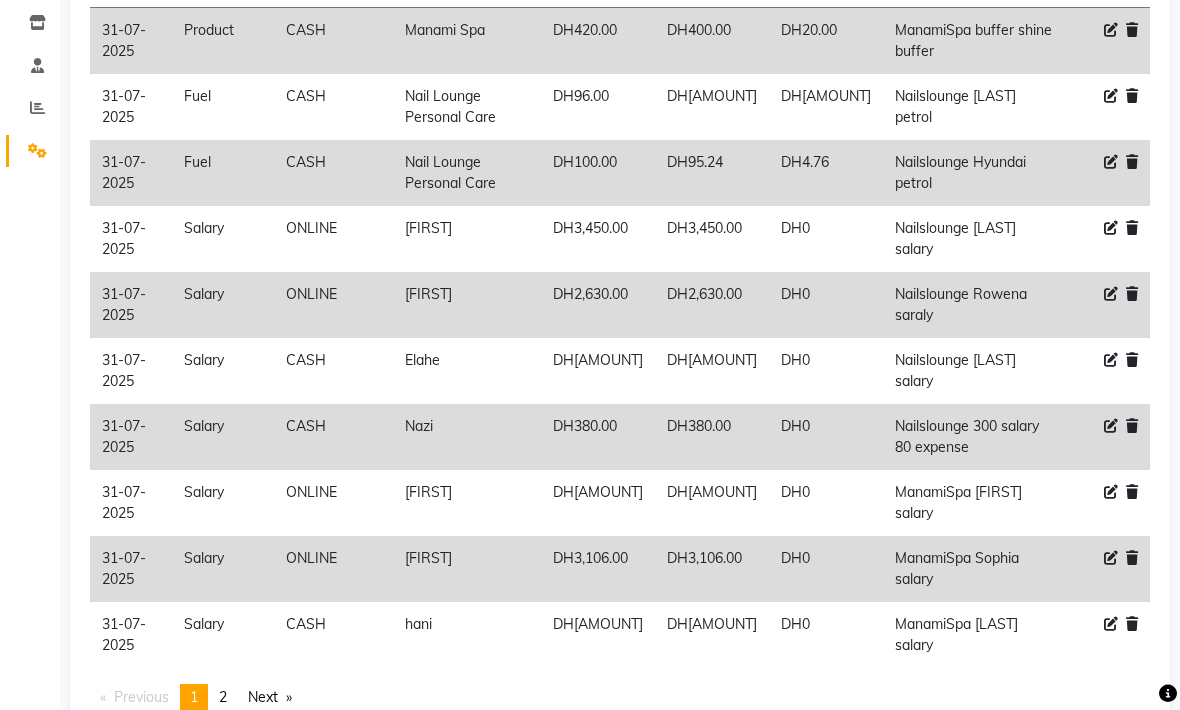scroll, scrollTop: 251, scrollLeft: 0, axis: vertical 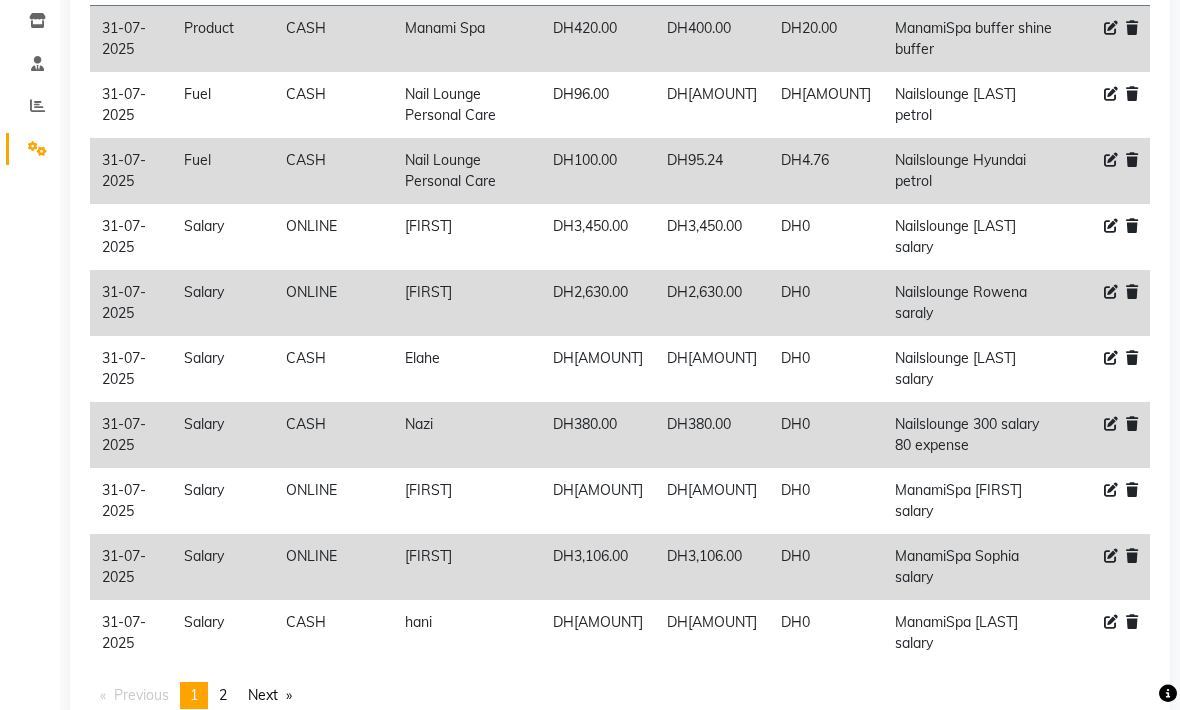 click on "2" at bounding box center [223, 696] 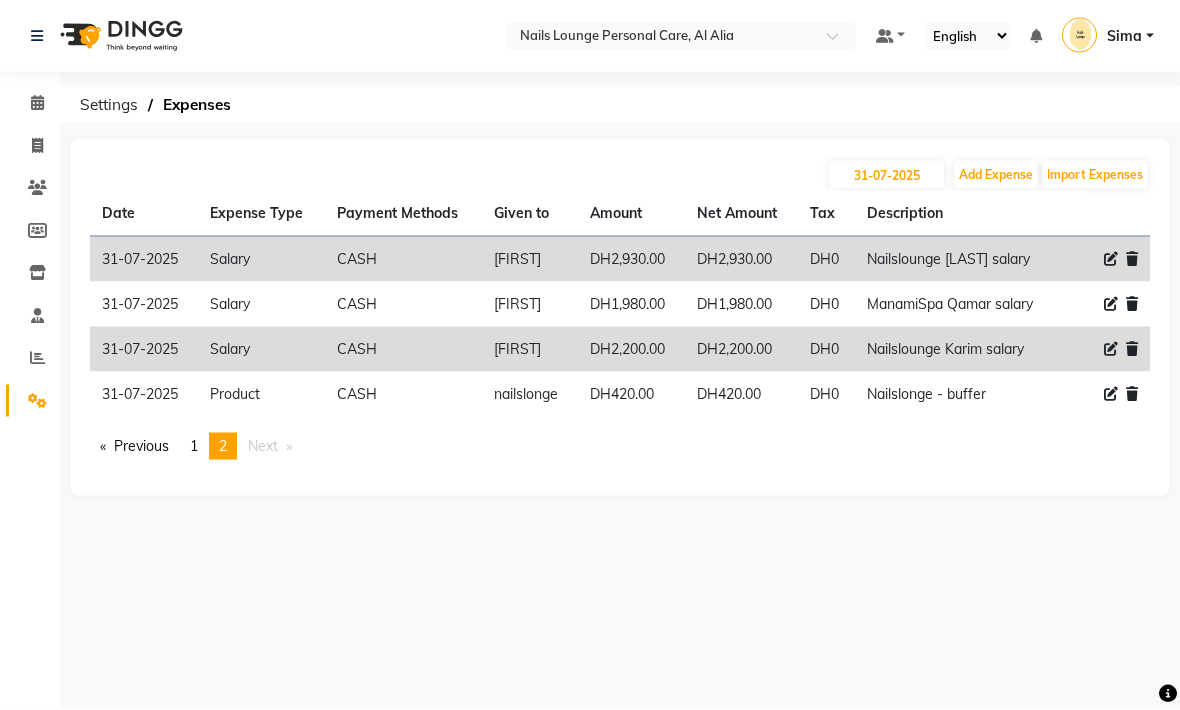 scroll, scrollTop: 0, scrollLeft: 0, axis: both 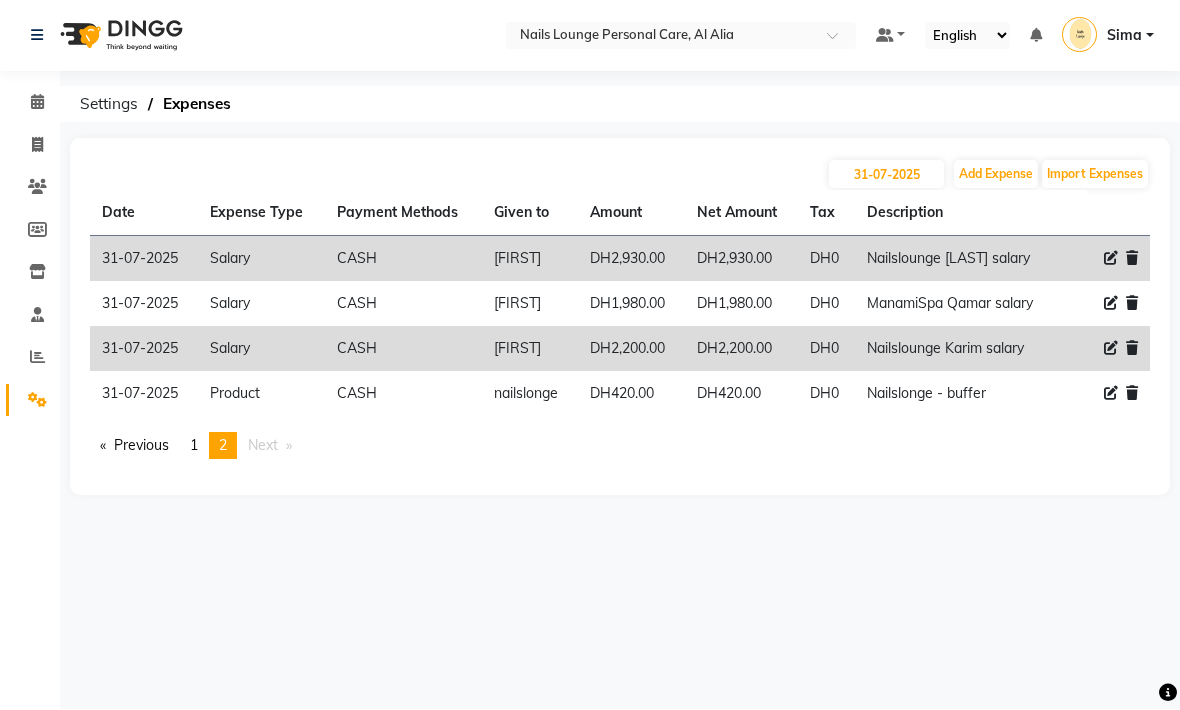 click on "page  1" at bounding box center (194, 446) 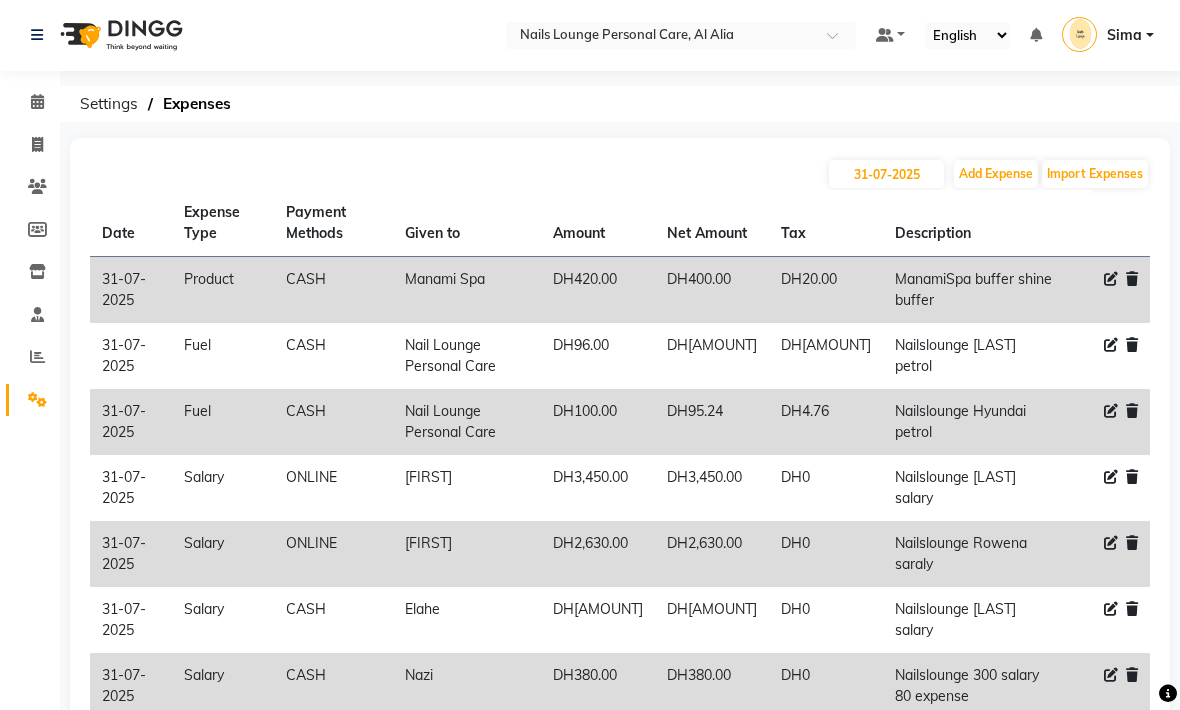 click 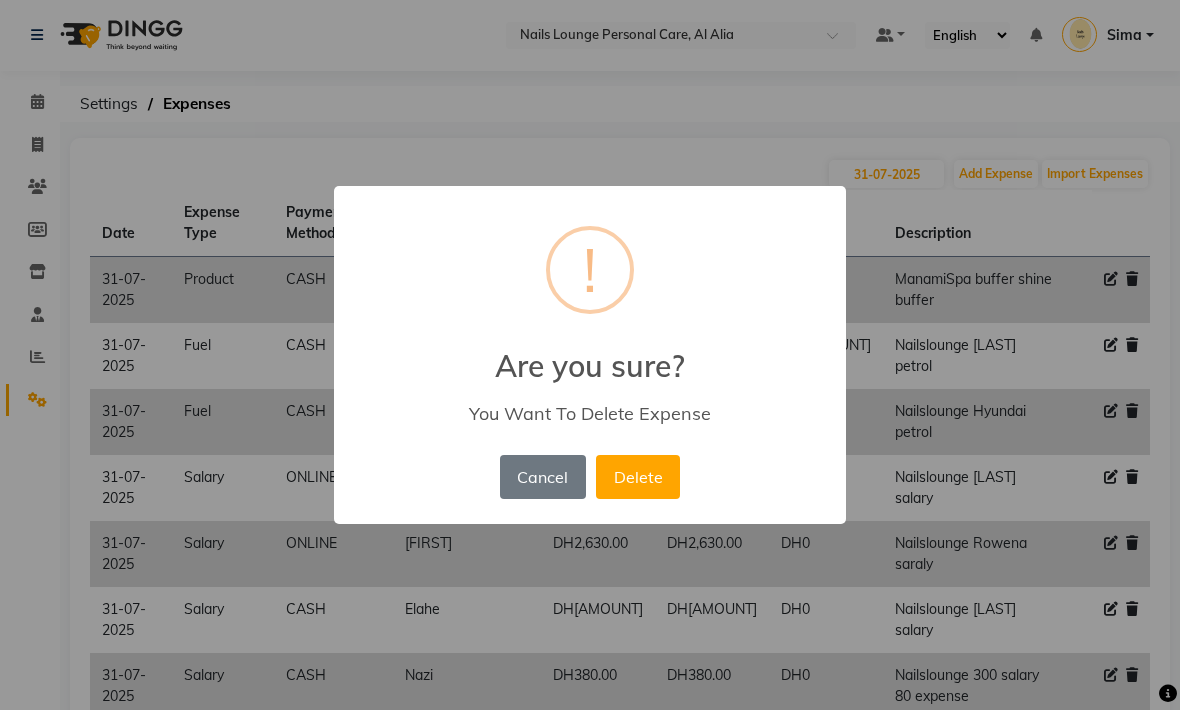 click on "Delete" at bounding box center [638, 477] 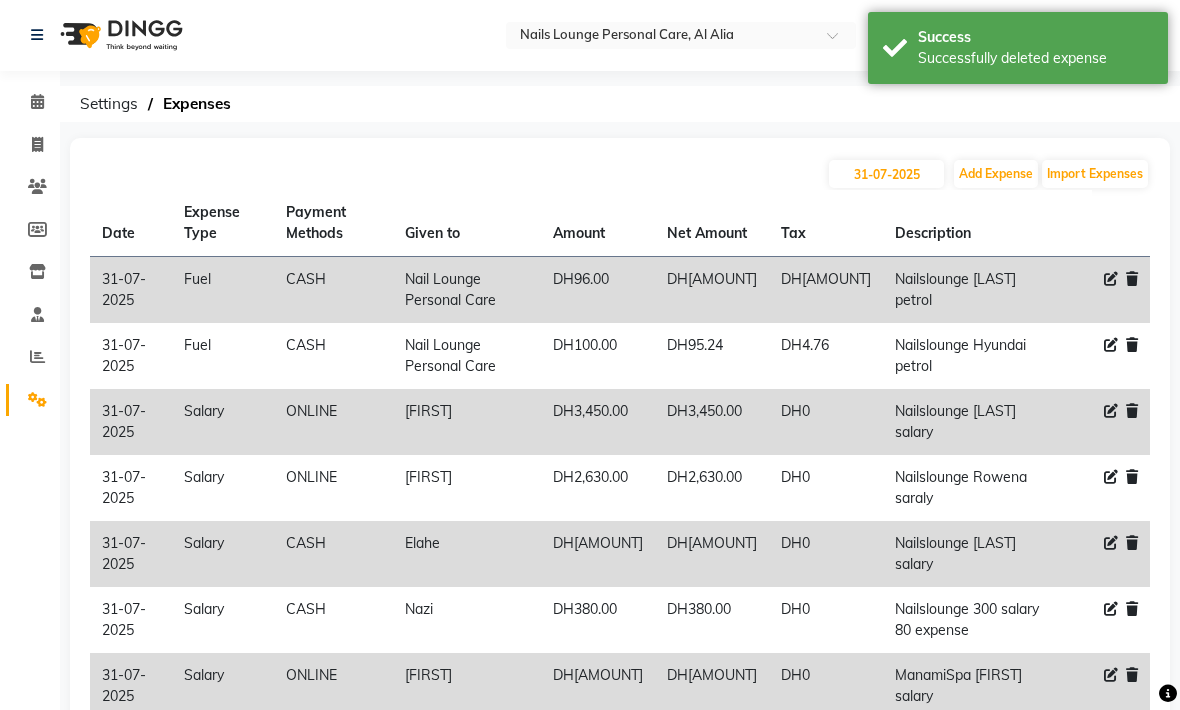 click on "Add Expense" 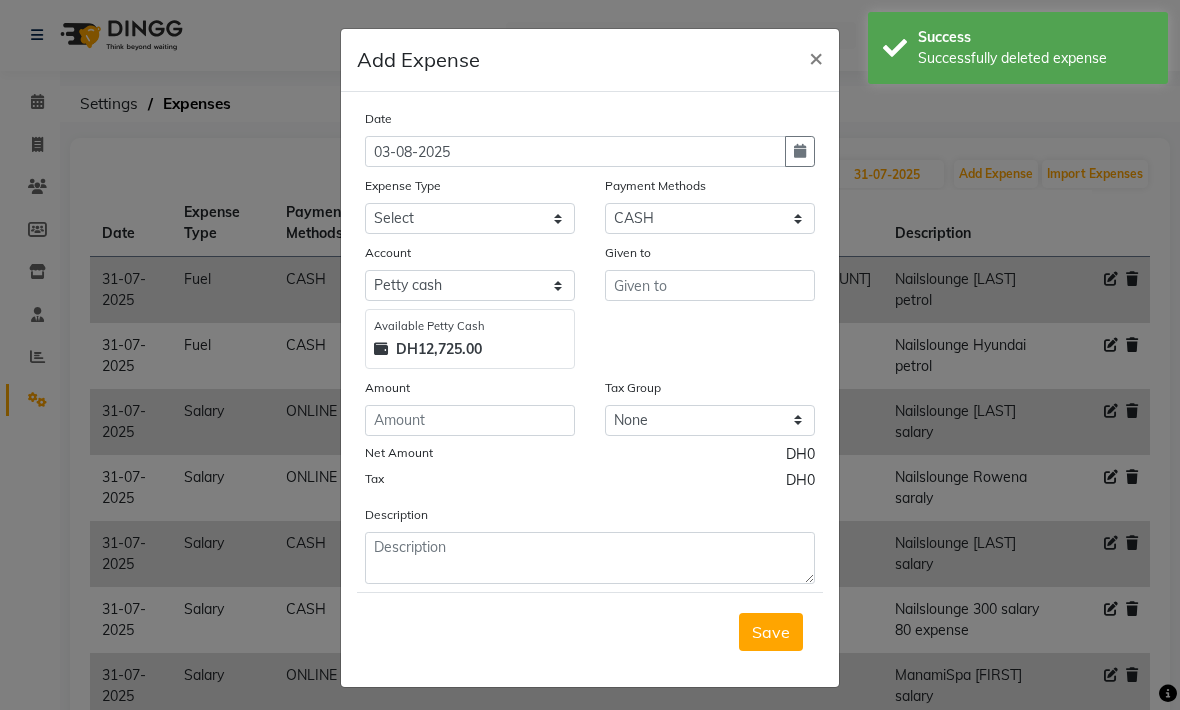 click 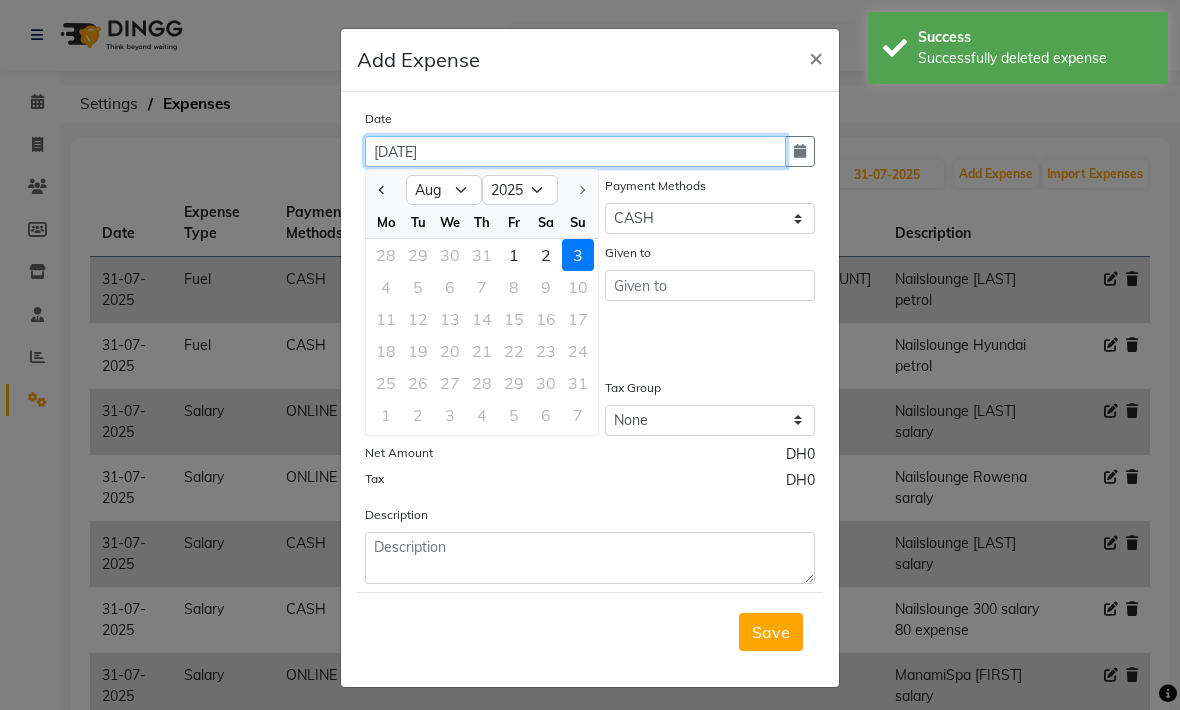 type on "03-08-2025" 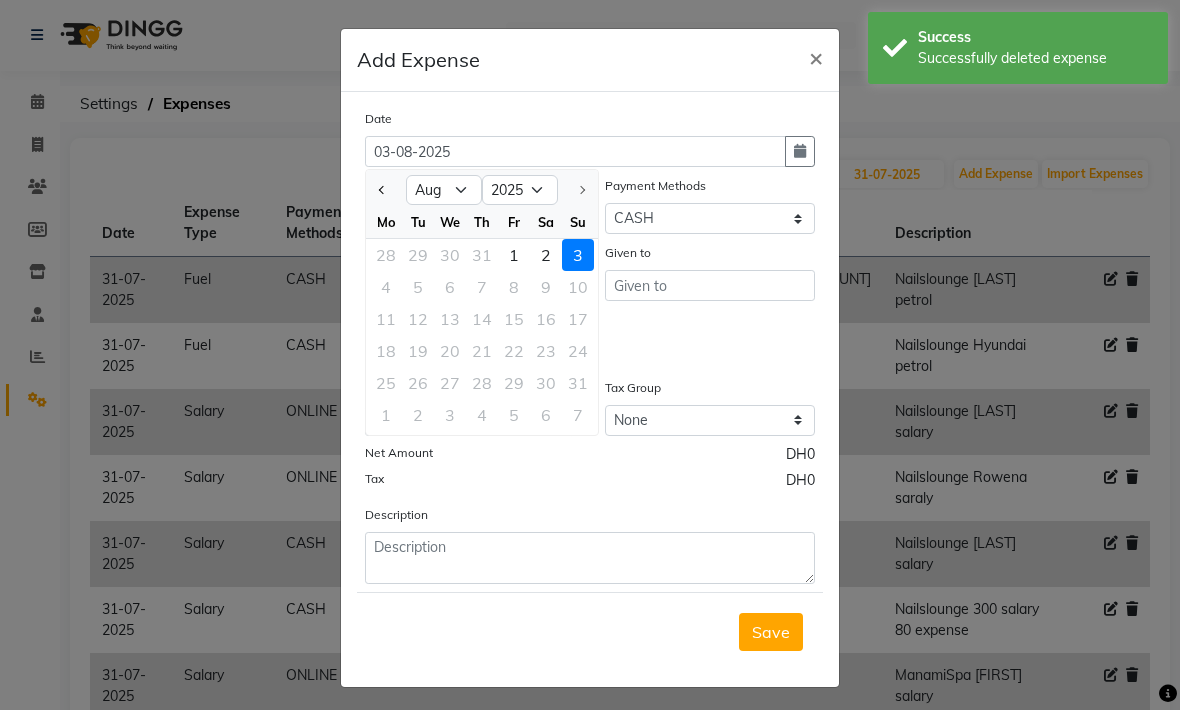 click 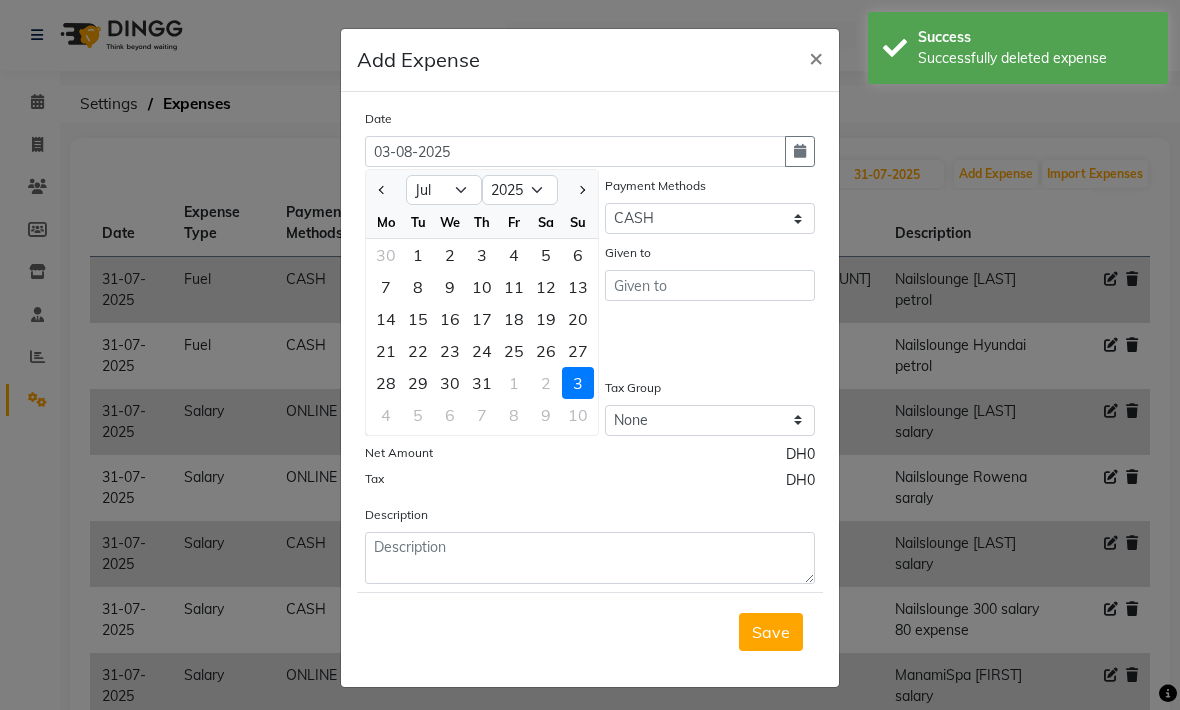 click on "31" 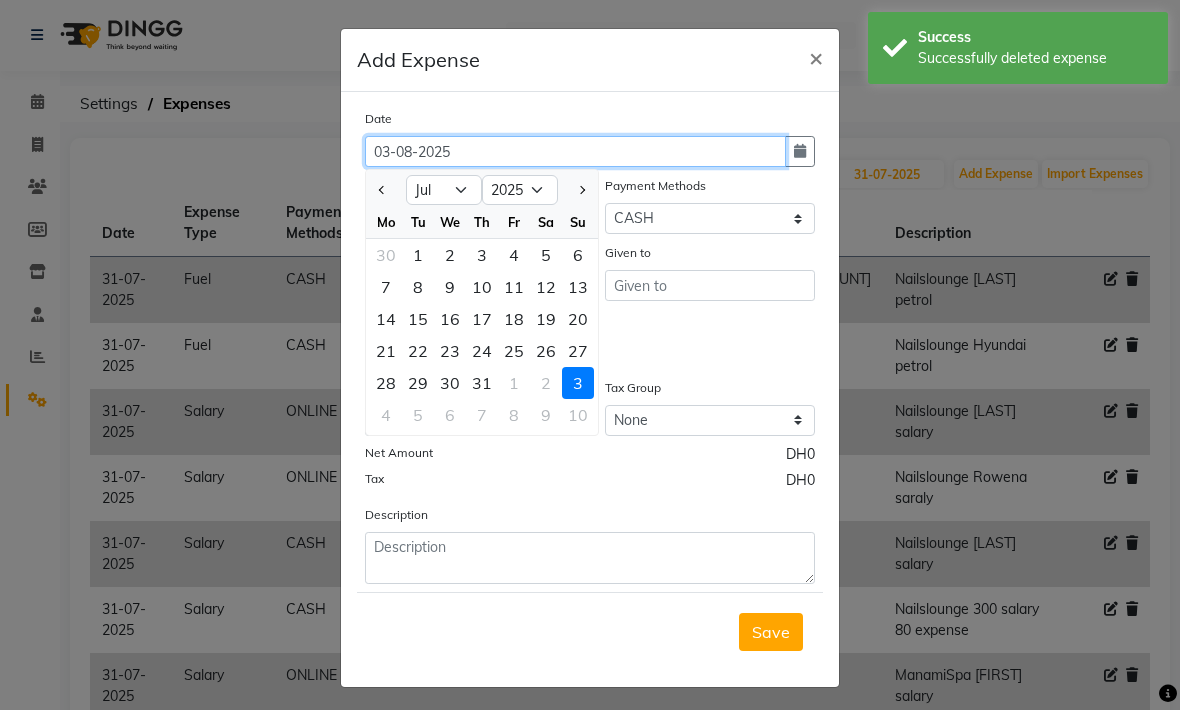 type on "31-07-2025" 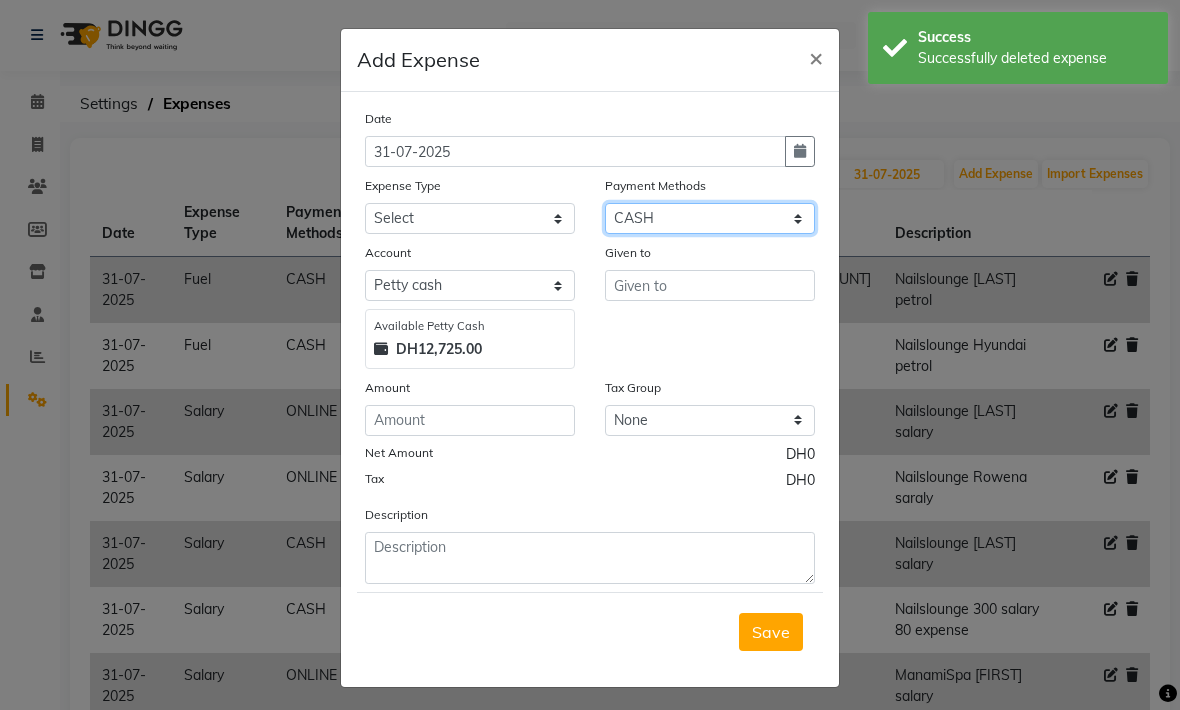 click on "Select Master Card Visa Card CASH ONLINE" 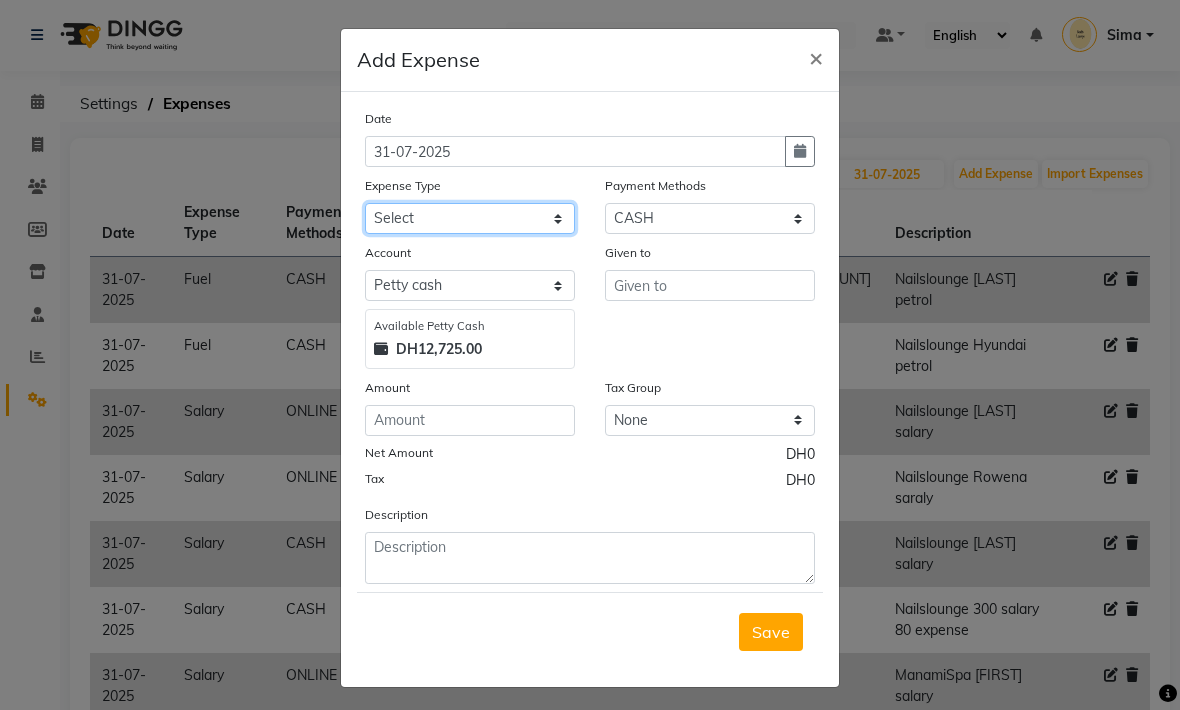 click on "Select Advance Salary Bank charges Car maintenance  Cash transfer to bank Cash transfer to hub Client Snacks Clinical charges Equipment Fuel Govt fee Incentive Insurance International purchase Loan Repayment Maintenance Manami Spa Mark as fine Marketing Miscellaneous MRA Nail Lounge Other Pantry Product Rent Salary Staff gift Staff Snacks Staff transportation Tax Ticket and visa Uniform Utilities" 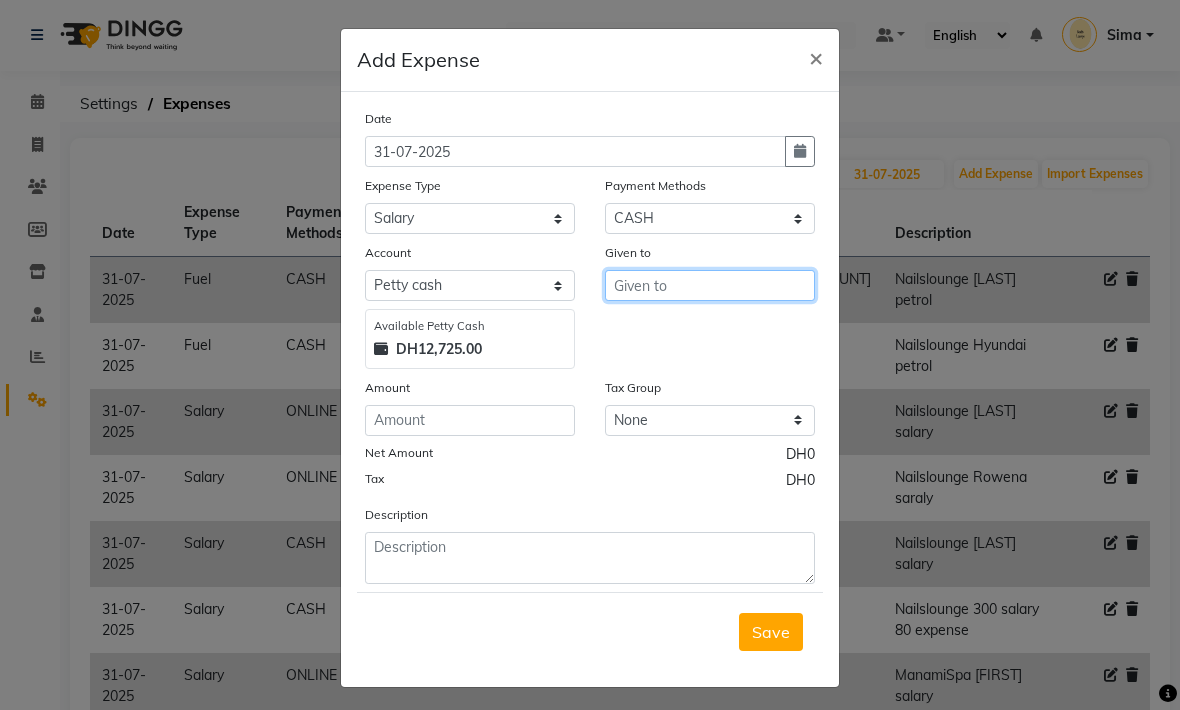 click at bounding box center [710, 285] 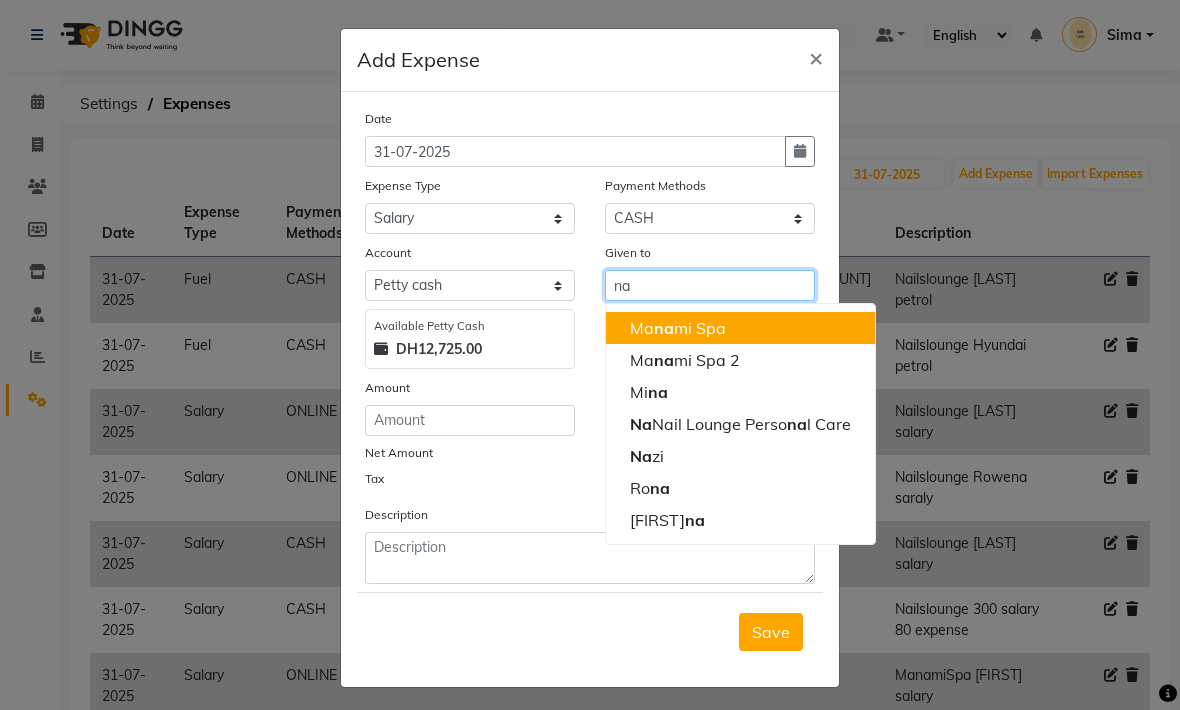type on "n" 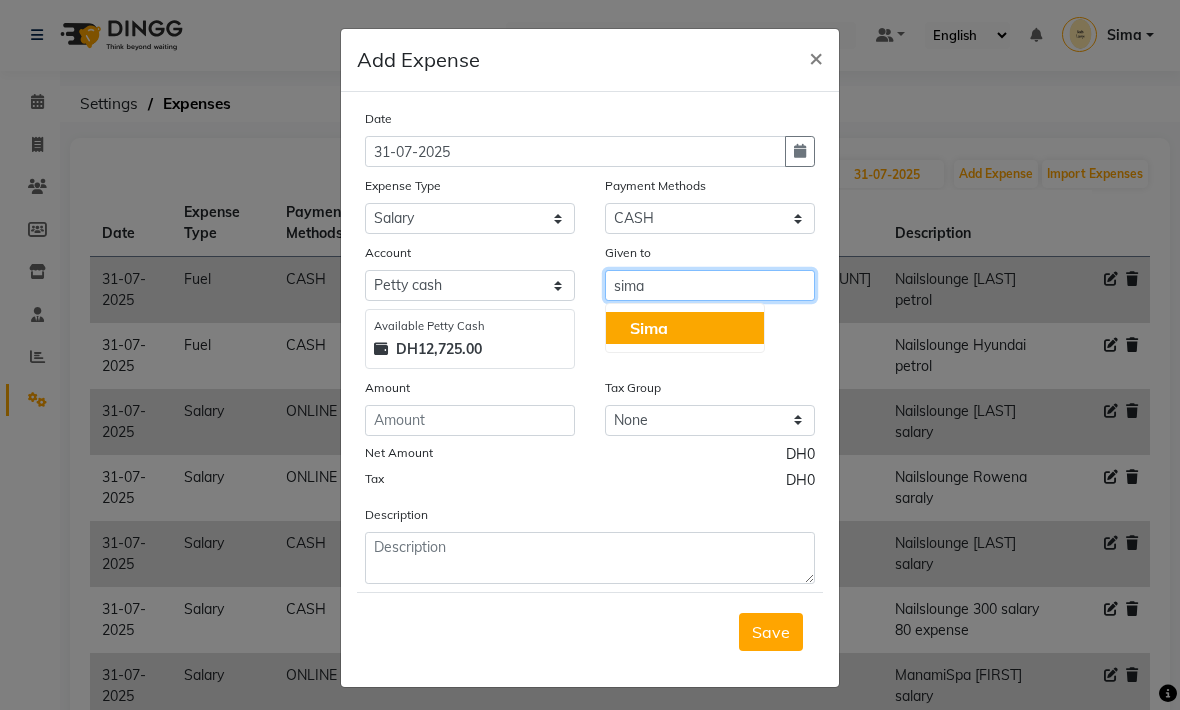 click on "Sima" 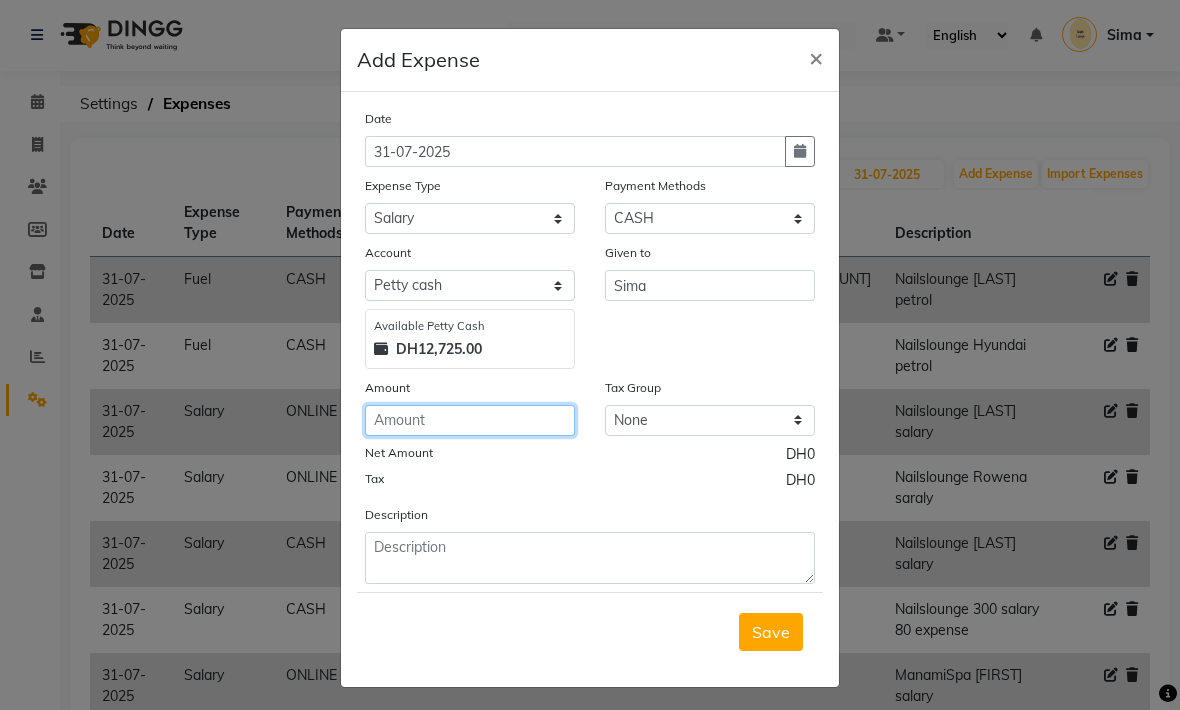 click 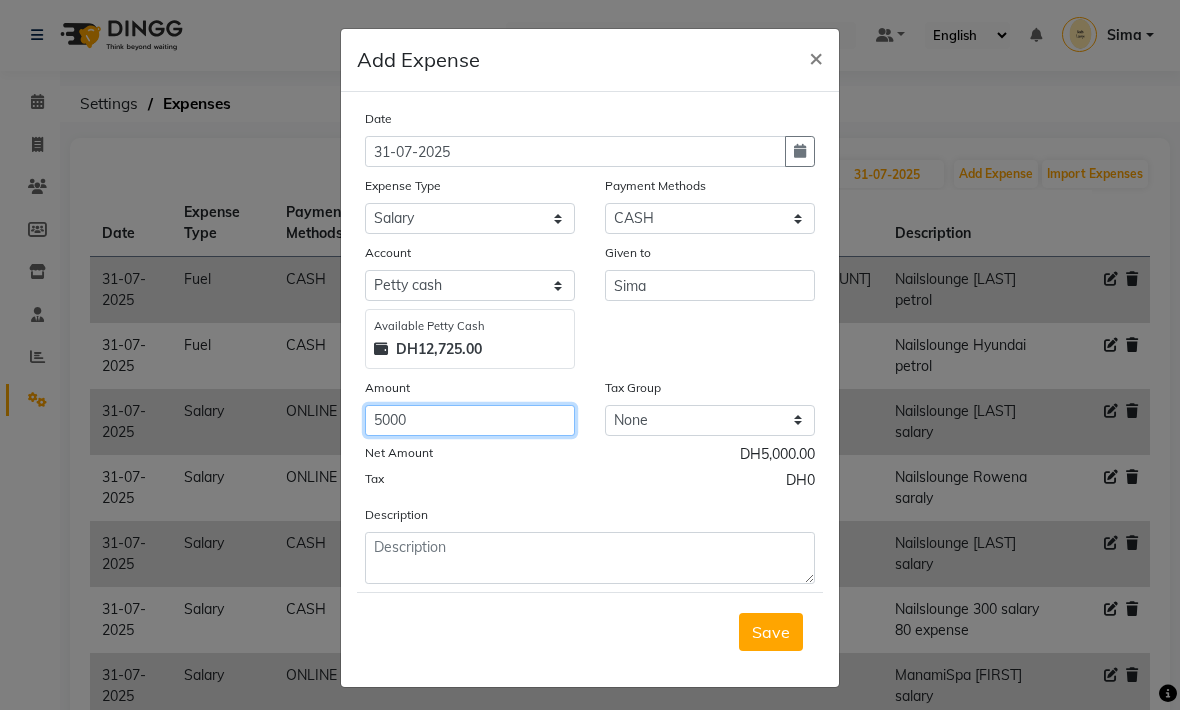 type on "5000" 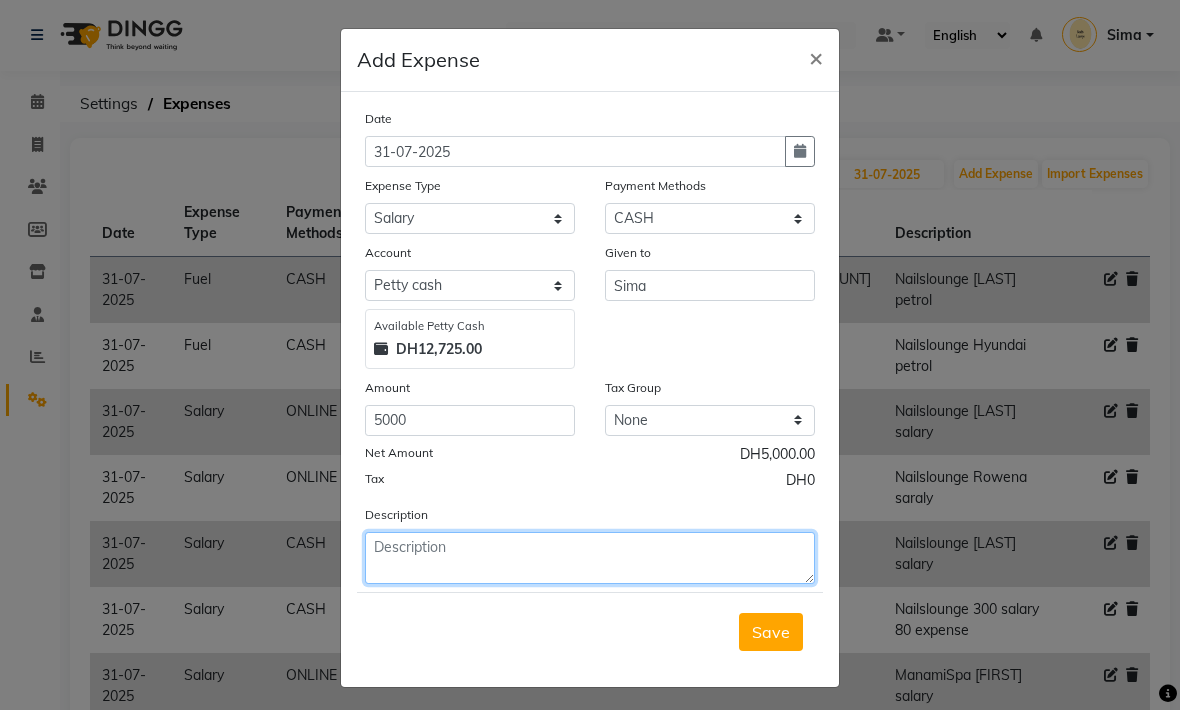 click 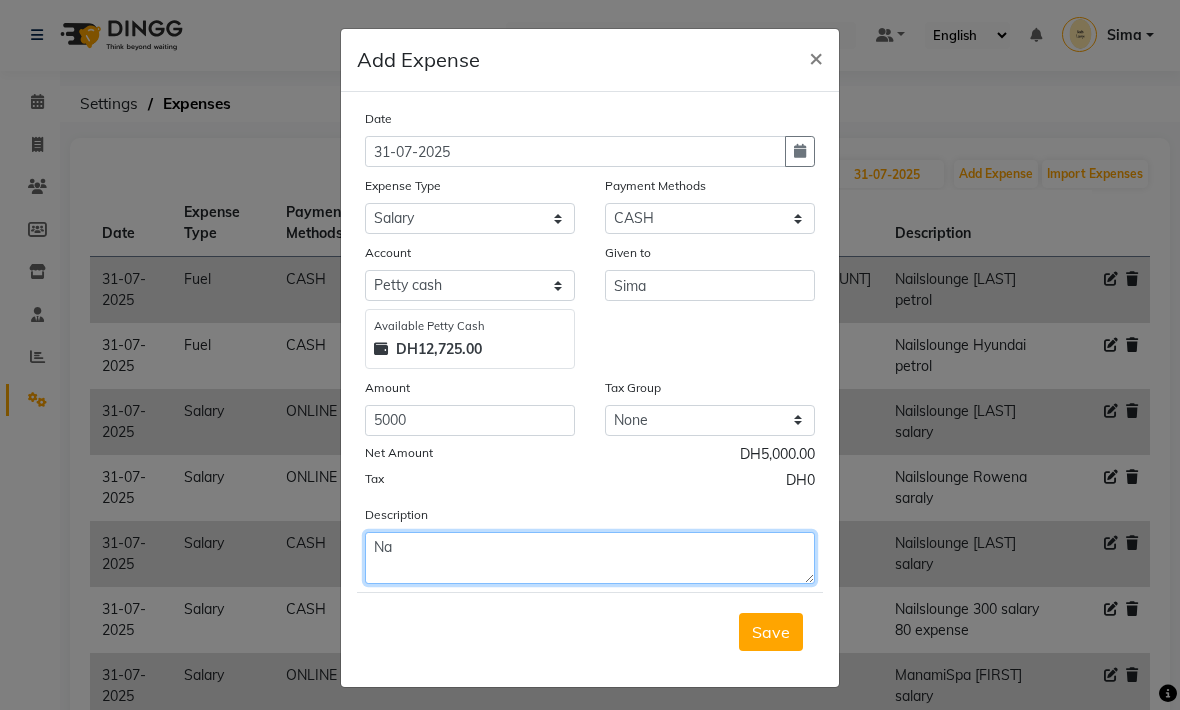type on "N" 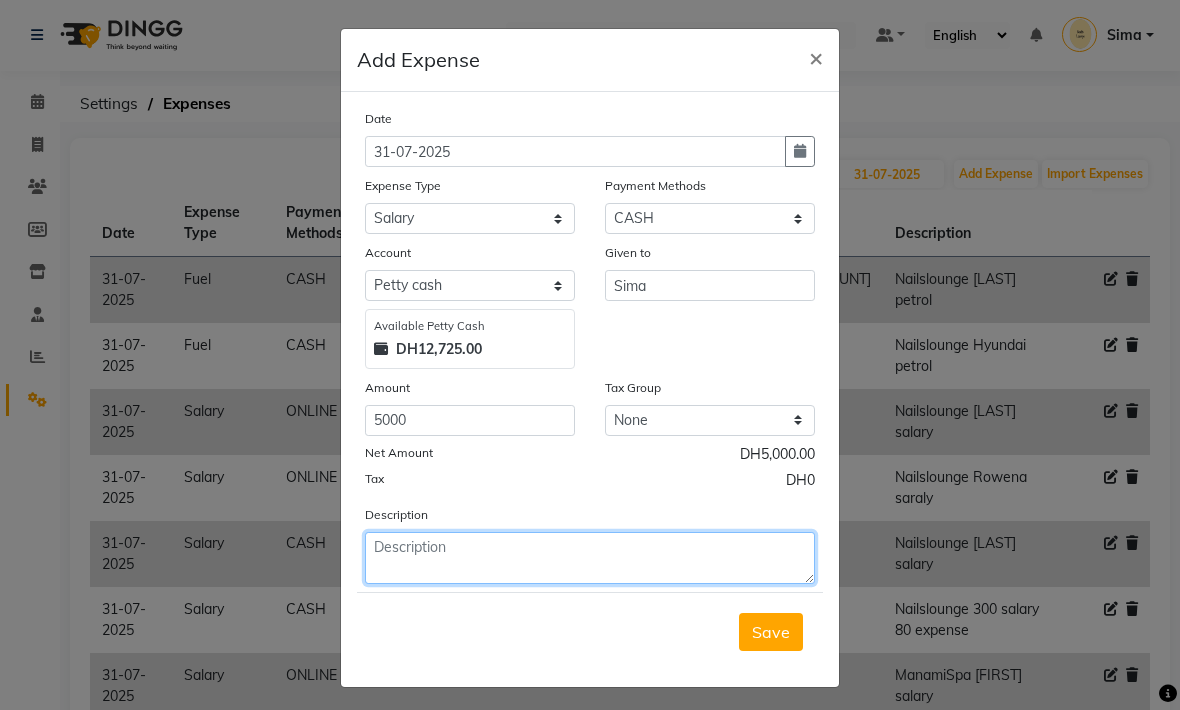 type on "M" 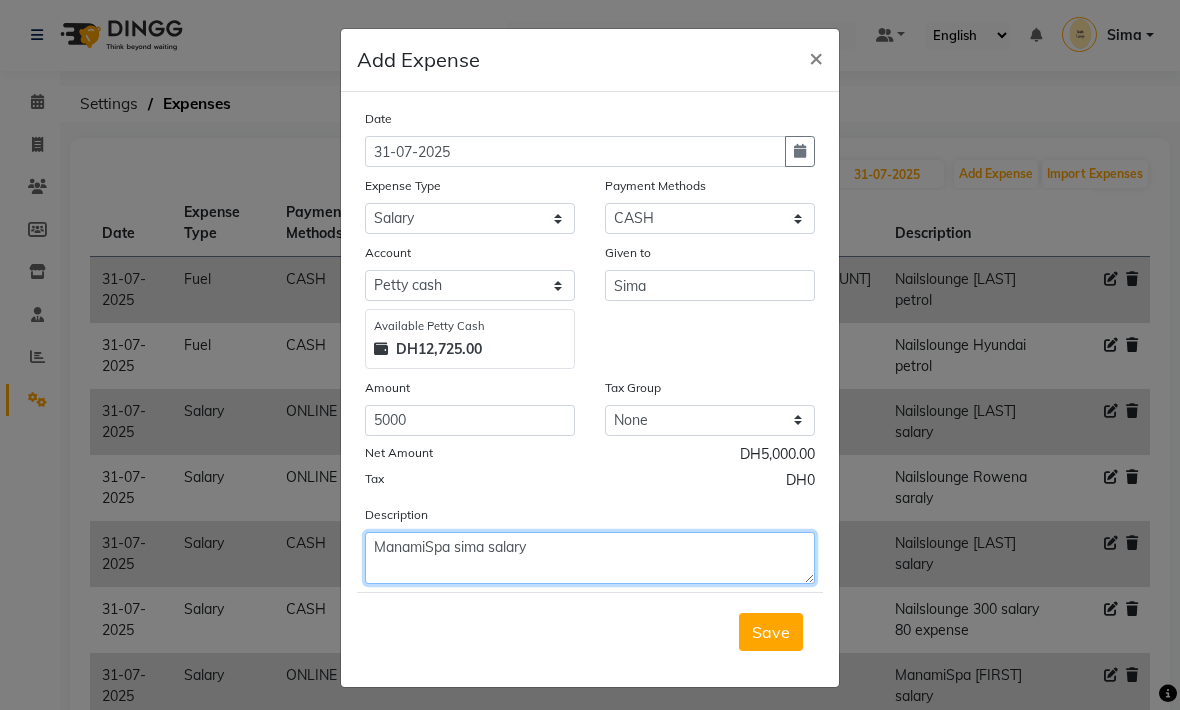 type on "ManamiSpa sima salary" 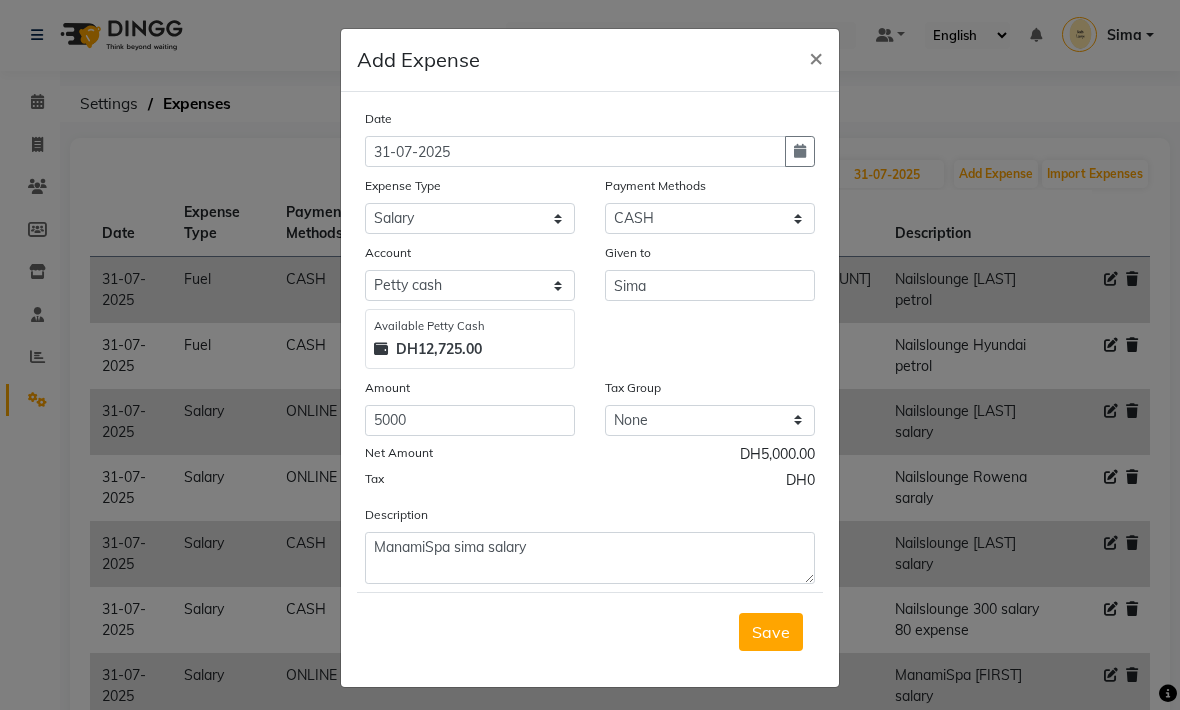 click on "Save" at bounding box center [771, 632] 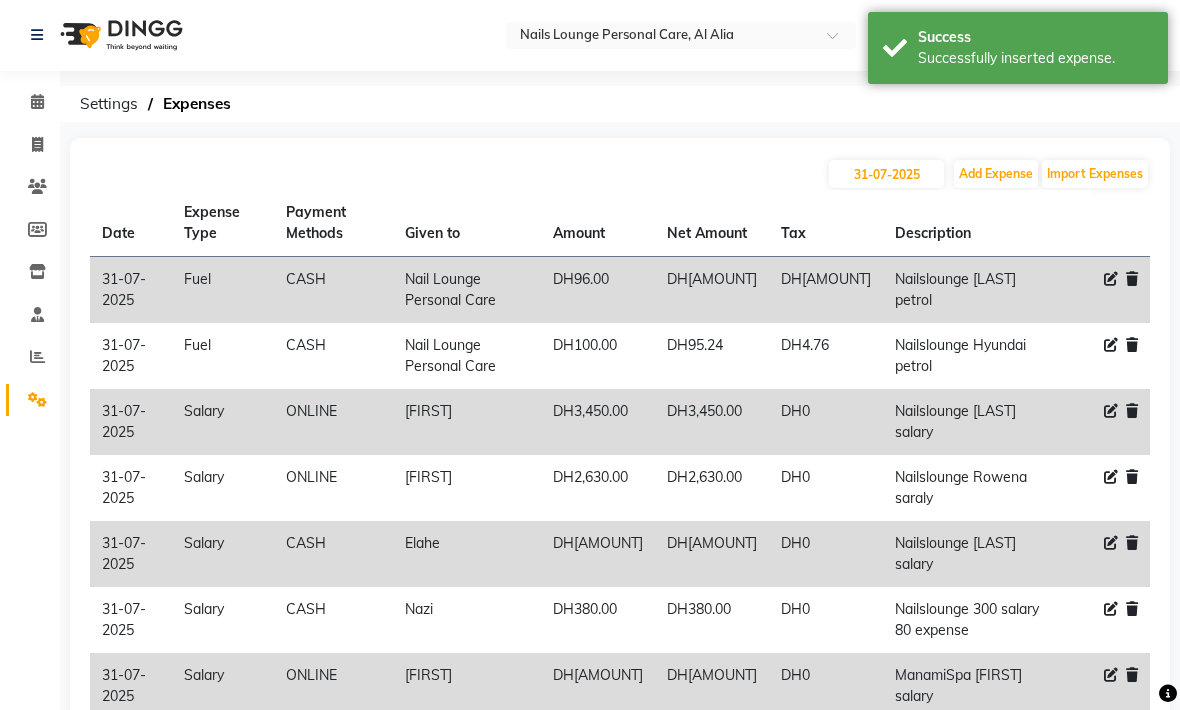 click on "Add Expense" 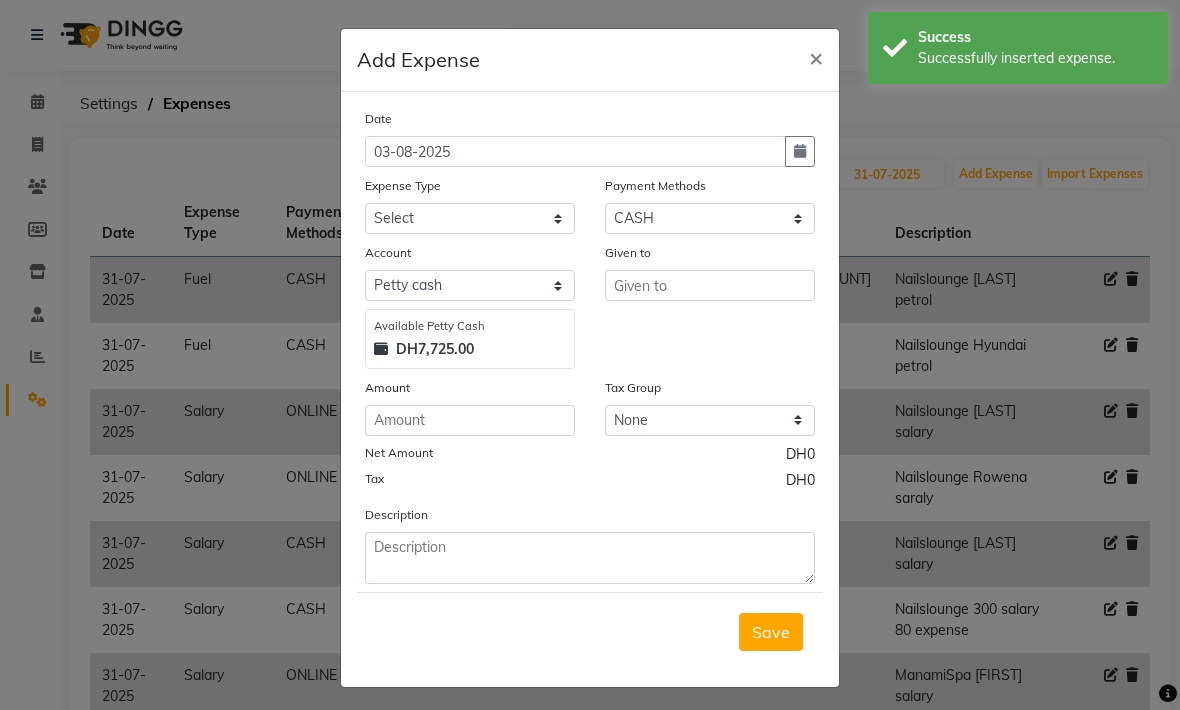 click 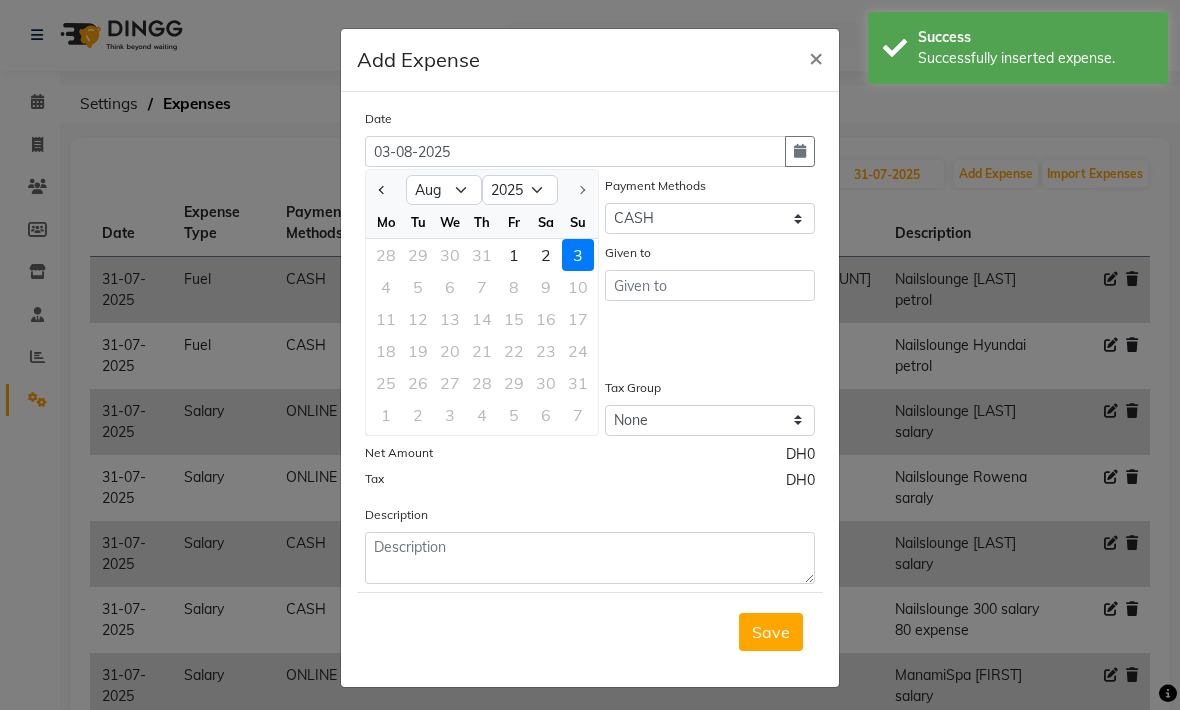 click 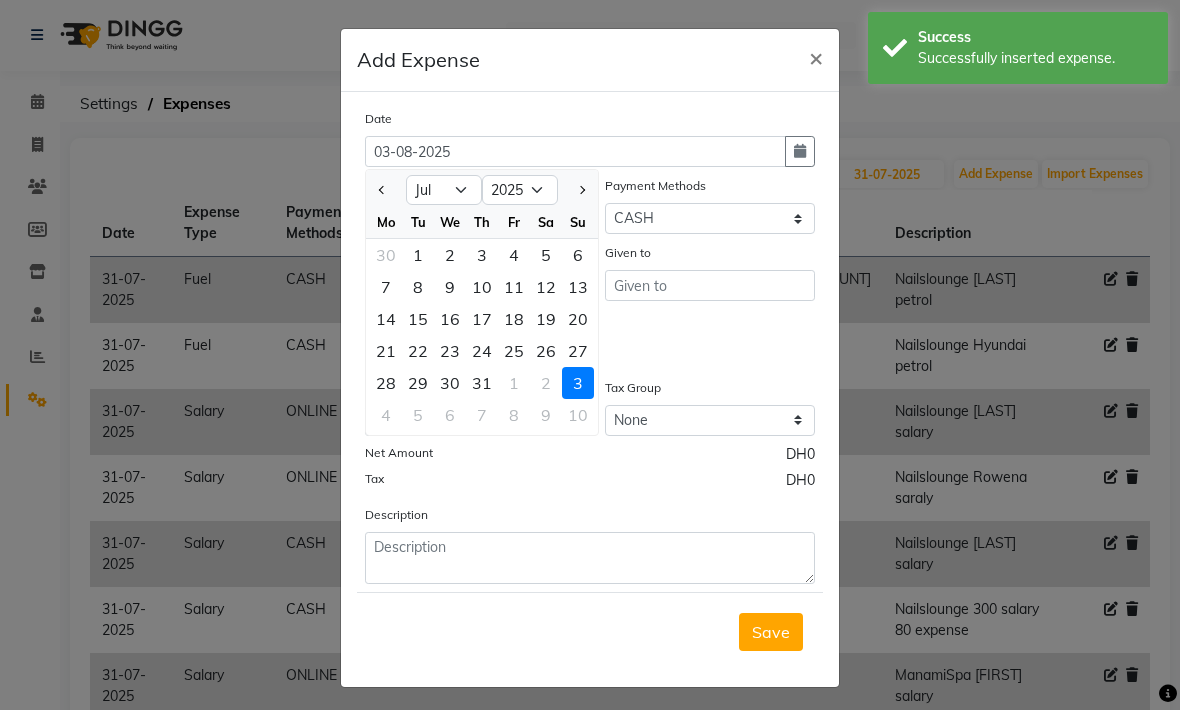 click on "31" 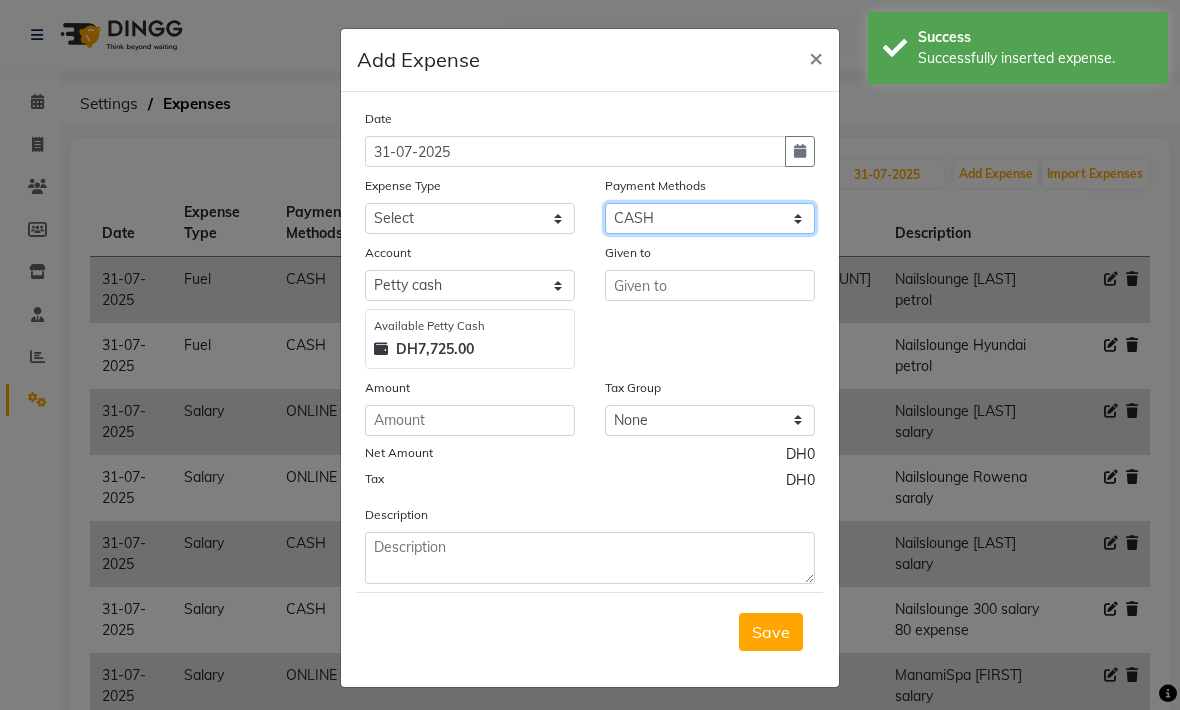 click on "Select Master Card Visa Card CASH ONLINE" 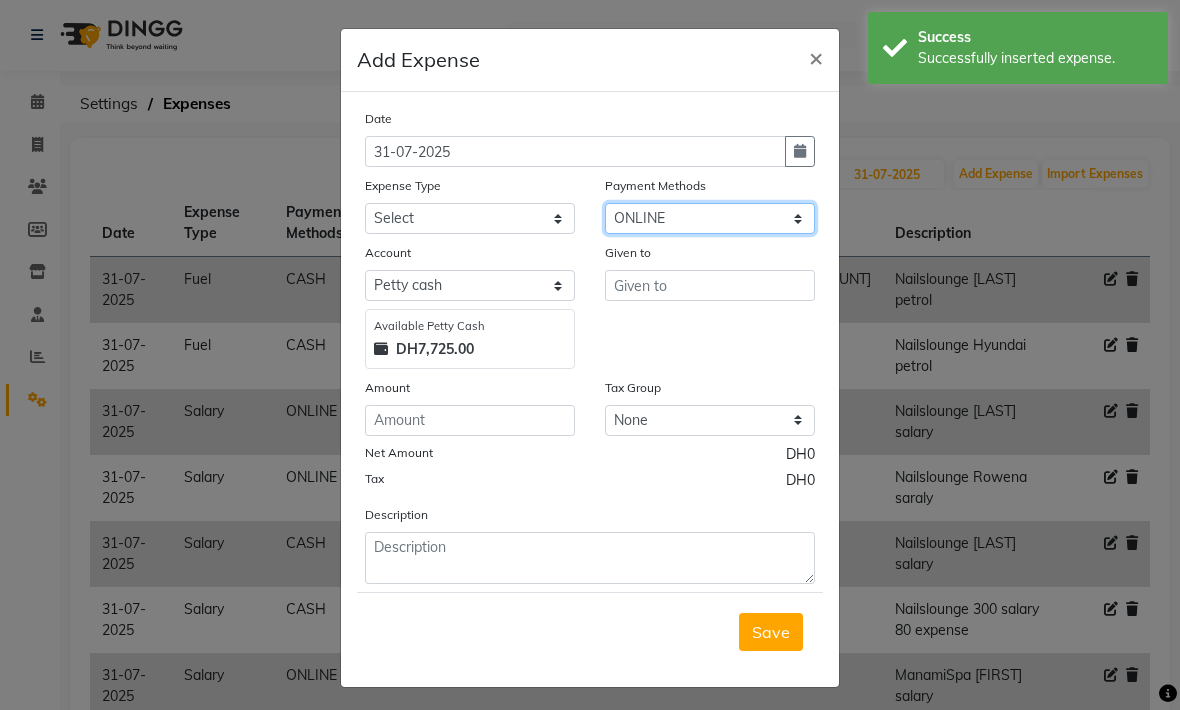 select on "5949" 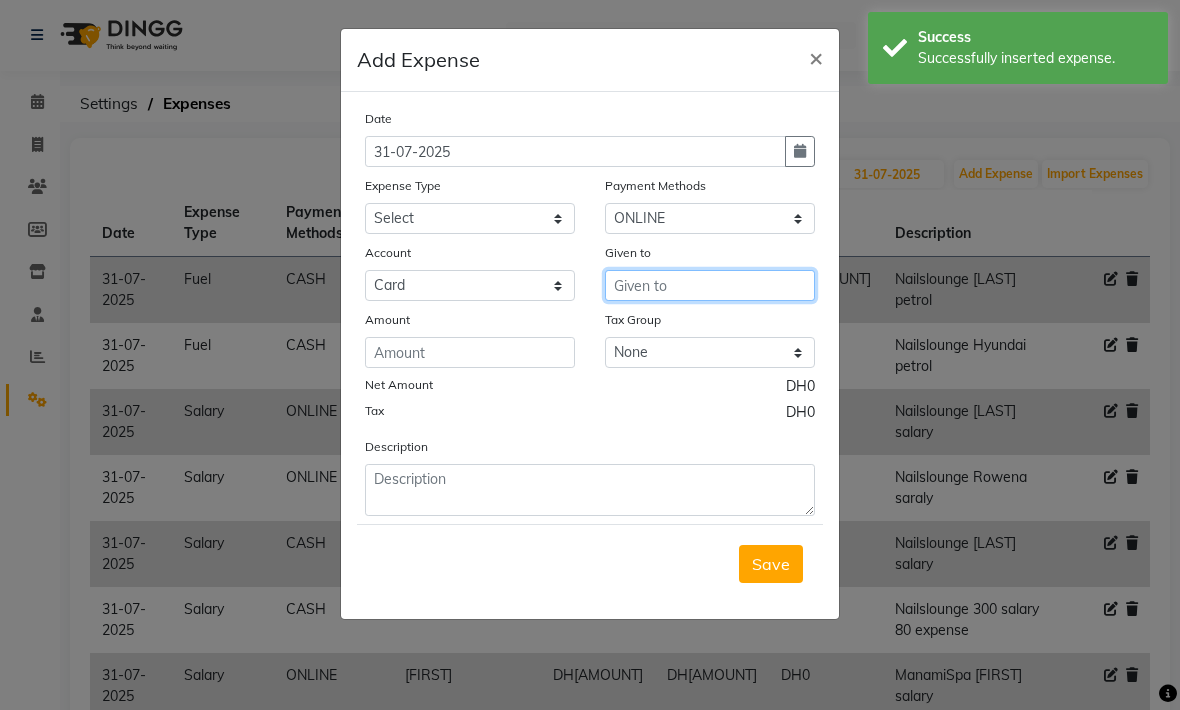 click at bounding box center (710, 285) 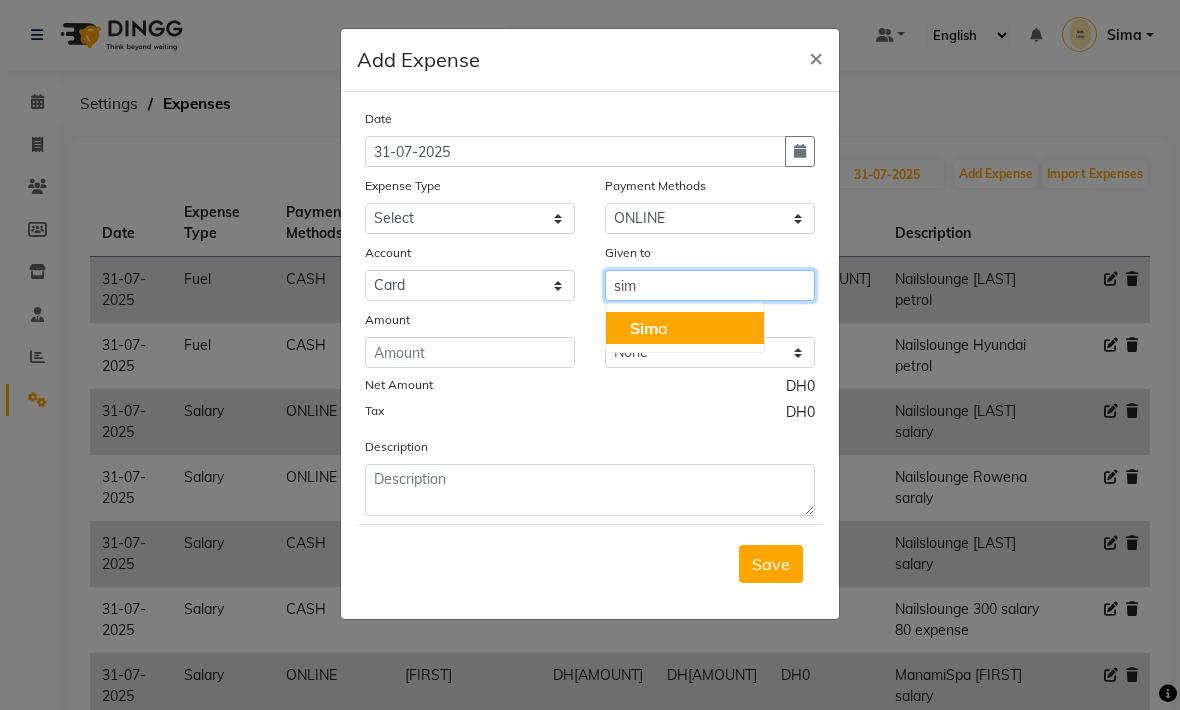 click on "Sim" 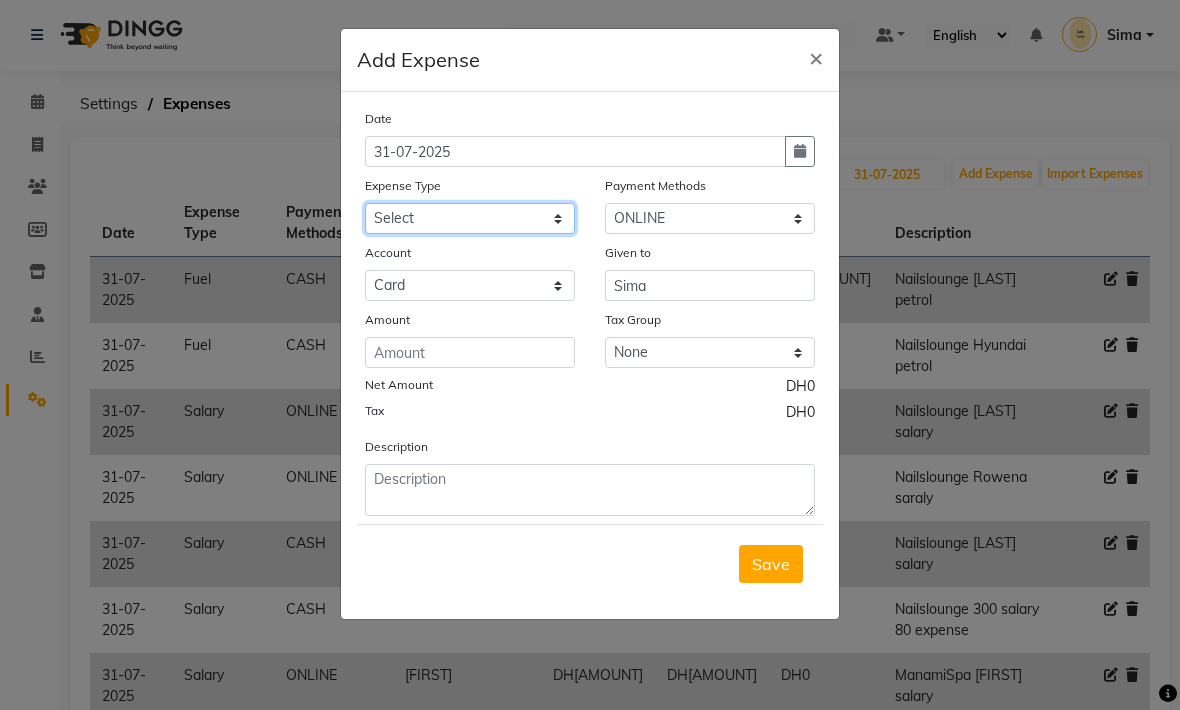 click on "Select Advance Salary Bank charges Car maintenance  Cash transfer to bank Cash transfer to hub Client Snacks Clinical charges Equipment Fuel Govt fee Incentive Insurance International purchase Loan Repayment Maintenance Manami Spa Mark as fine Marketing Miscellaneous MRA Nail Lounge Other Pantry Product Rent Salary Staff gift Staff Snacks Staff transportation Tax Ticket and visa Uniform Utilities" 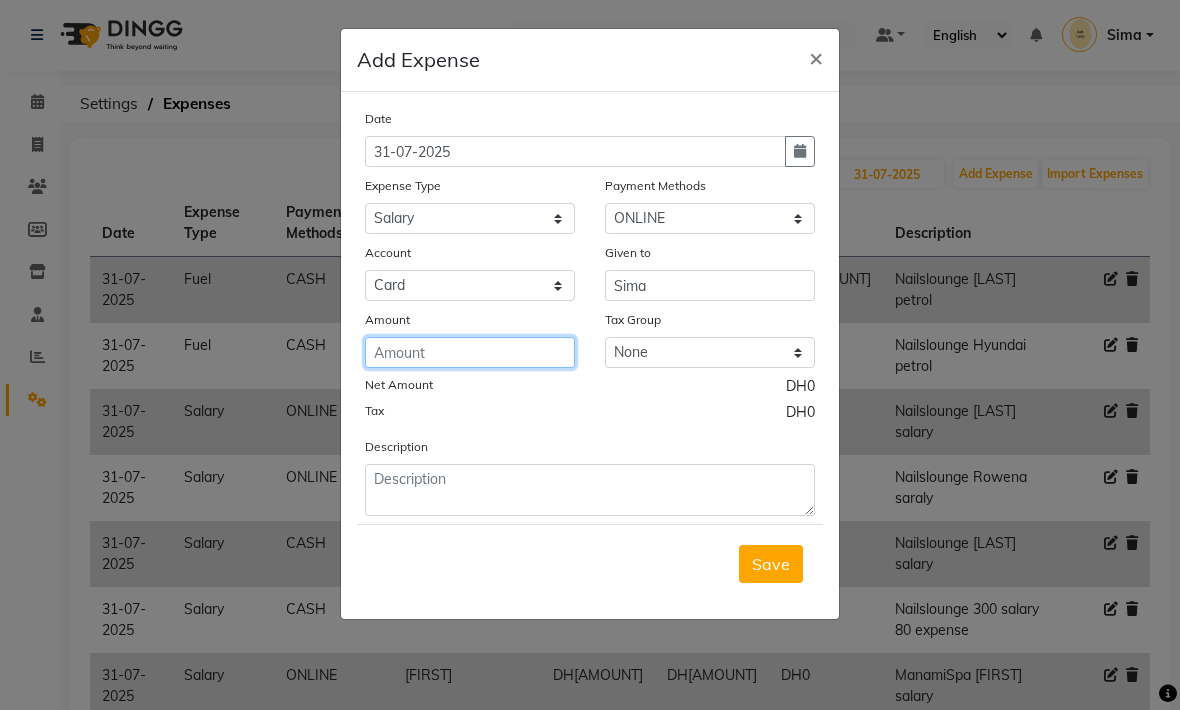 click 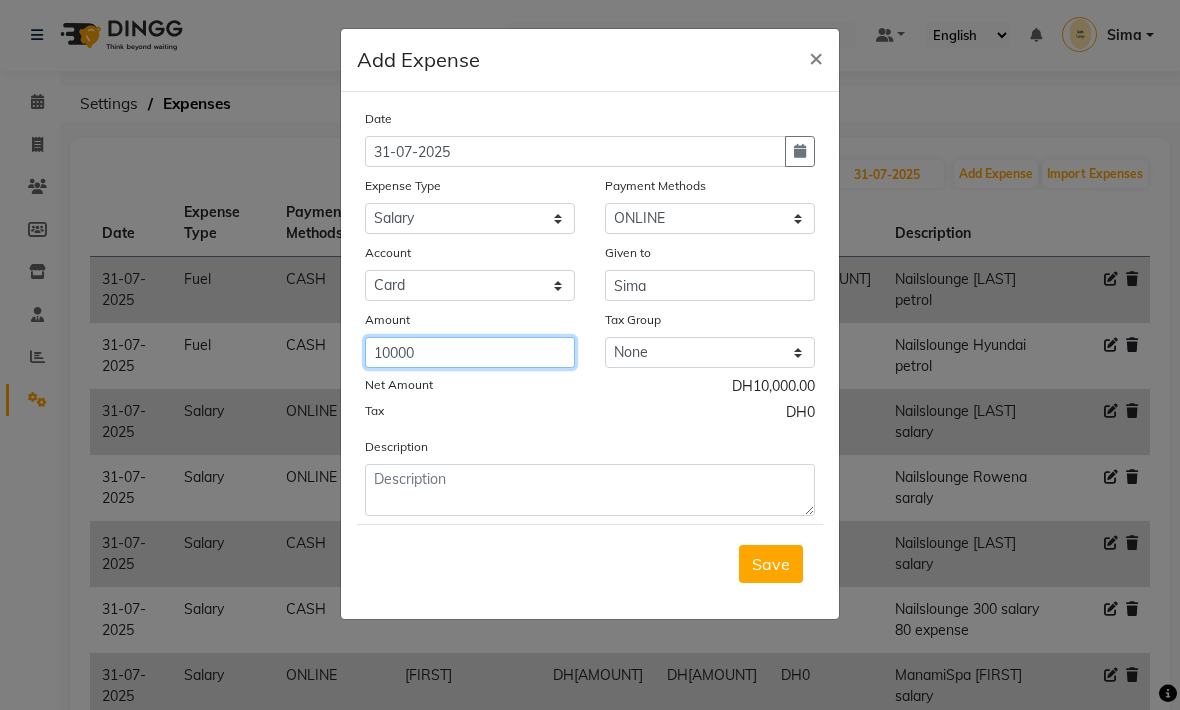 type on "10000" 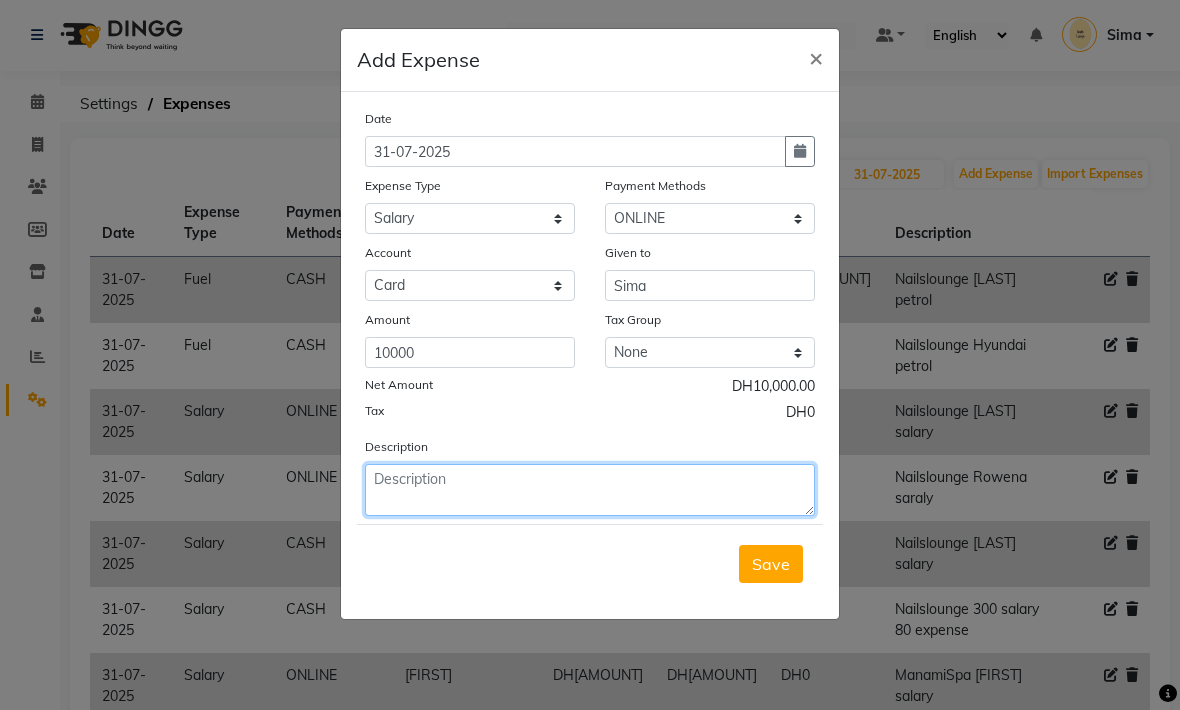 click 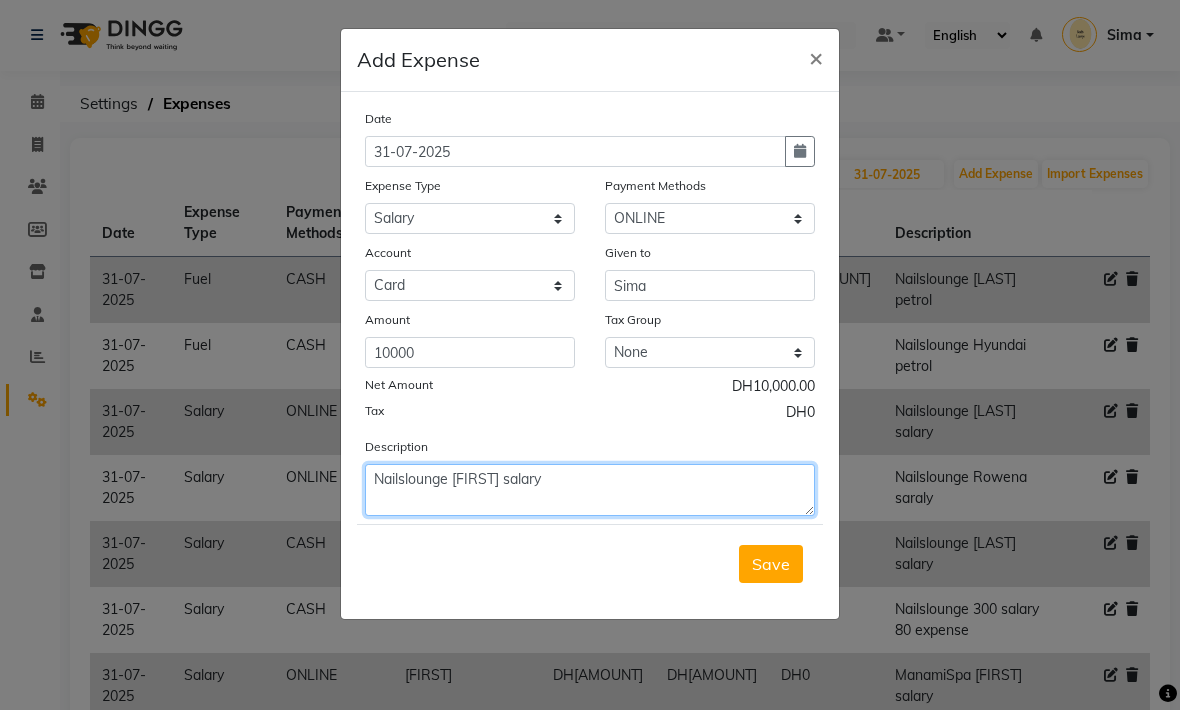 type on "Nailslounge [FIRST] salary" 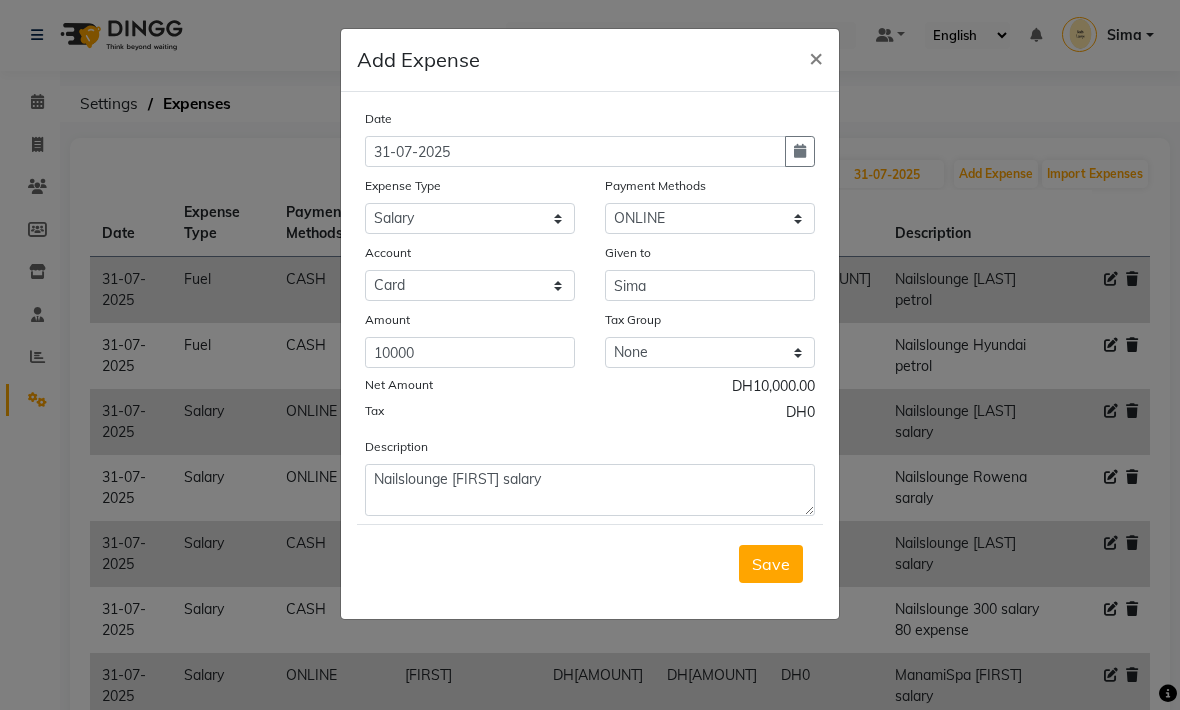 click on "Save" at bounding box center (771, 564) 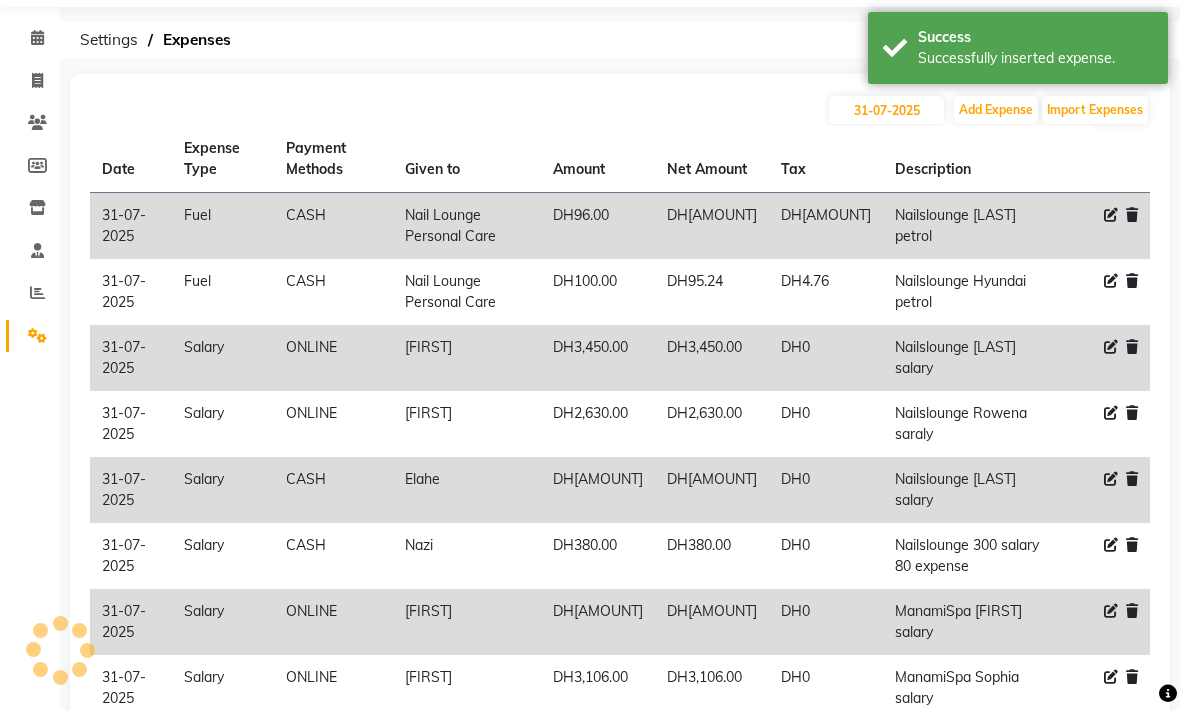 scroll, scrollTop: 0, scrollLeft: 0, axis: both 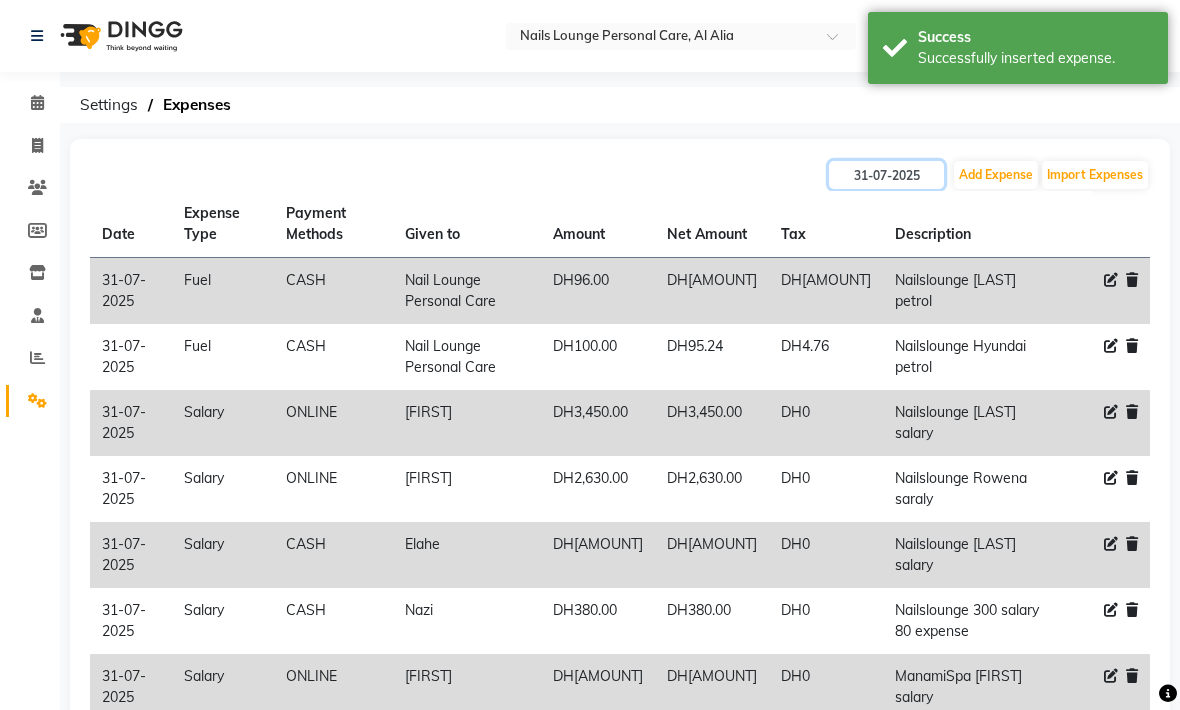click on "31-07-2025" 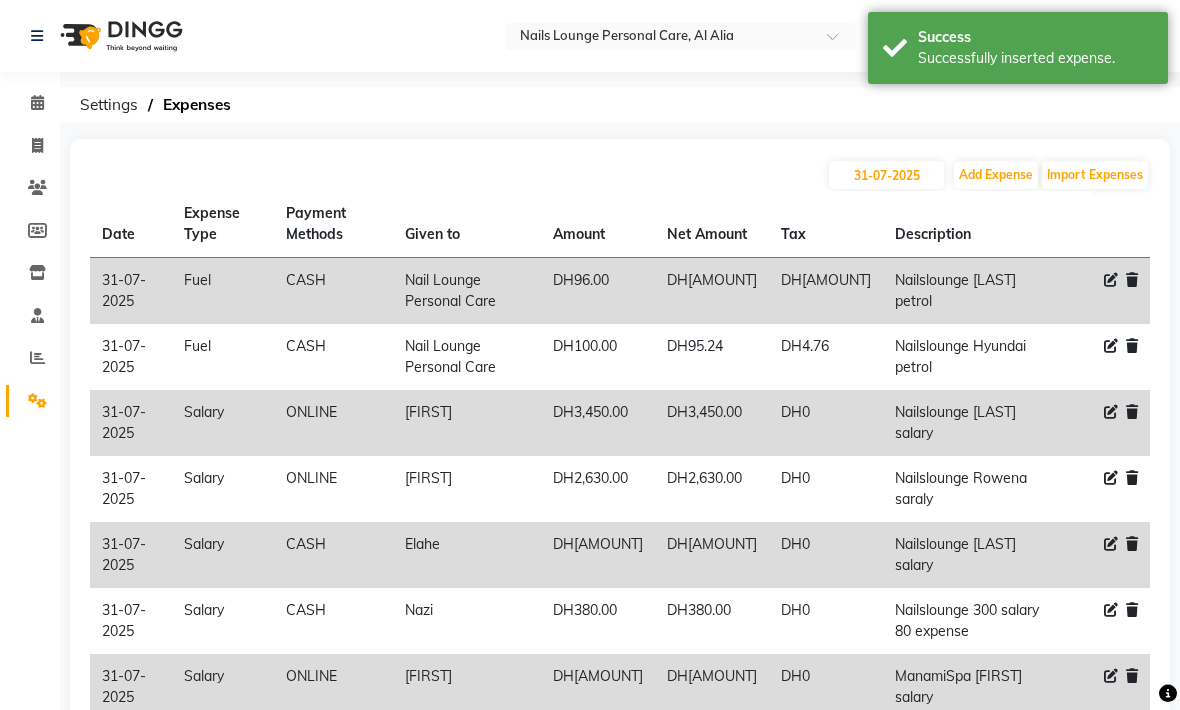 select on "7" 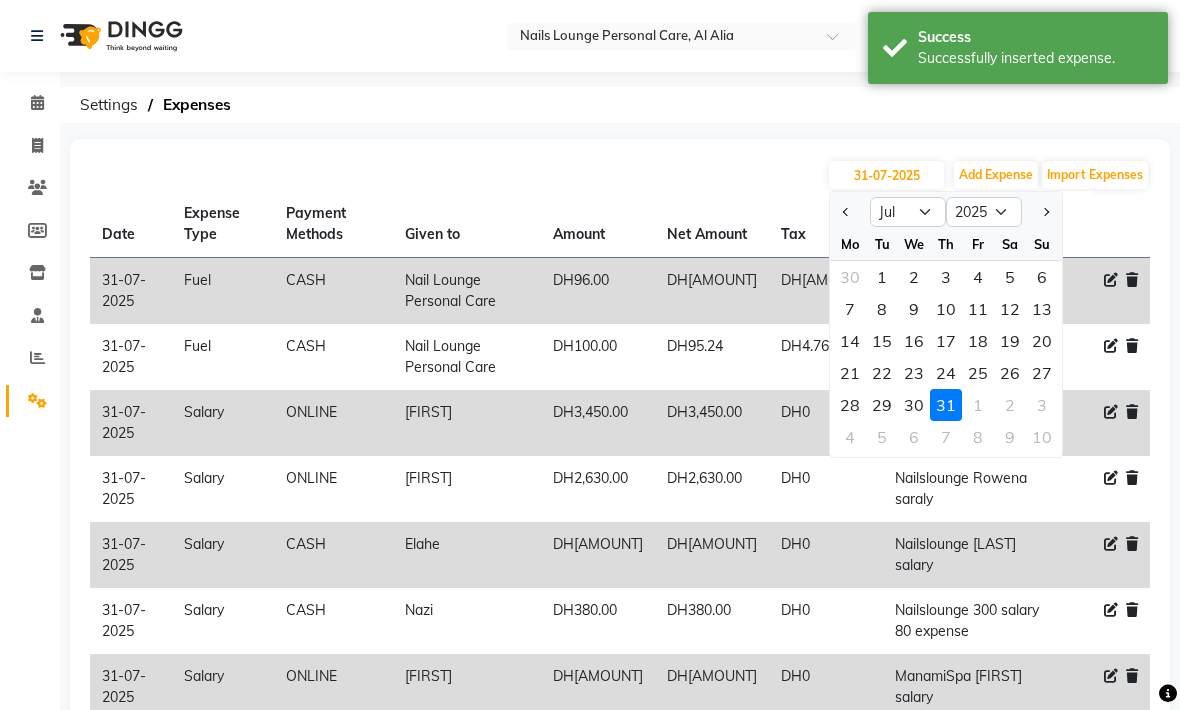 click on "30" 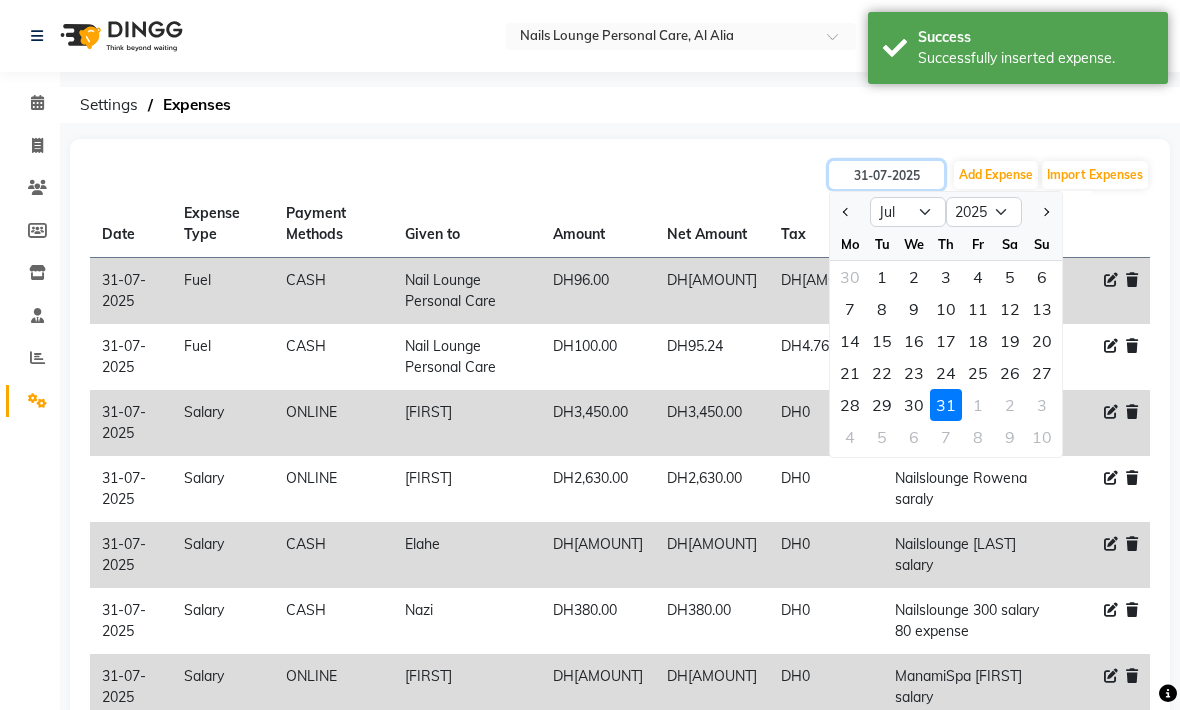 type on "30-07-2025" 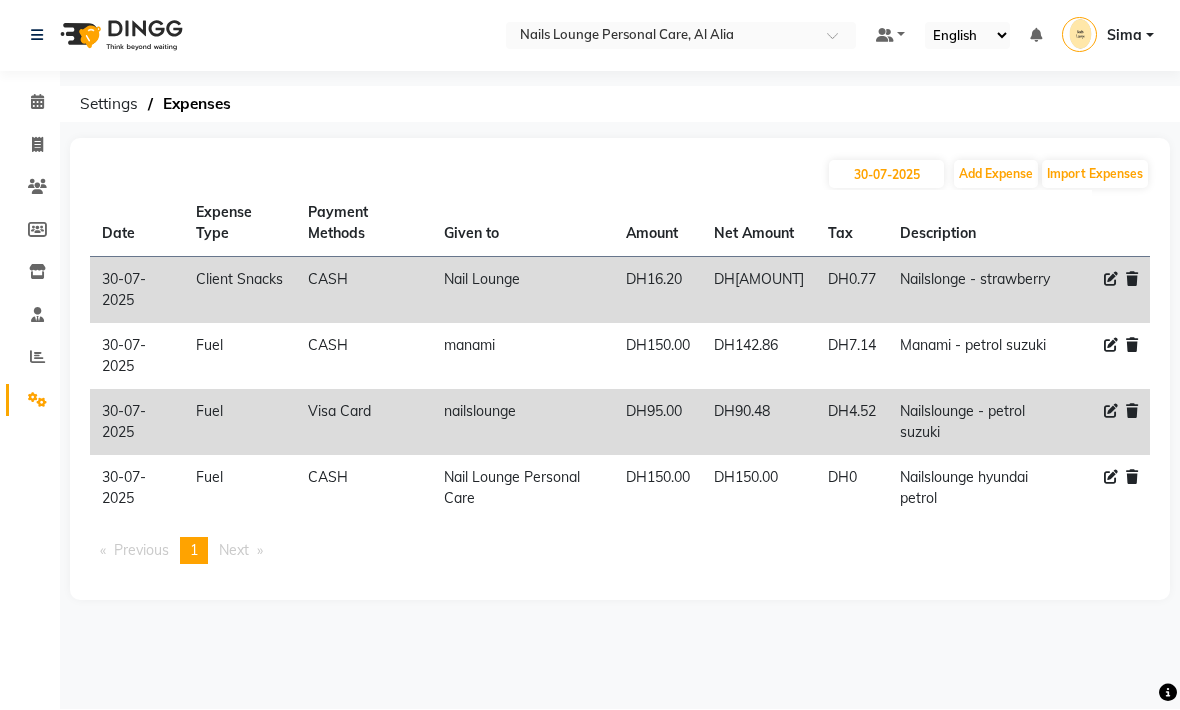 click on "30-07-2025 Add Expense Import Expenses" 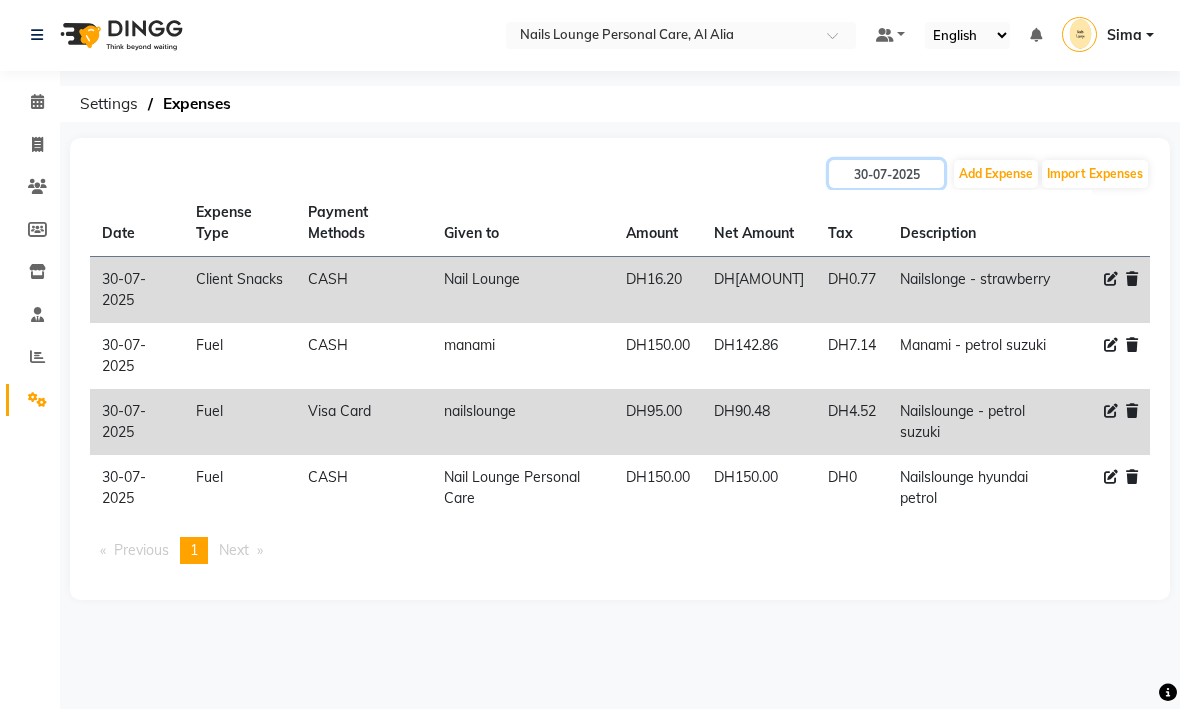 click on "30-07-2025" 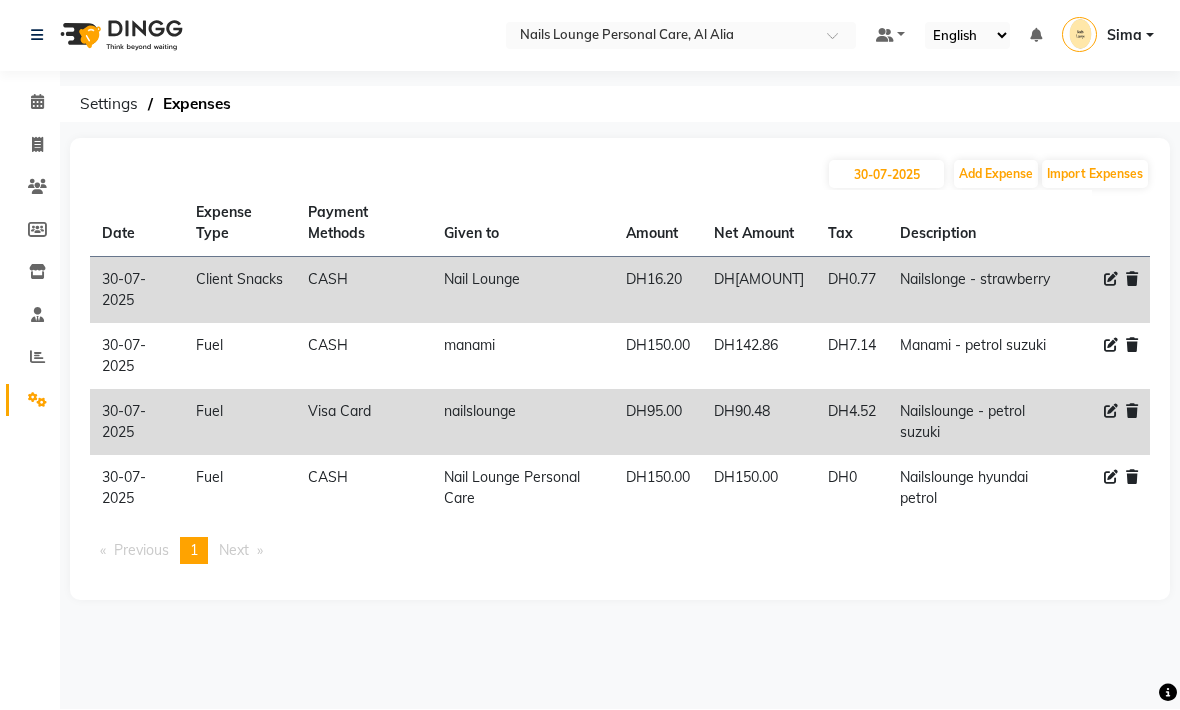 select on "7" 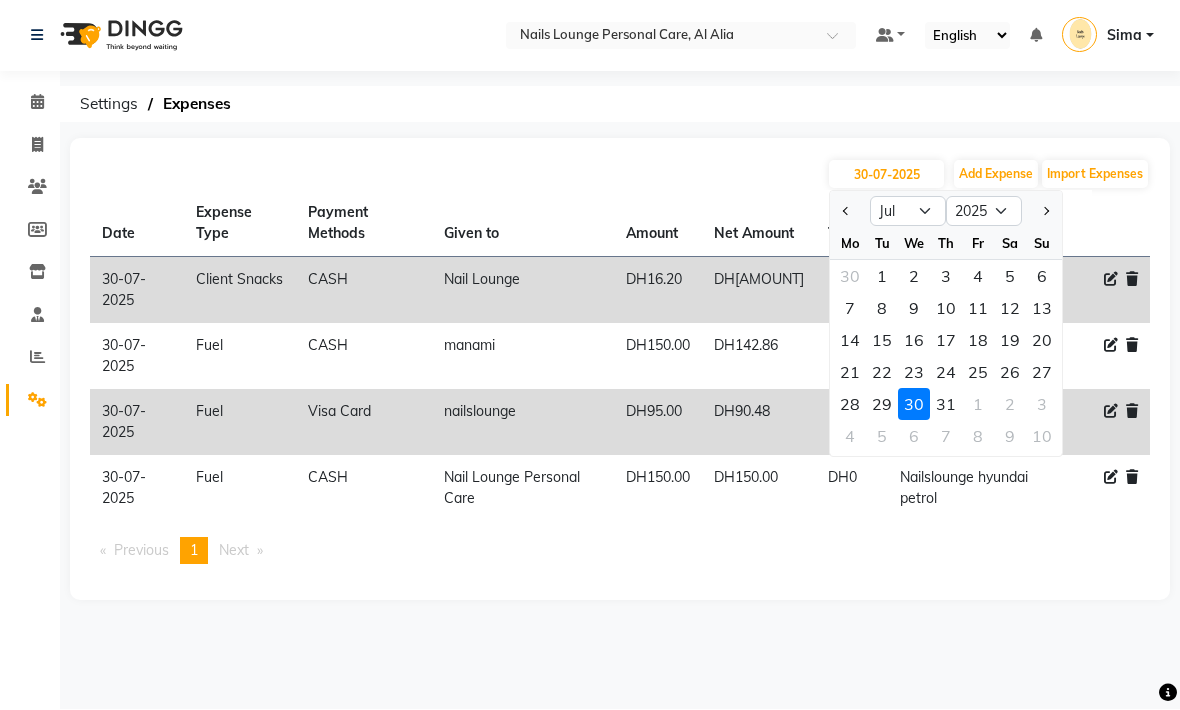 click on "29" 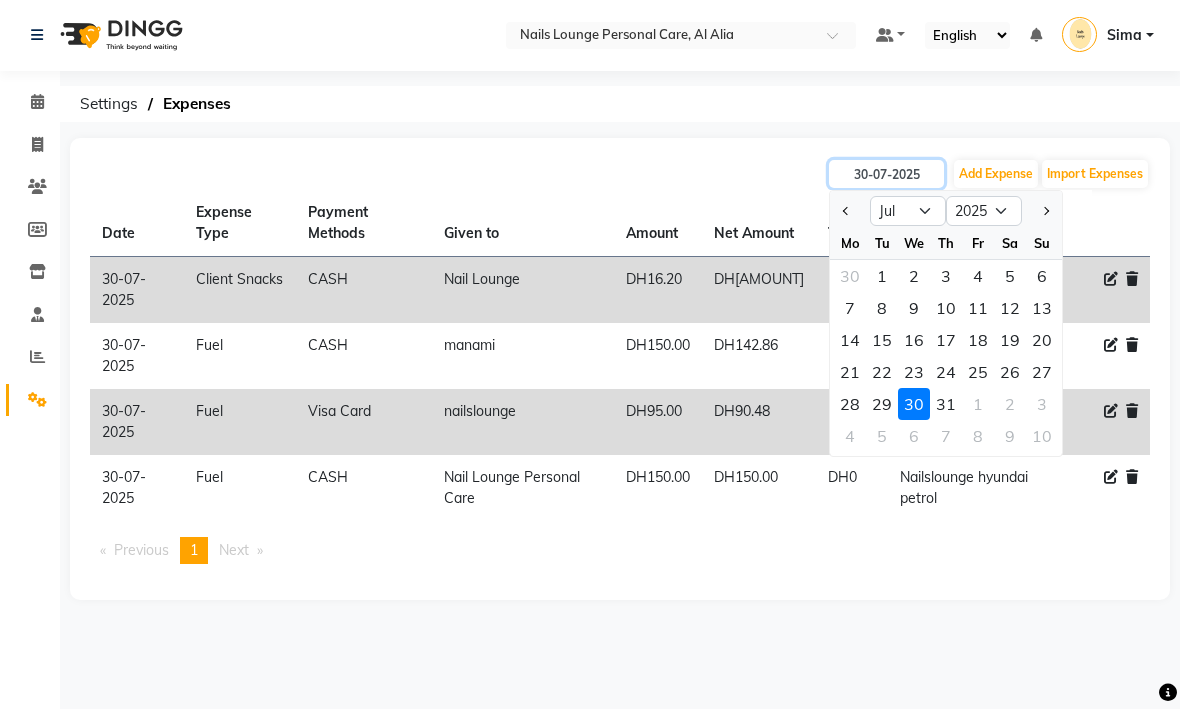 type on "29-07-2025" 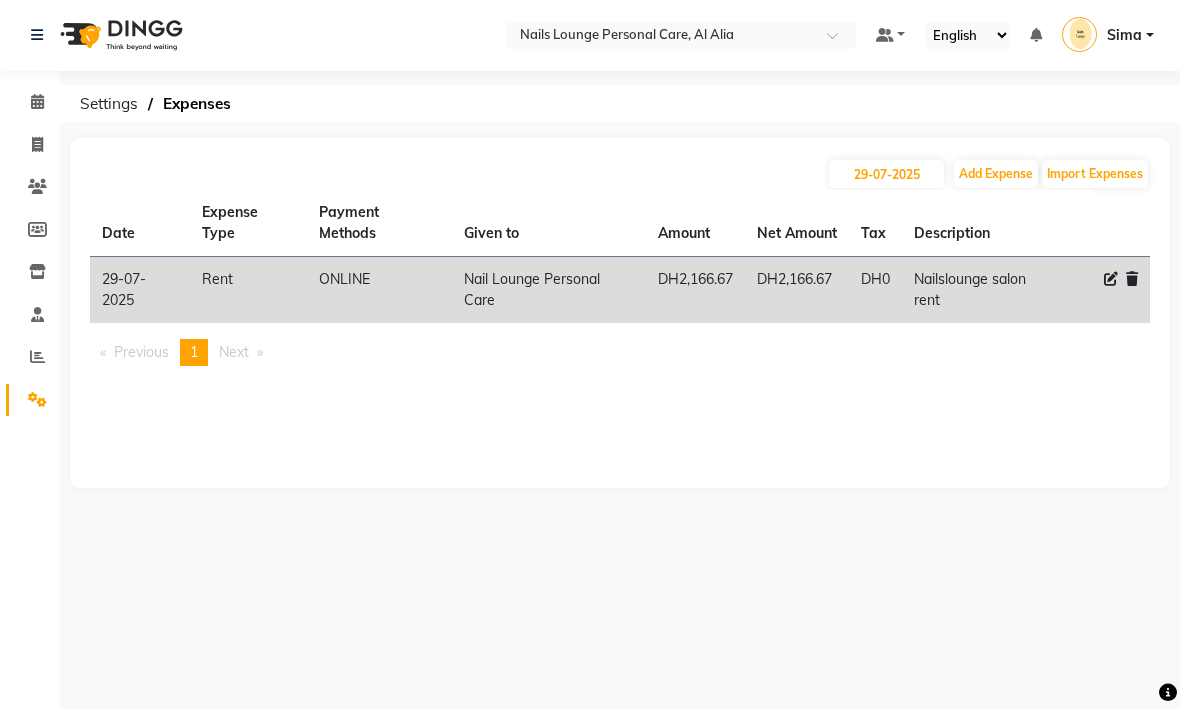 click on "[DATE] Add Expense Import Expenses" 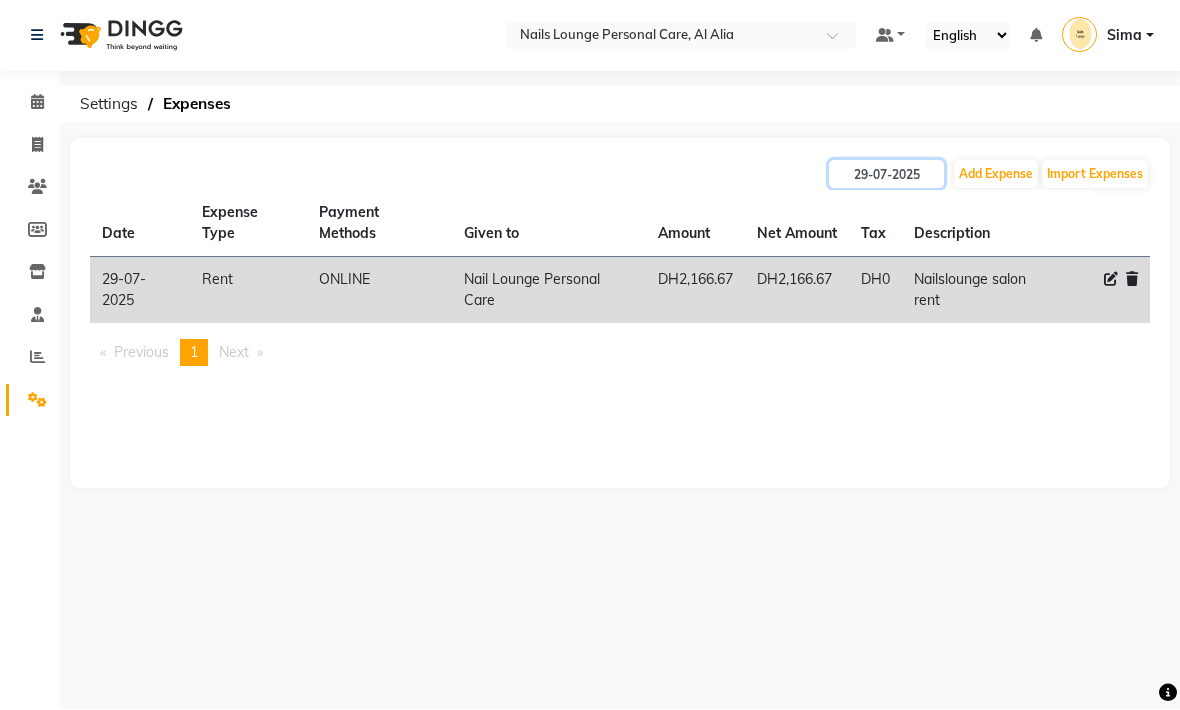 click on "29-07-2025" 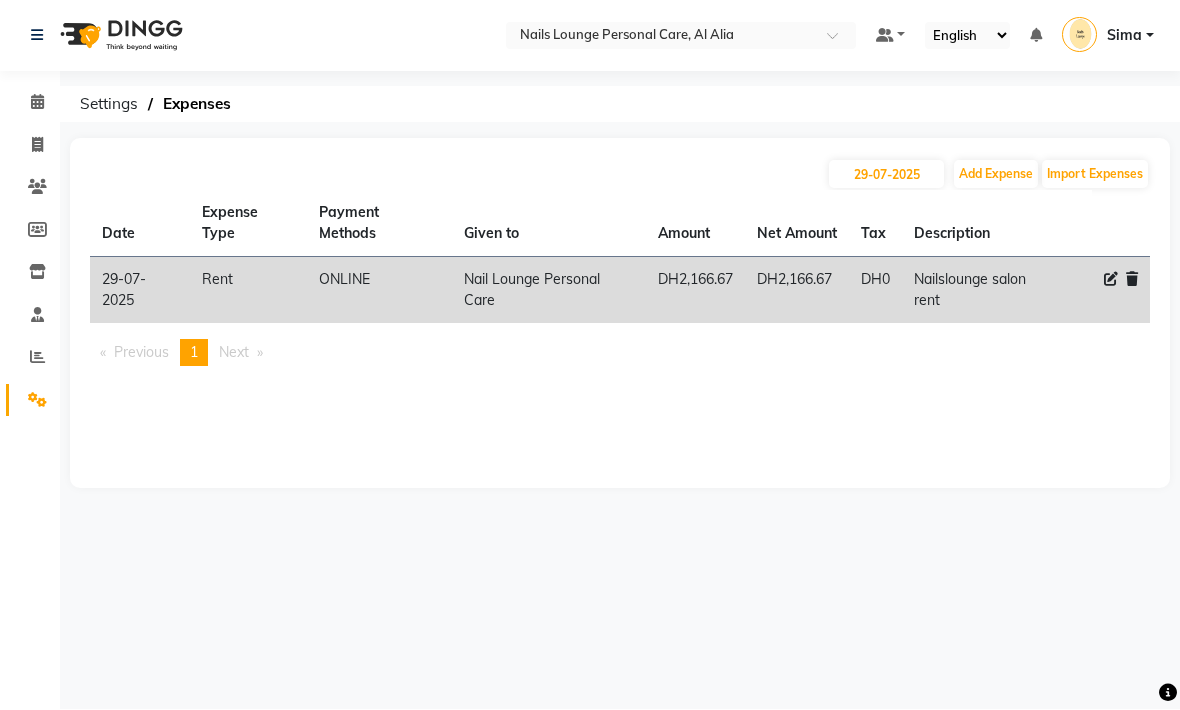 select on "7" 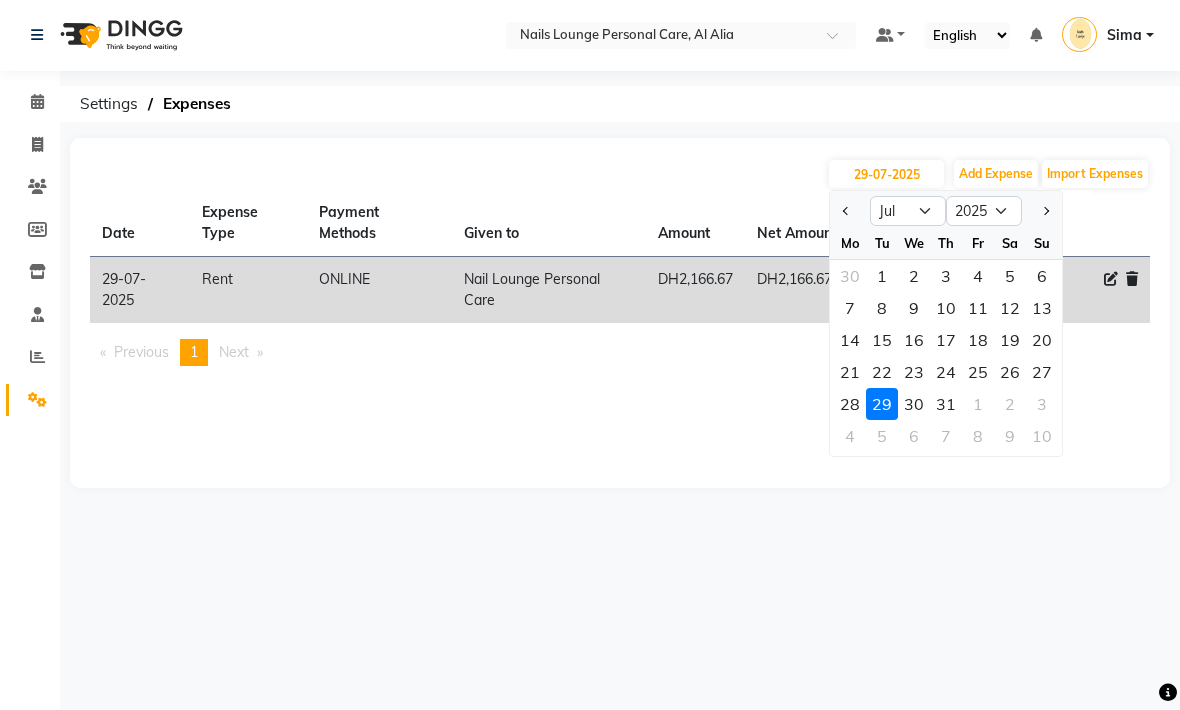 click on "28" 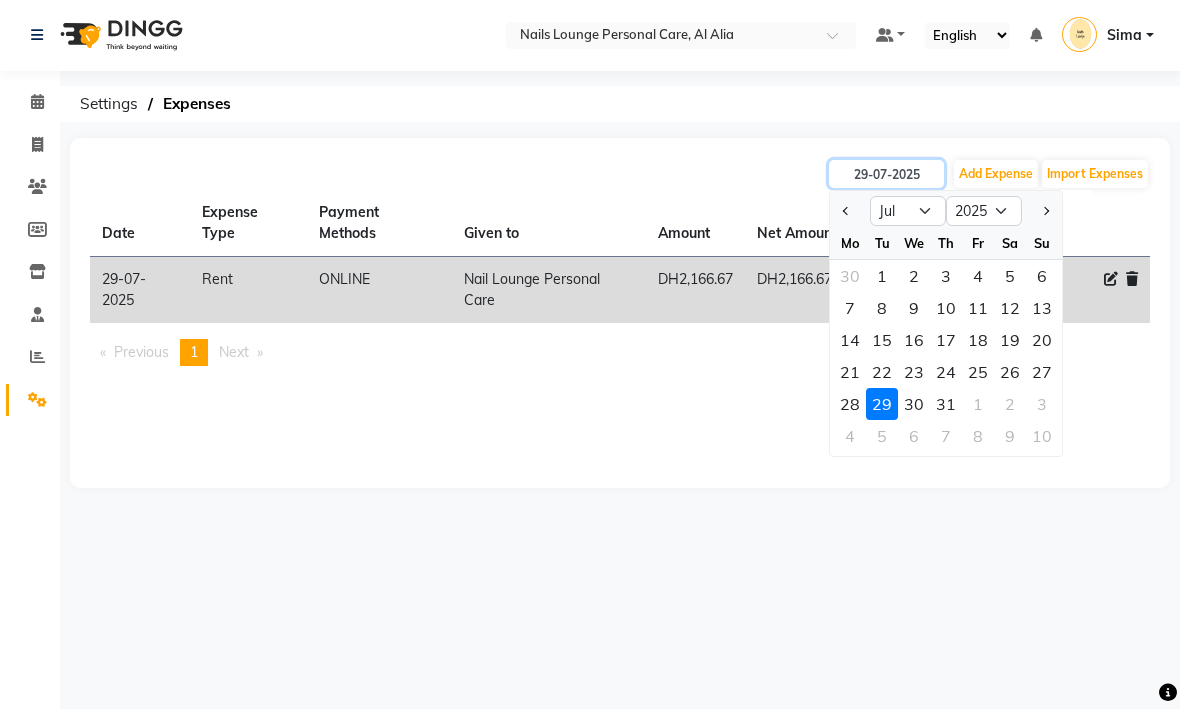 type on "28-07-2025" 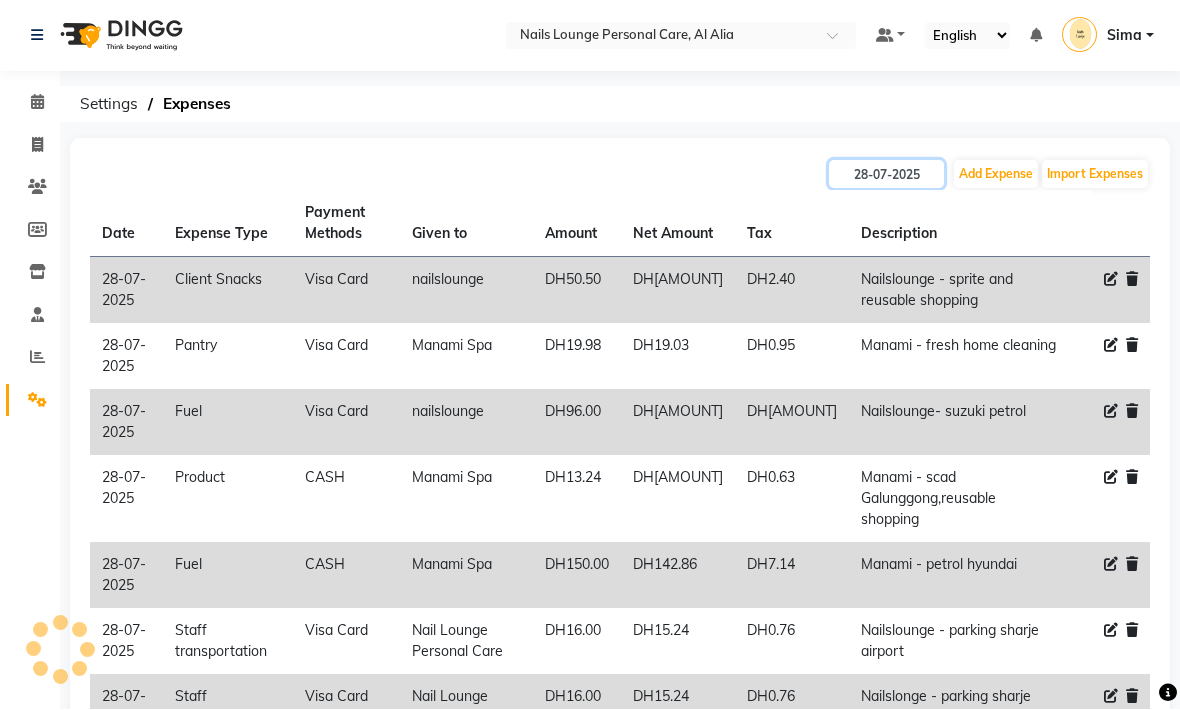 scroll, scrollTop: 1, scrollLeft: 0, axis: vertical 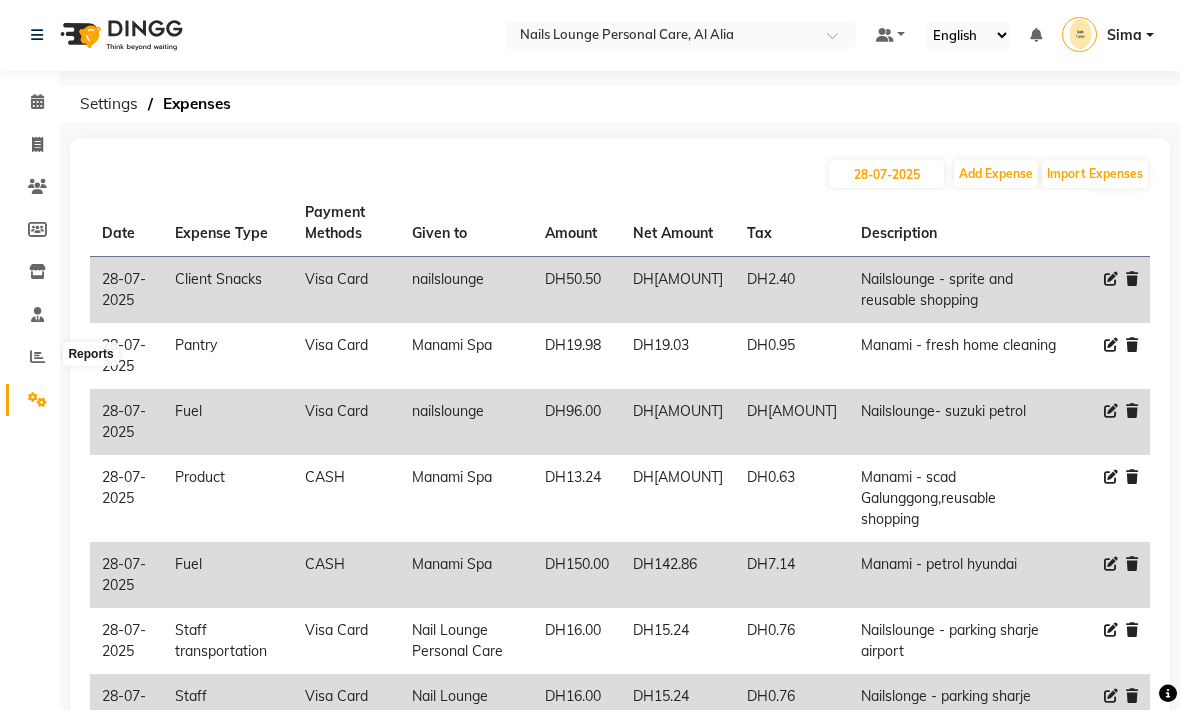 click 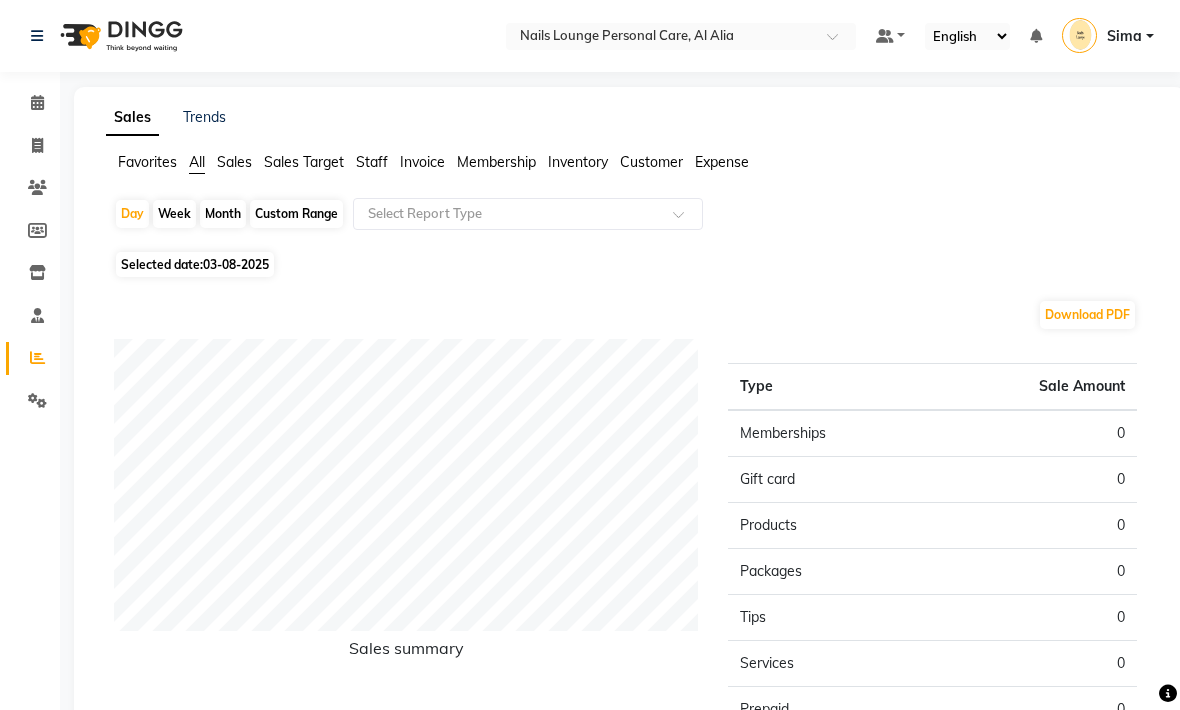 click on "Expense" 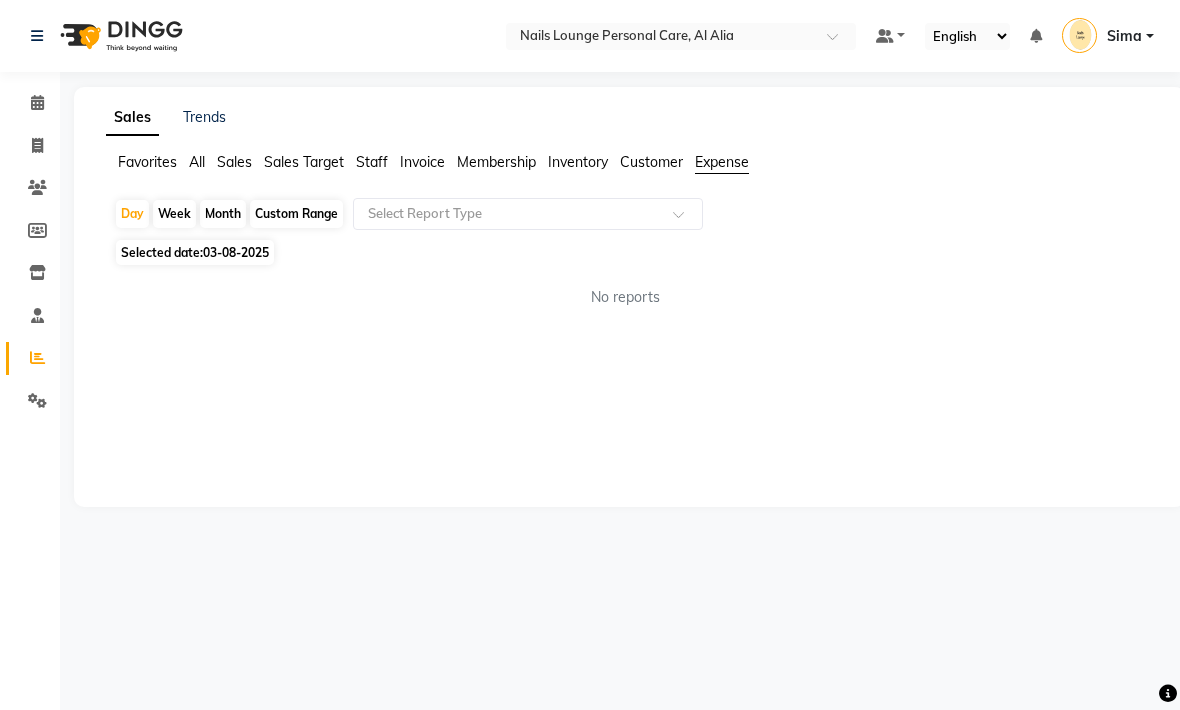 click 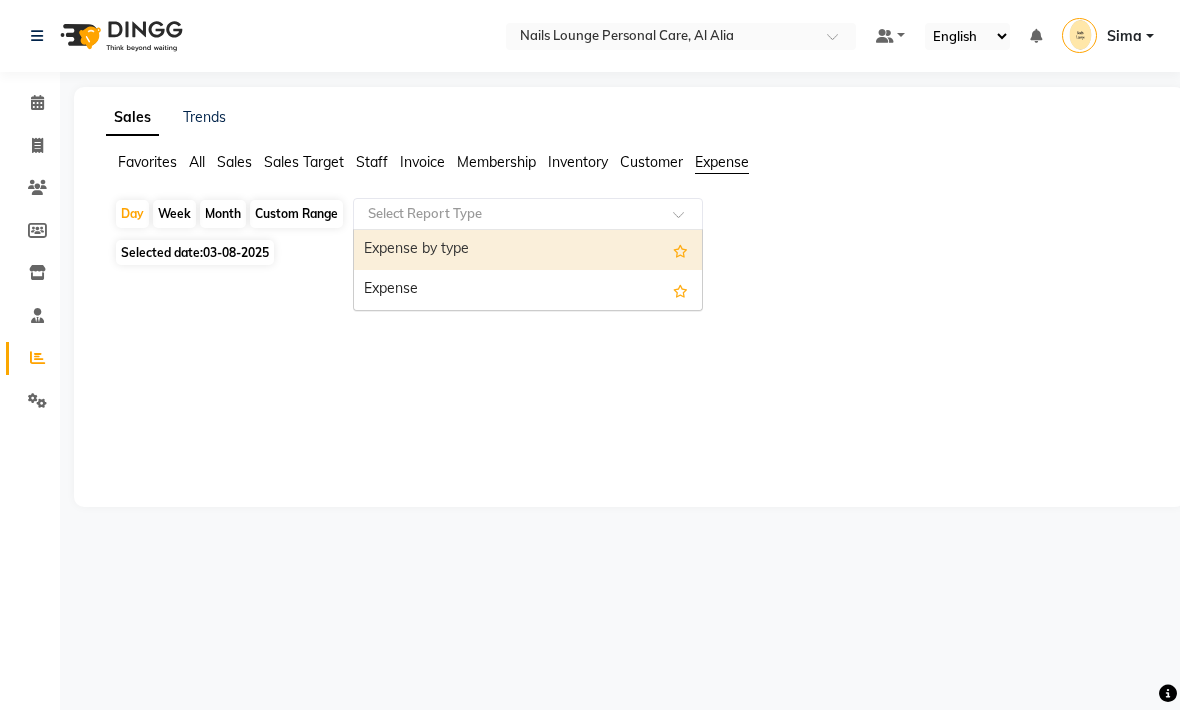click on "Expense by type" at bounding box center [528, 250] 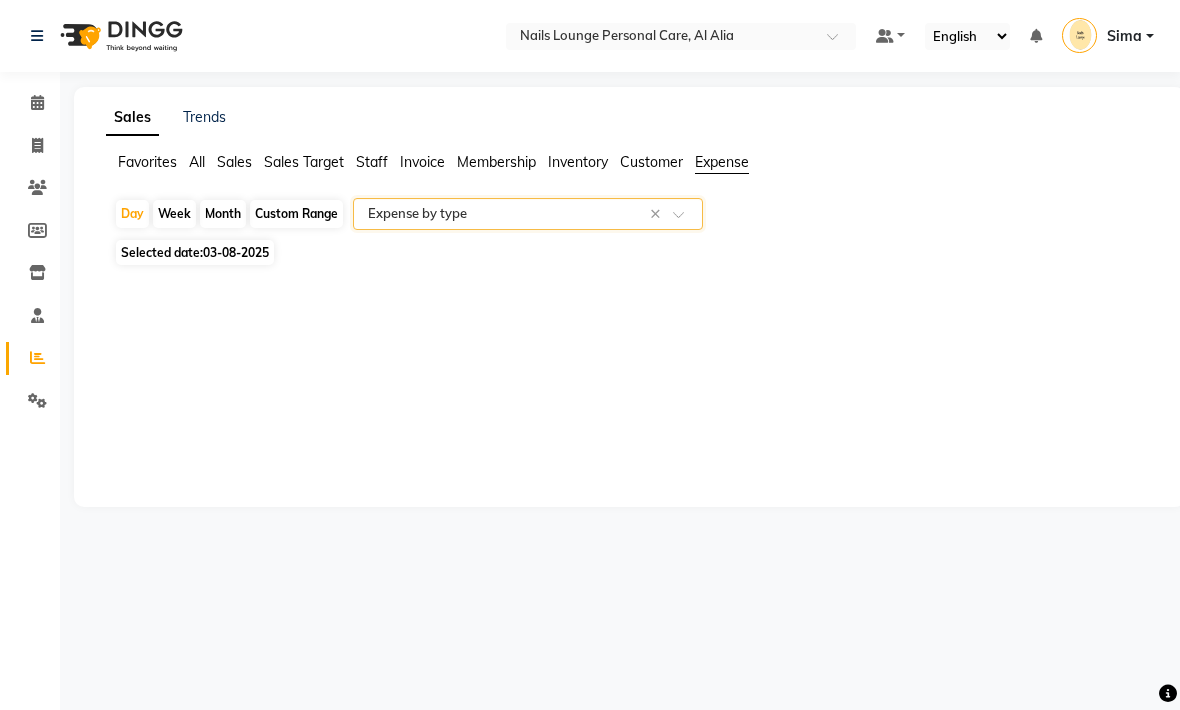 click on "Month" 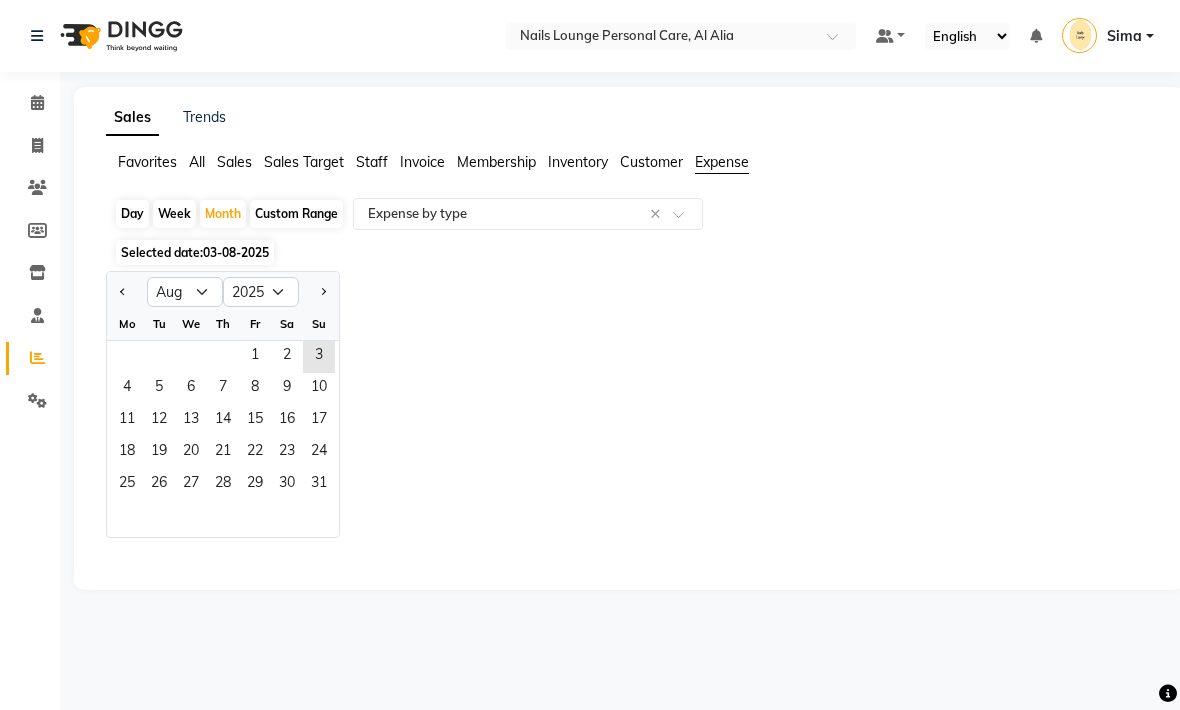 click 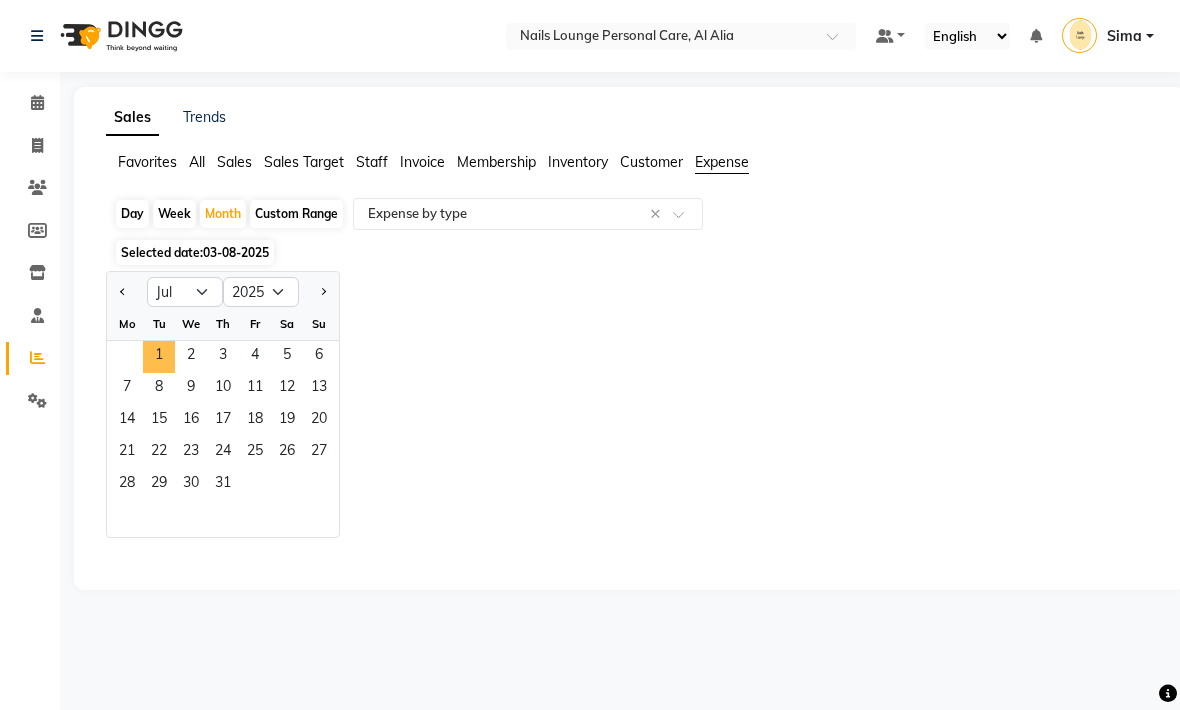 click on "1" 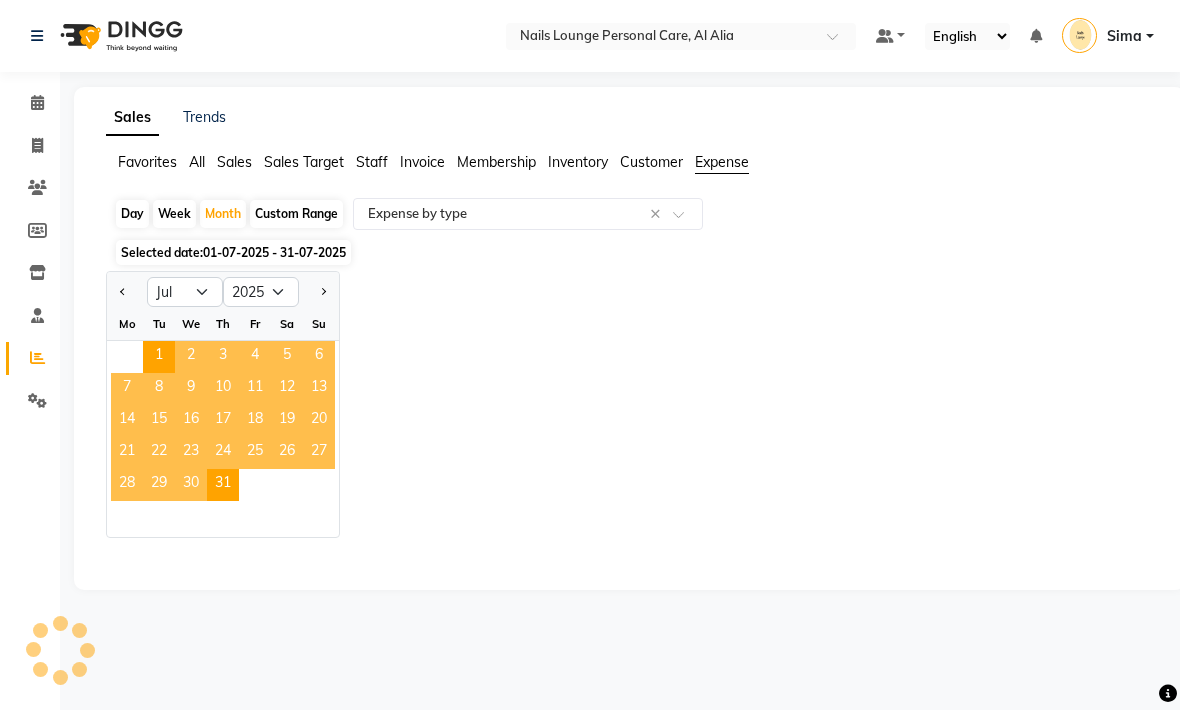 select on "filtered_report" 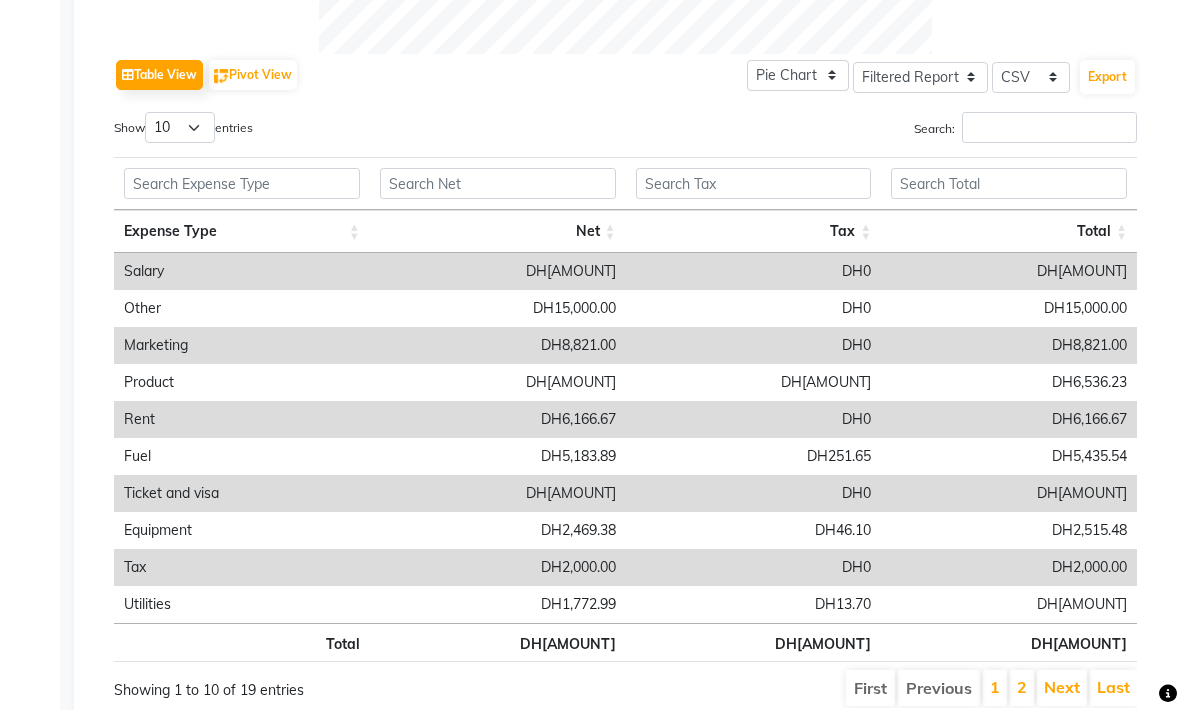scroll, scrollTop: 869, scrollLeft: 0, axis: vertical 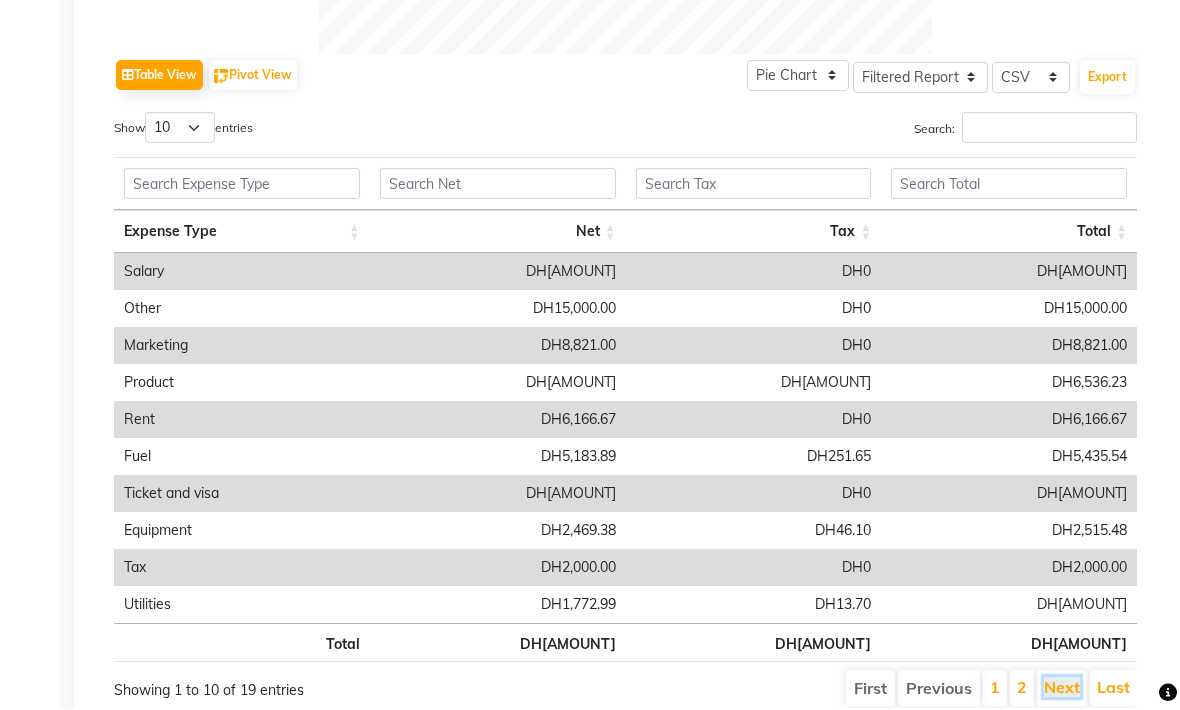 click on "Next" at bounding box center (1062, 688) 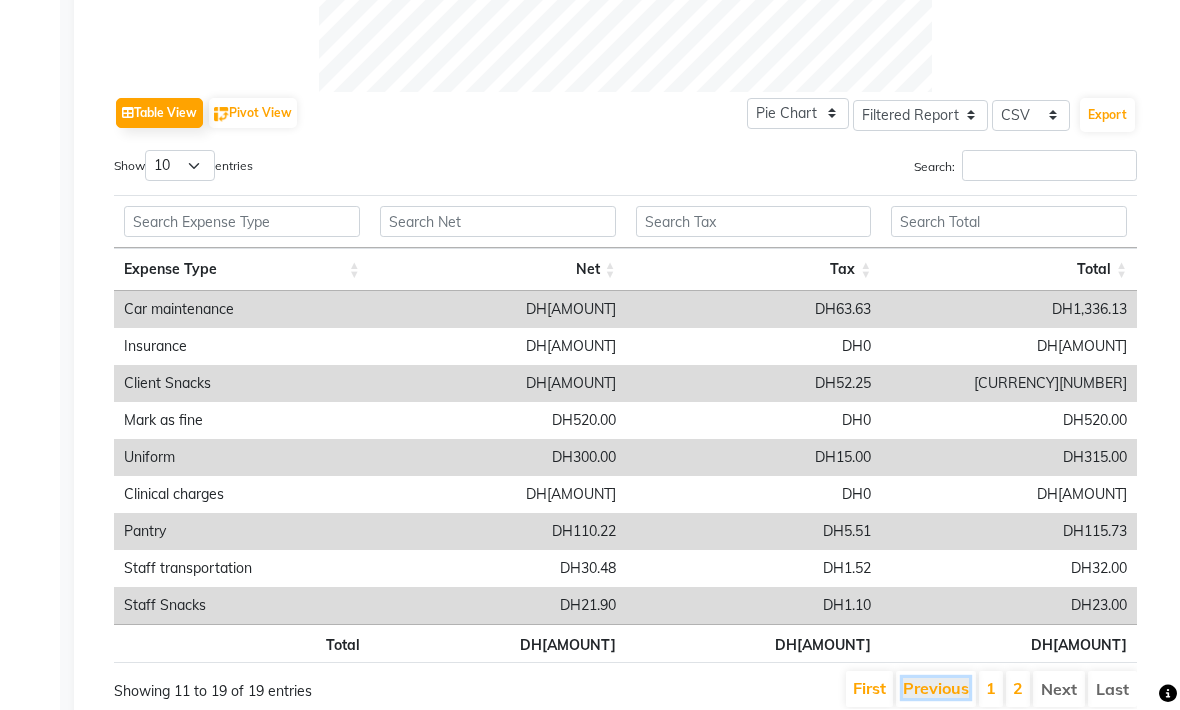 click on "Previous" at bounding box center [936, 688] 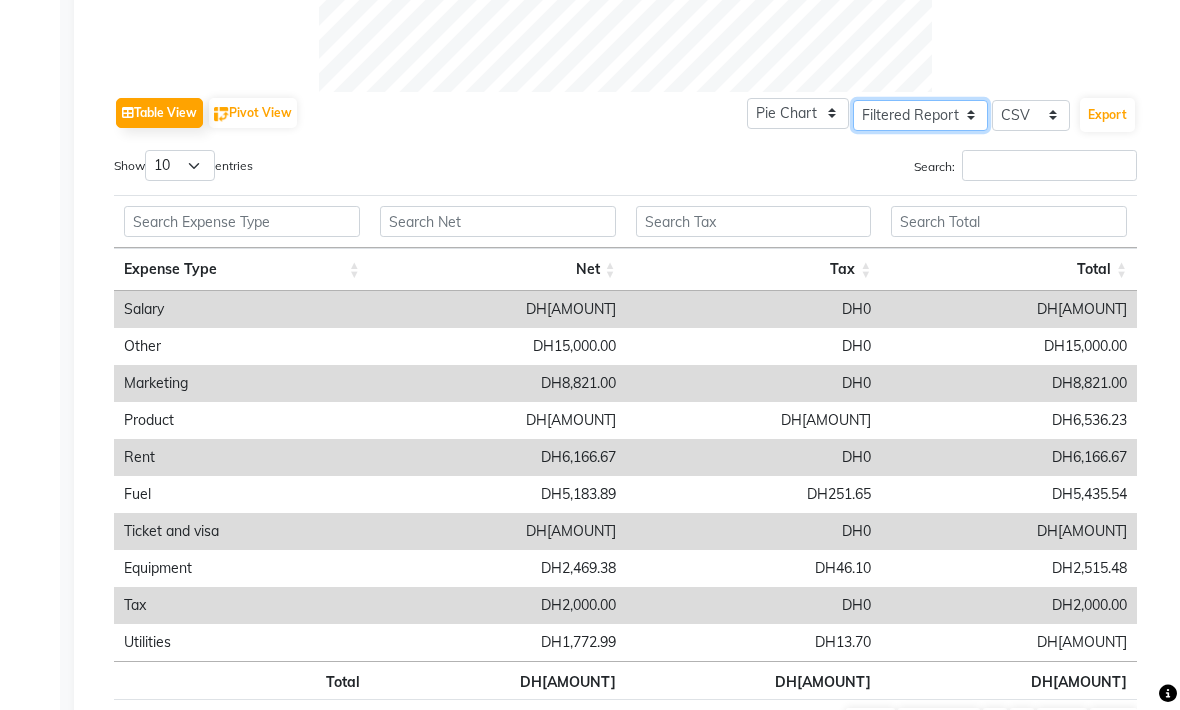 click on "Select Full Report Filtered Report" 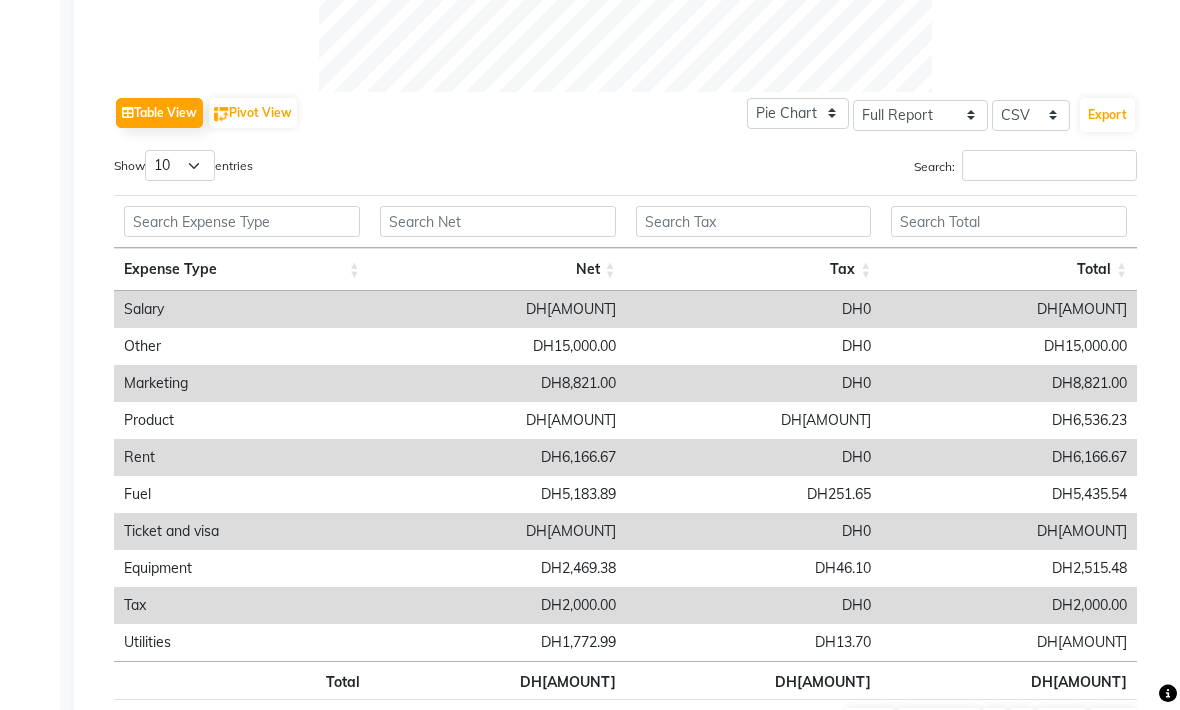 click on "Export" 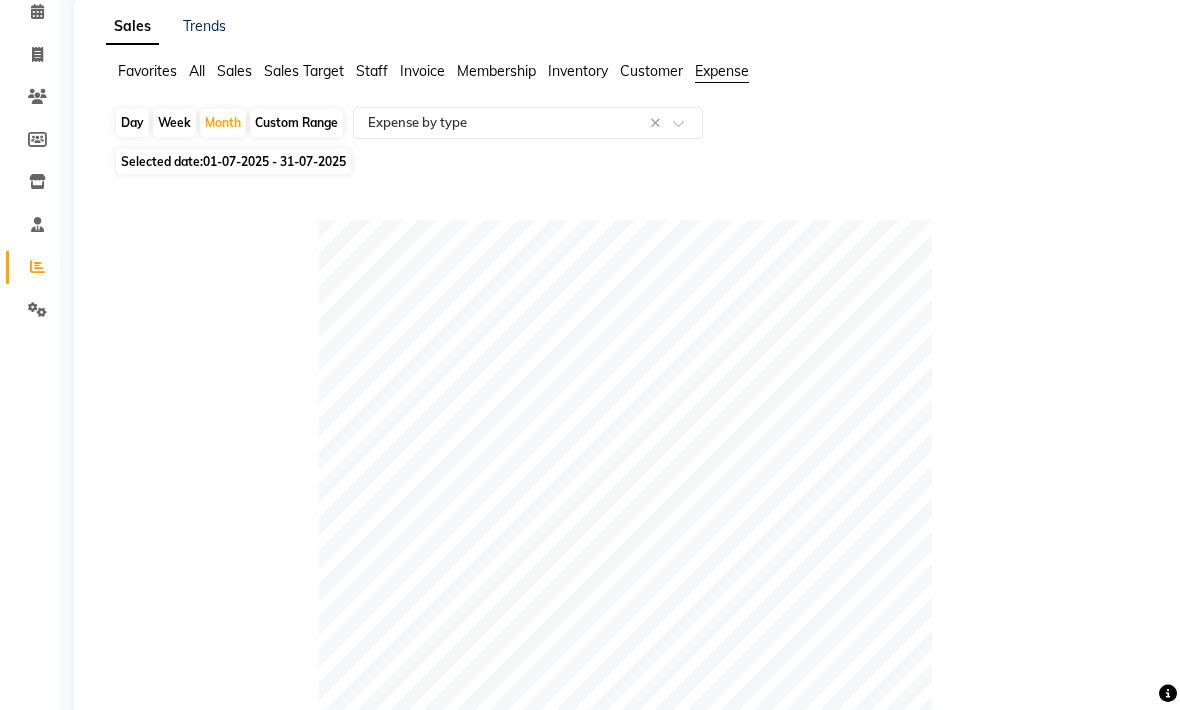 scroll, scrollTop: 0, scrollLeft: 0, axis: both 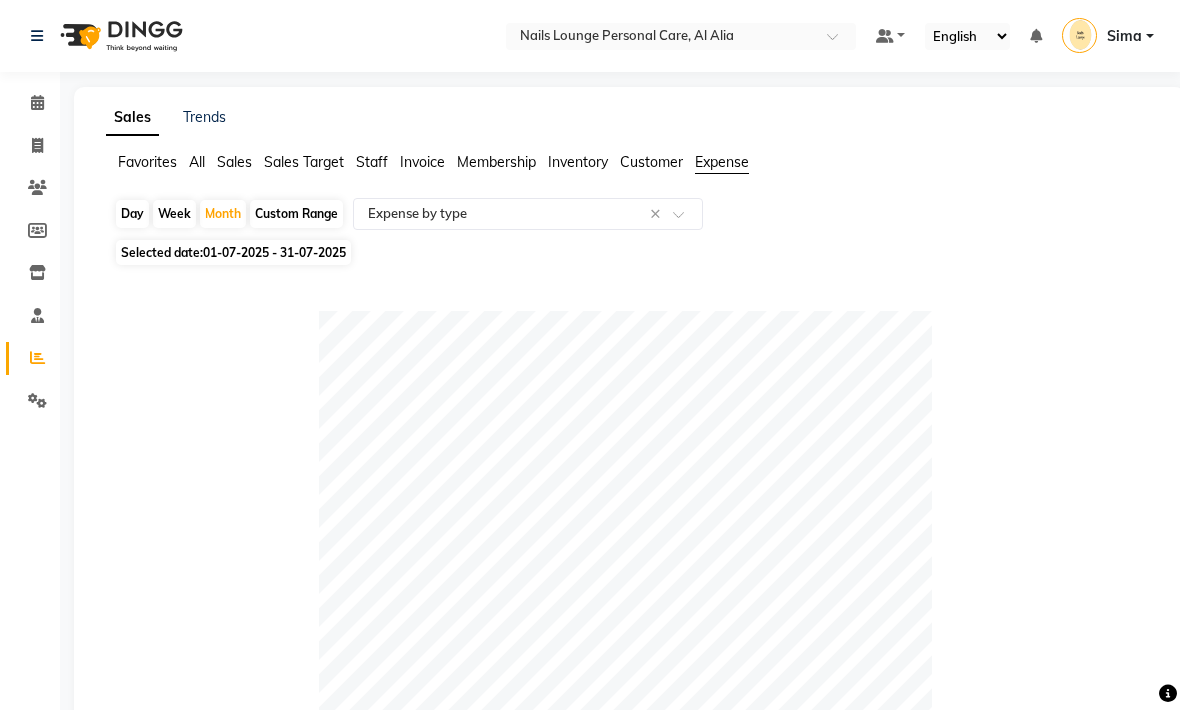 click on "01-07-2025 - 31-07-2025" 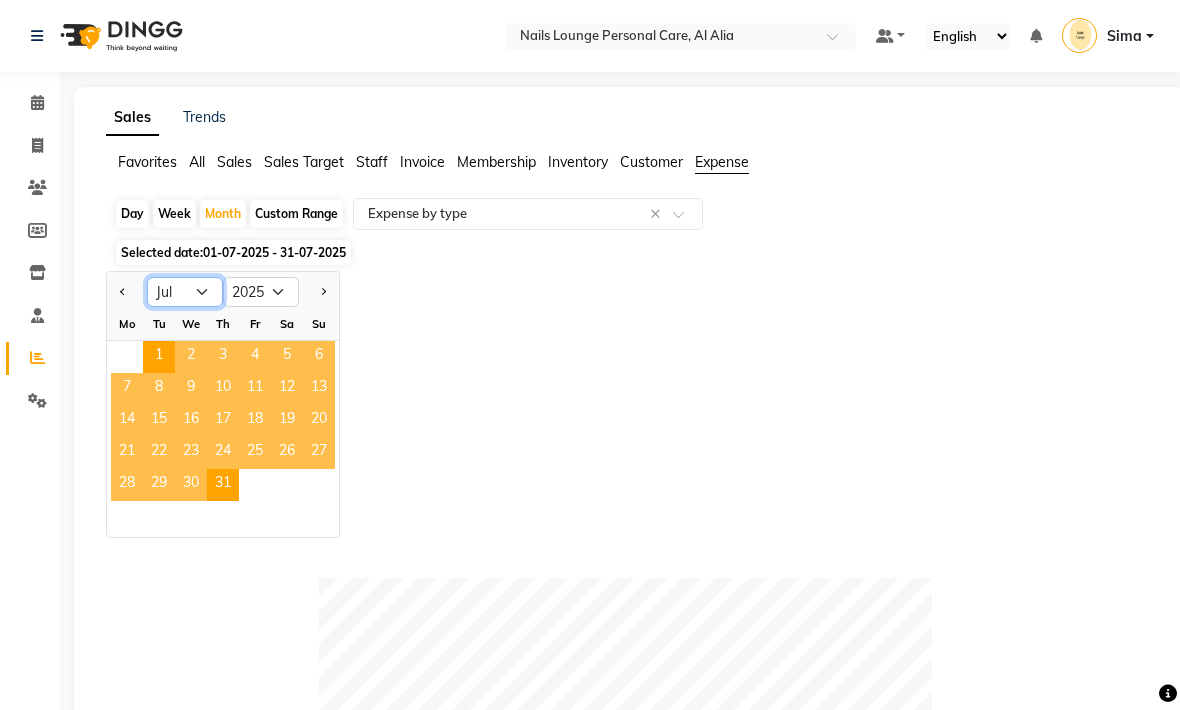 click on "Jan Feb Mar Apr May Jun Jul Aug Sep Oct Nov Dec" 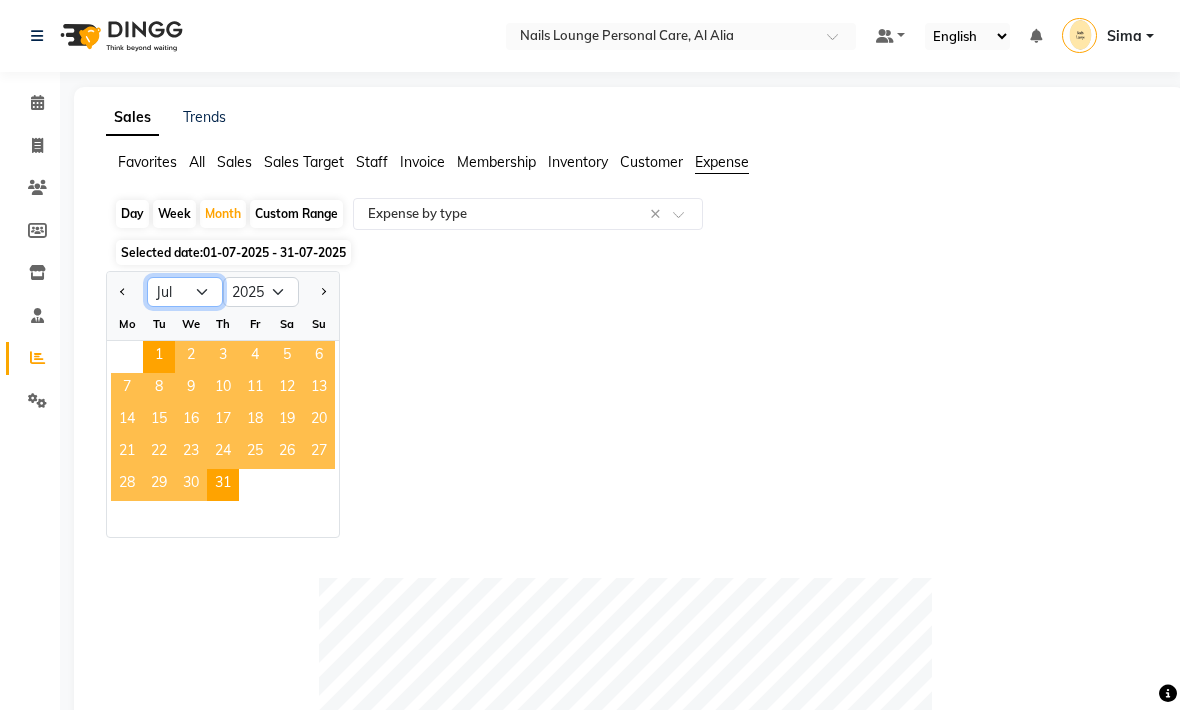 select on "6" 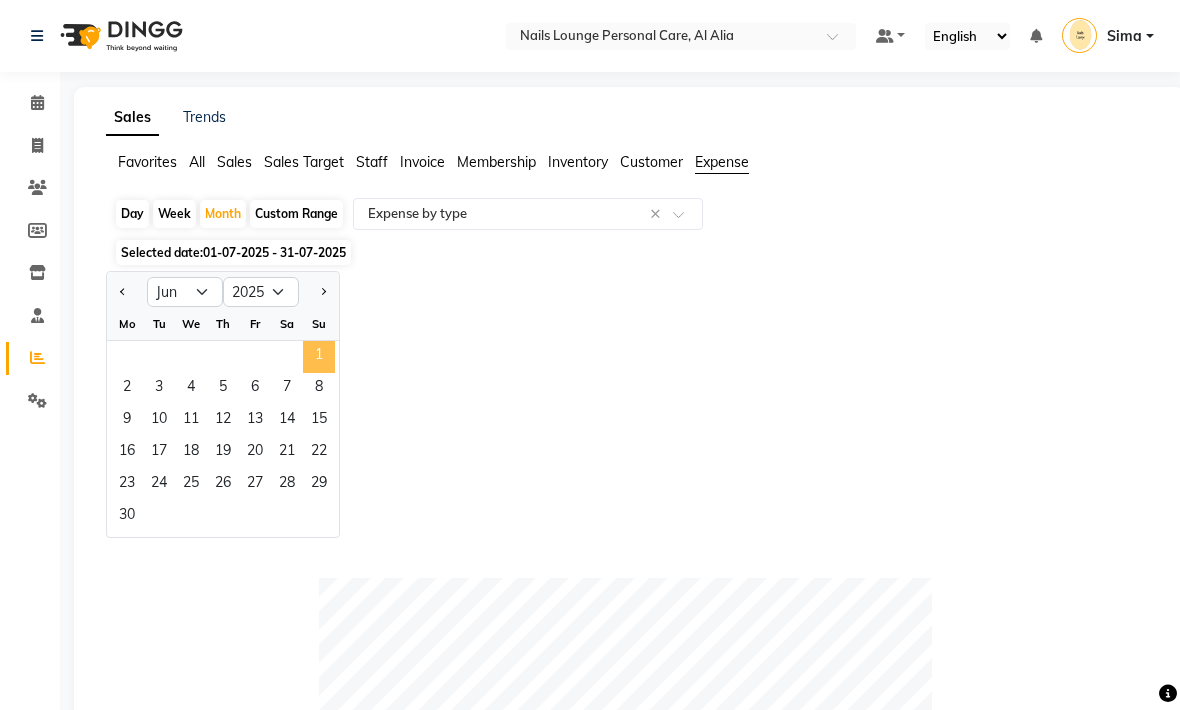 click on "1" 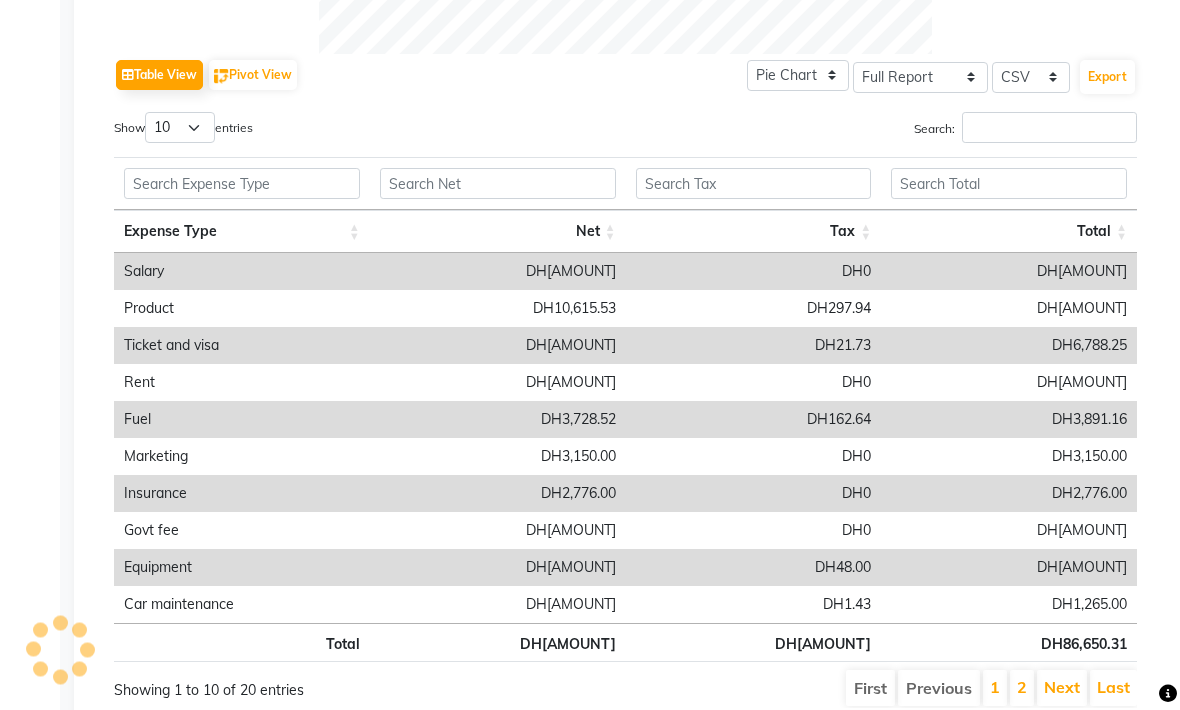 scroll, scrollTop: 869, scrollLeft: 0, axis: vertical 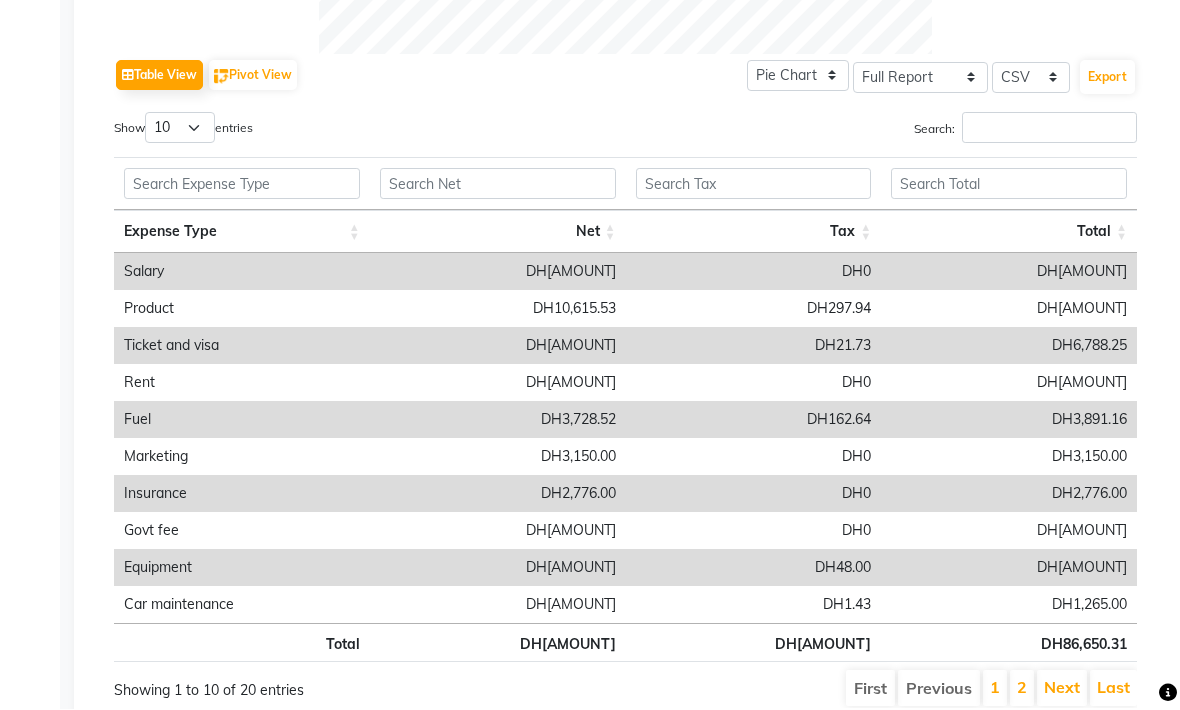 click on "Export" 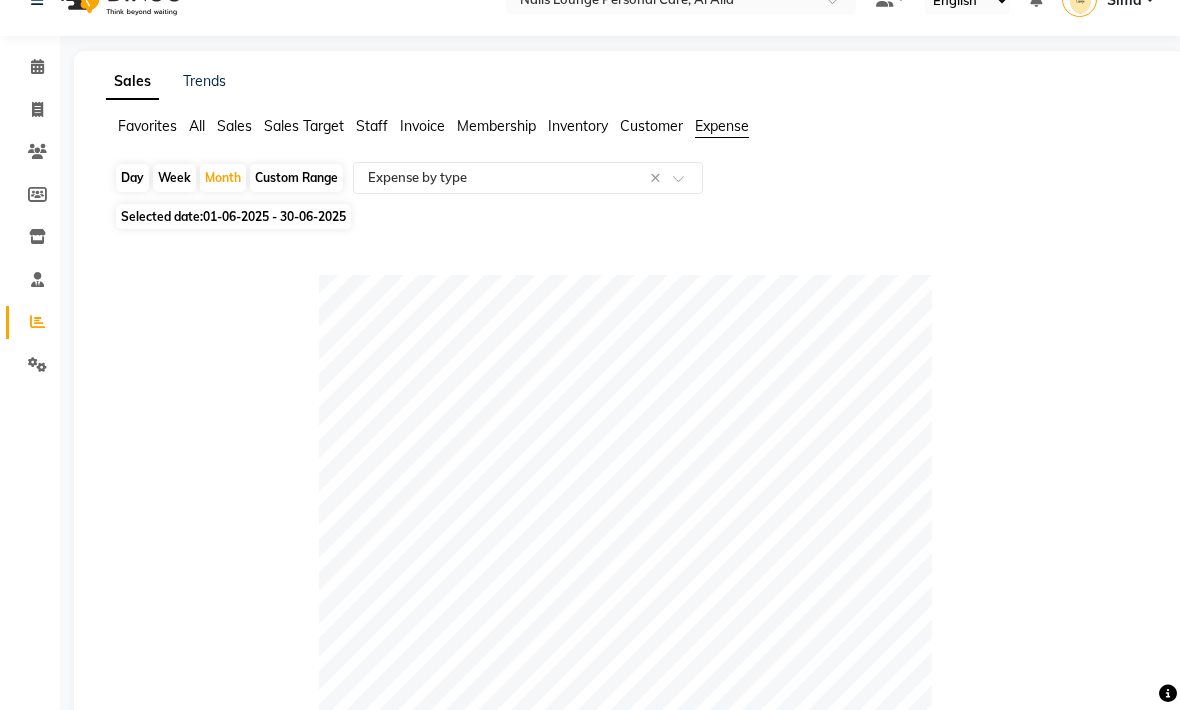 scroll, scrollTop: 0, scrollLeft: 0, axis: both 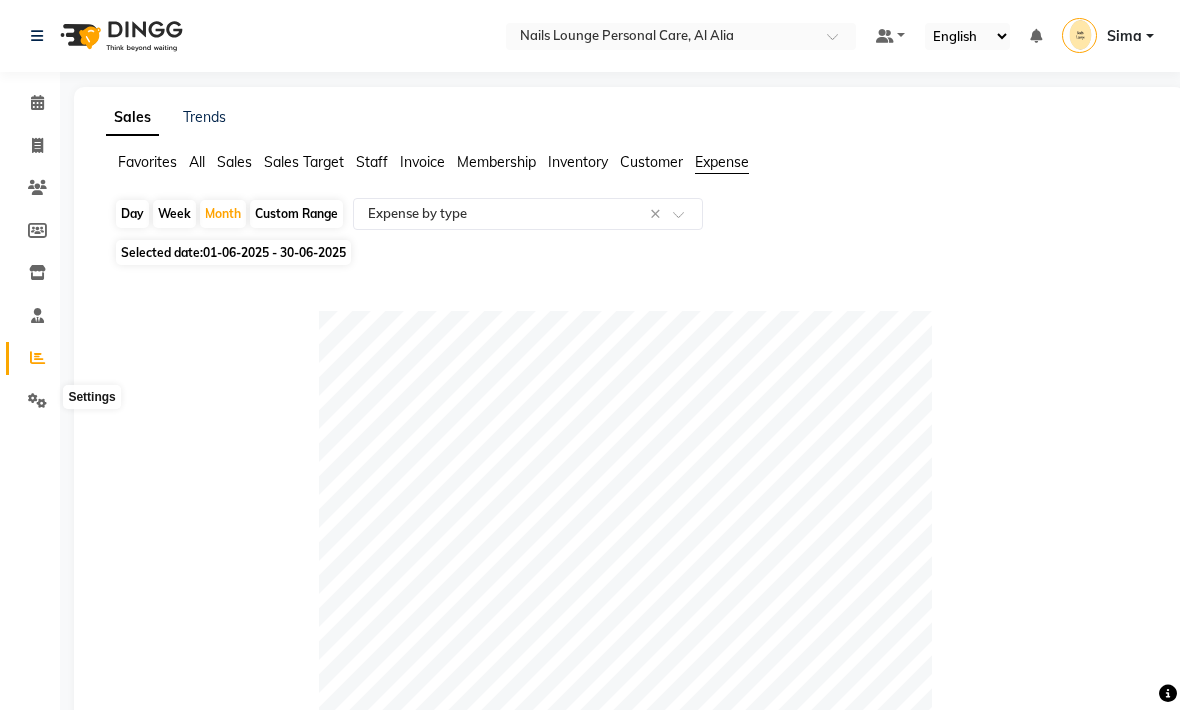 click 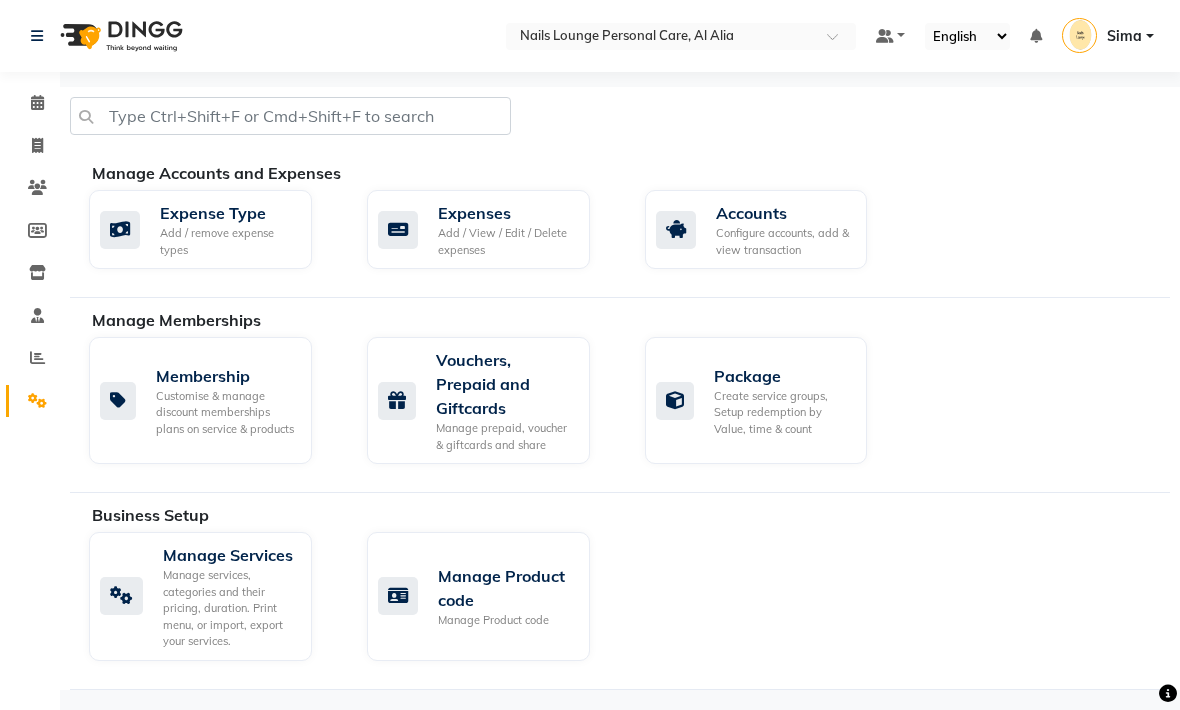 click on "Add / View / Edit / Delete expenses" 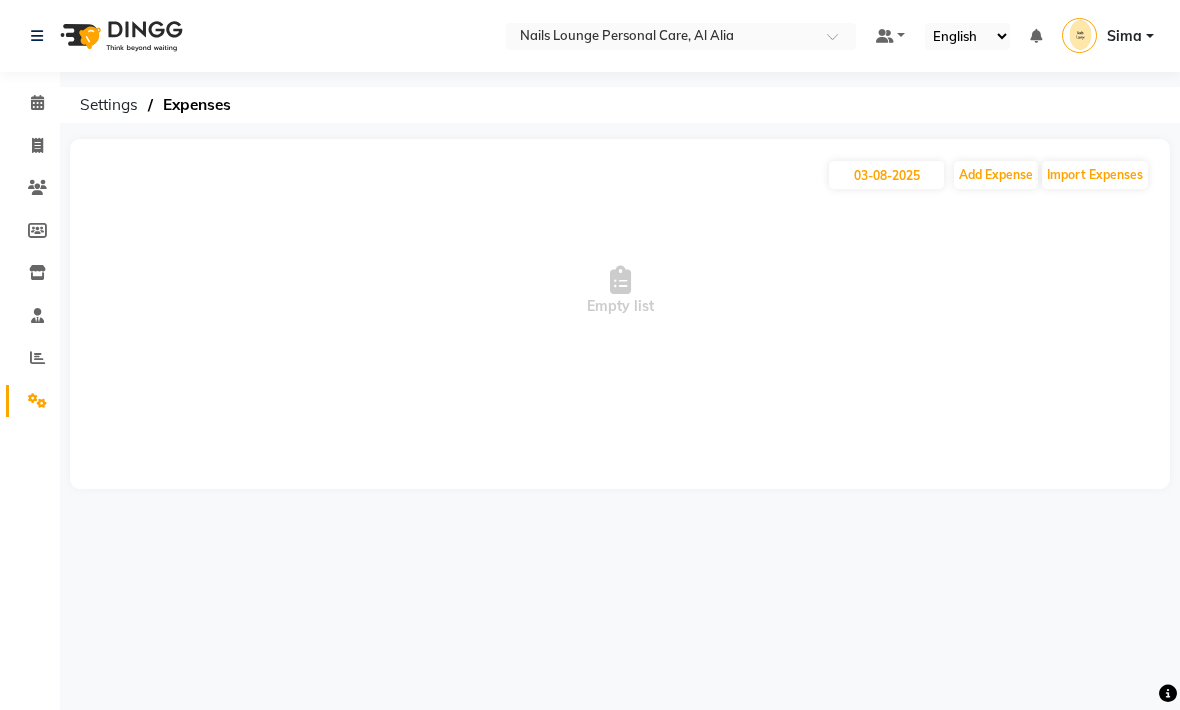 click on "Add Expense" 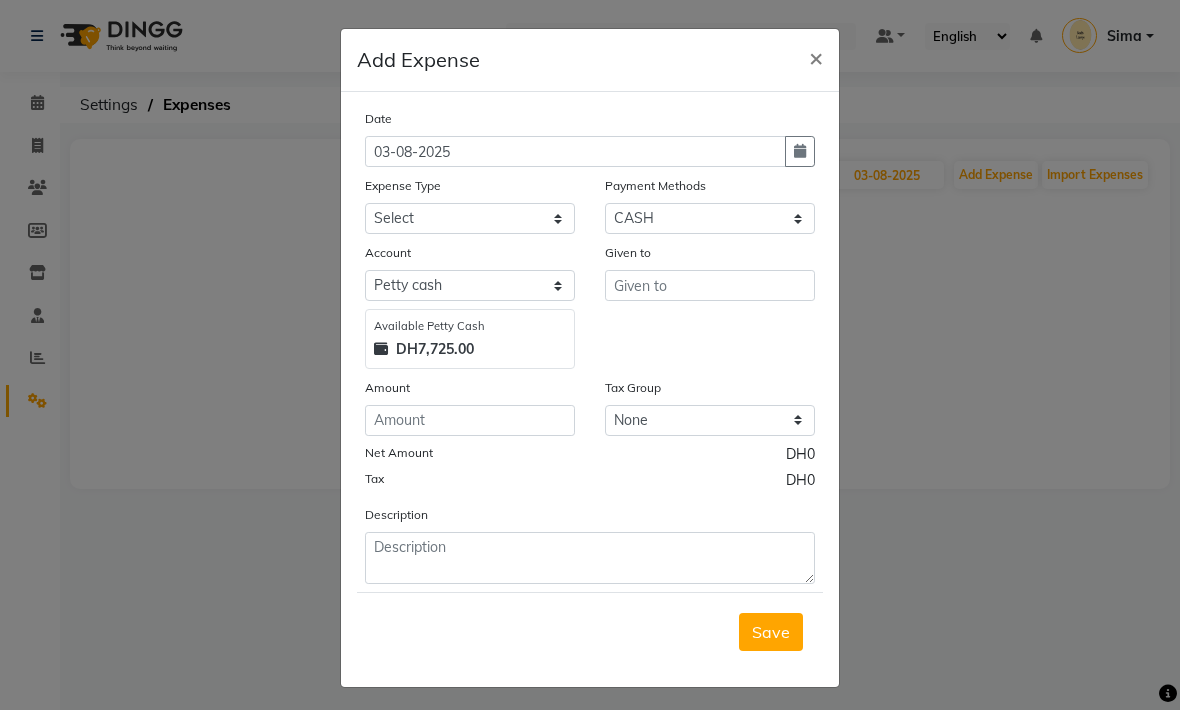 click 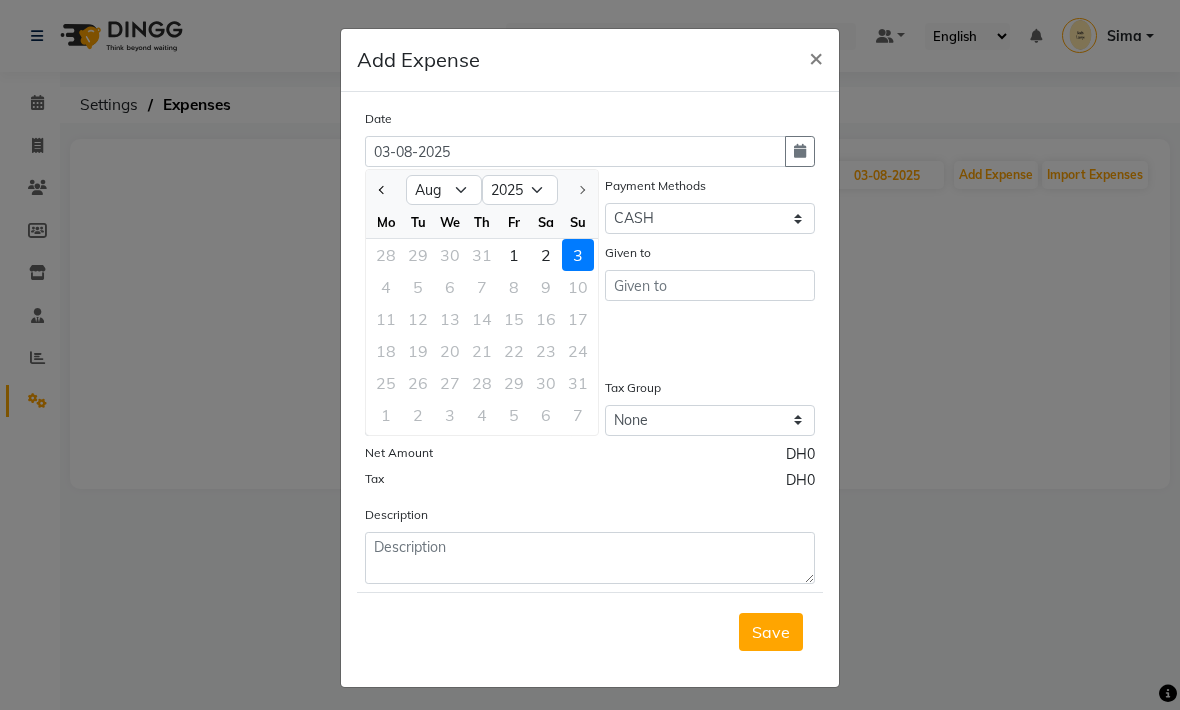 click on "2" 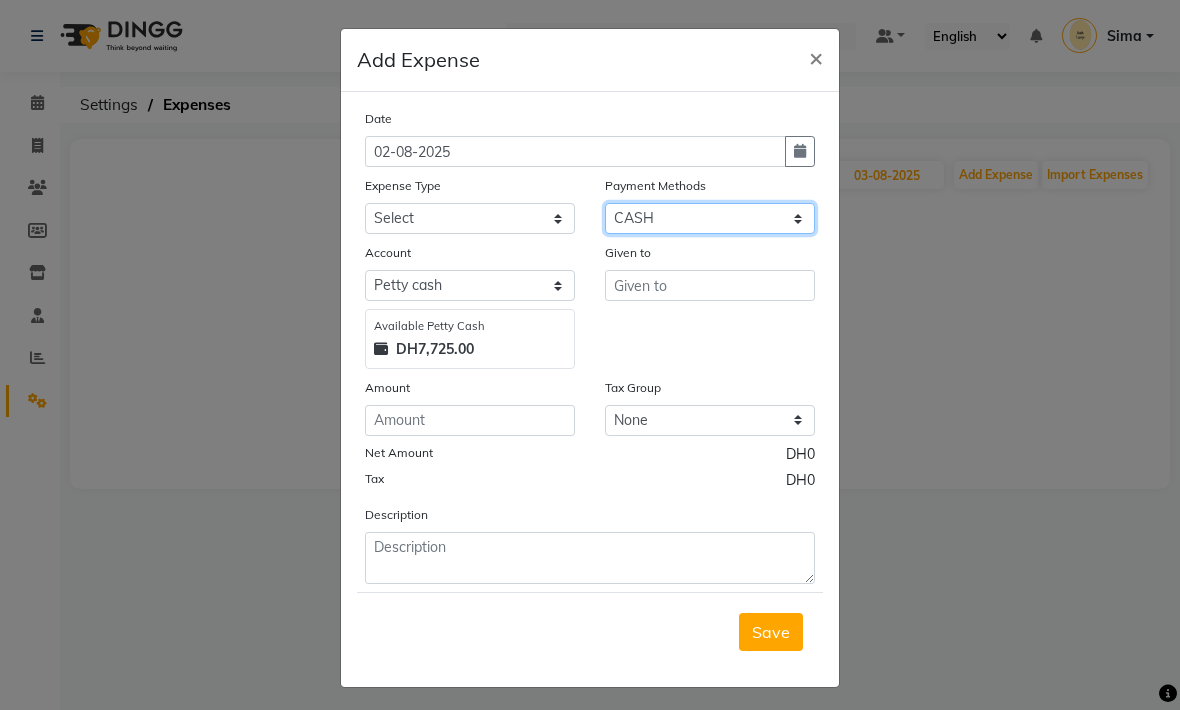 click on "Select Master Card Visa Card CASH ONLINE" 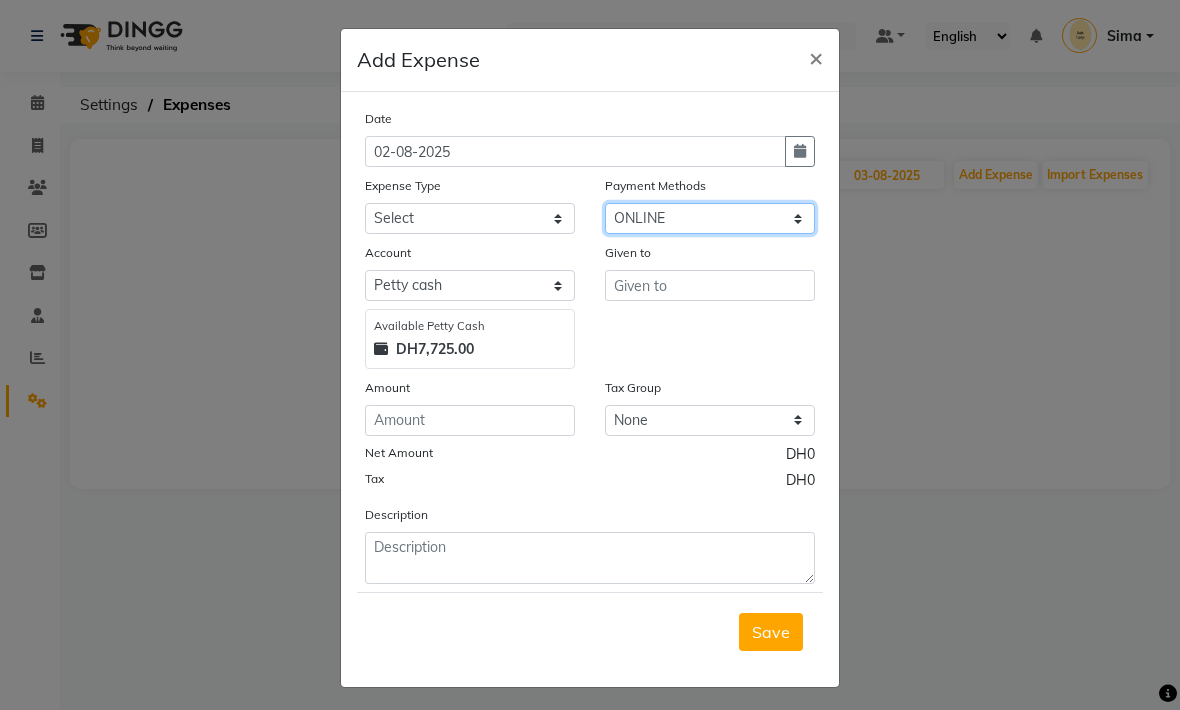 select on "5949" 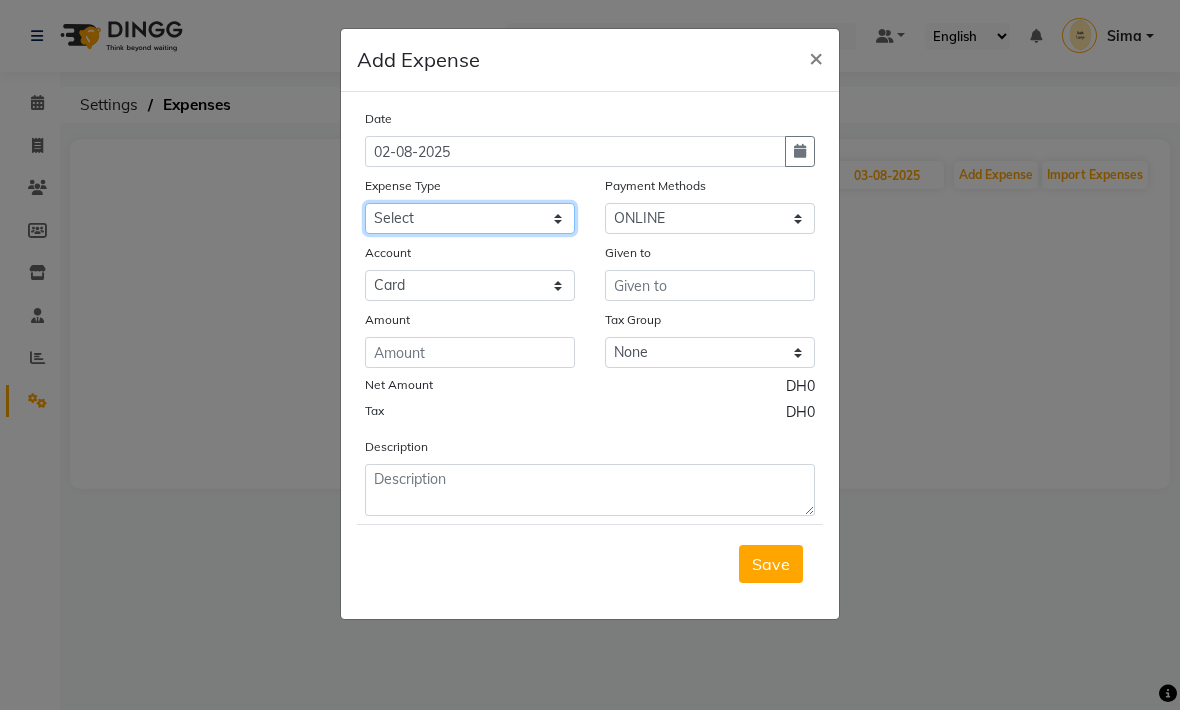 click on "Select Advance Salary Bank charges Car maintenance  Cash transfer to bank Cash transfer to hub Client Snacks Clinical charges Equipment Fuel Govt fee Incentive Insurance International purchase Loan Repayment Maintenance Manami Spa Mark as fine Marketing Miscellaneous MRA Nail Lounge Other Pantry Product Rent Salary Staff gift Staff Snacks Staff transportation Tax Ticket and visa Uniform Utilities" 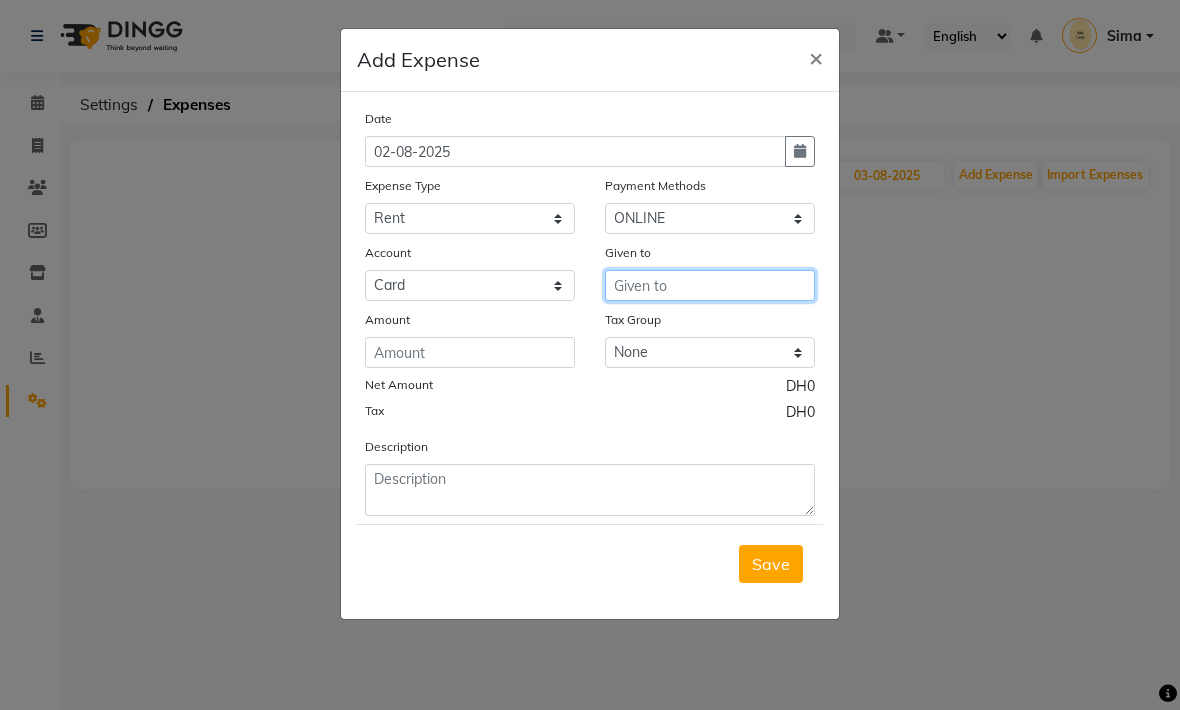click at bounding box center (710, 285) 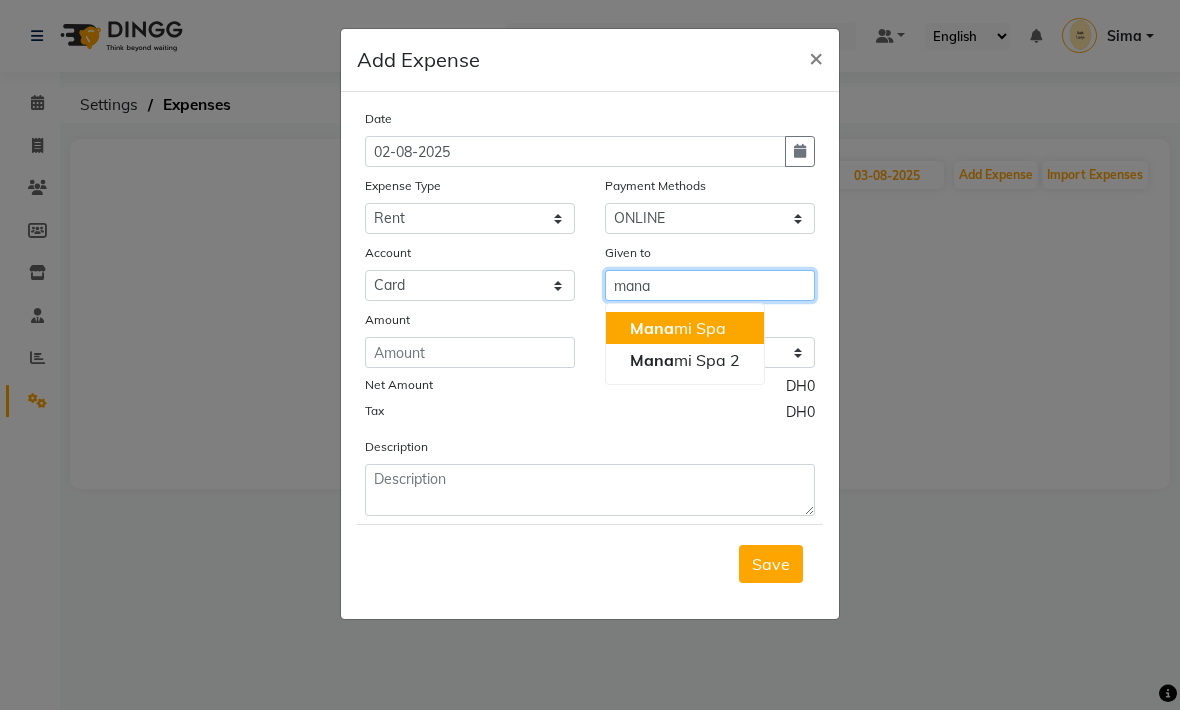 click on "Mana mi Spa" at bounding box center [678, 328] 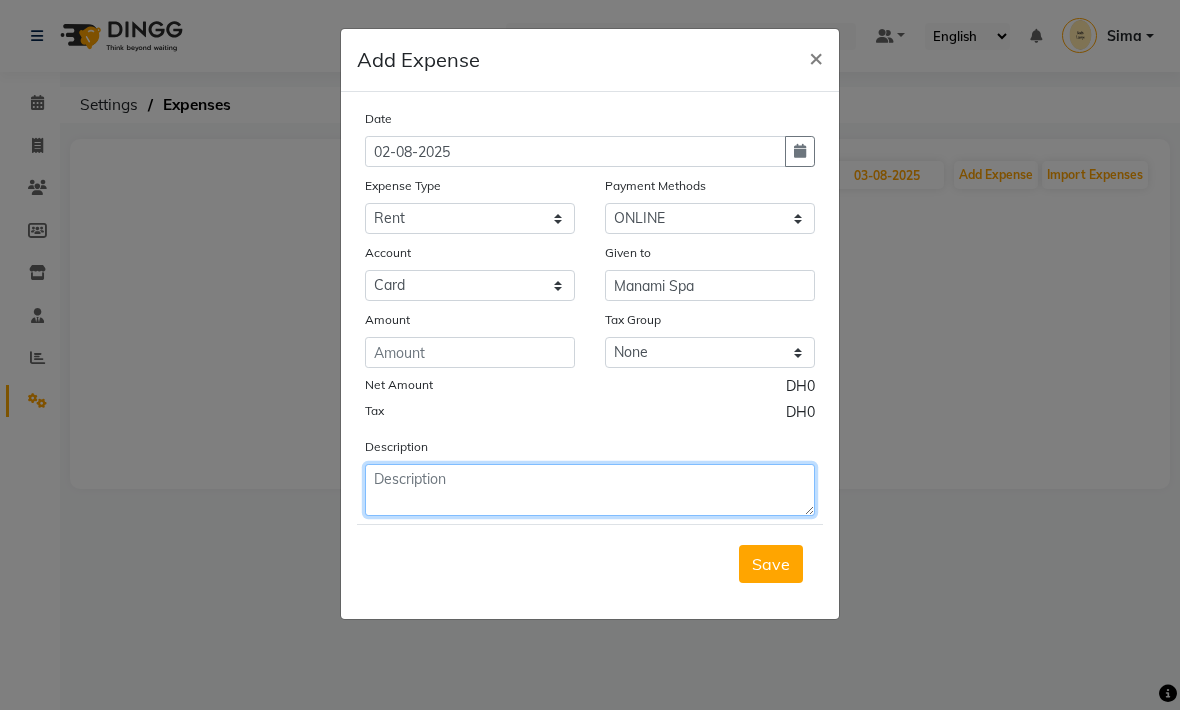 type on "." 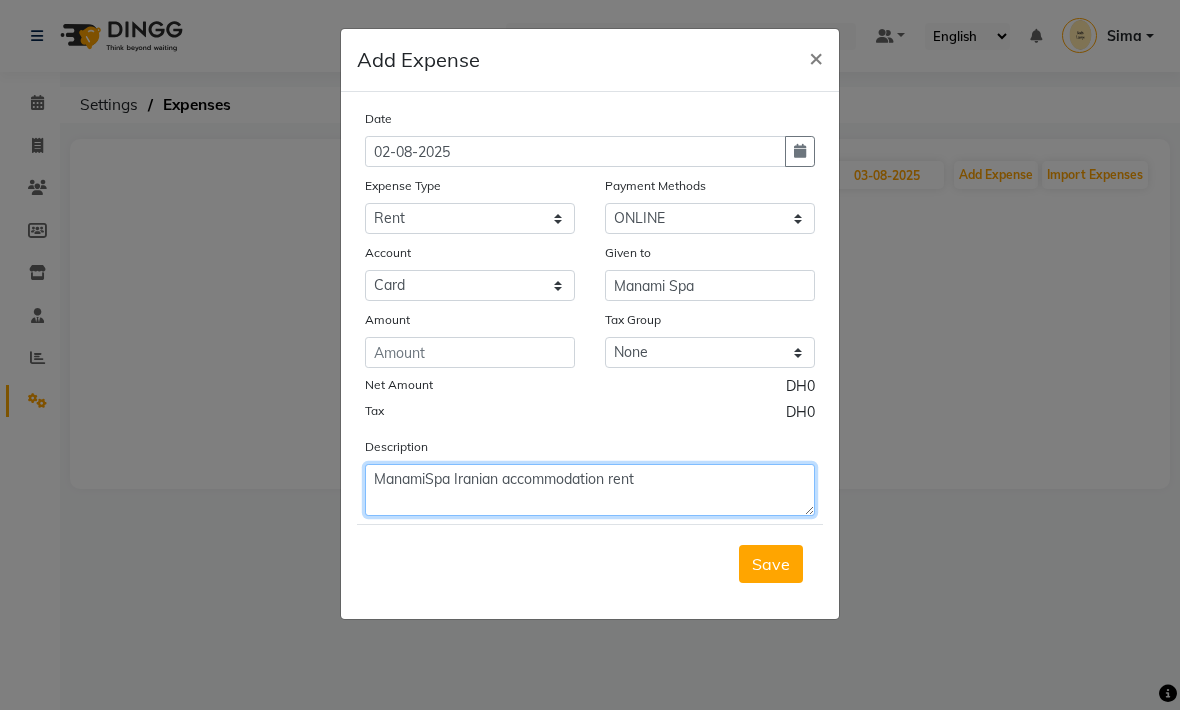 type on "ManamiSpa Iranian accommodation rent" 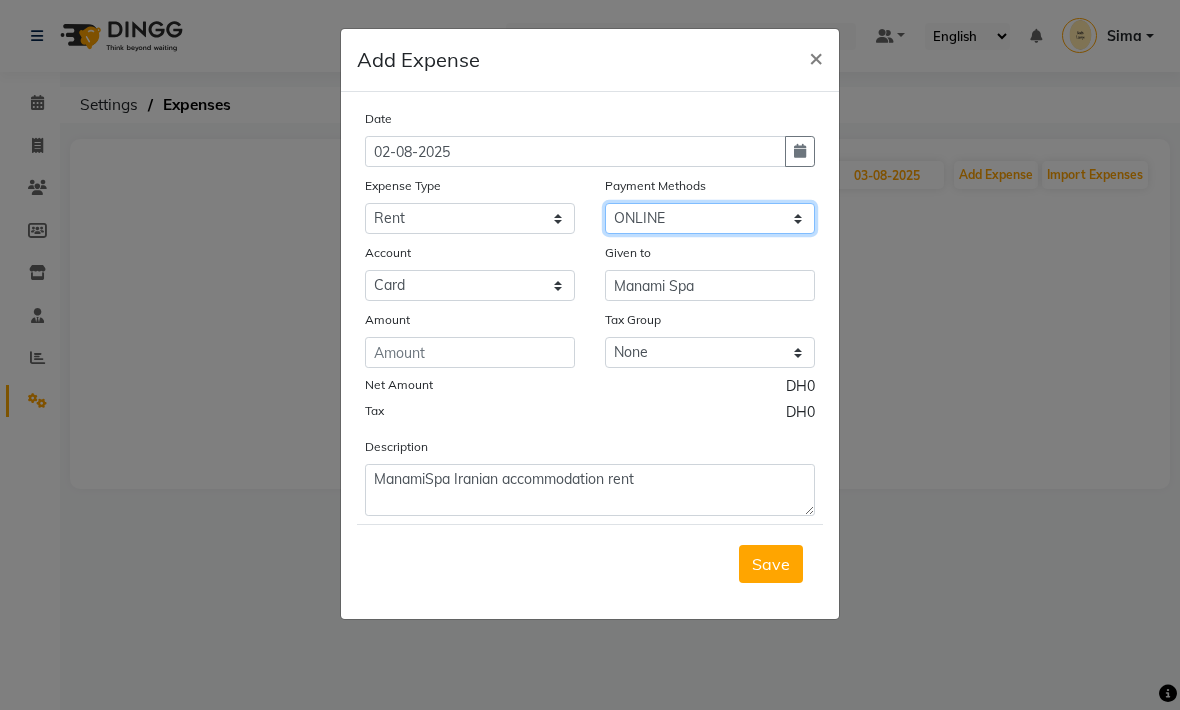 click on "Select Master Card Visa Card CASH ONLINE" 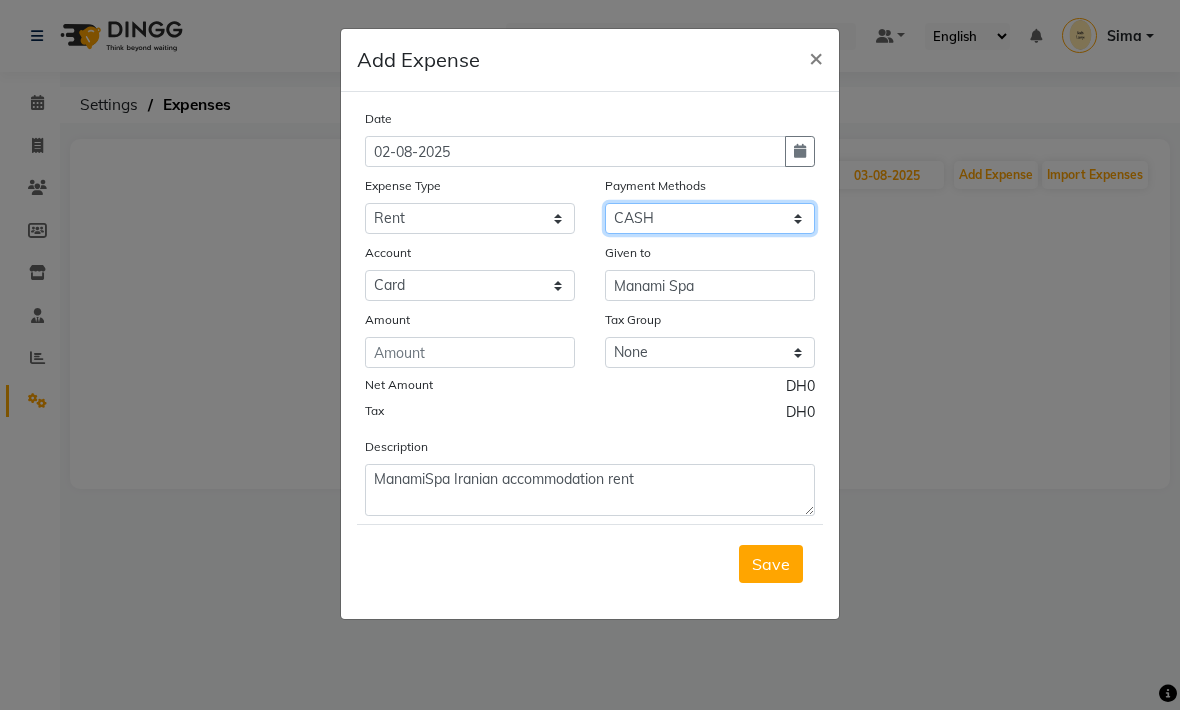 select on "5948" 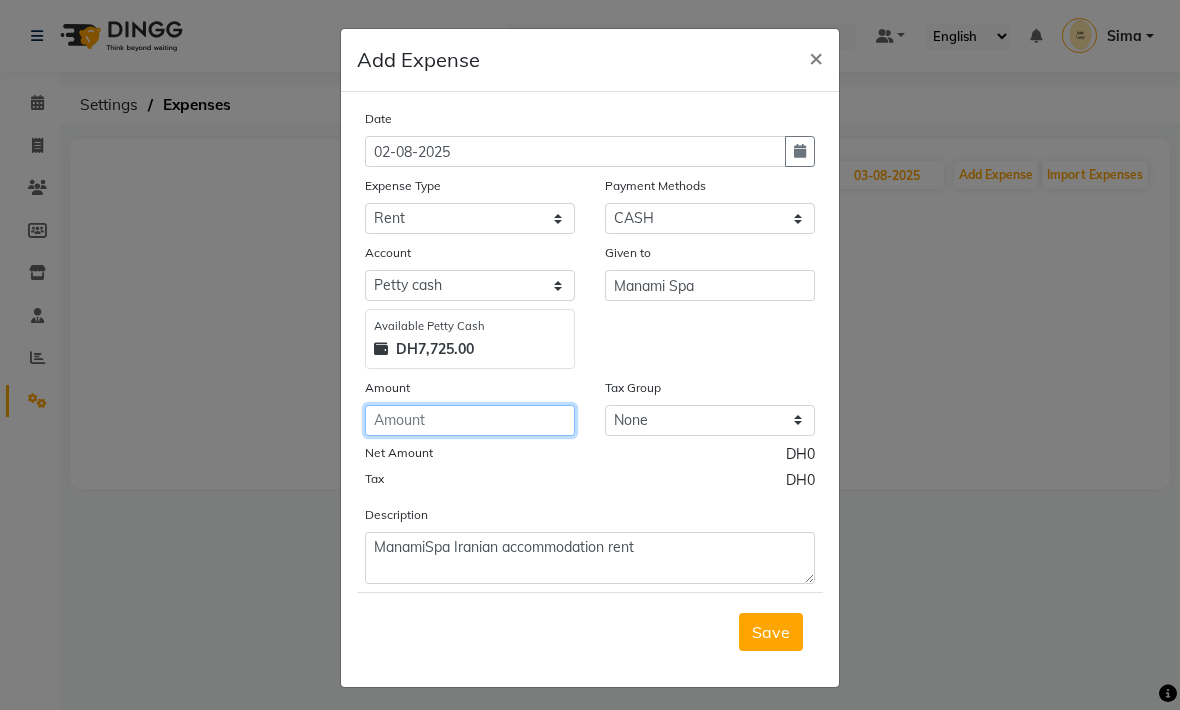click 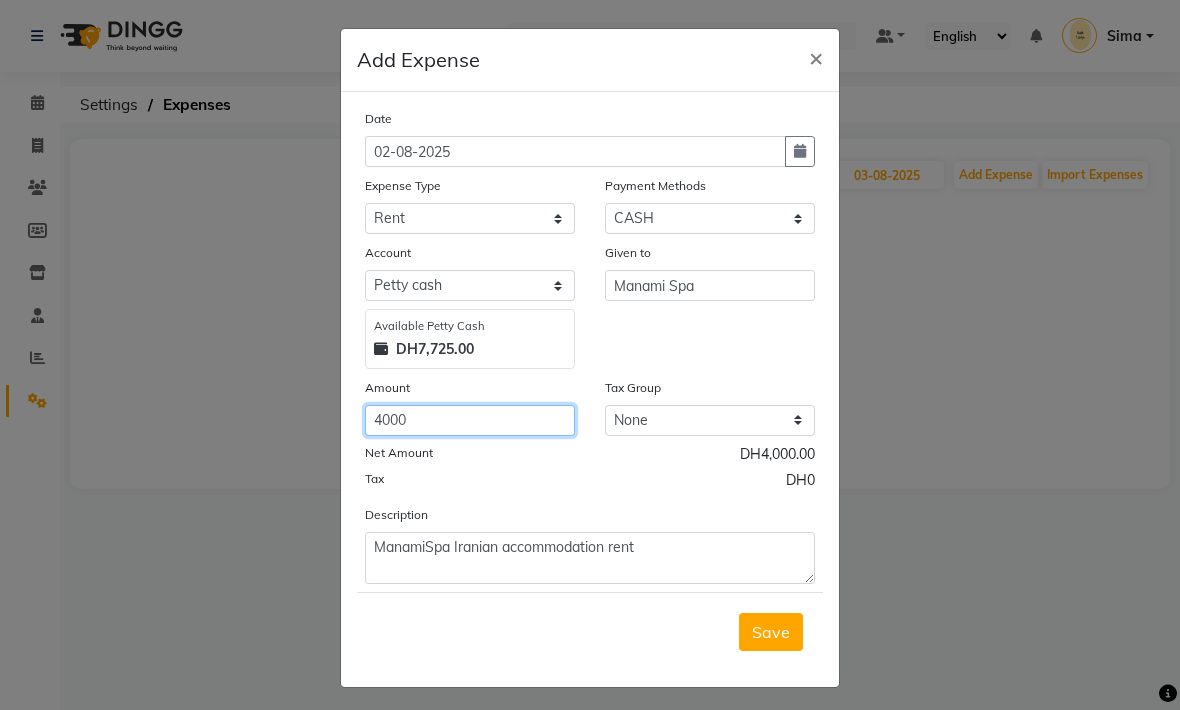 type on "4000" 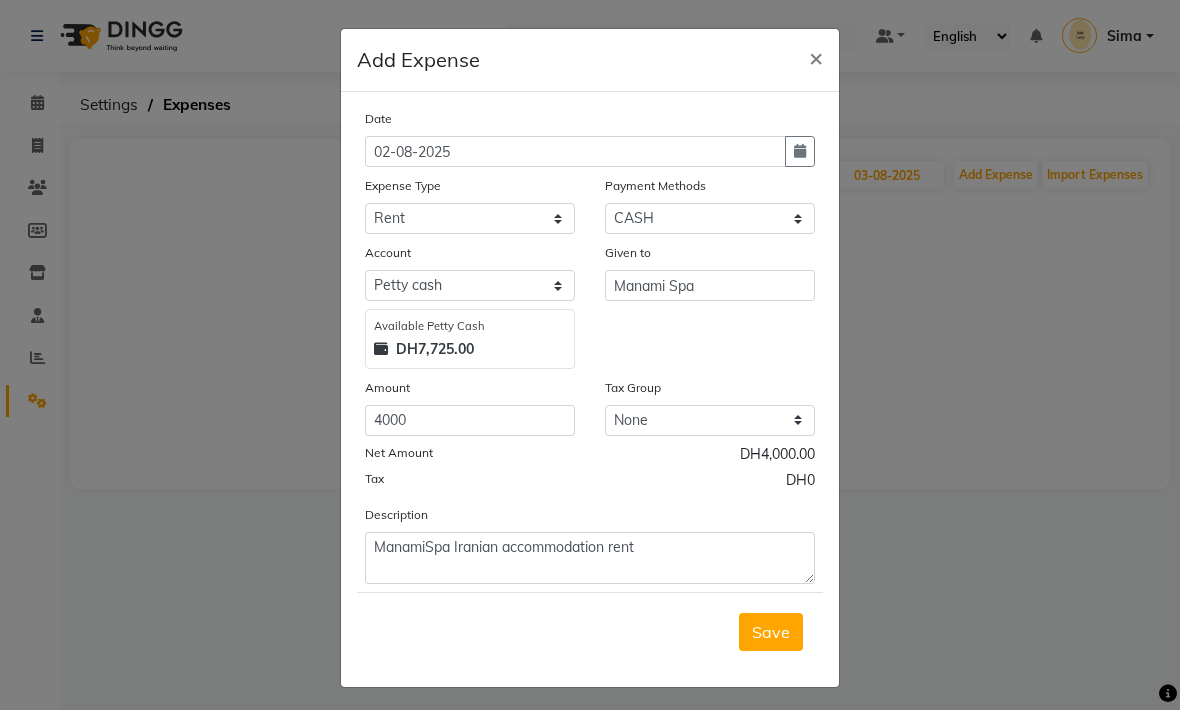 click on "Save" at bounding box center [771, 632] 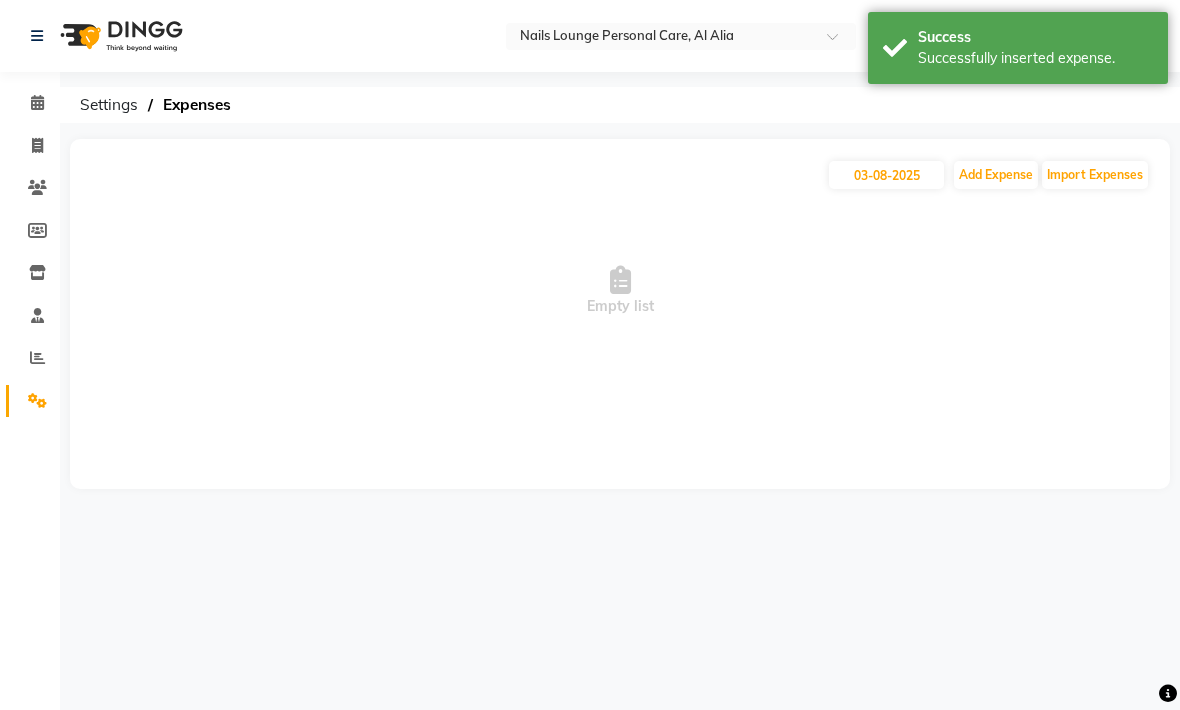 click on "Add Expense" 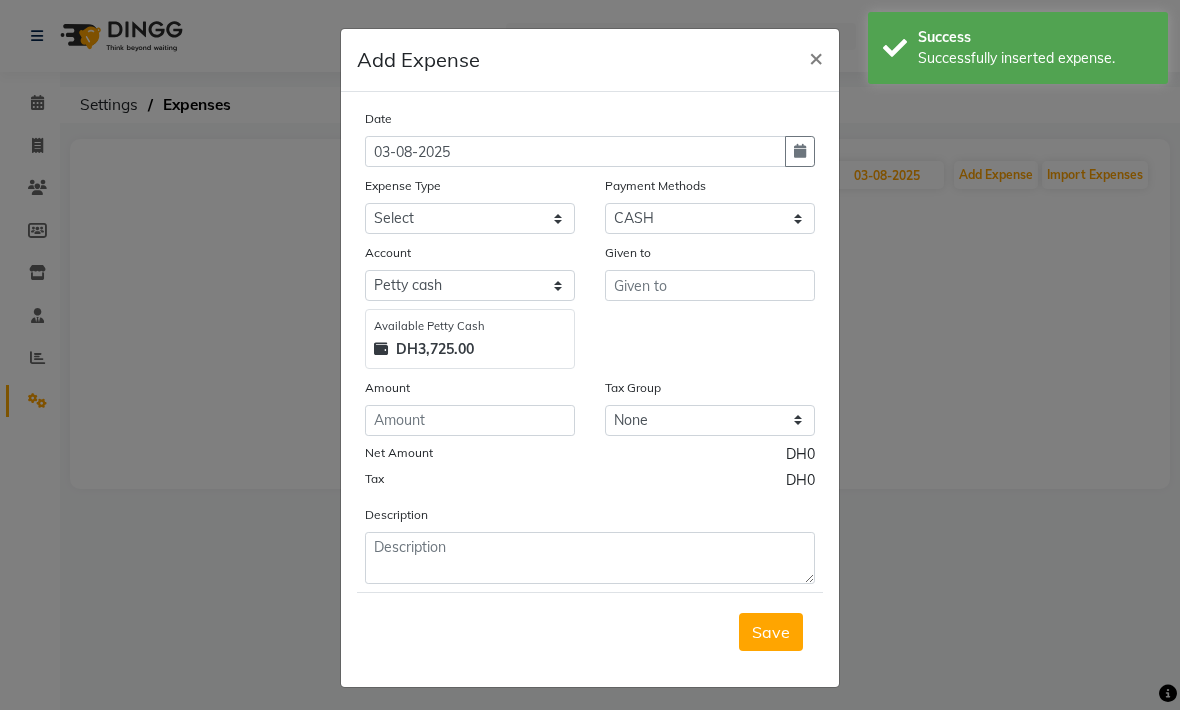 click 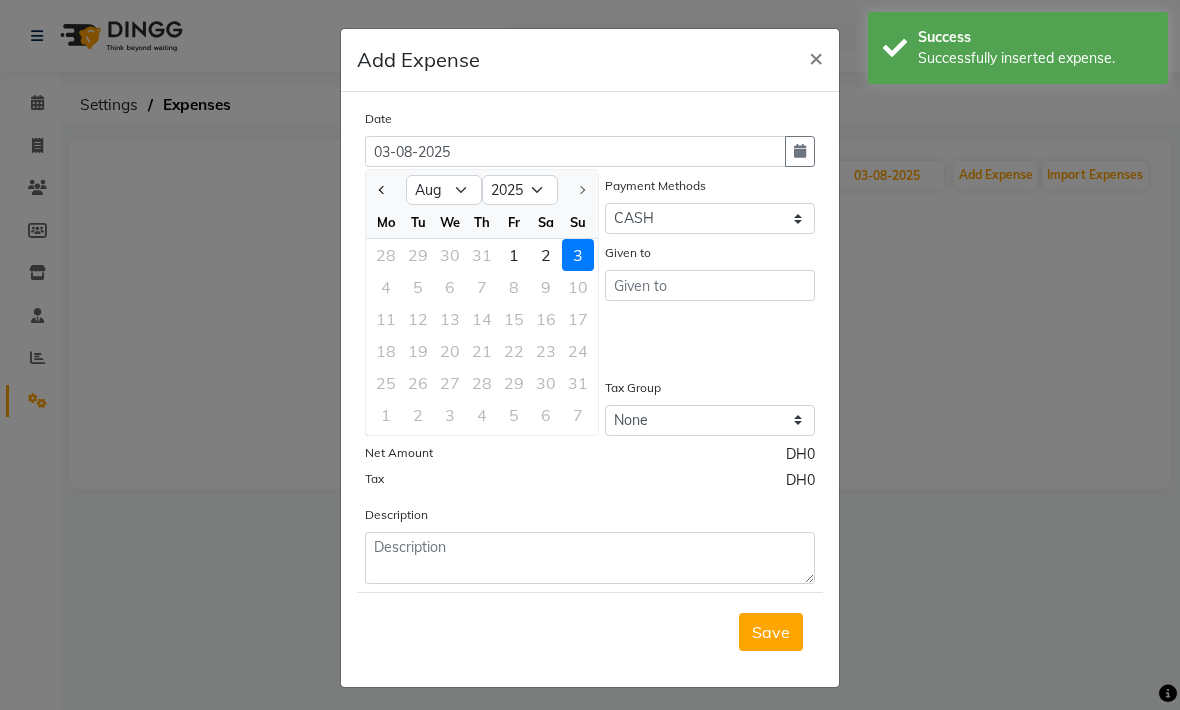 click on "2" 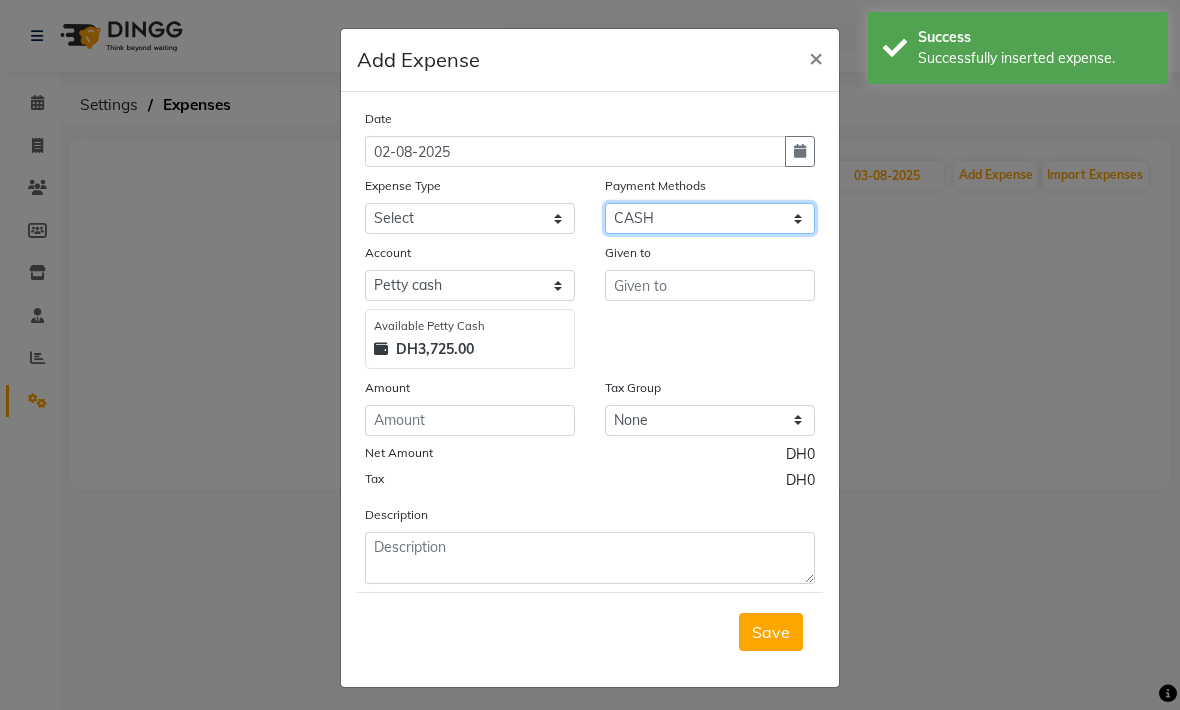 click on "Select Master Card Visa Card CASH ONLINE" 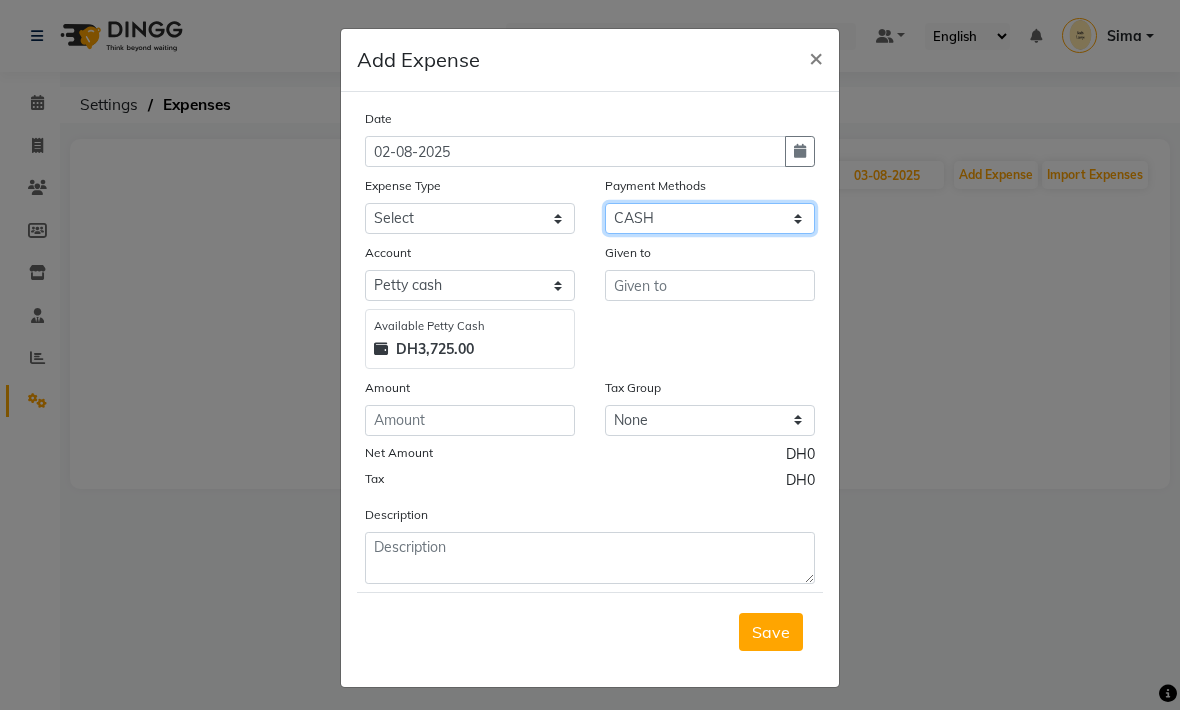 select on "3" 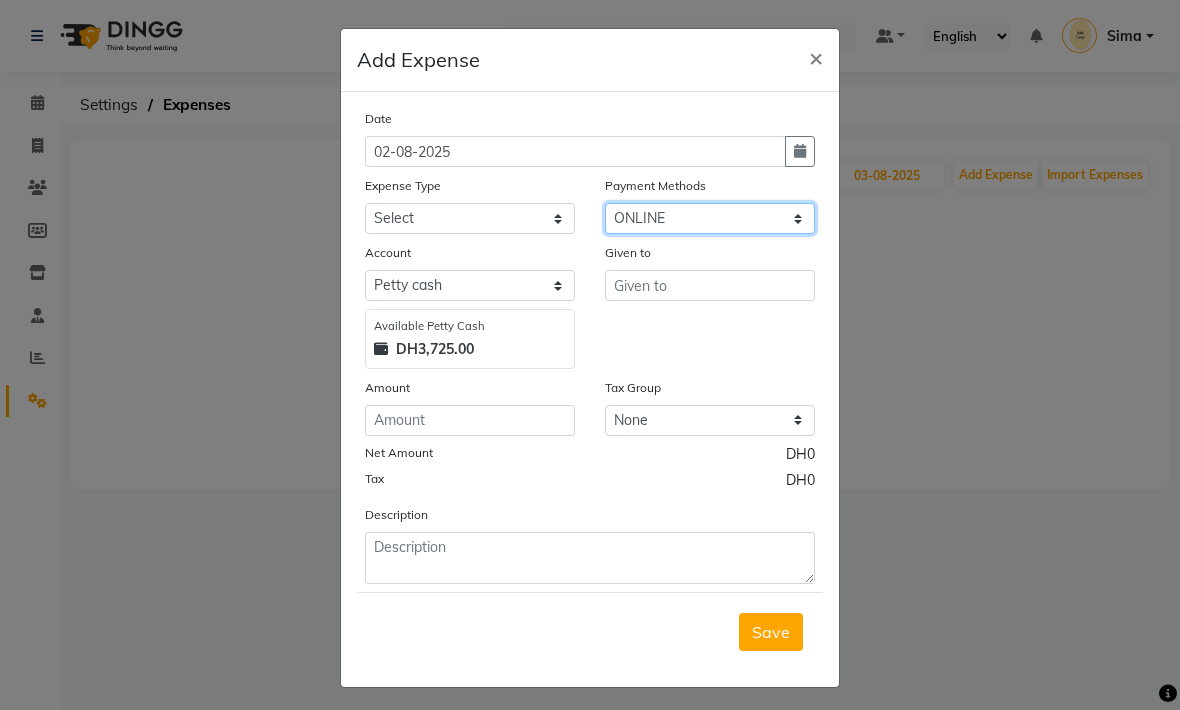 select on "5949" 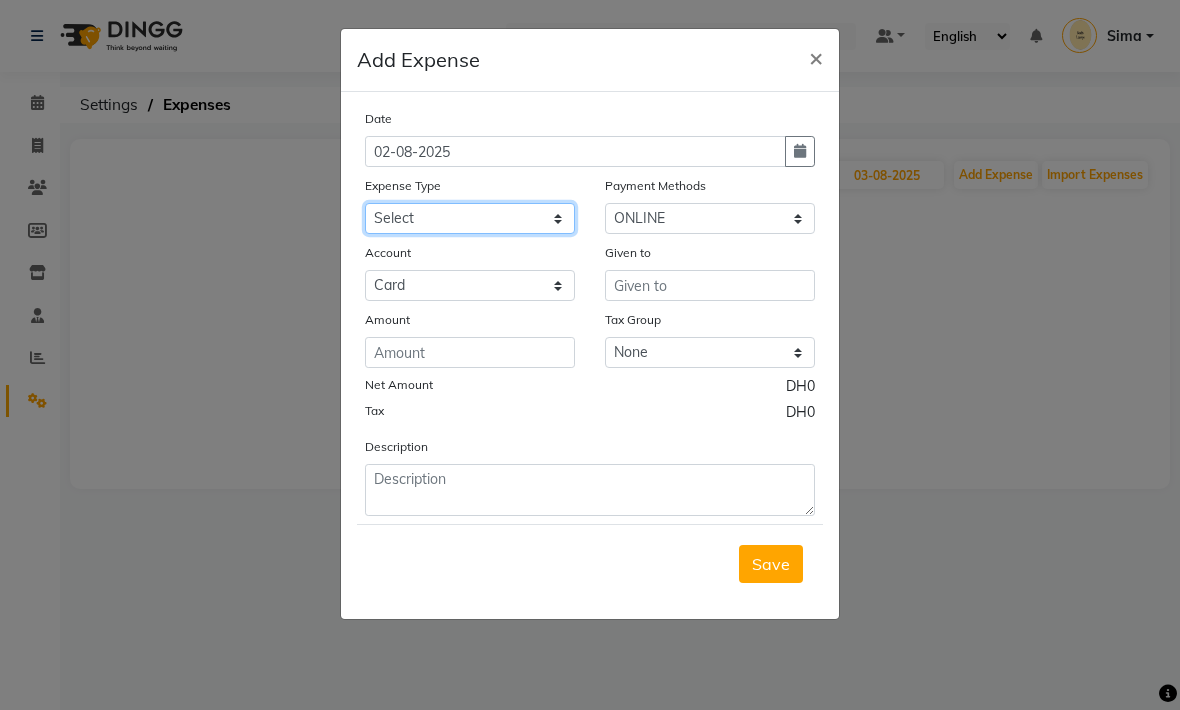 click on "Select Advance Salary Bank charges Car maintenance  Cash transfer to bank Cash transfer to hub Client Snacks Clinical charges Equipment Fuel Govt fee Incentive Insurance International purchase Loan Repayment Maintenance Manami Spa Mark as fine Marketing Miscellaneous MRA Nail Lounge Other Pantry Product Rent Salary Staff gift Staff Snacks Staff transportation Tax Ticket and visa Uniform Utilities" 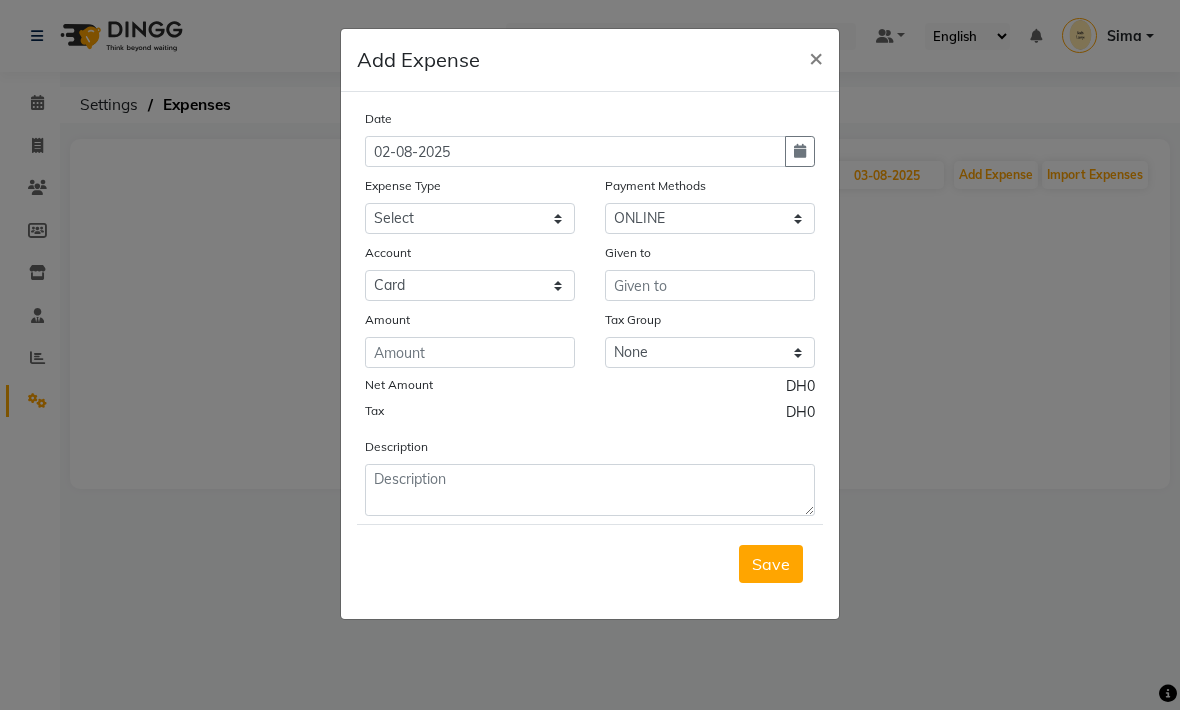 click on "×" 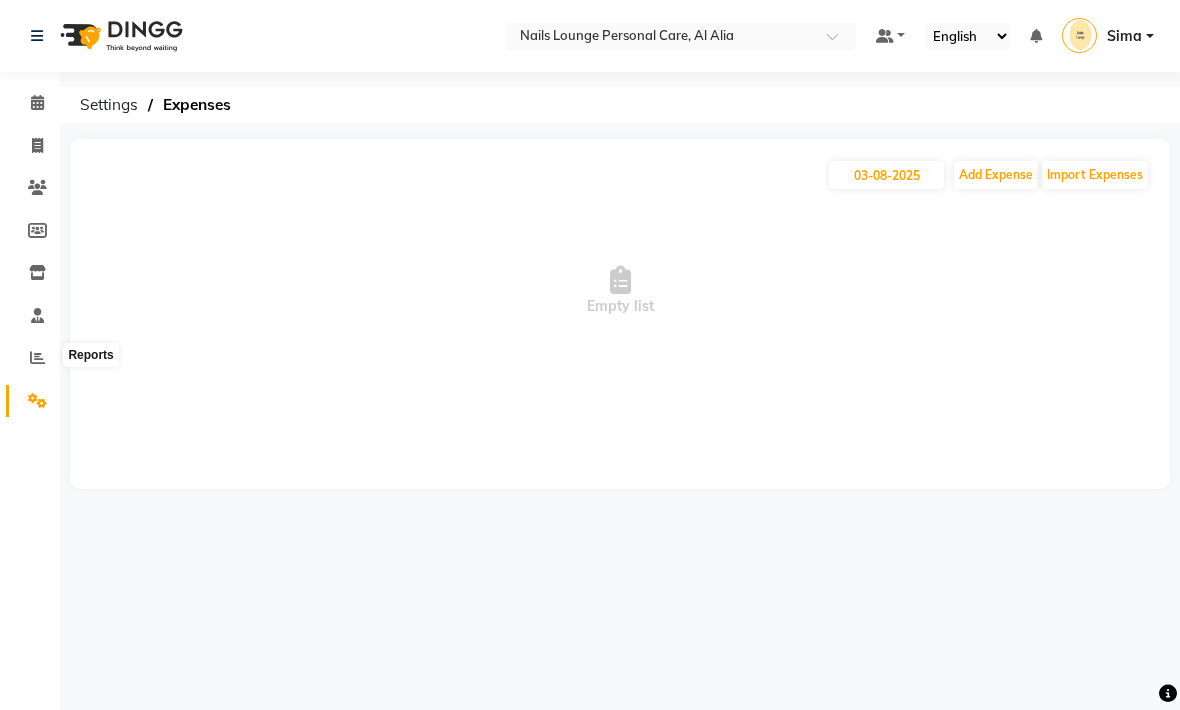 click 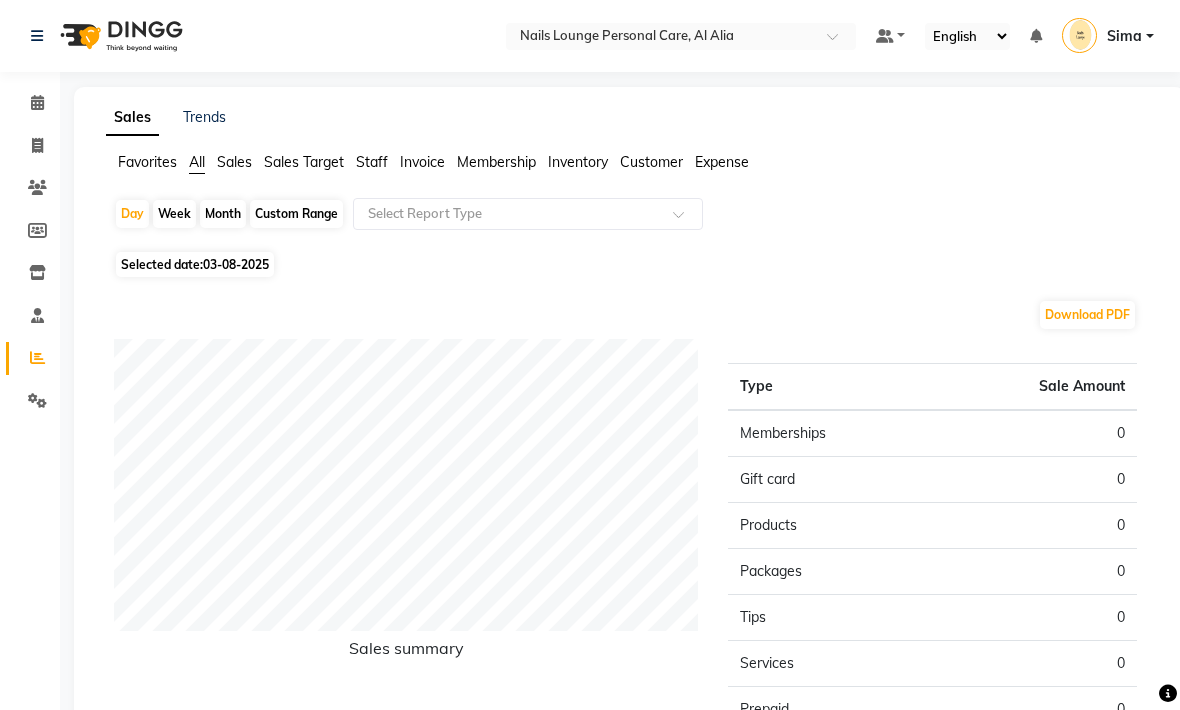click on "Month" 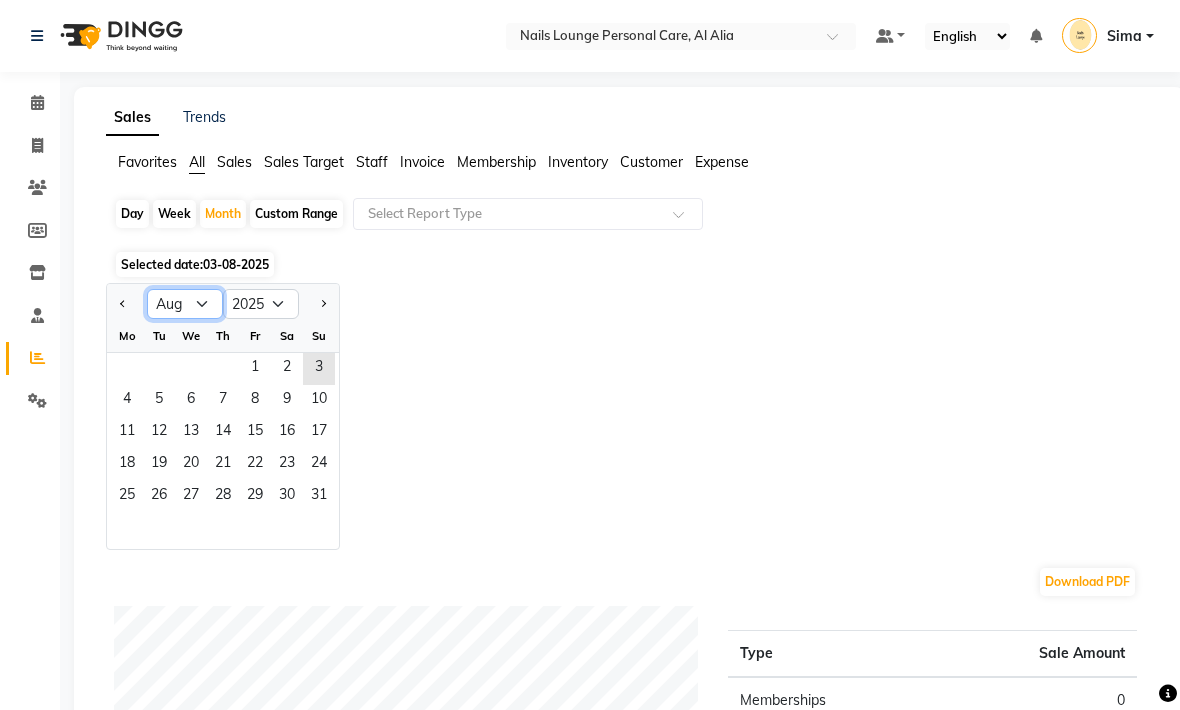 click on "Jan Feb Mar Apr May Jun Jul Aug Sep Oct Nov Dec" 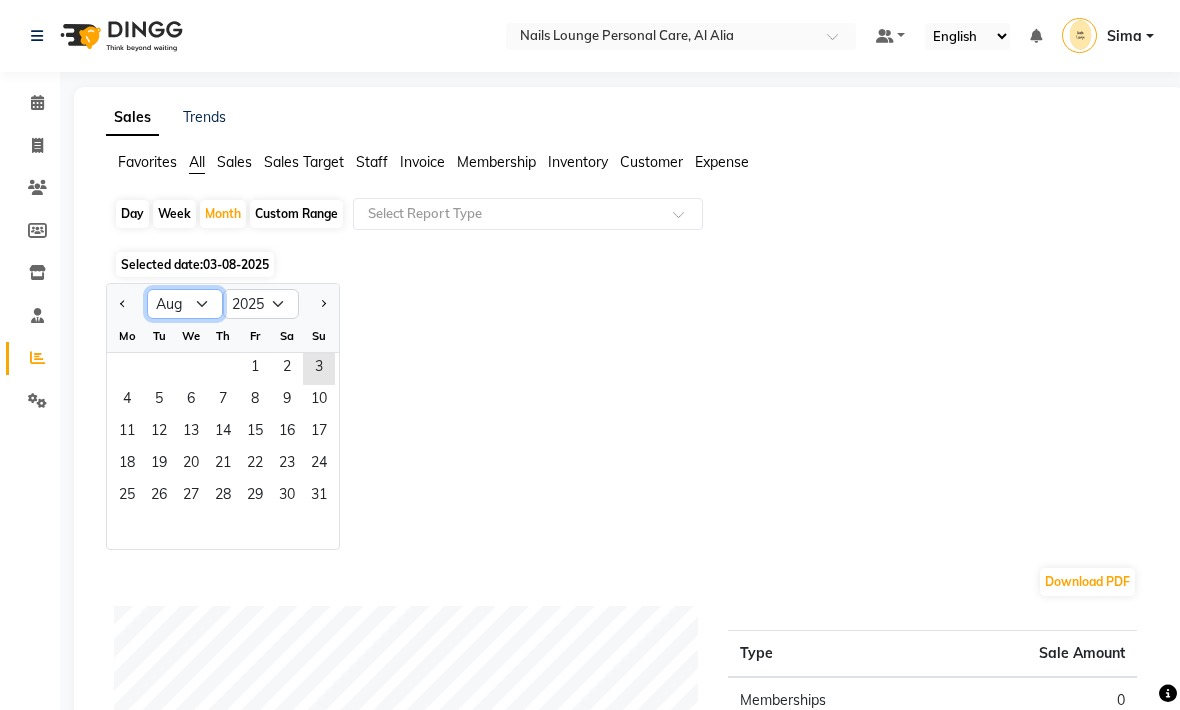 select on "7" 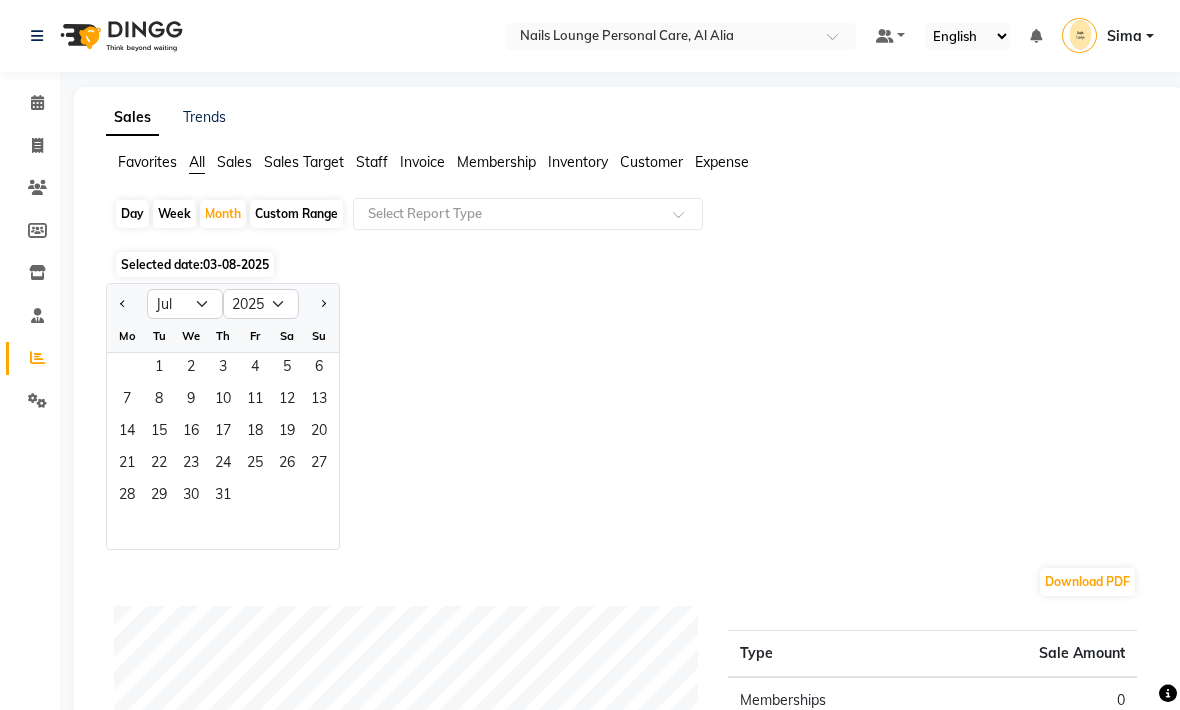 click on "1" 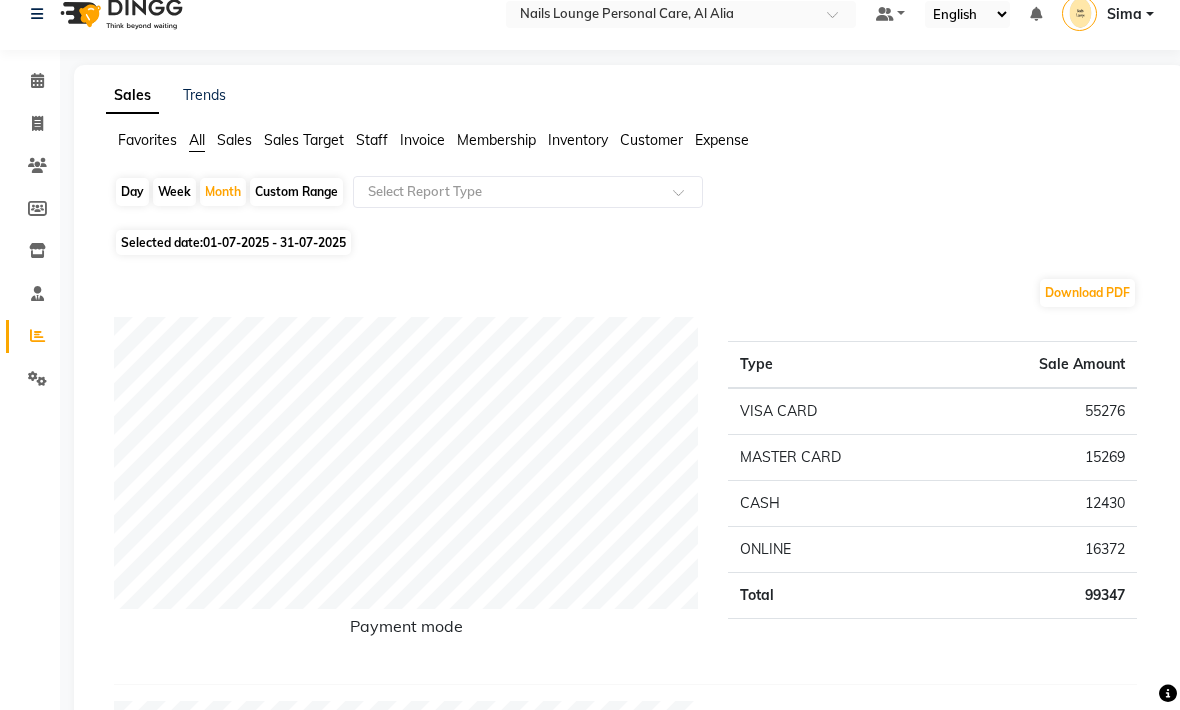 scroll, scrollTop: 24, scrollLeft: 0, axis: vertical 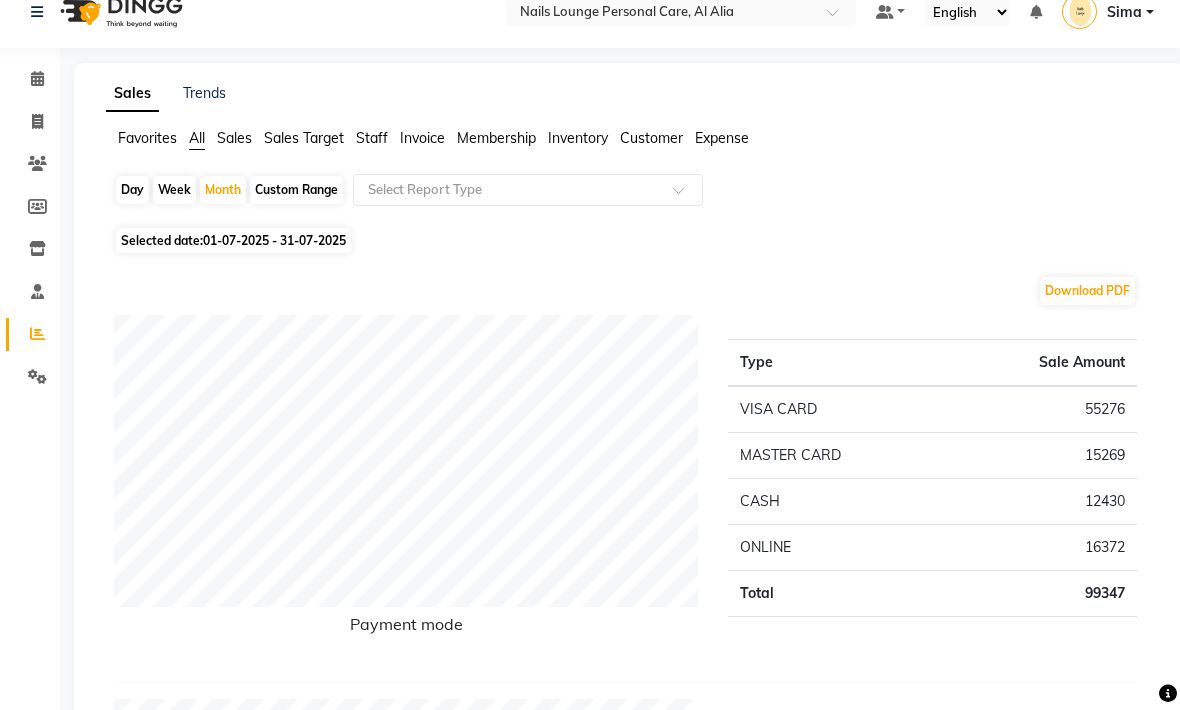 click on "Expense" 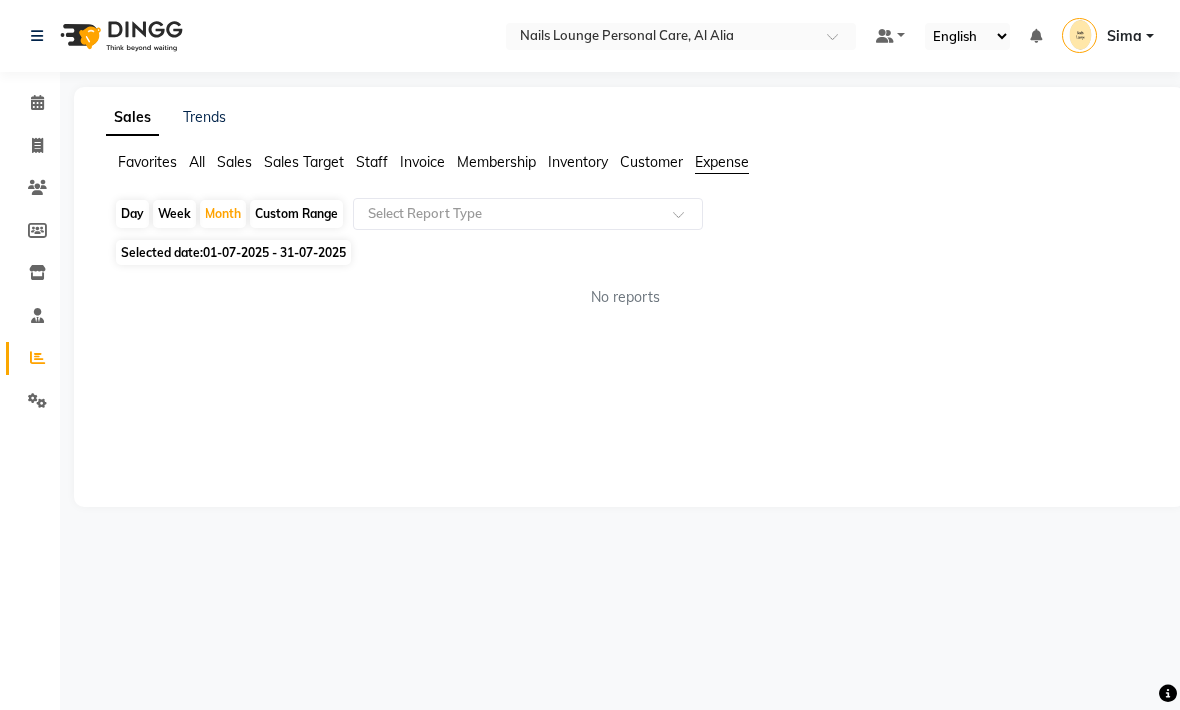 scroll, scrollTop: 0, scrollLeft: 0, axis: both 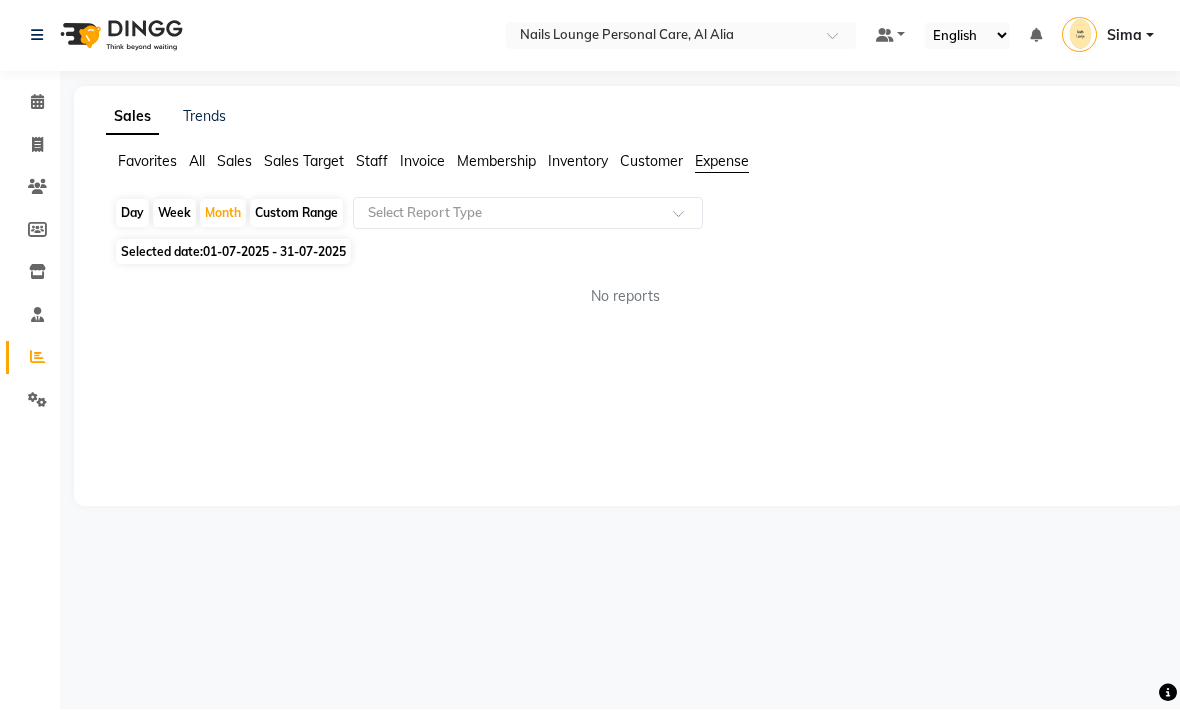 click 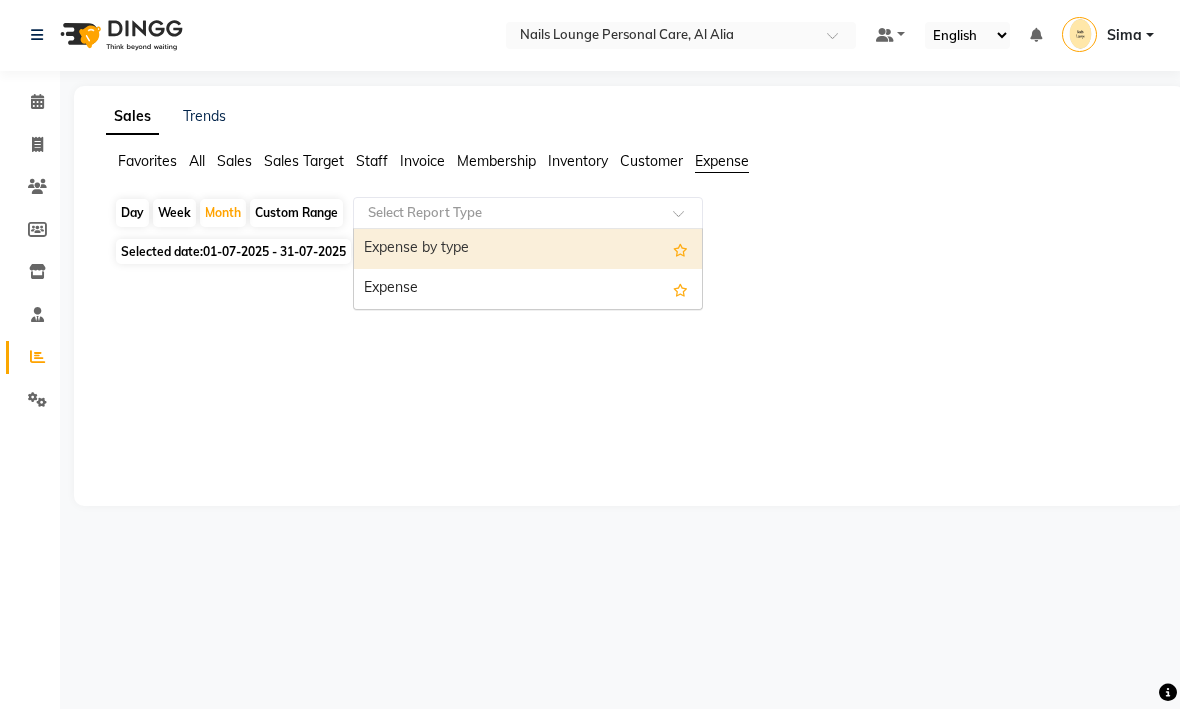 click on "Expense" at bounding box center (528, 290) 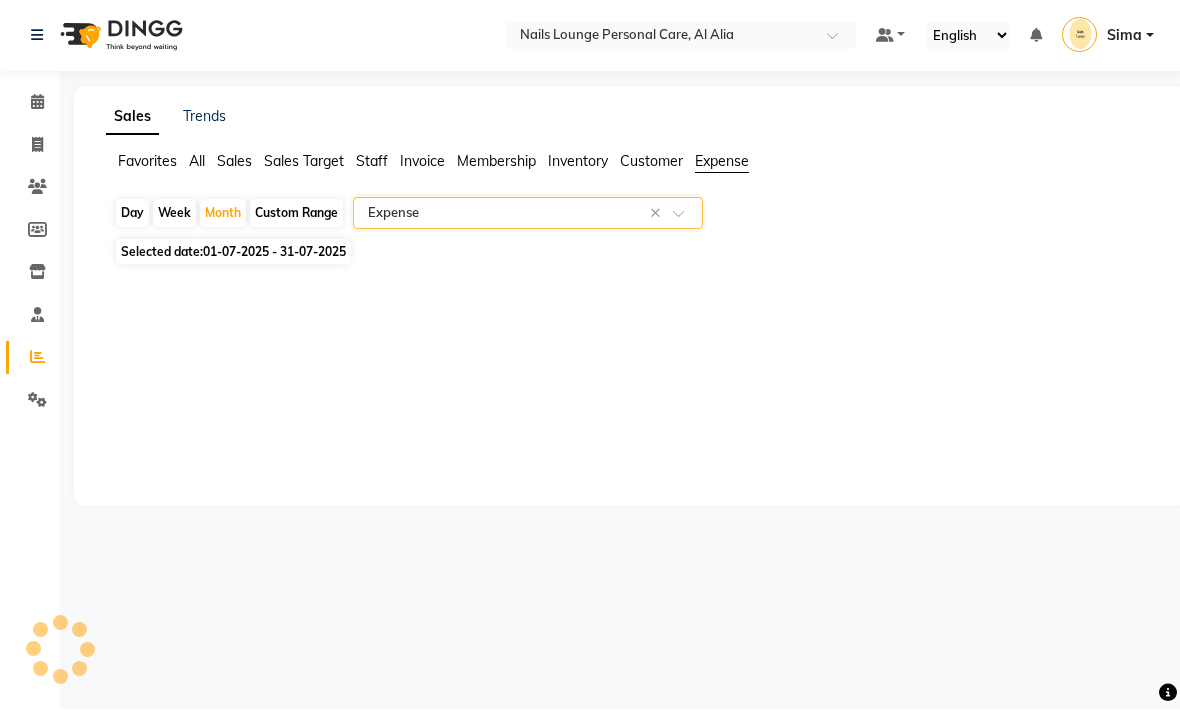 scroll, scrollTop: 1, scrollLeft: 0, axis: vertical 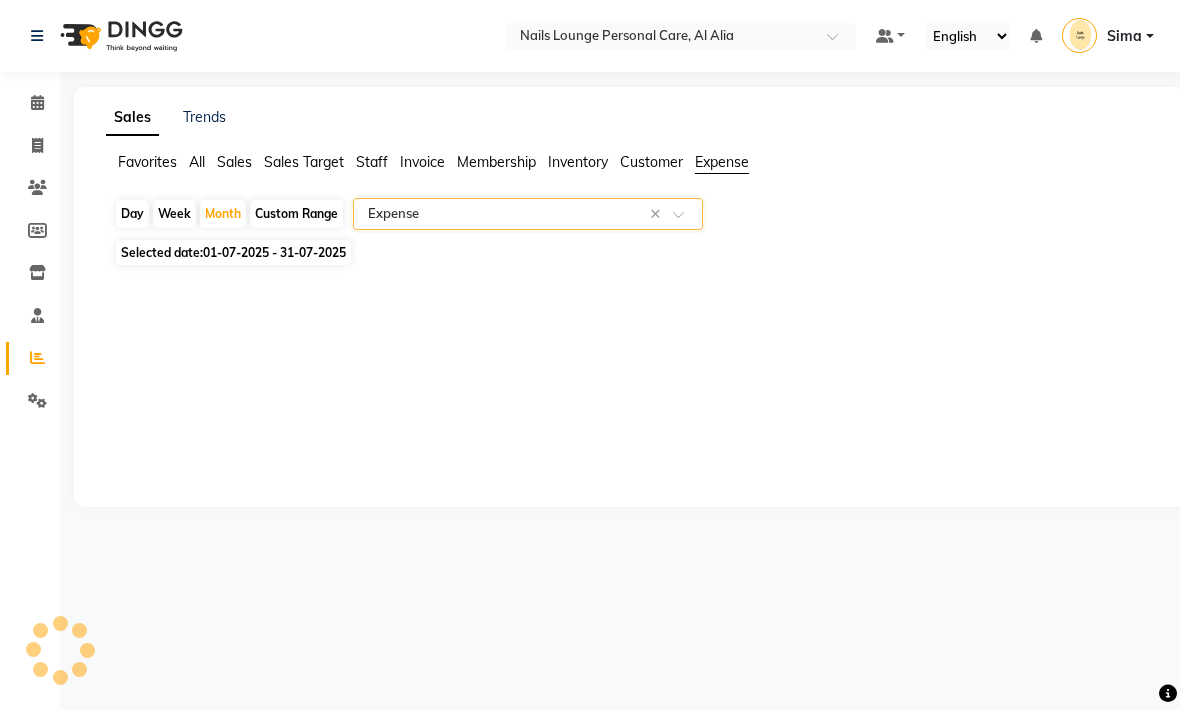 select on "full_report" 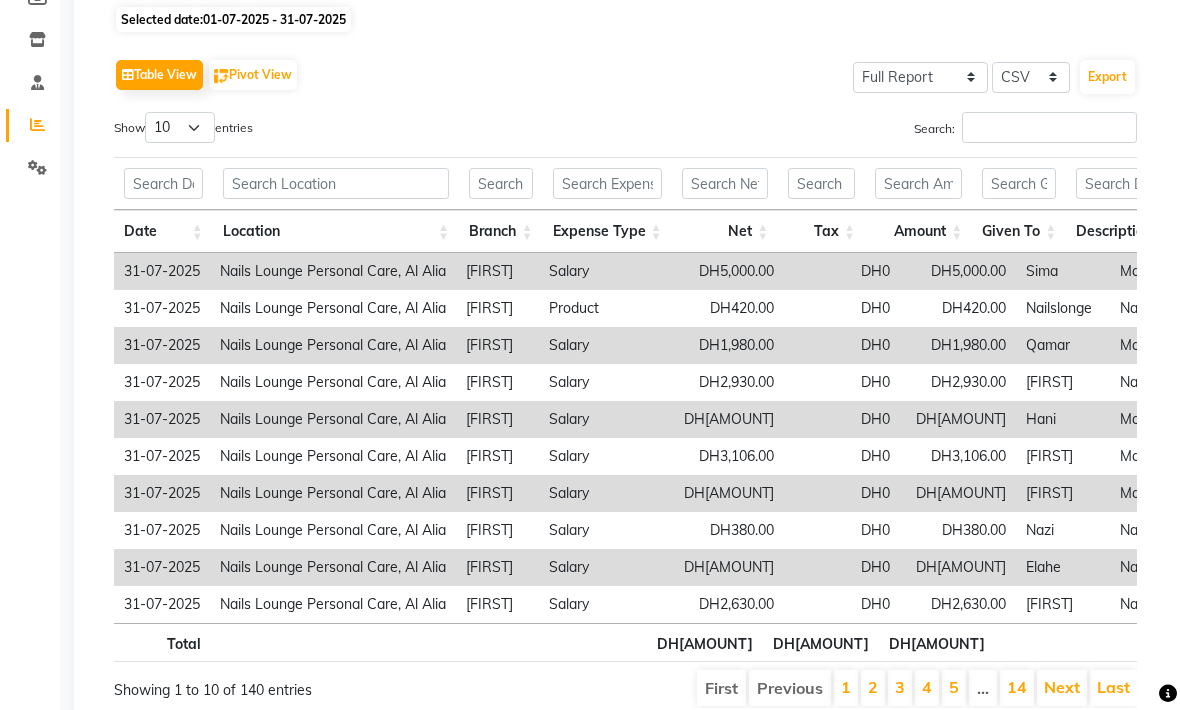 scroll, scrollTop: 232, scrollLeft: 0, axis: vertical 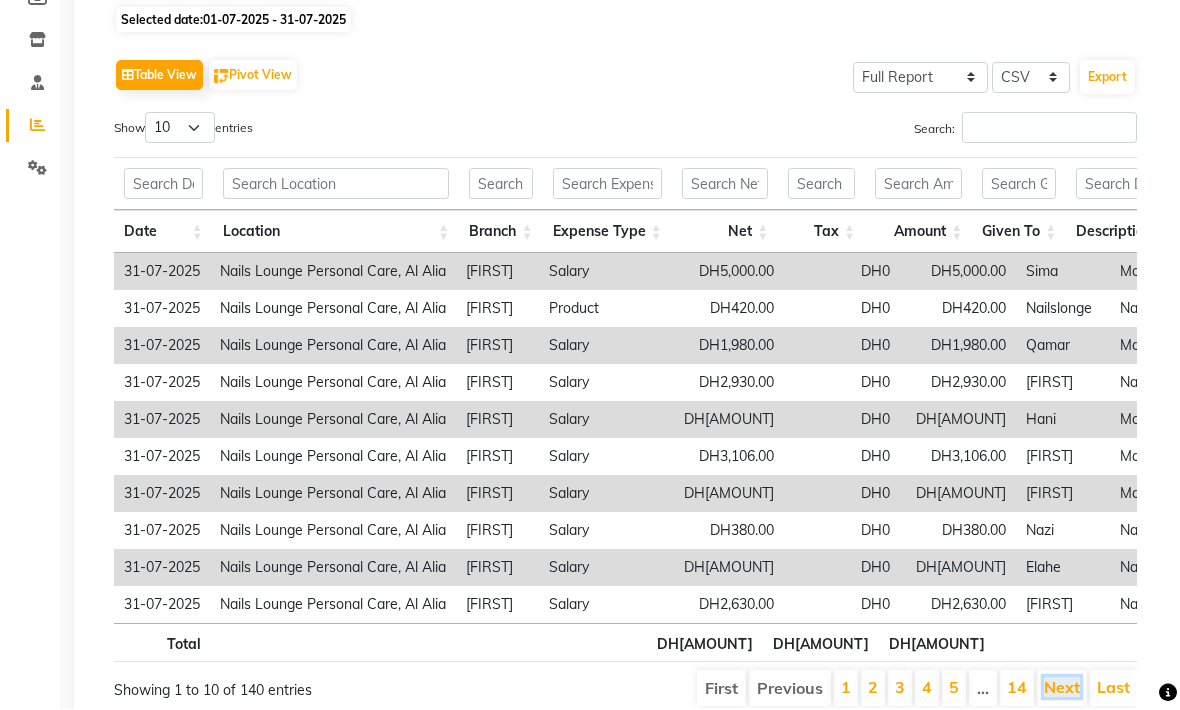 click on "Next" at bounding box center [1062, 688] 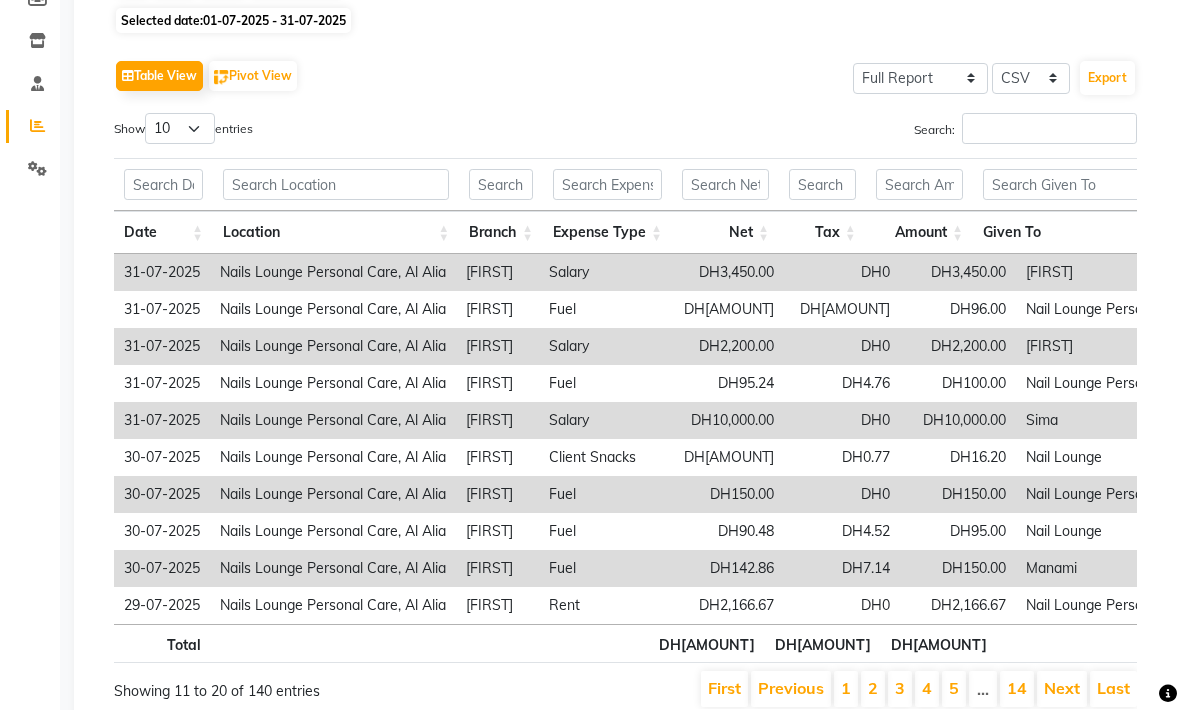 scroll, scrollTop: 0, scrollLeft: 66, axis: horizontal 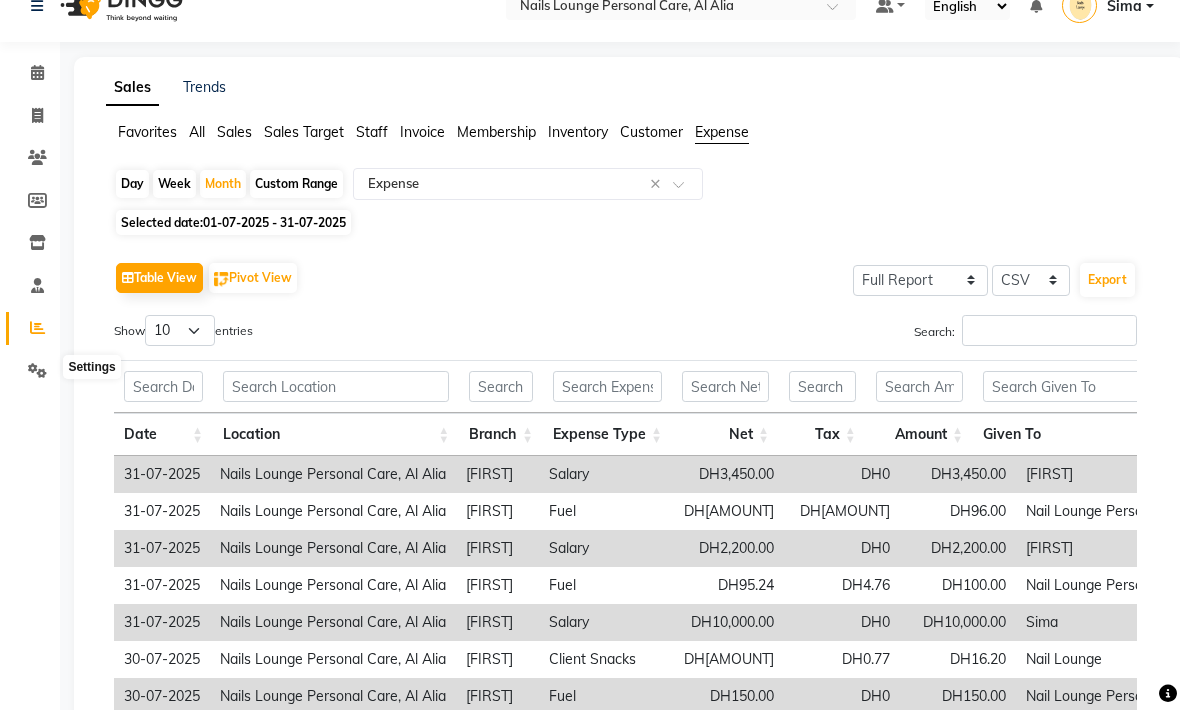 click 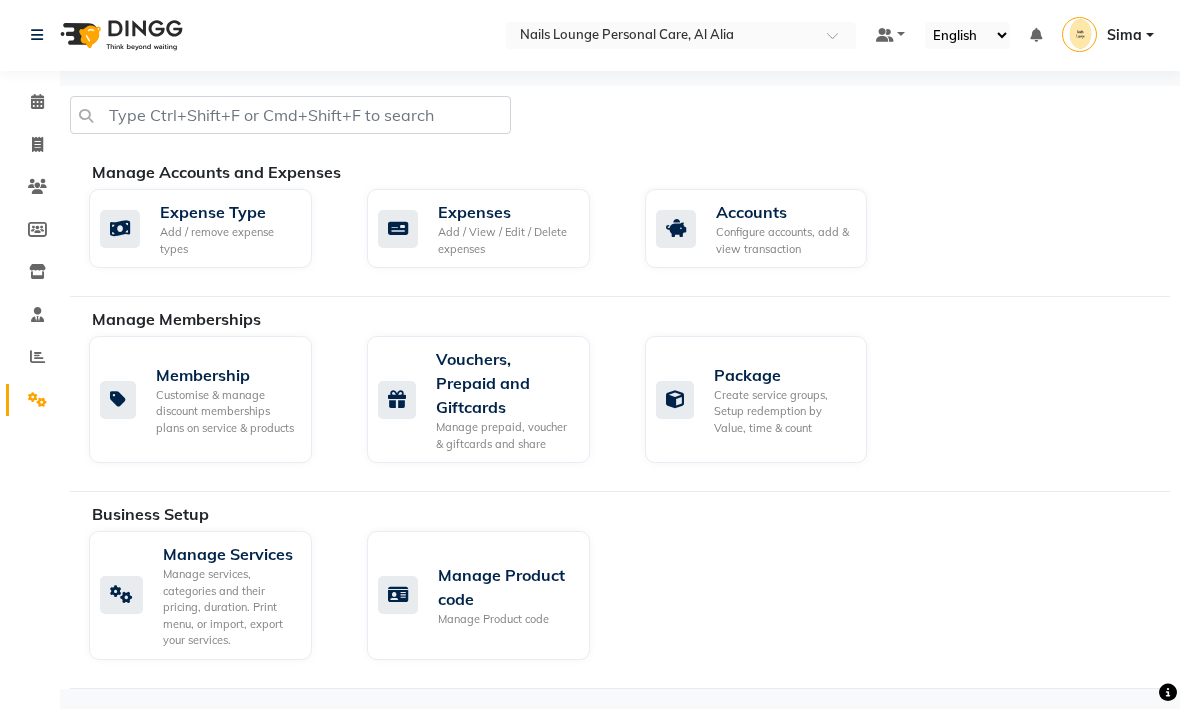 click on "Add / View / Edit / Delete expenses" 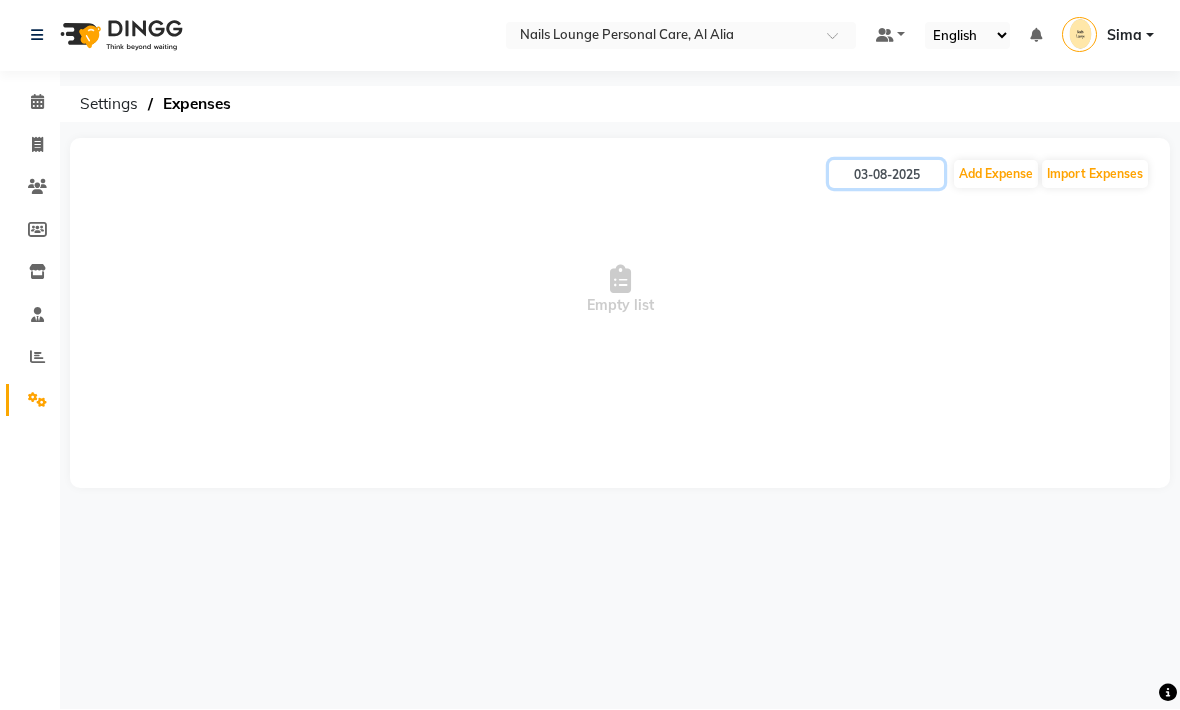 click on "03-08-2025" 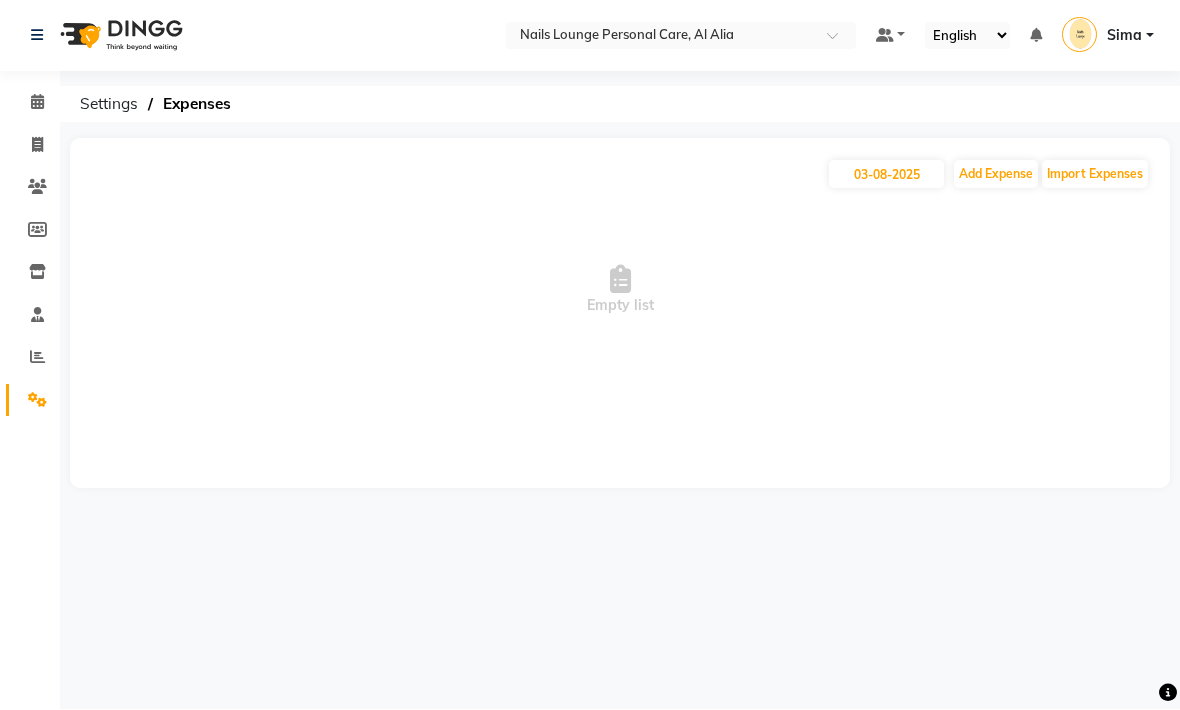select on "8" 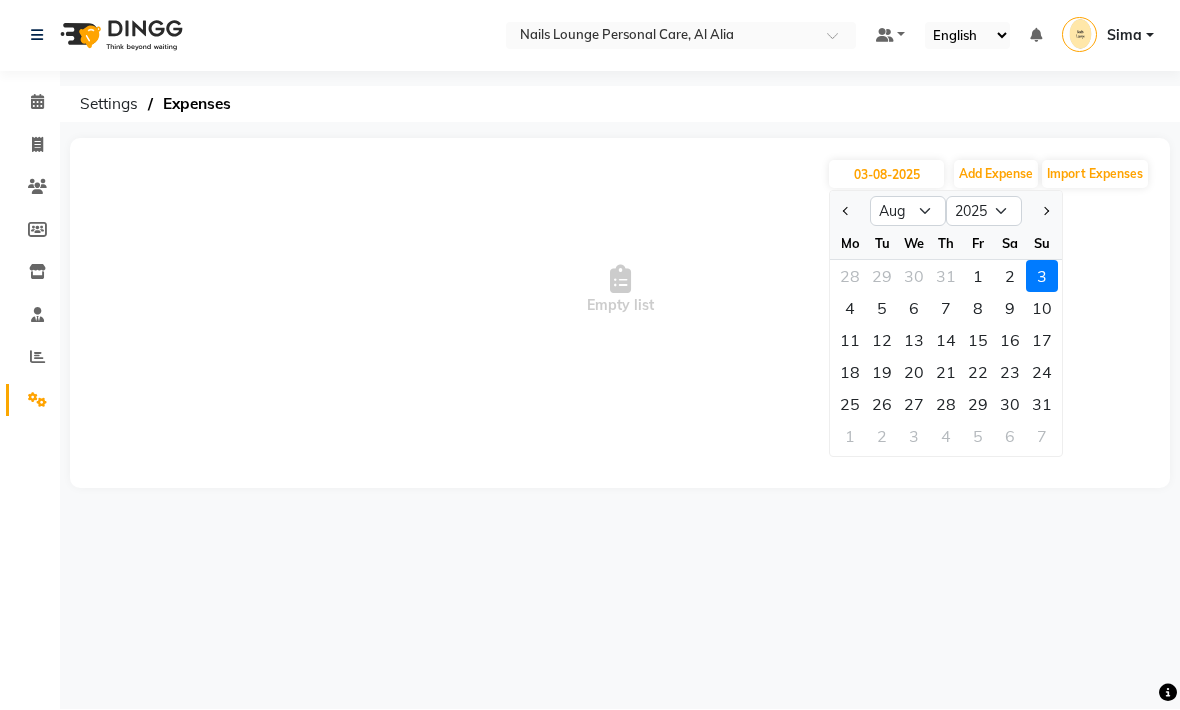 click on "2" 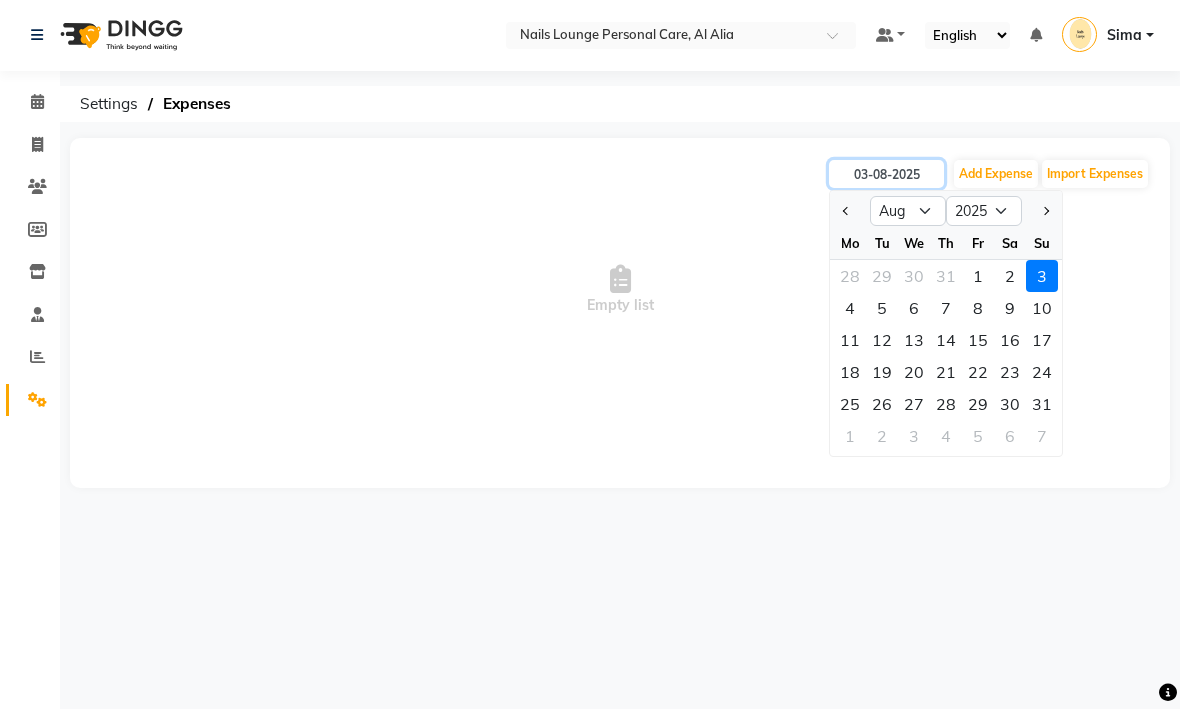 type on "02-08-2025" 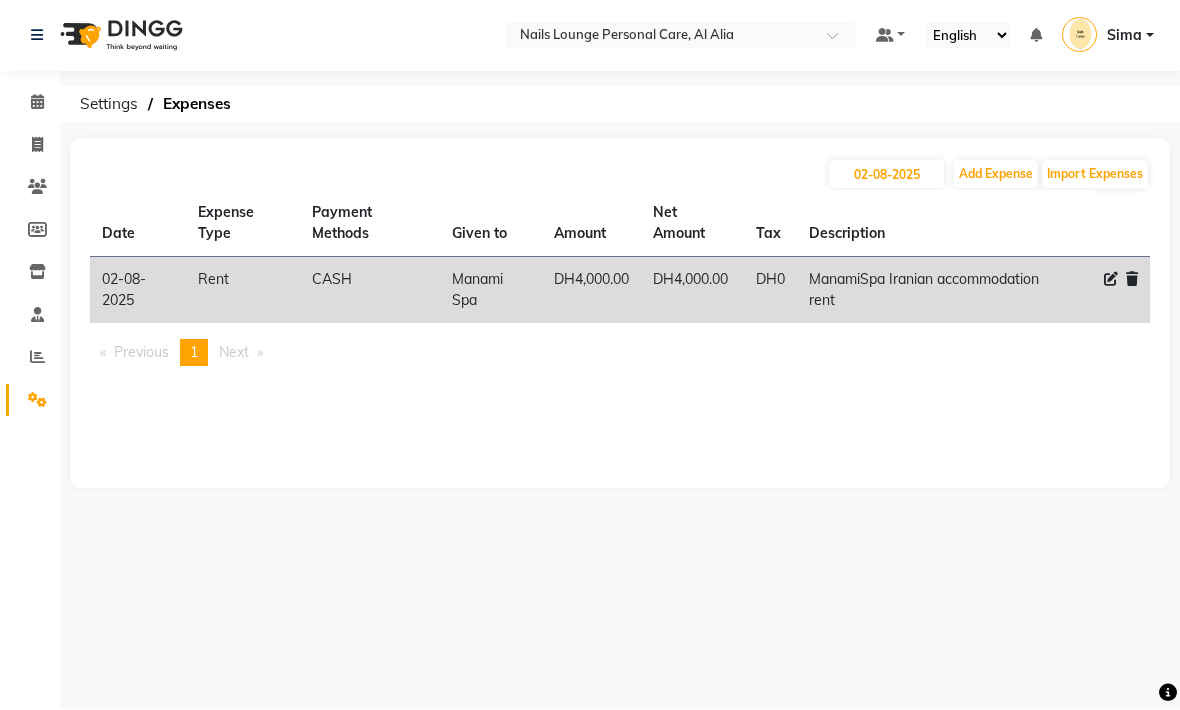 click on "Add Expense" 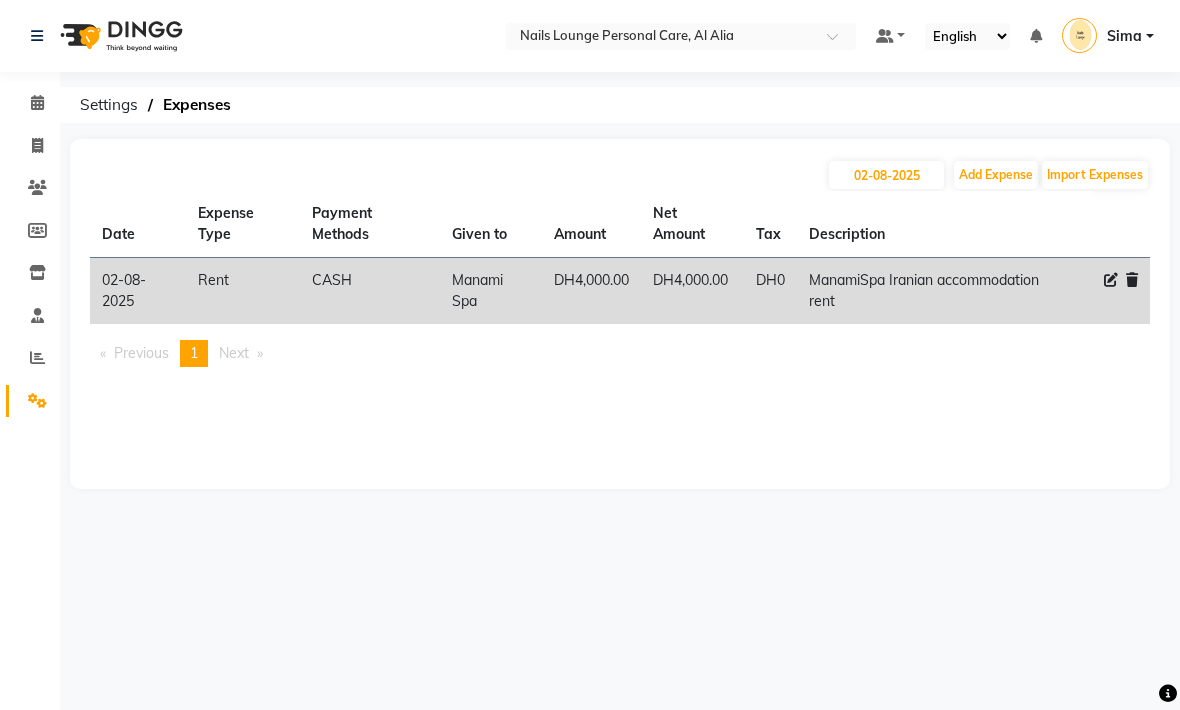 select on "1" 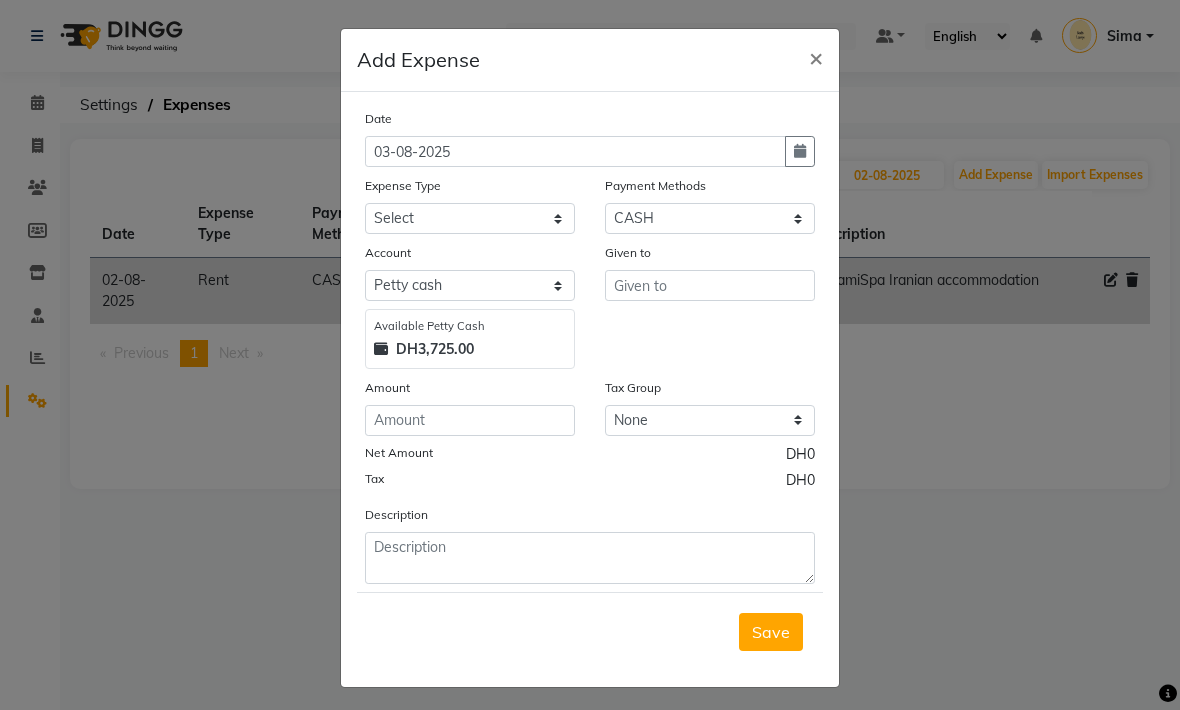 click 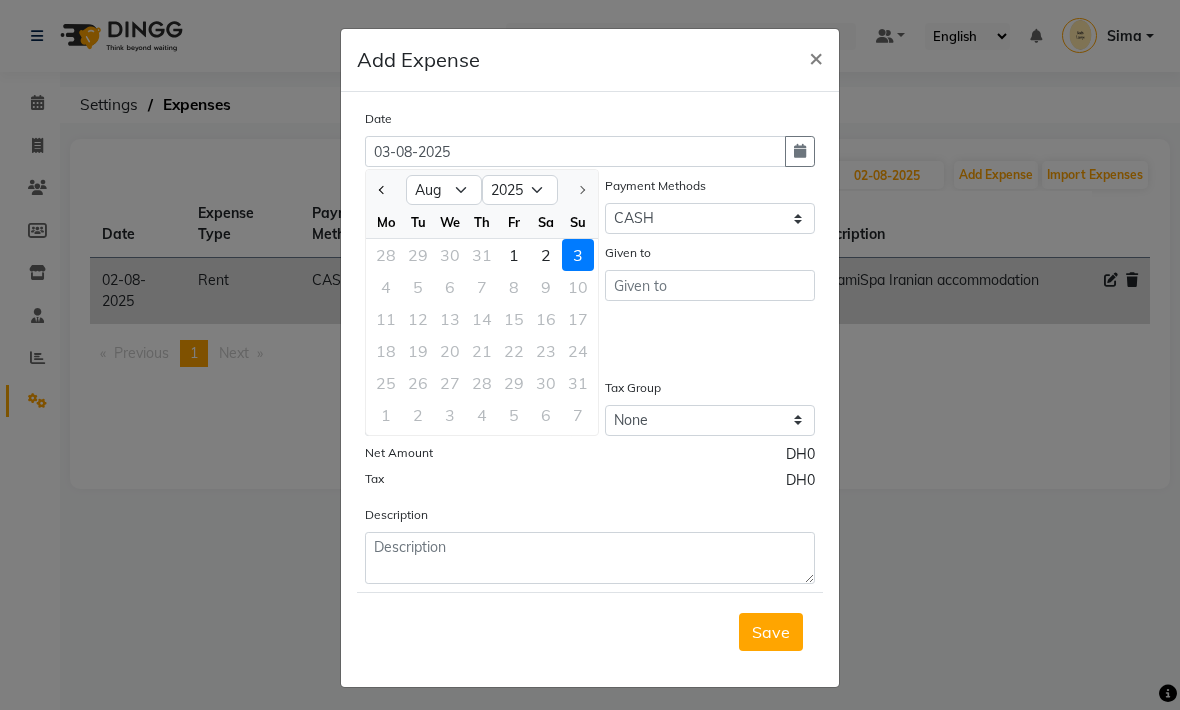 click on "2" 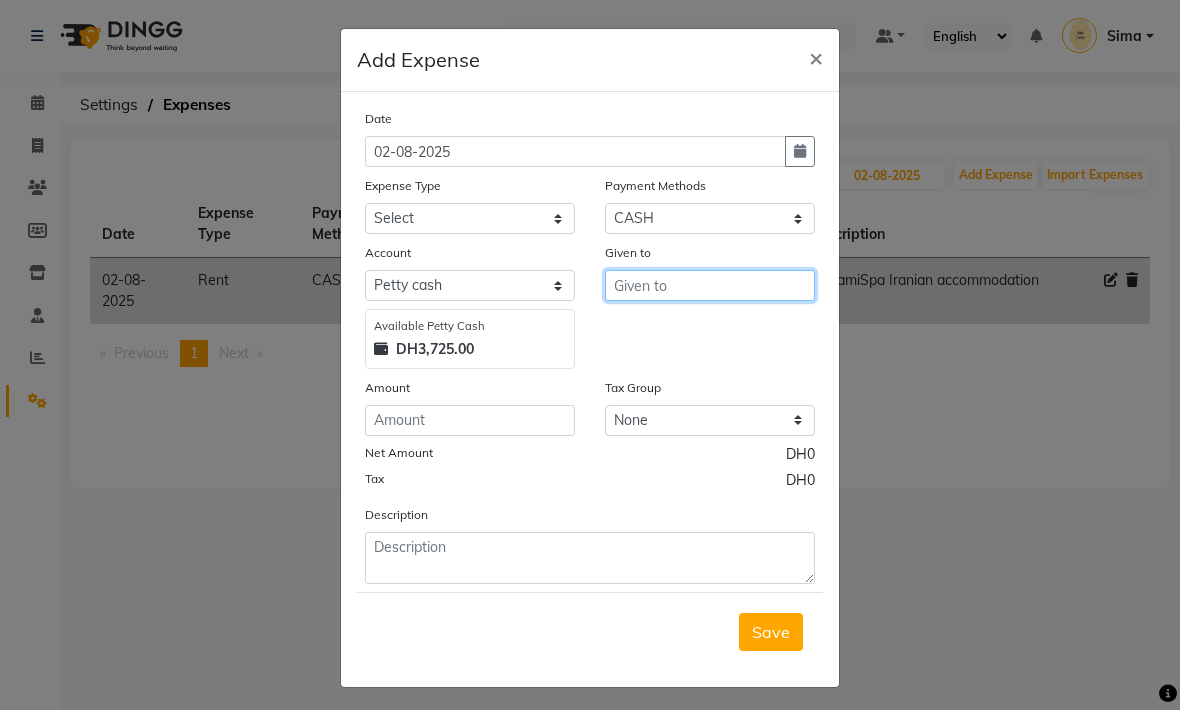 click at bounding box center (710, 285) 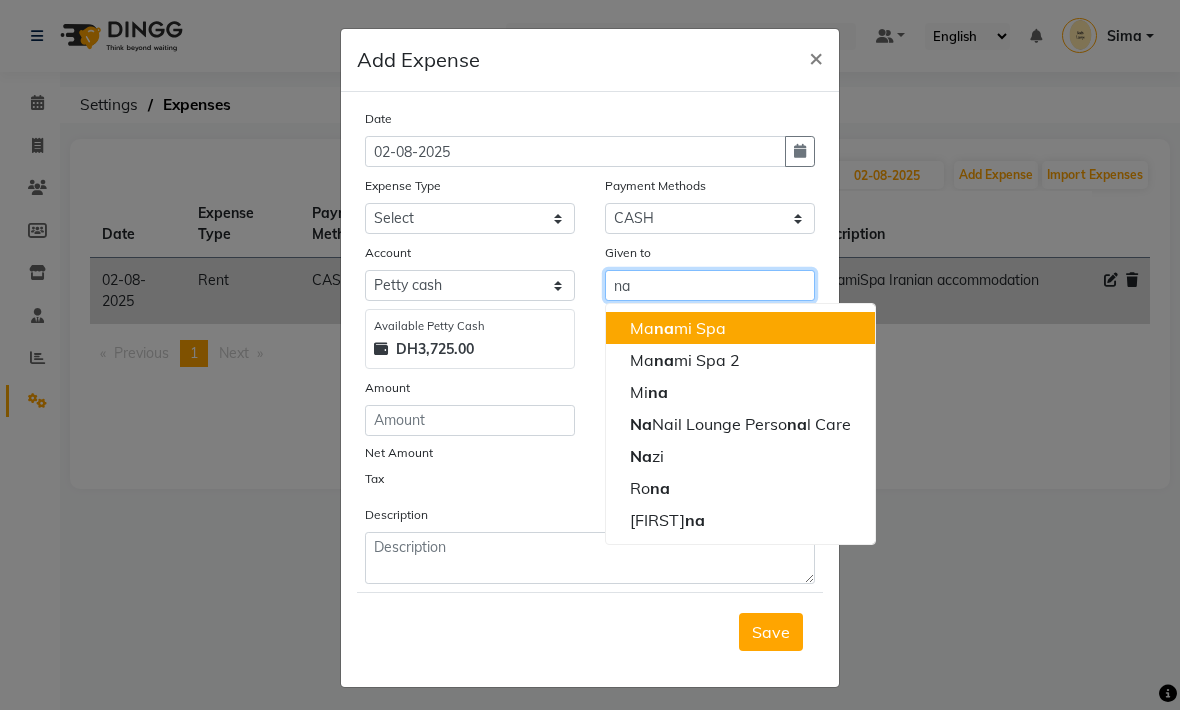 click on "Nail Lounge Perso nal Care" at bounding box center (740, 424) 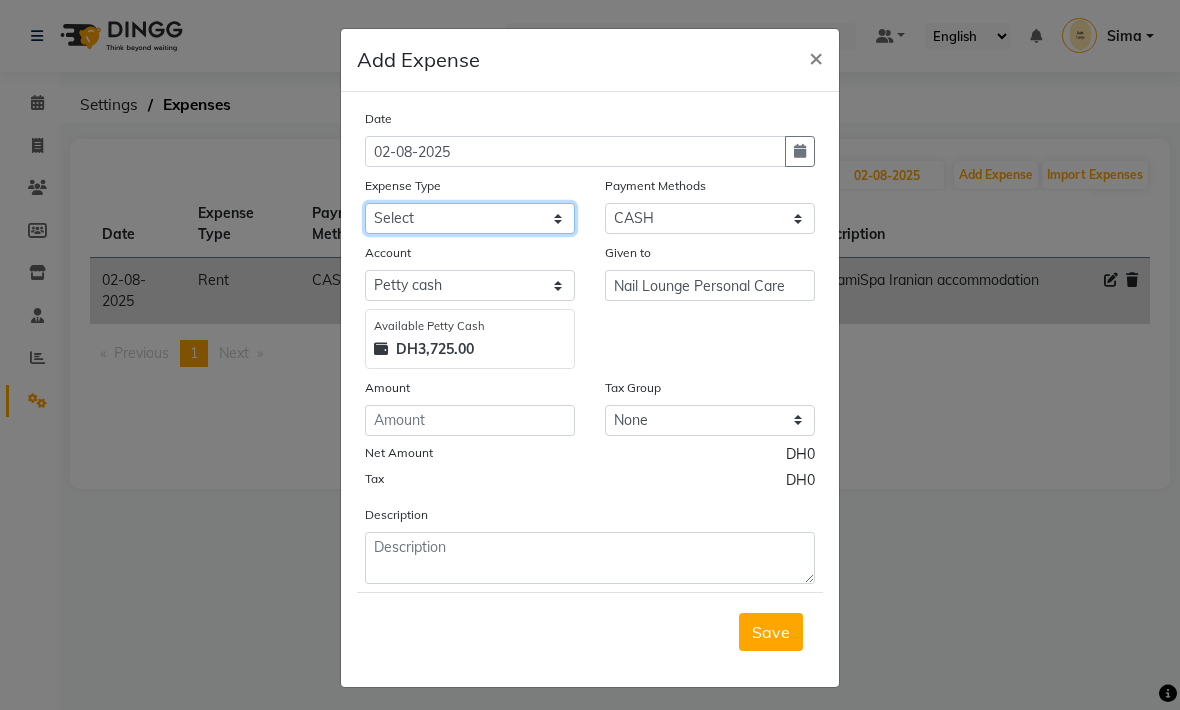 click on "Select Advance Salary Bank charges Car maintenance  Cash transfer to bank Cash transfer to hub Client Snacks Clinical charges Equipment Fuel Govt fee Incentive Insurance International purchase Loan Repayment Maintenance Manami Spa Mark as fine Marketing Miscellaneous MRA Nail Lounge Other Pantry Product Rent Salary Staff gift Staff Snacks Staff transportation Tax Ticket and visa Uniform Utilities" 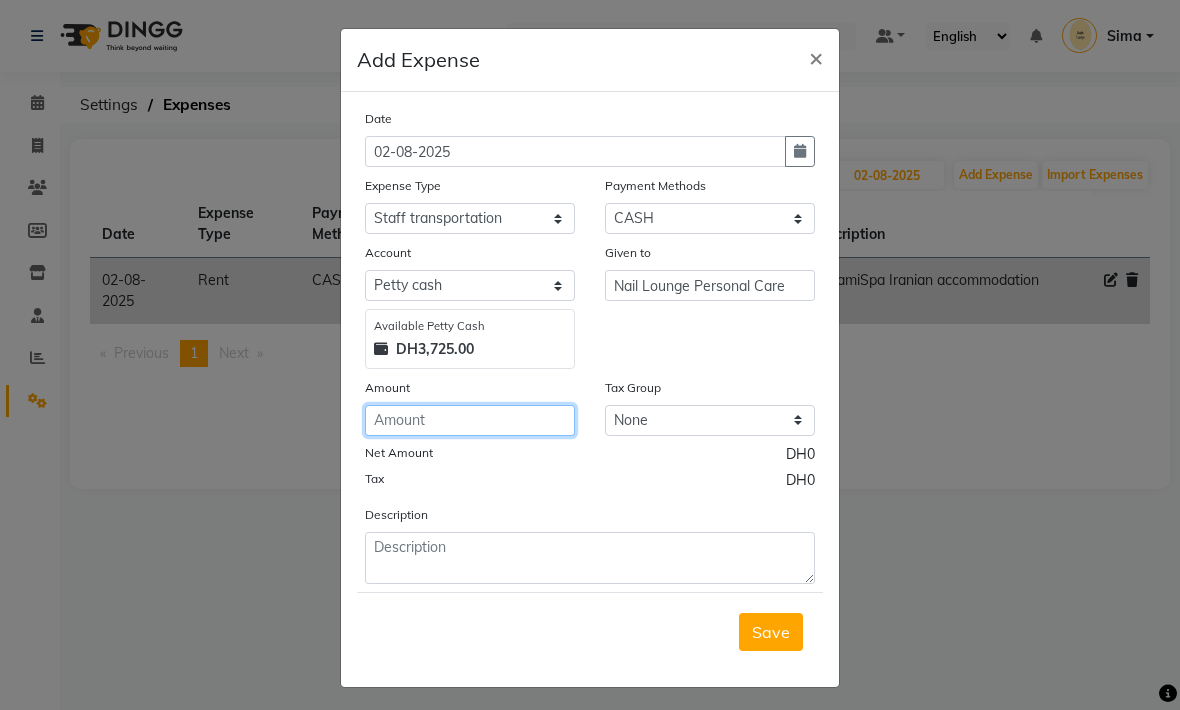 click 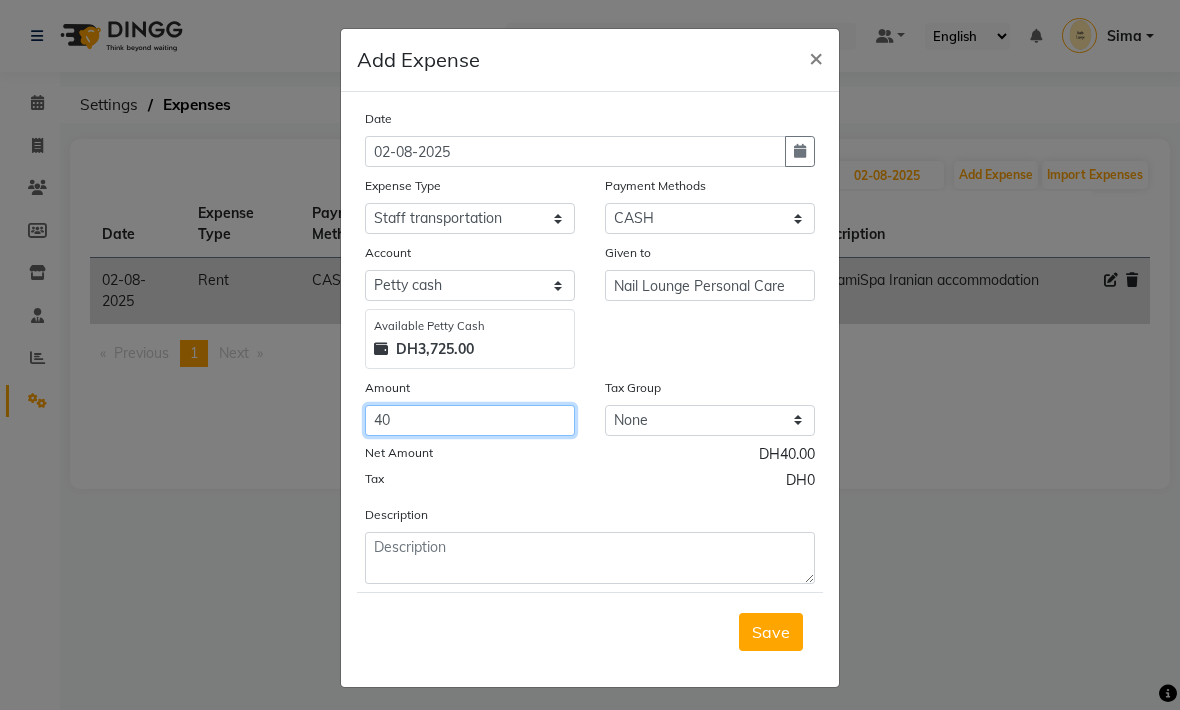 type on "40" 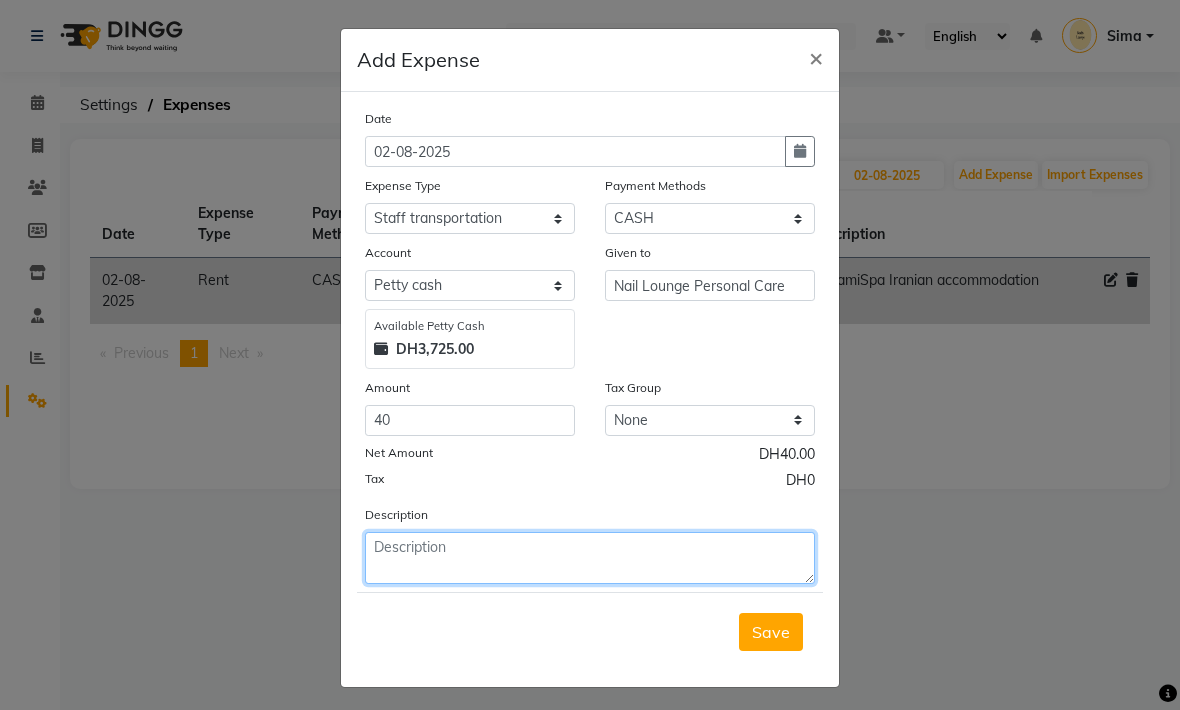 click 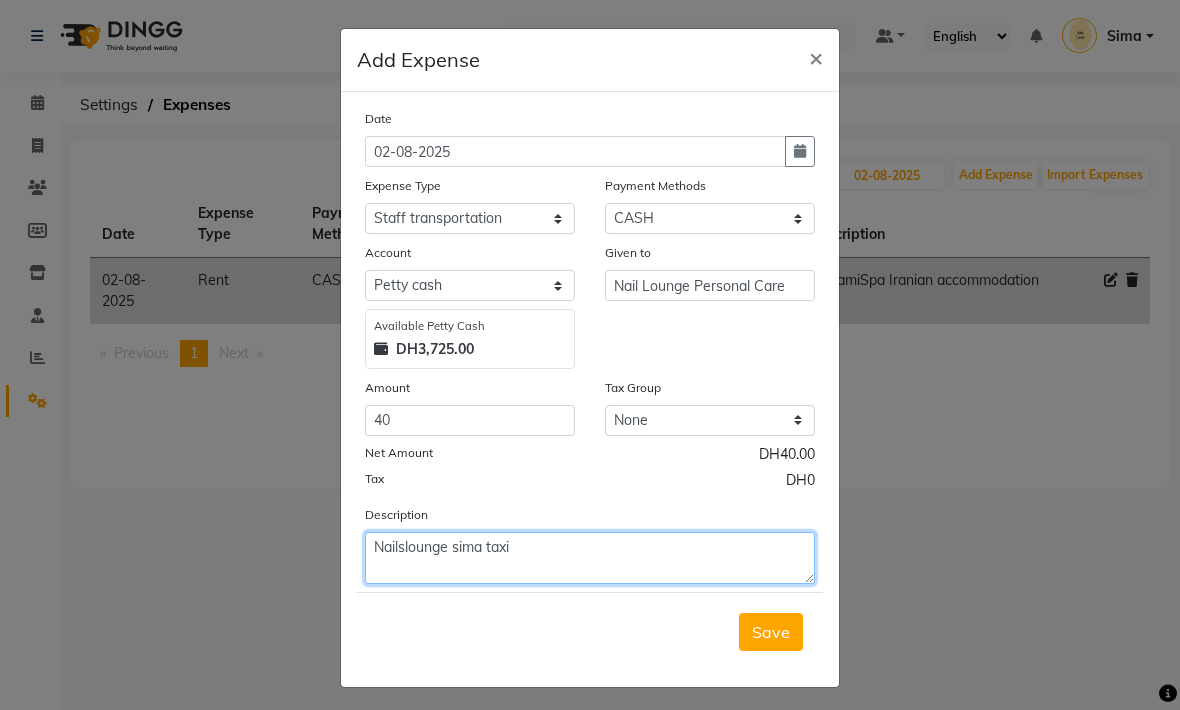 type on "Nailslounge sima taxi" 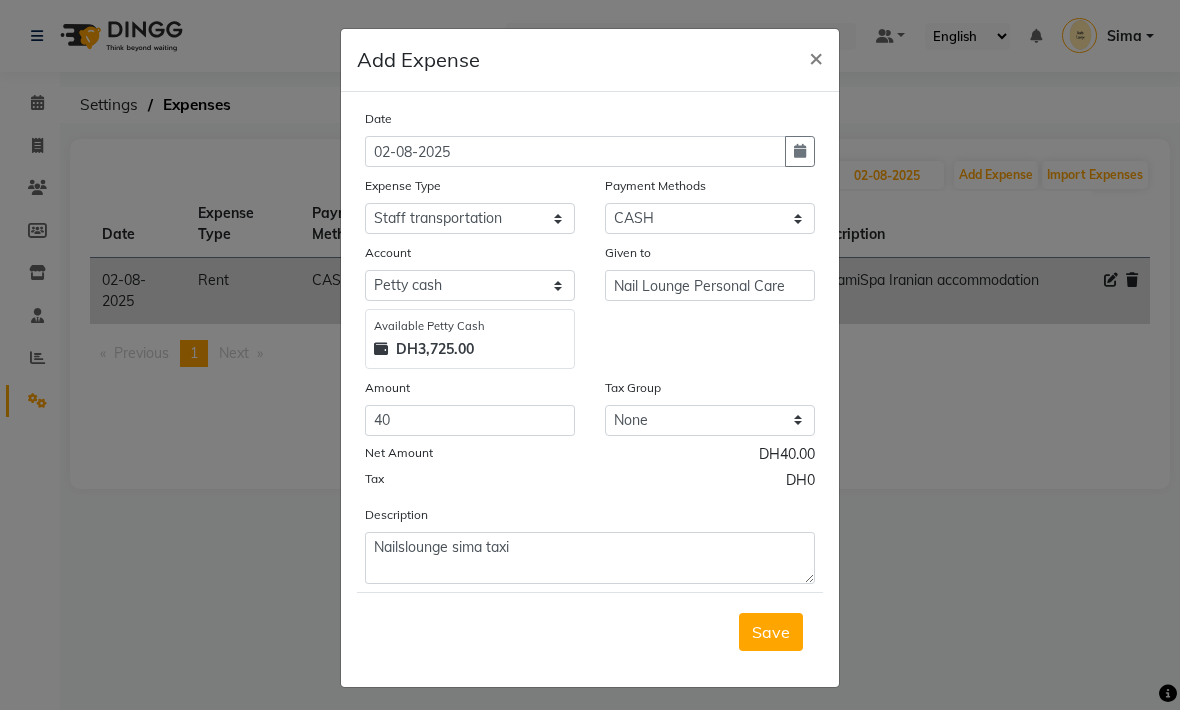 click on "Save" at bounding box center [771, 632] 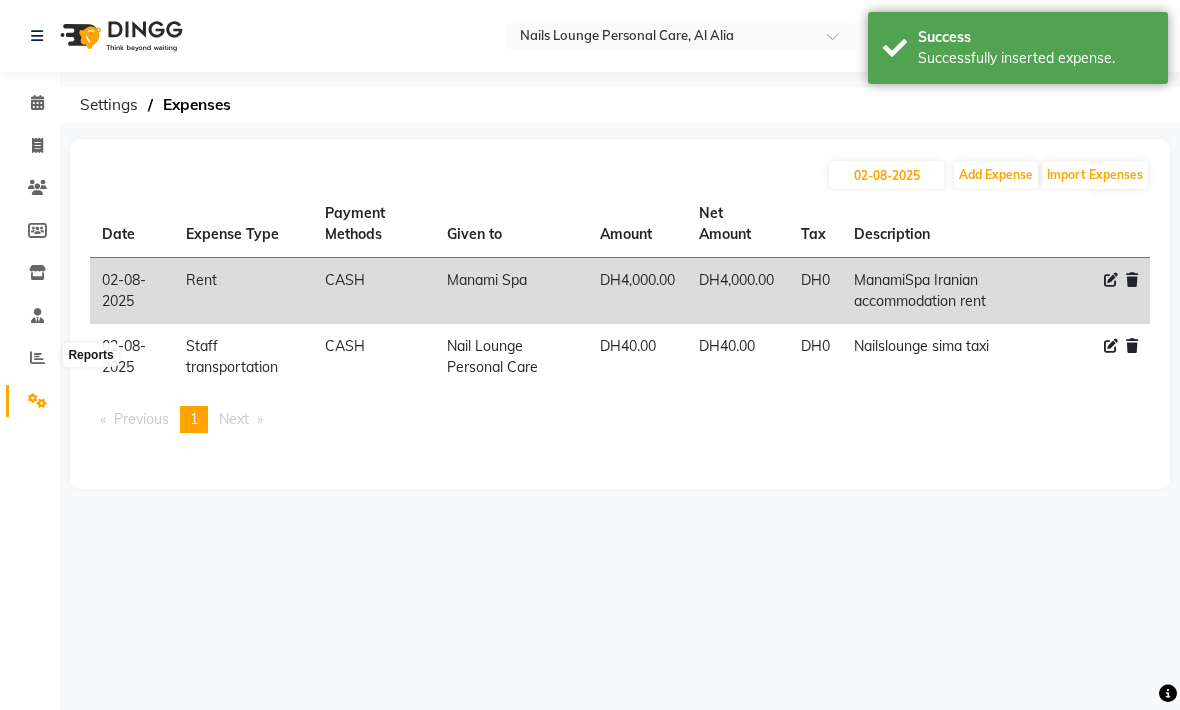 click 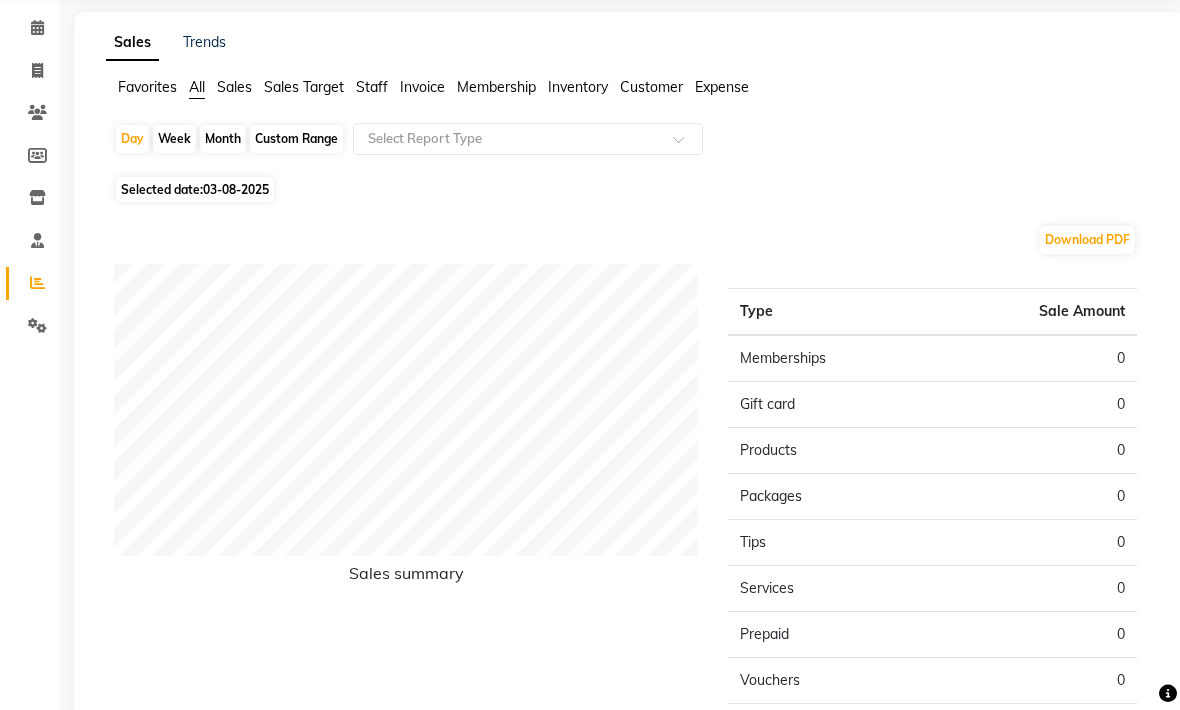 scroll, scrollTop: 0, scrollLeft: 0, axis: both 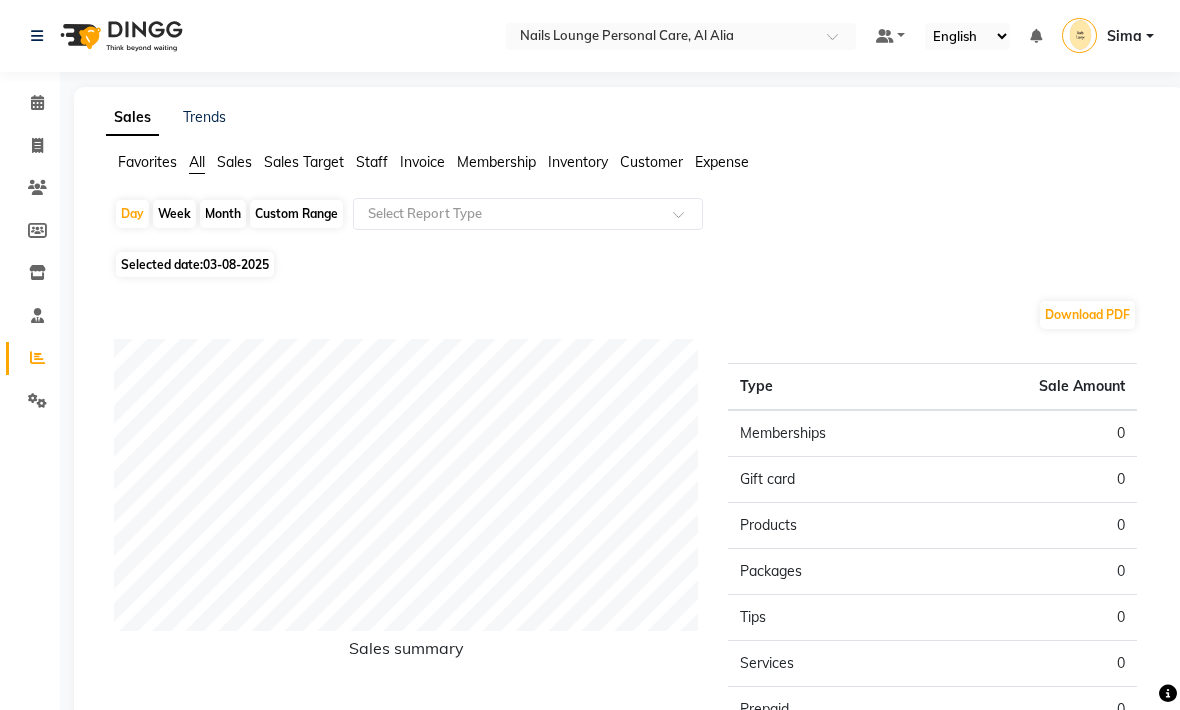 click on "Sales" 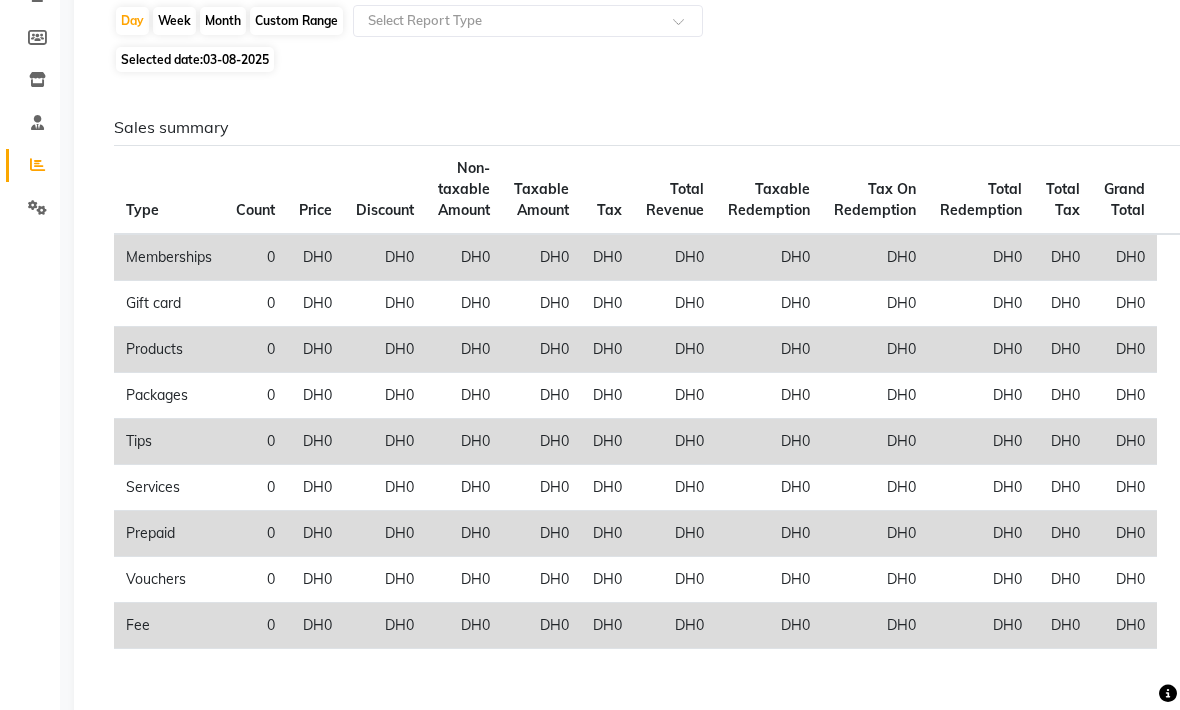 scroll, scrollTop: 197, scrollLeft: 0, axis: vertical 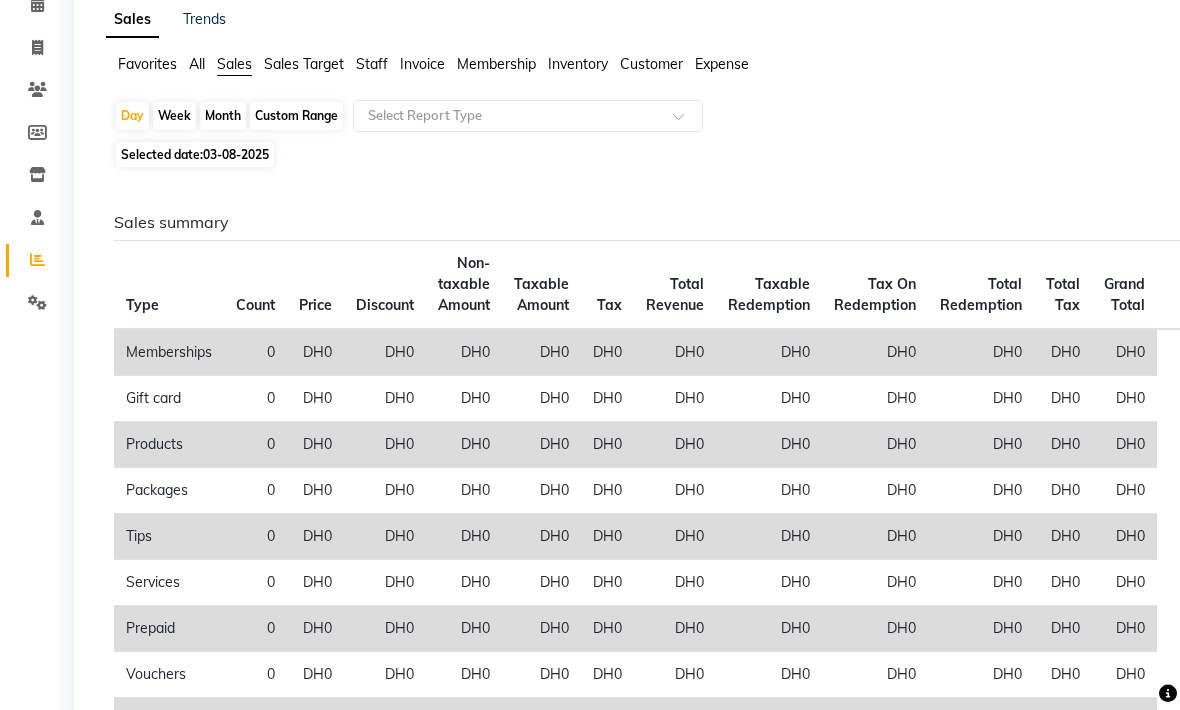 click 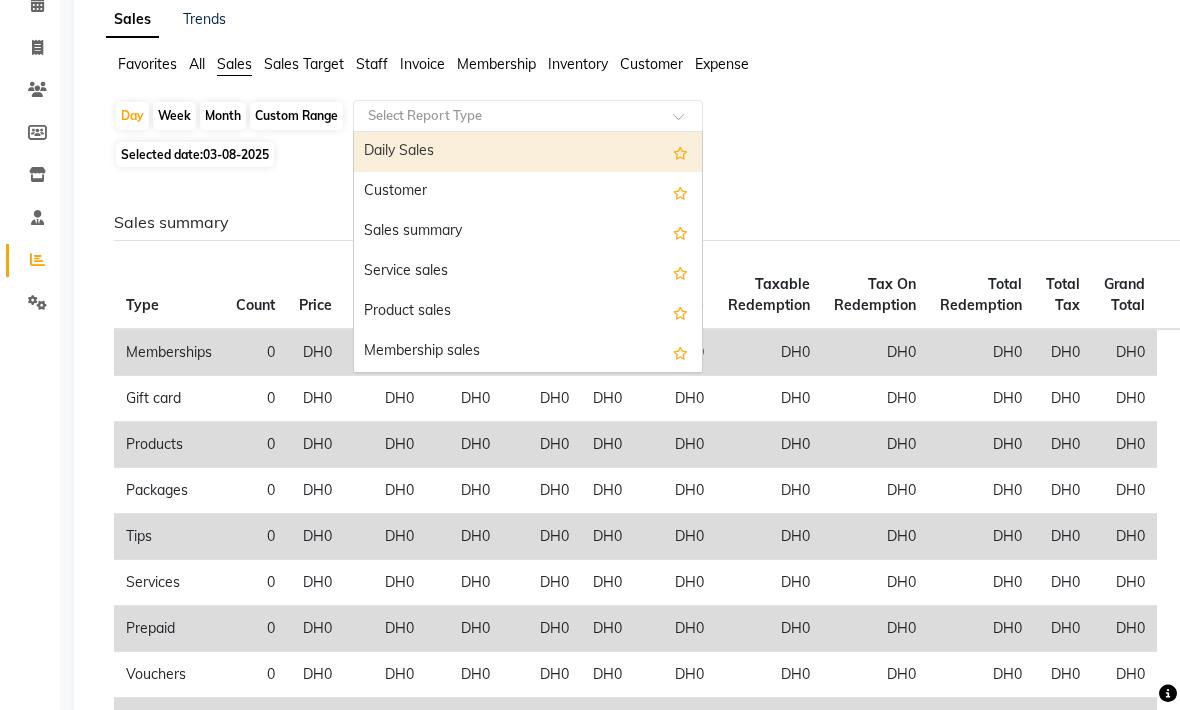 scroll, scrollTop: 98, scrollLeft: 0, axis: vertical 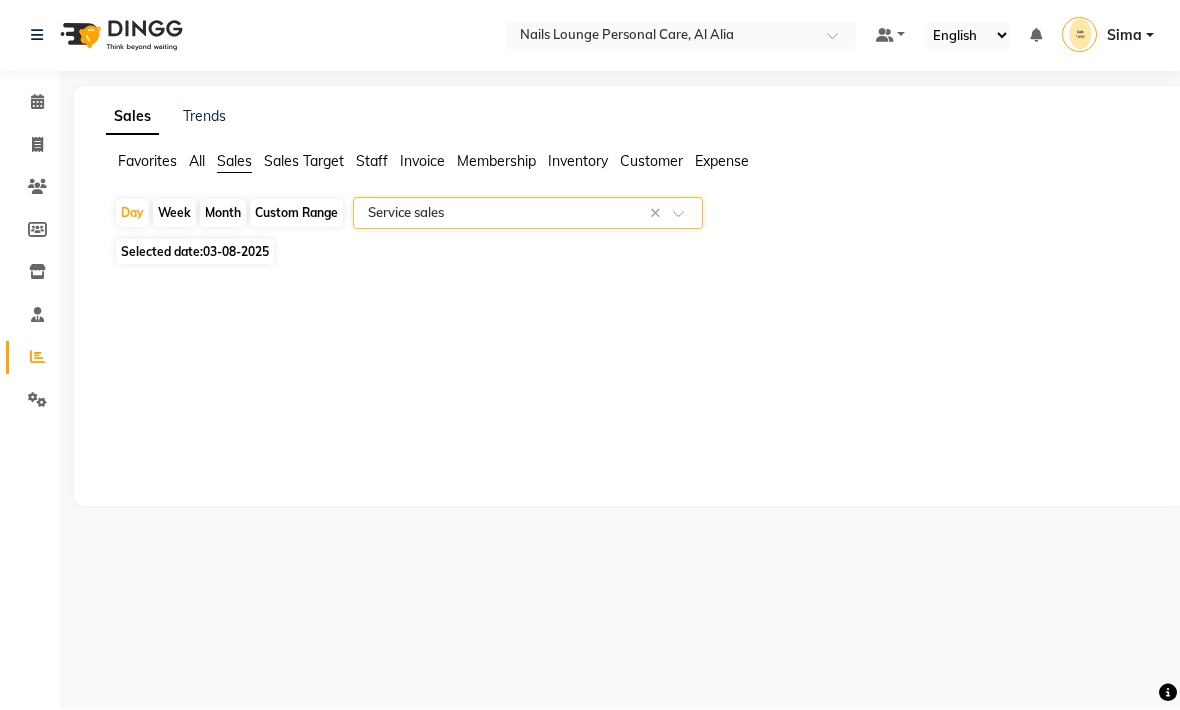 click on "Month" 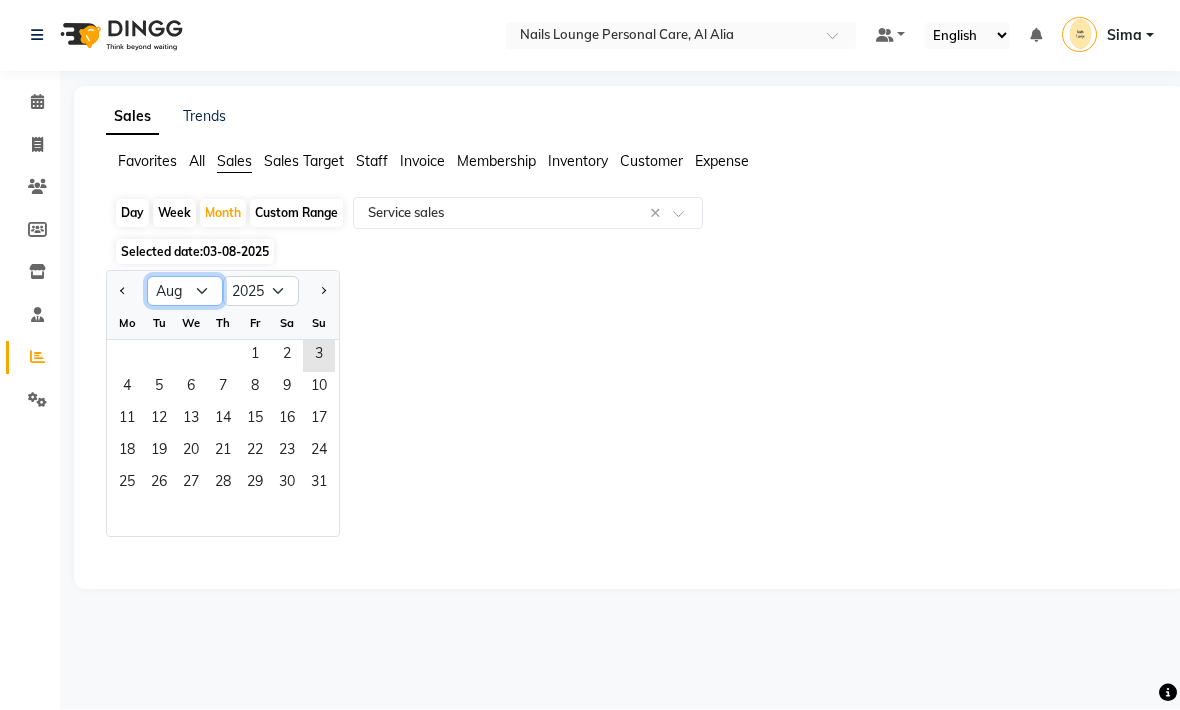 click on "Jan Feb Mar Apr May Jun Jul Aug Sep Oct Nov Dec" 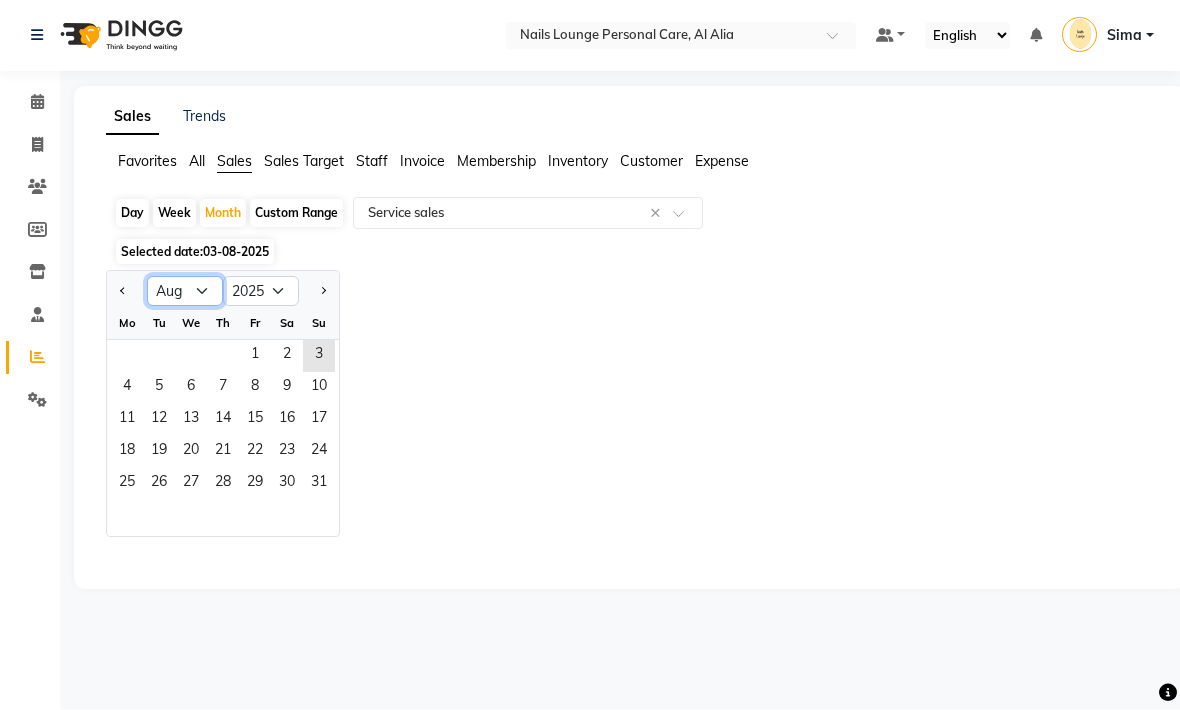 select on "7" 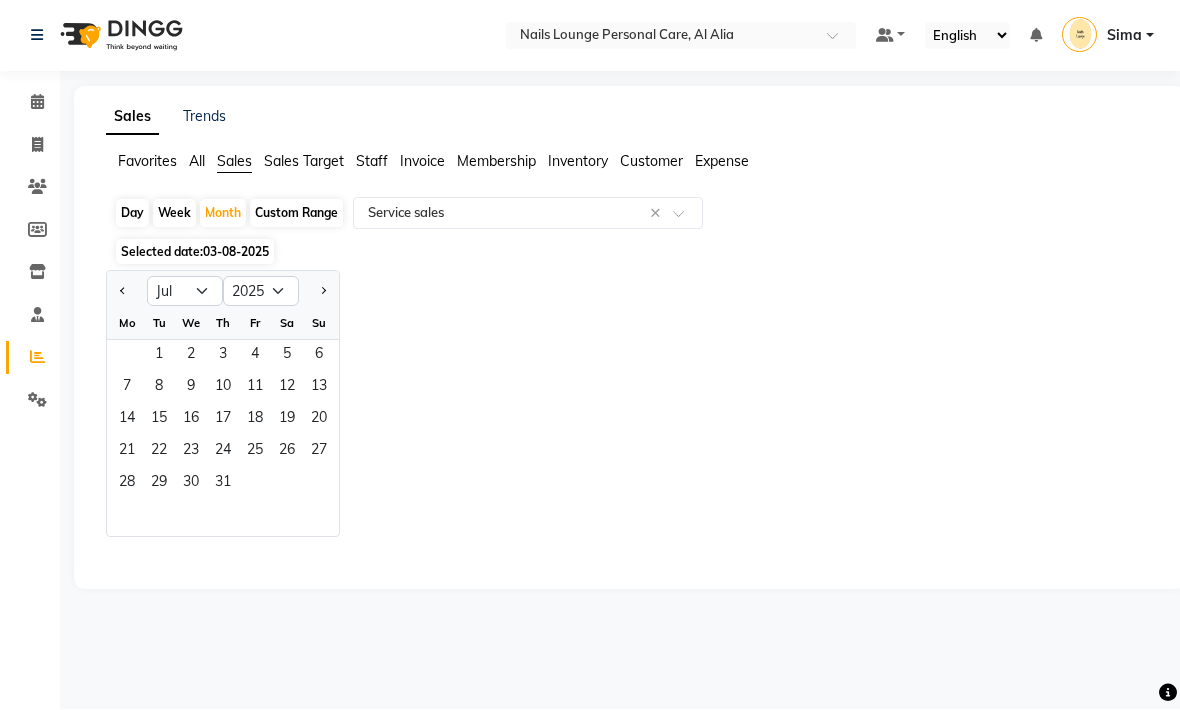 click on "1" 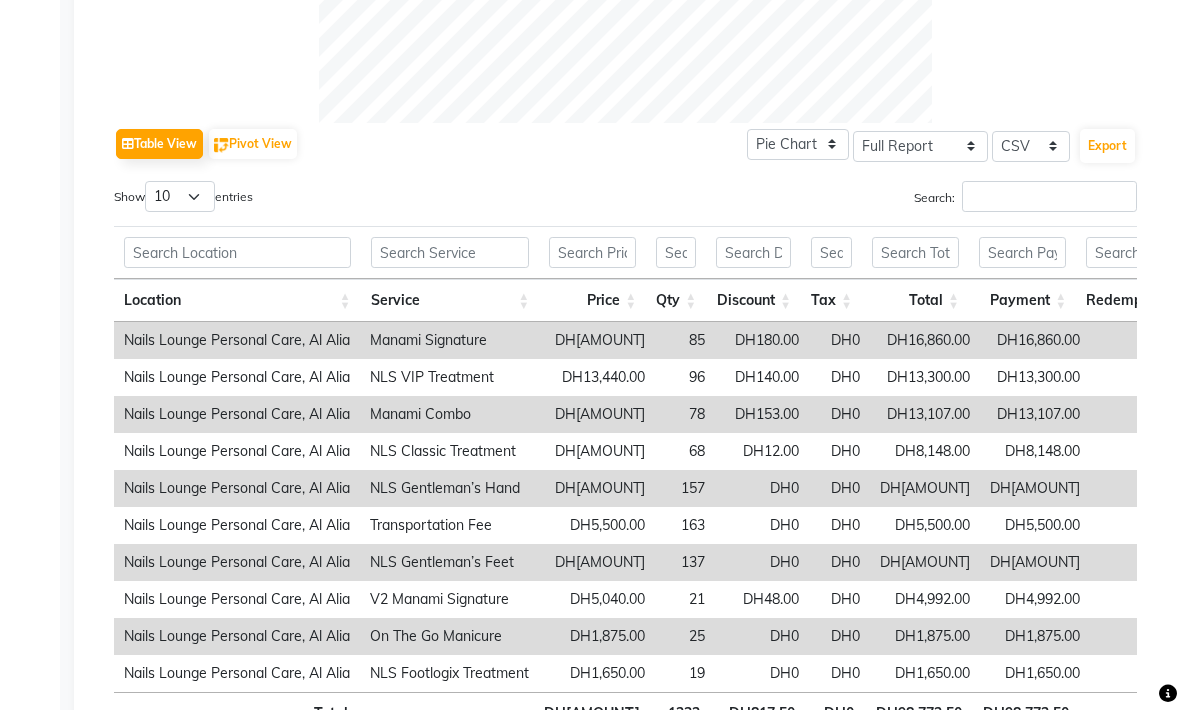 scroll, scrollTop: 801, scrollLeft: 0, axis: vertical 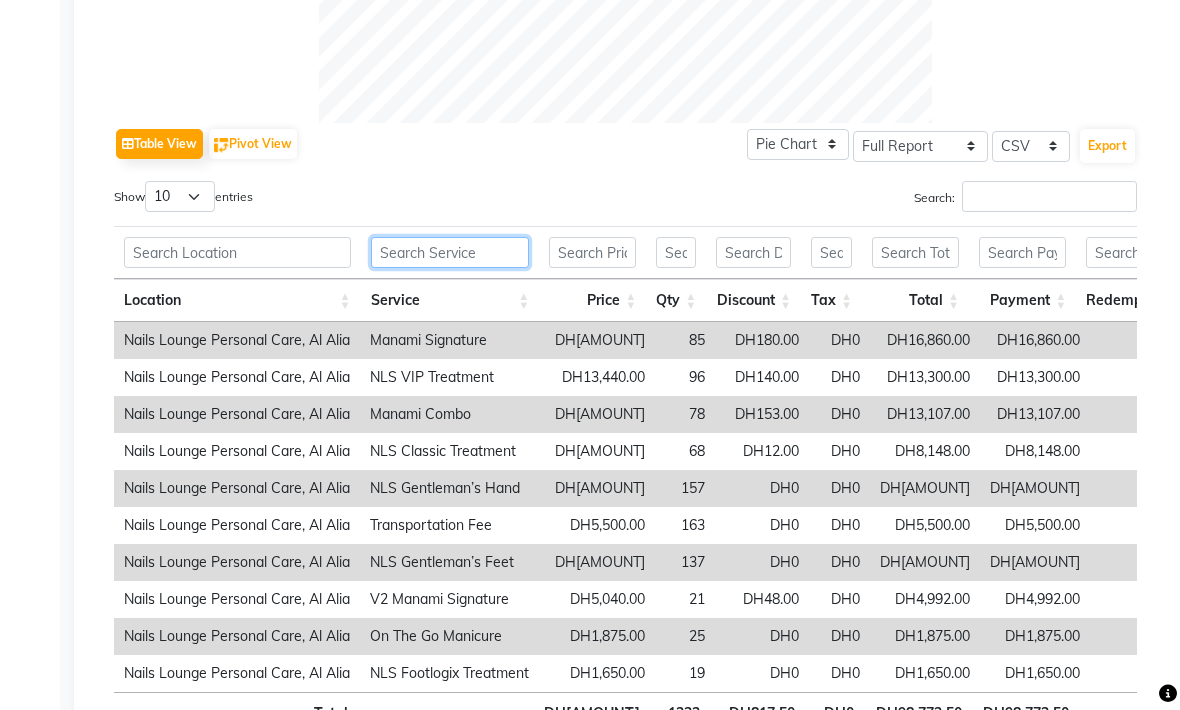 click at bounding box center (450, 252) 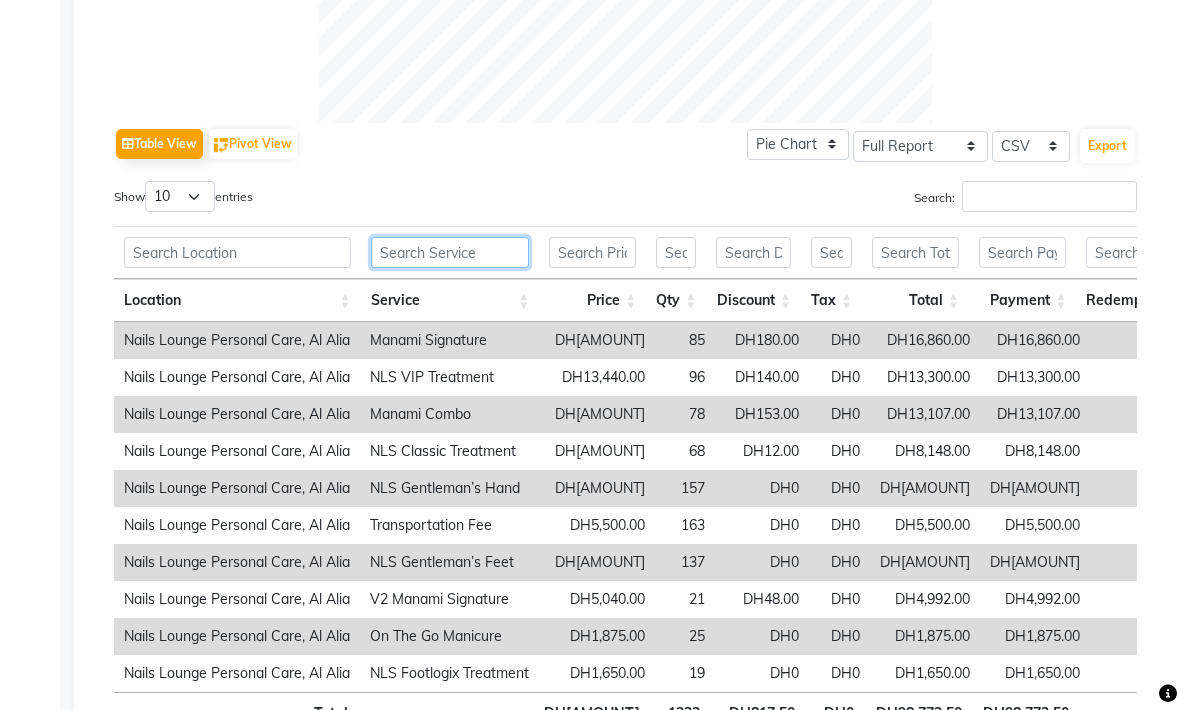 scroll, scrollTop: 0, scrollLeft: 58, axis: horizontal 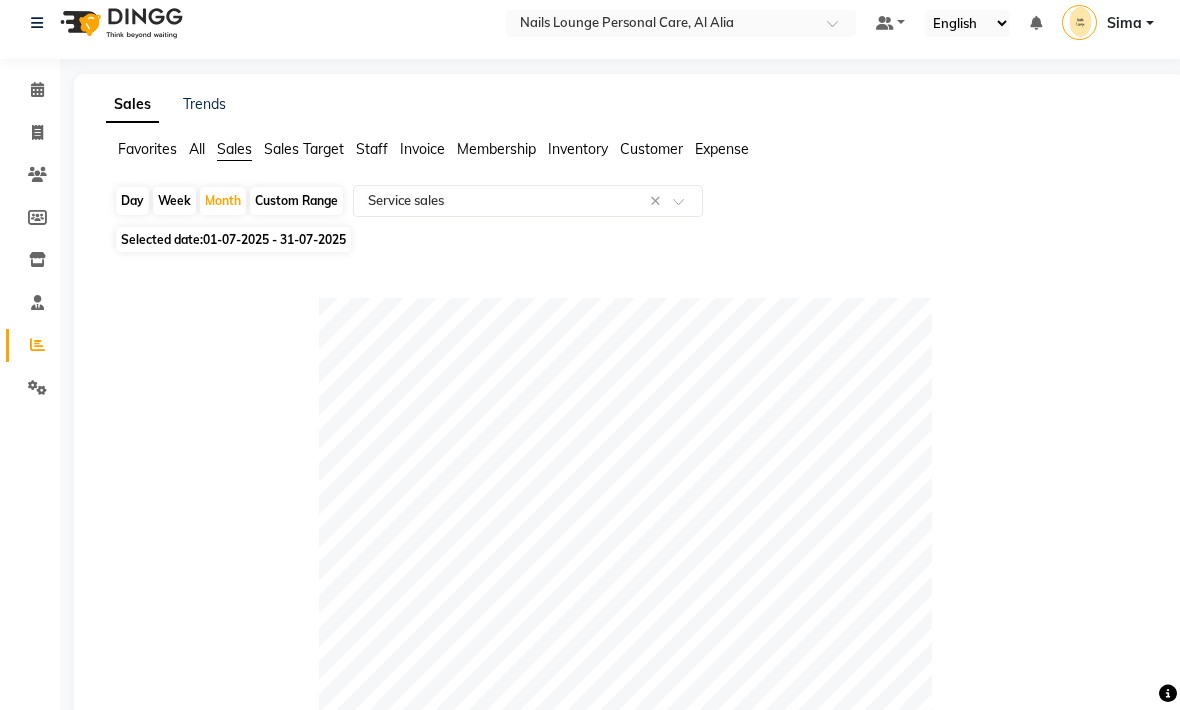 click on "Staff" 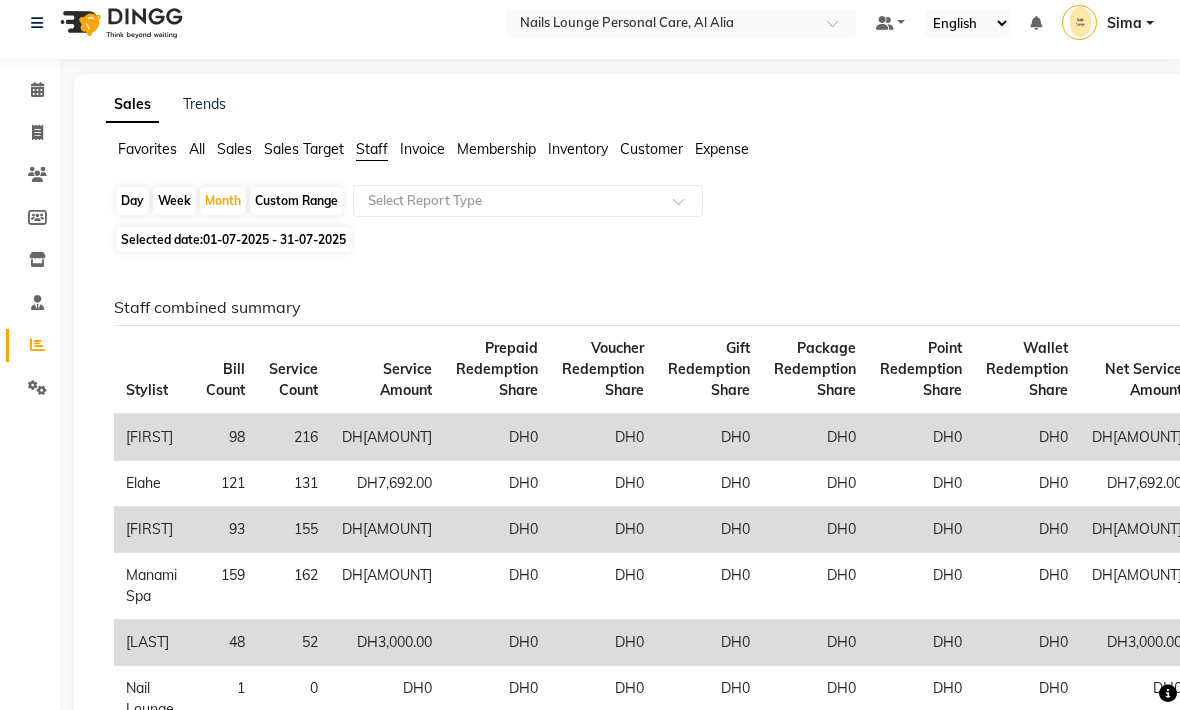 click 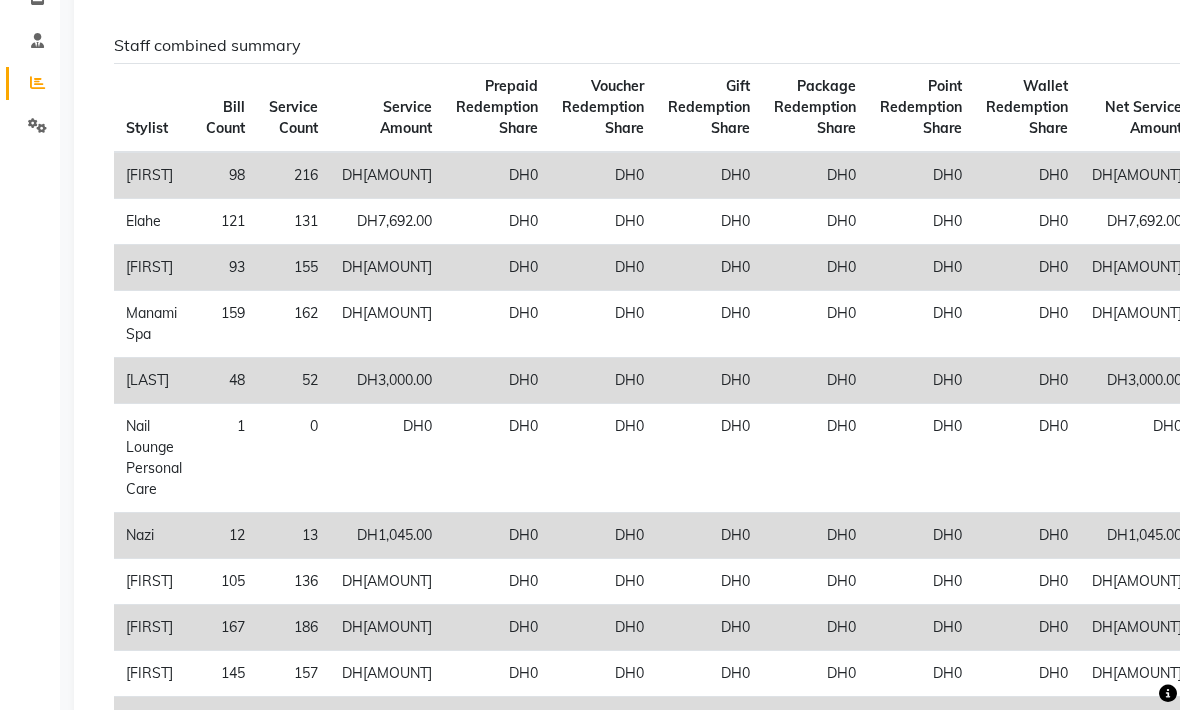 scroll, scrollTop: 275, scrollLeft: 0, axis: vertical 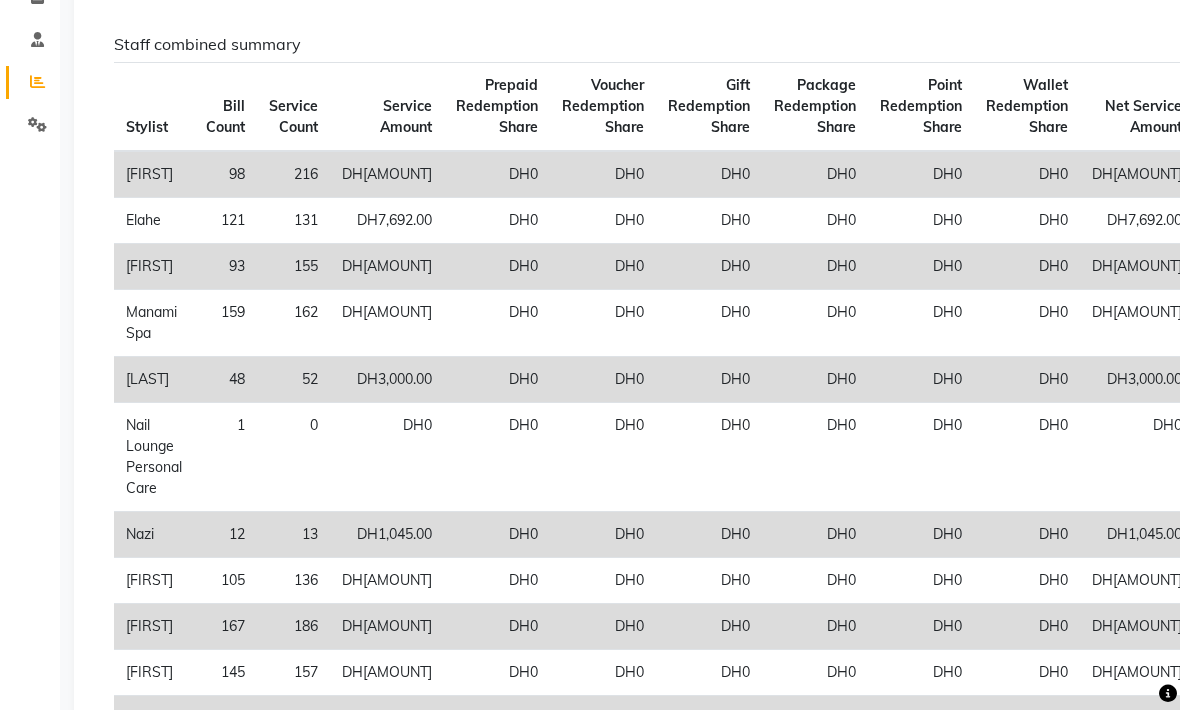click on "DH[AMOUNT]" 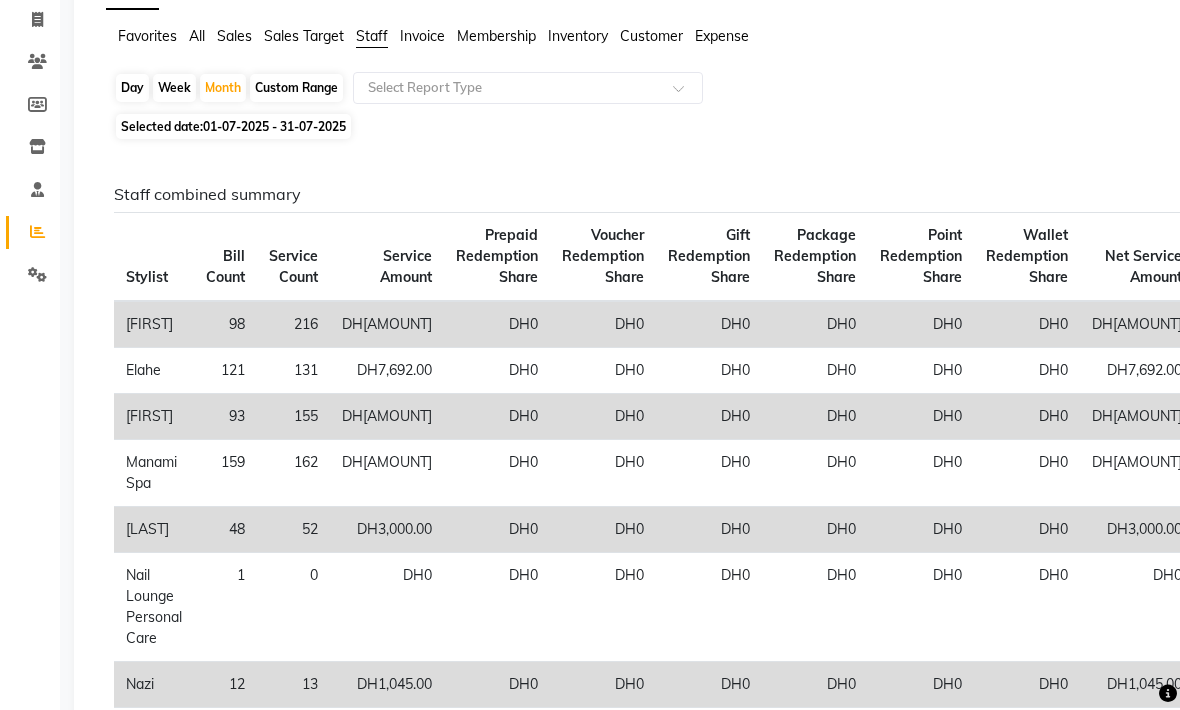 scroll, scrollTop: 0, scrollLeft: 0, axis: both 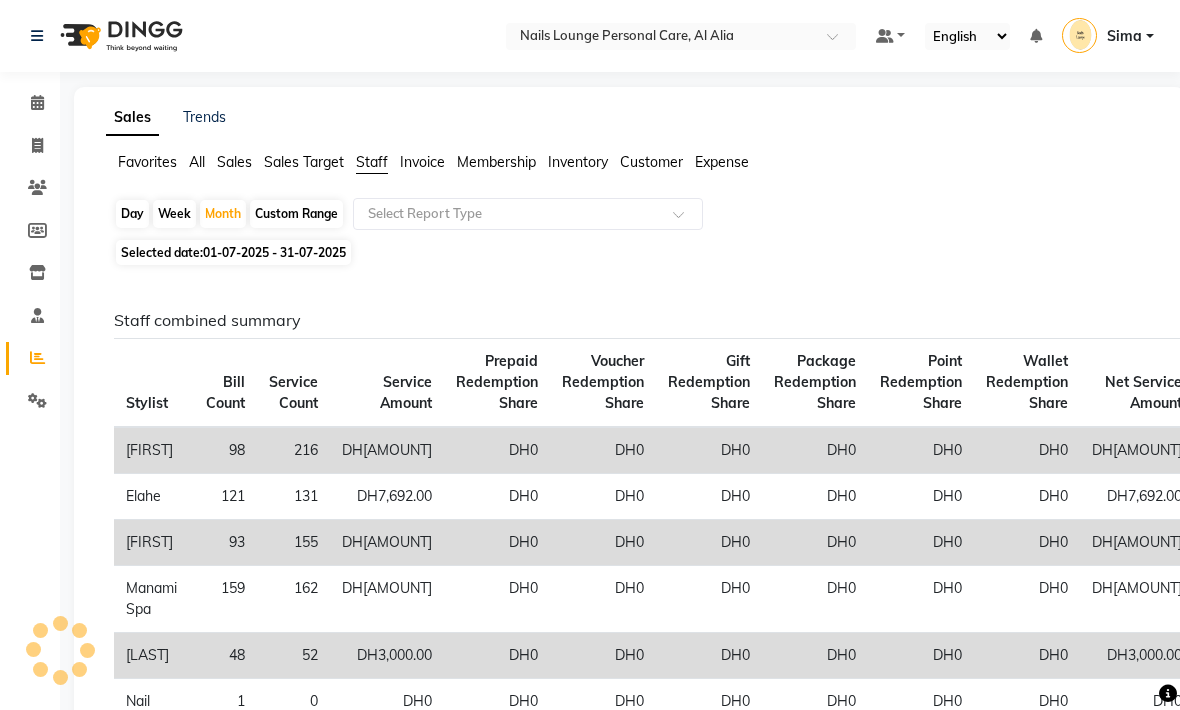 click on "Expense" 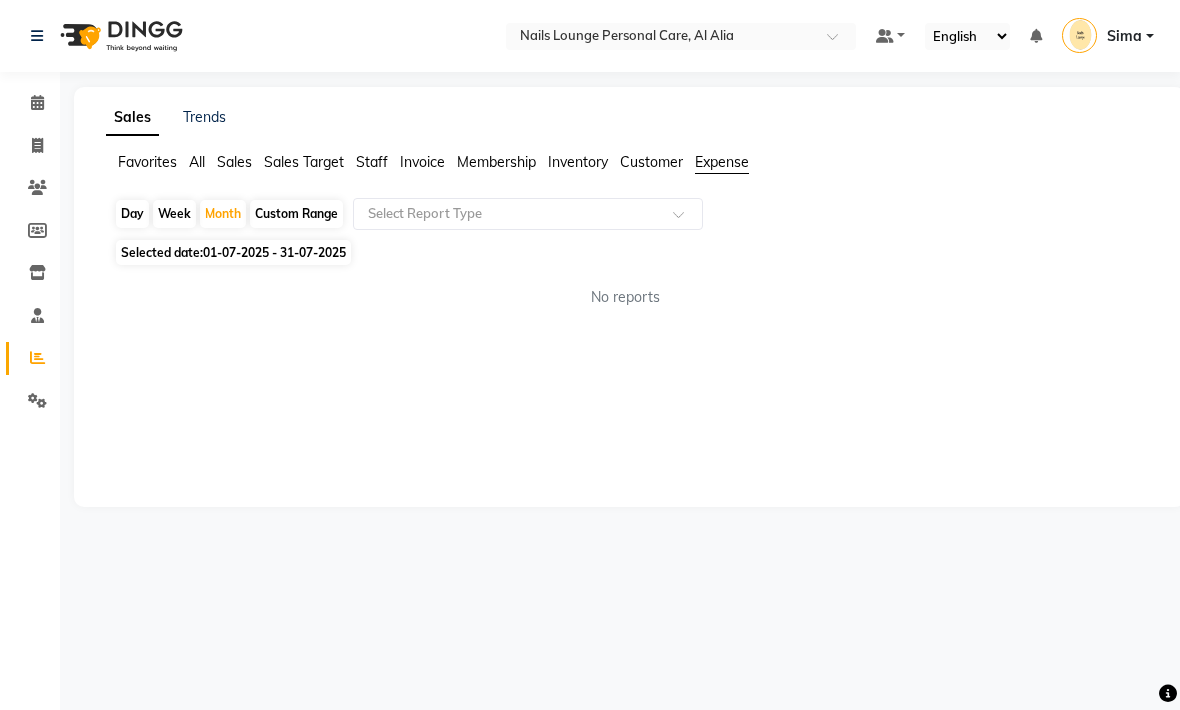 click 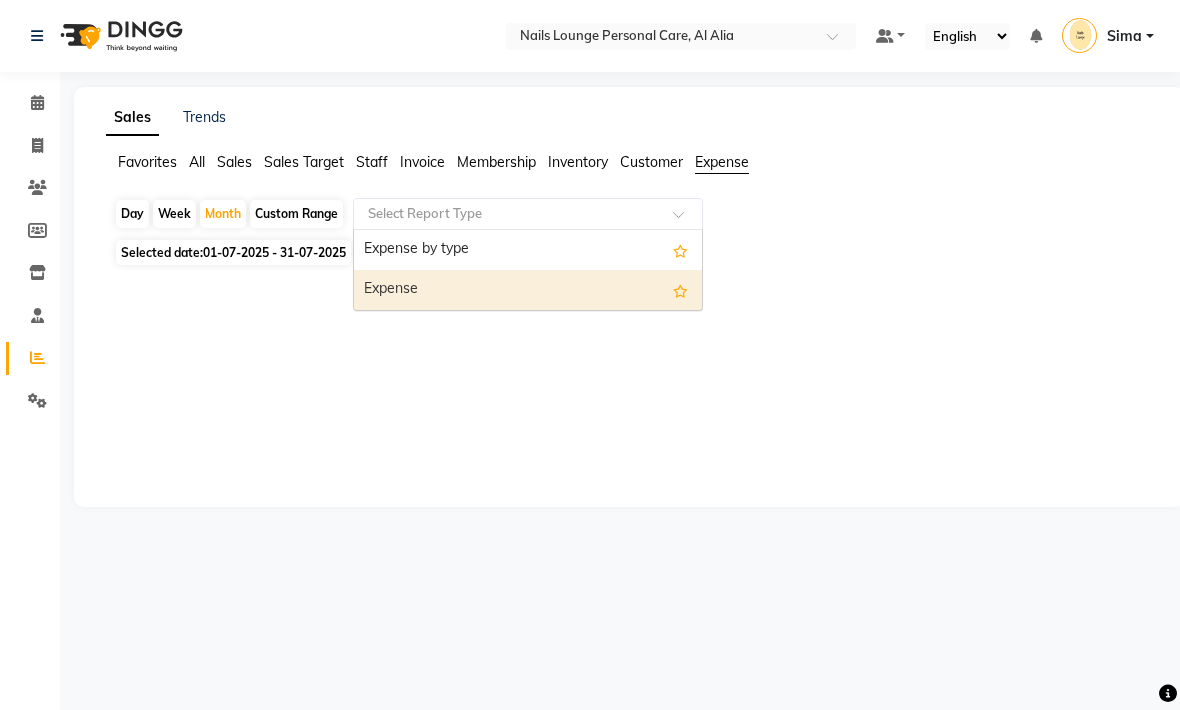 click on "Expense" at bounding box center [528, 290] 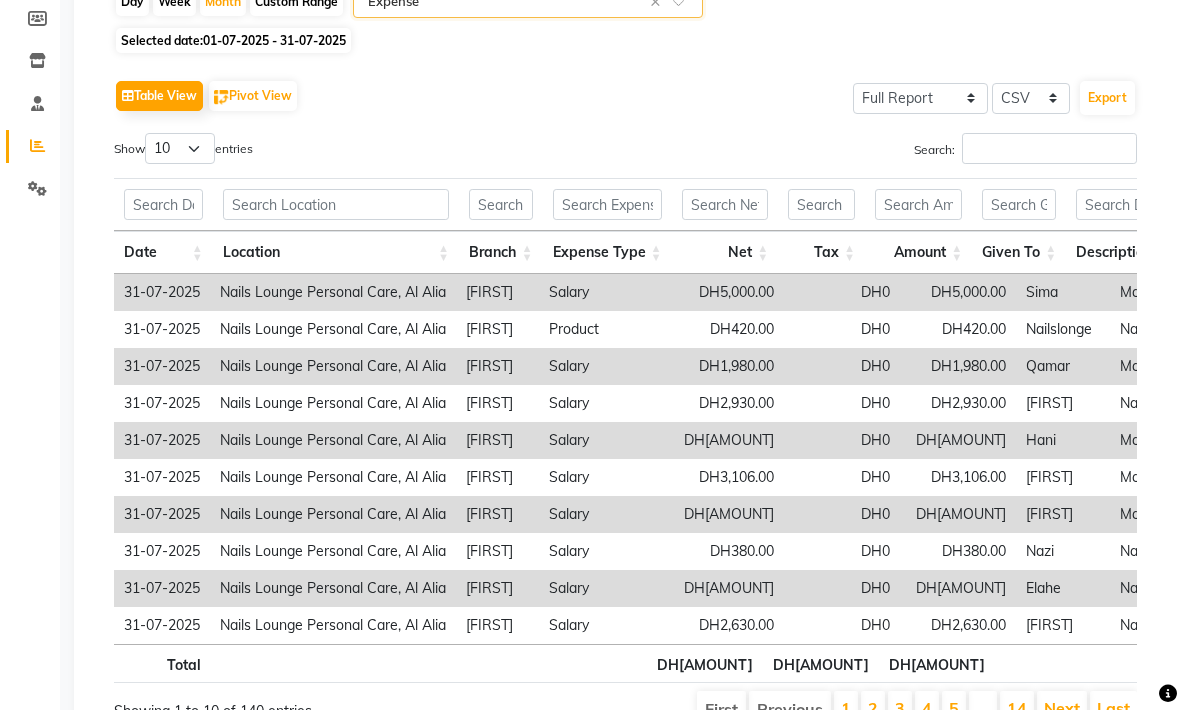 scroll, scrollTop: 232, scrollLeft: 0, axis: vertical 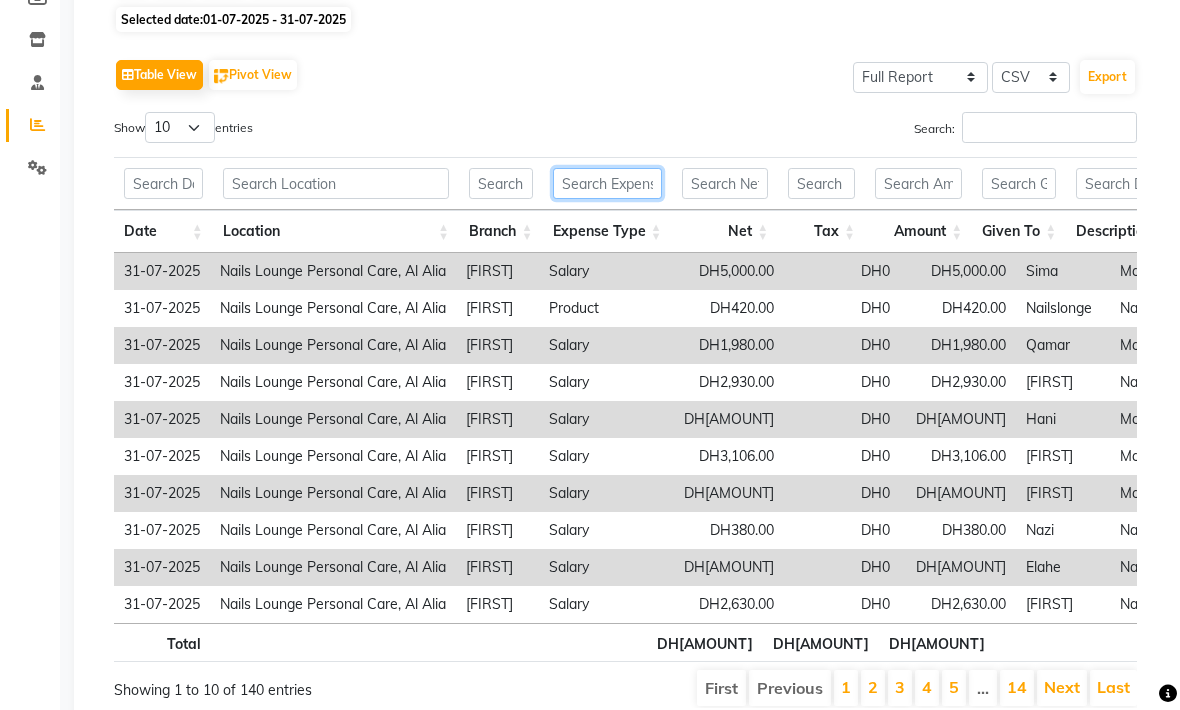 click at bounding box center [607, 184] 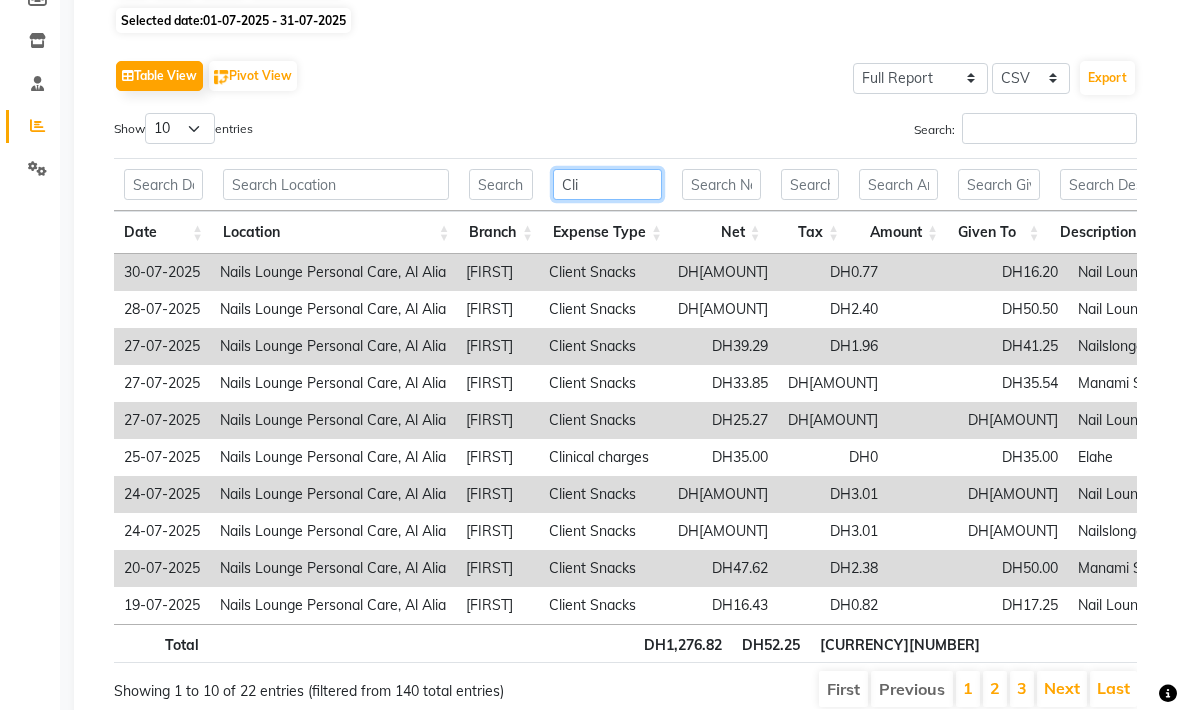 scroll, scrollTop: 0, scrollLeft: 142, axis: horizontal 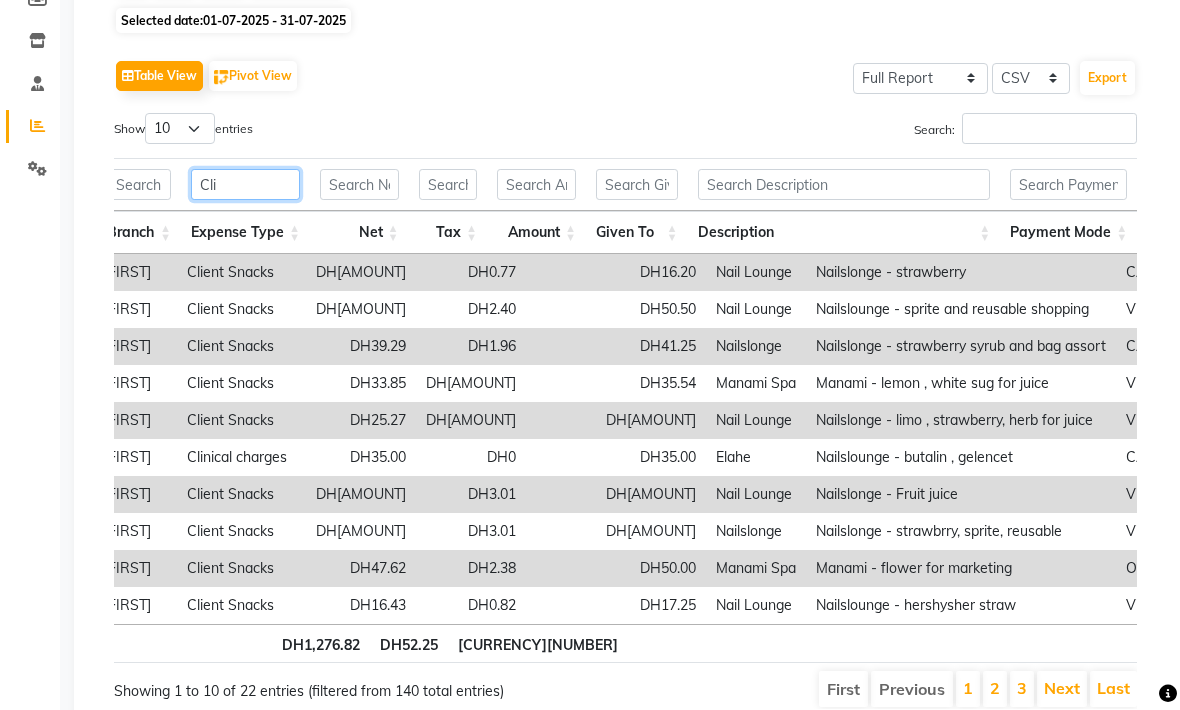 type on "Cli" 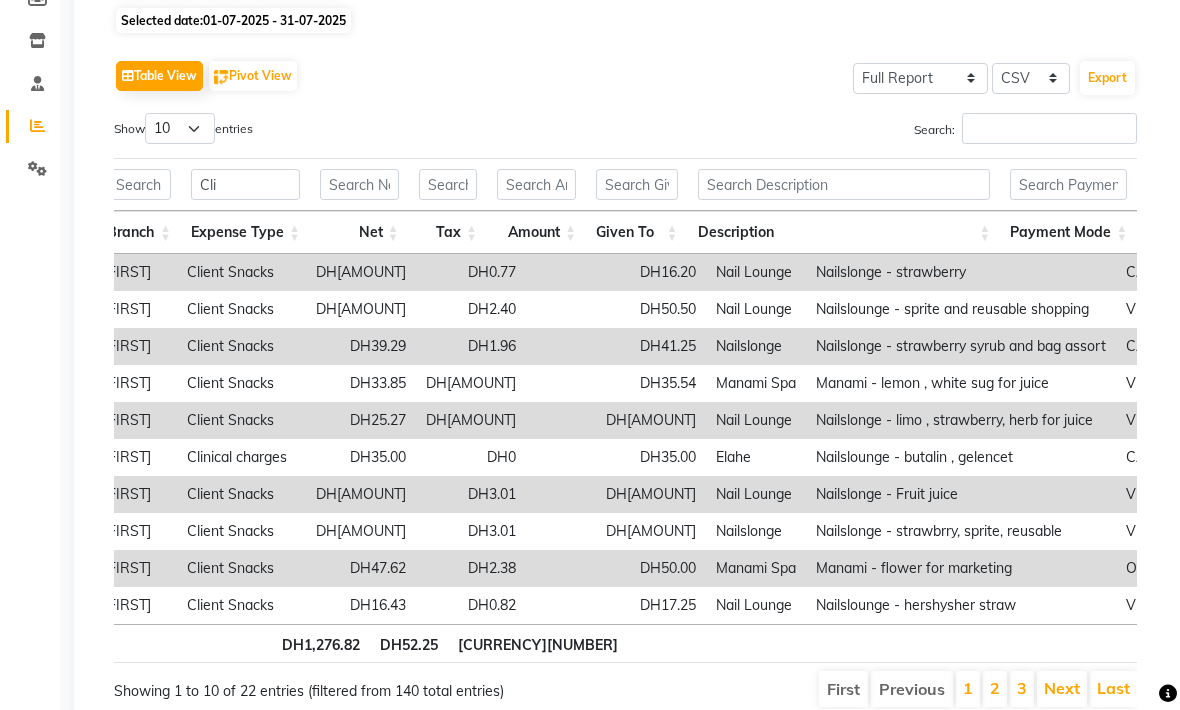click on "Nailslonge - limo , strawberry, herb for juice" at bounding box center [961, 420] 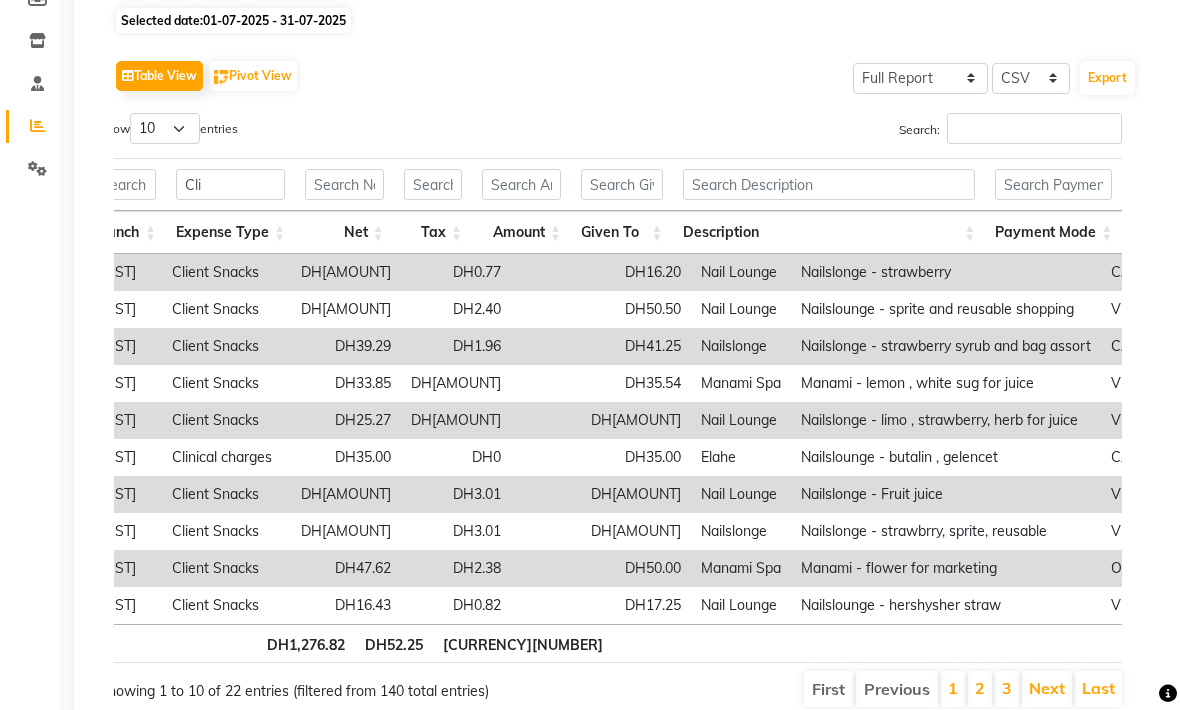 scroll, scrollTop: 0, scrollLeft: 15, axis: horizontal 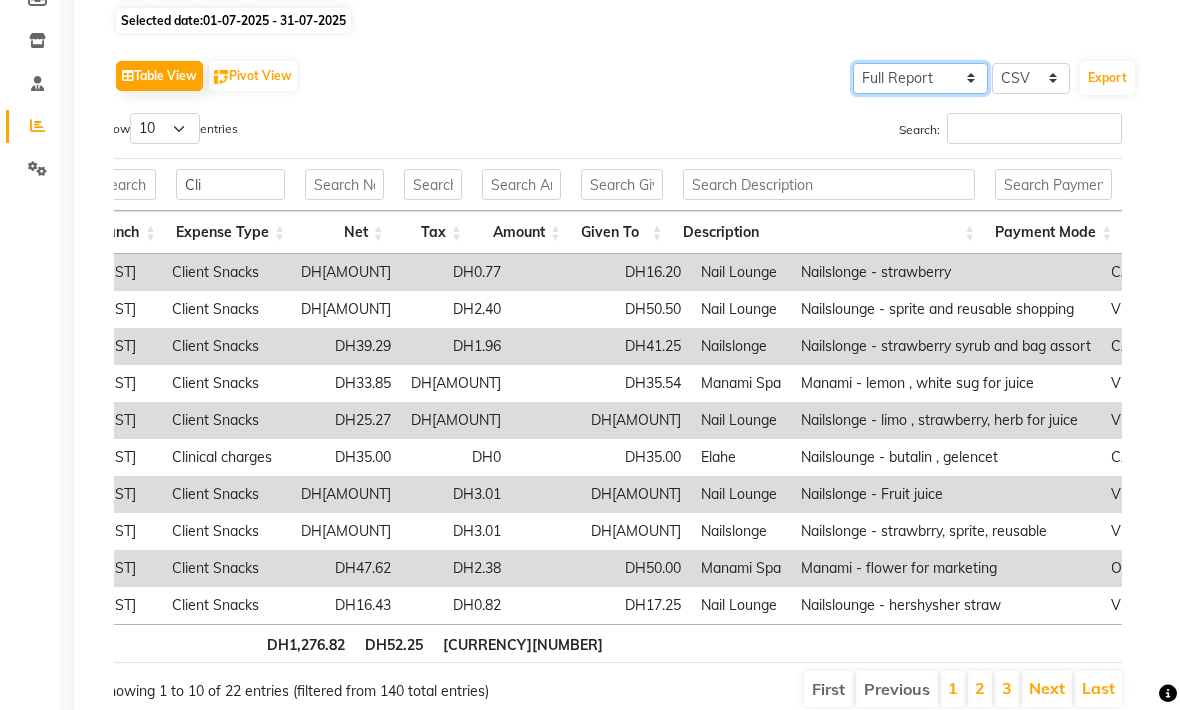 click on "Select Full Report Filtered Report" 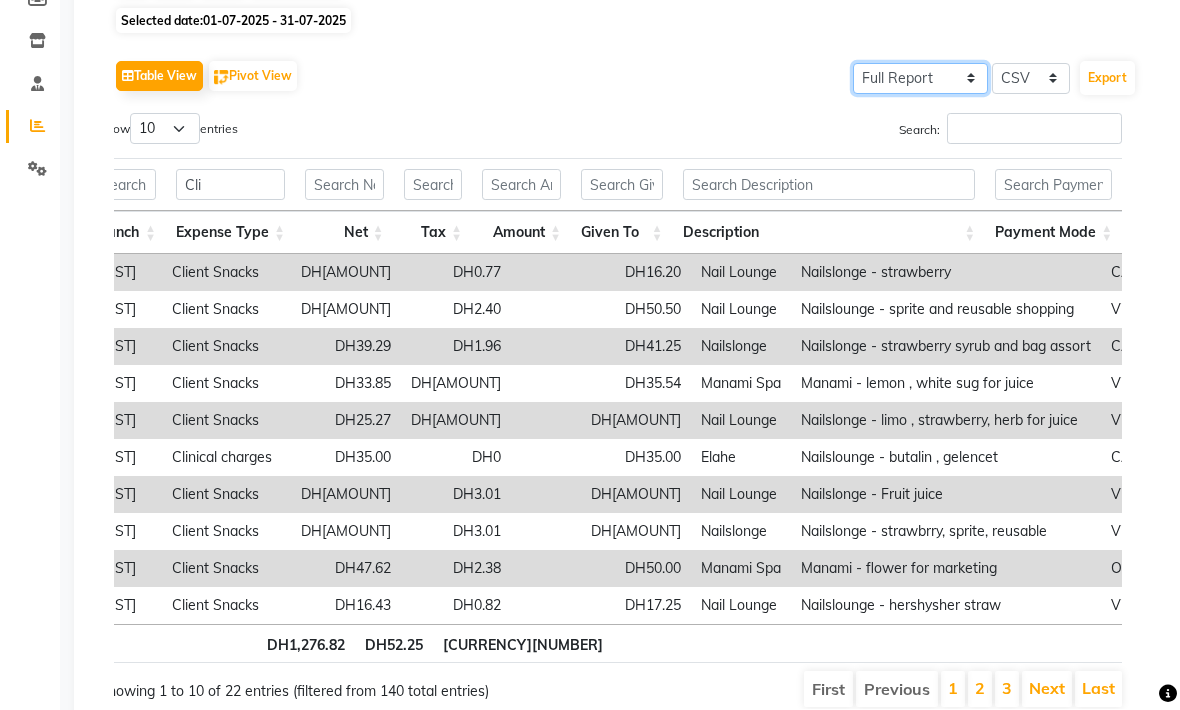 select on "filtered_report" 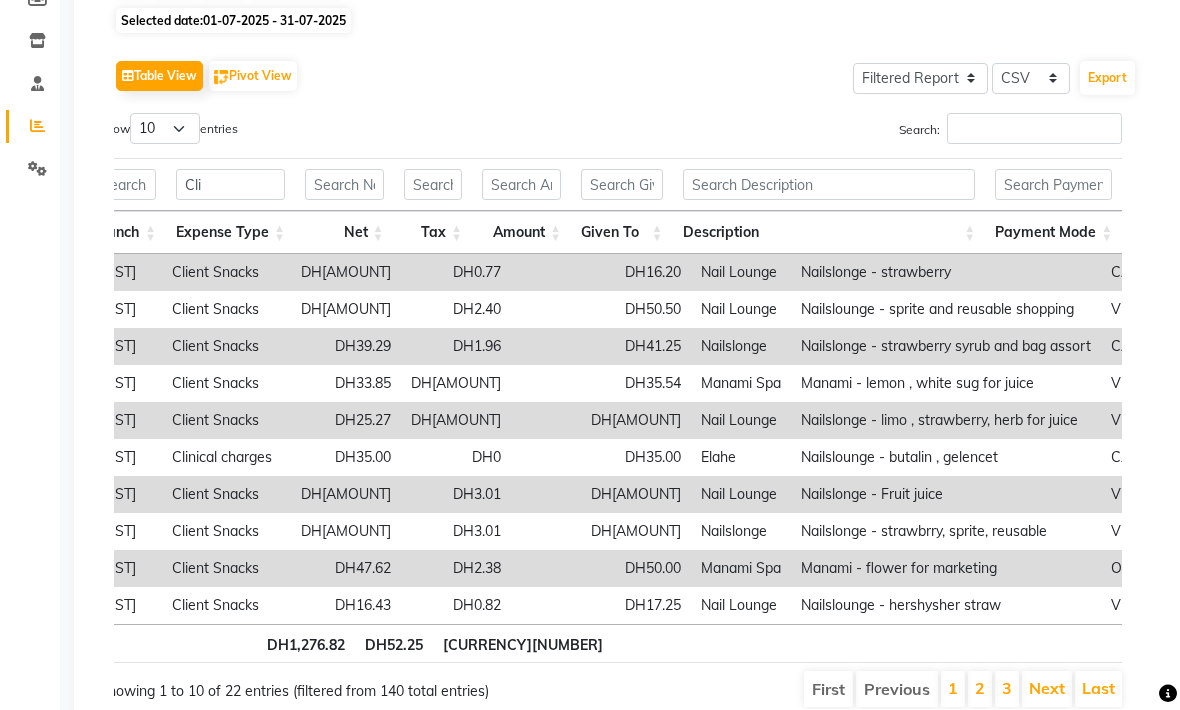 click on "Export" 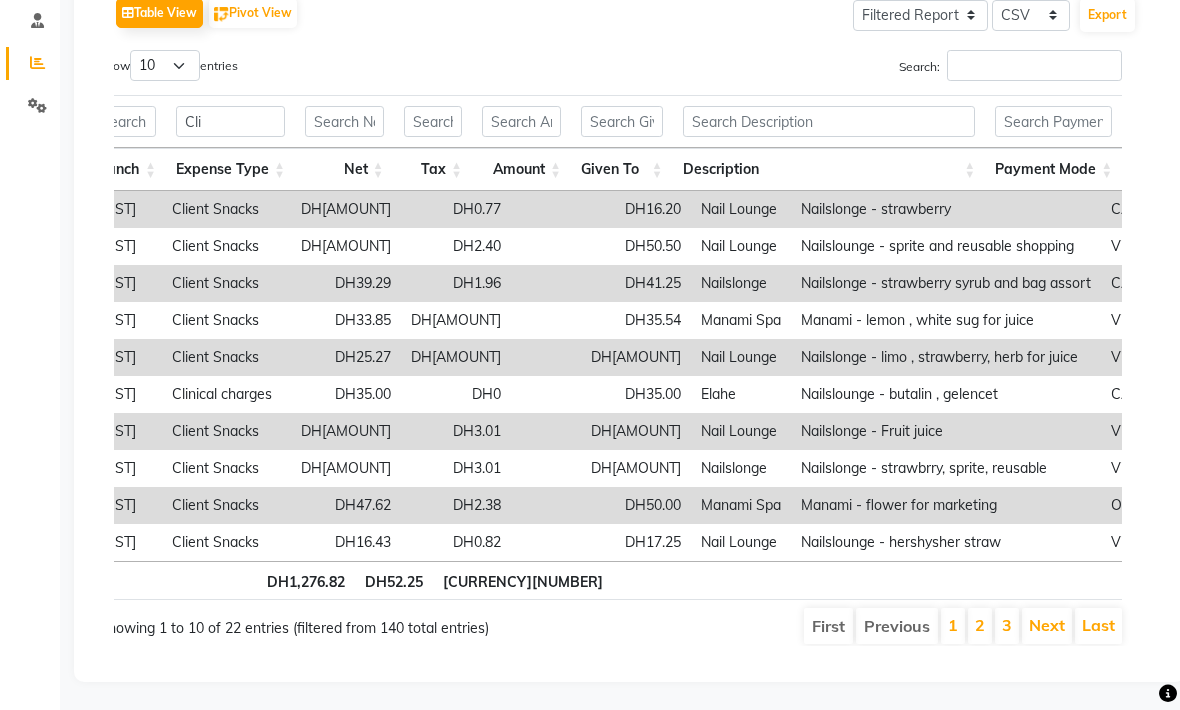 scroll, scrollTop: 298, scrollLeft: 0, axis: vertical 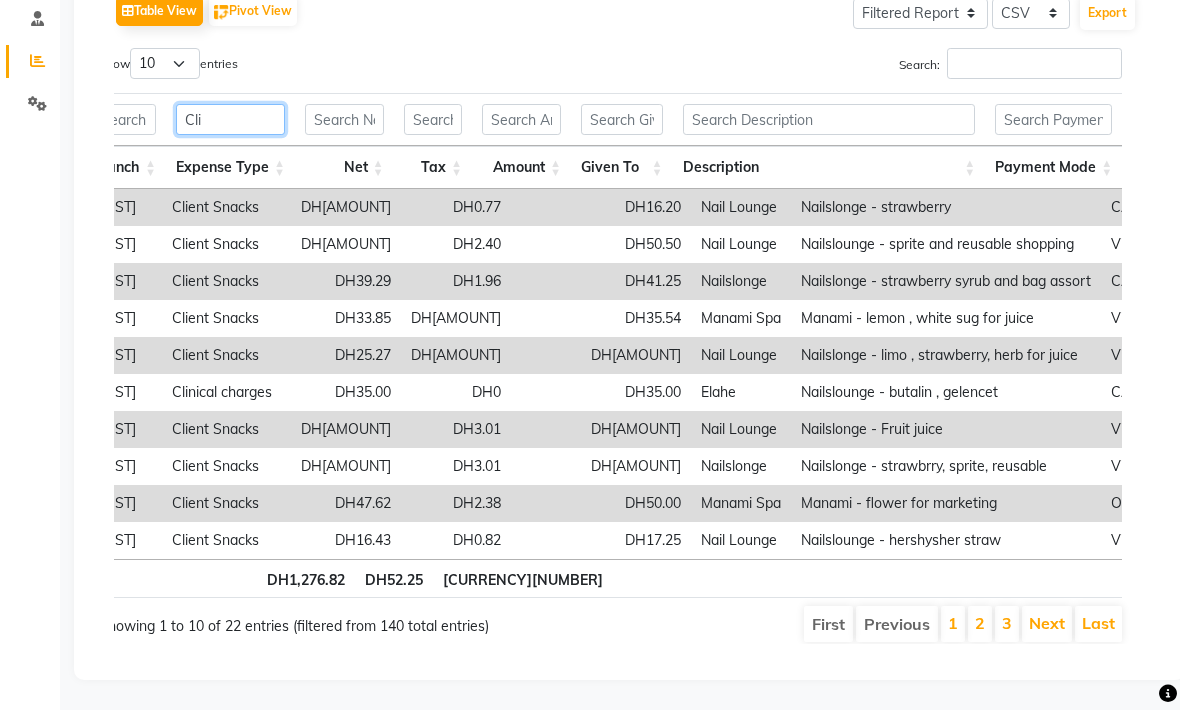 click on "Cli" at bounding box center (230, 119) 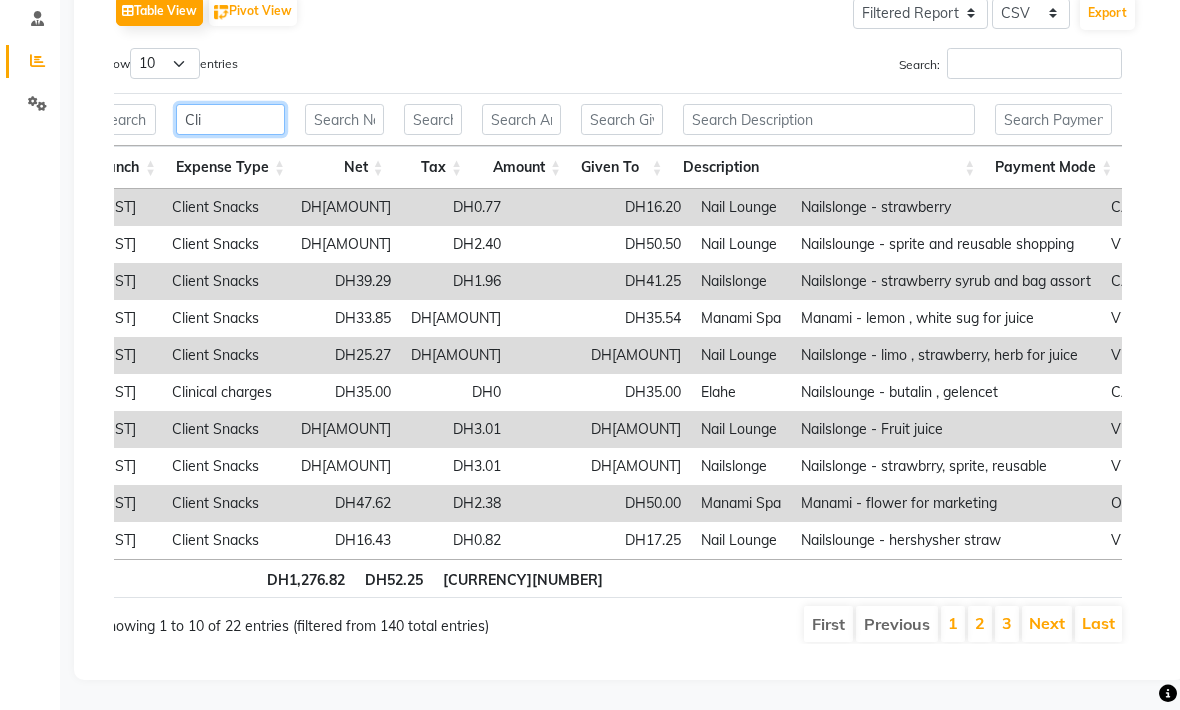 click on "Cli" at bounding box center (230, 119) 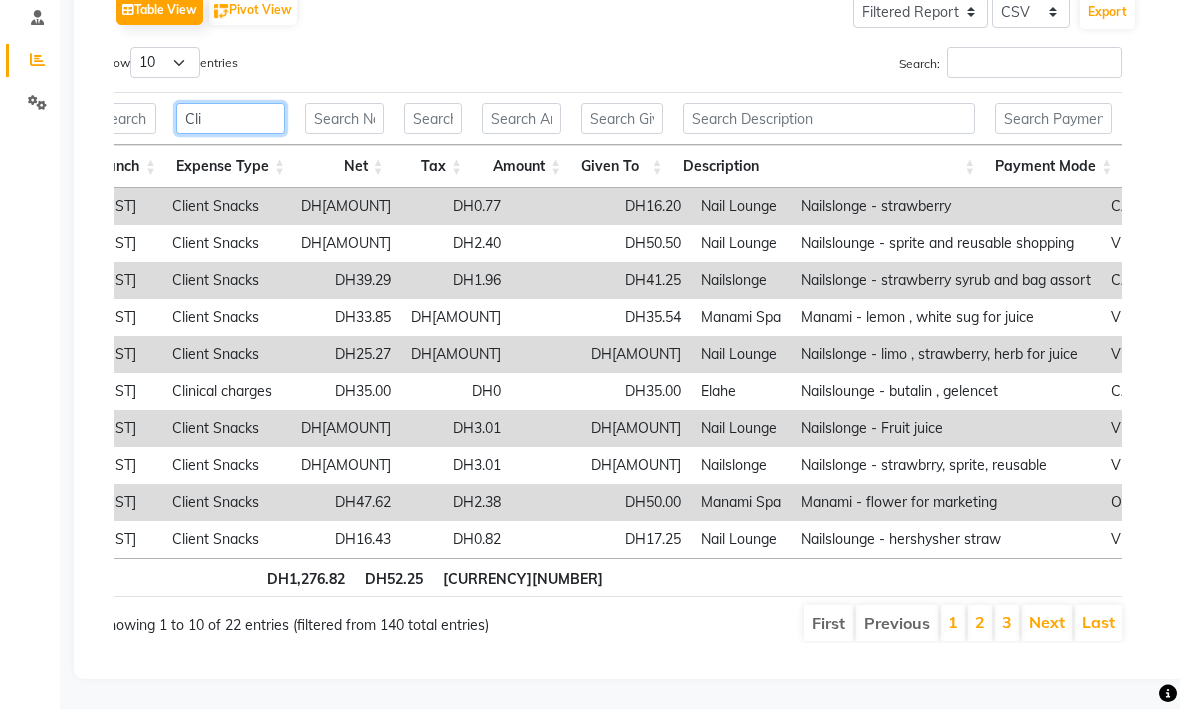 scroll, scrollTop: 298, scrollLeft: 0, axis: vertical 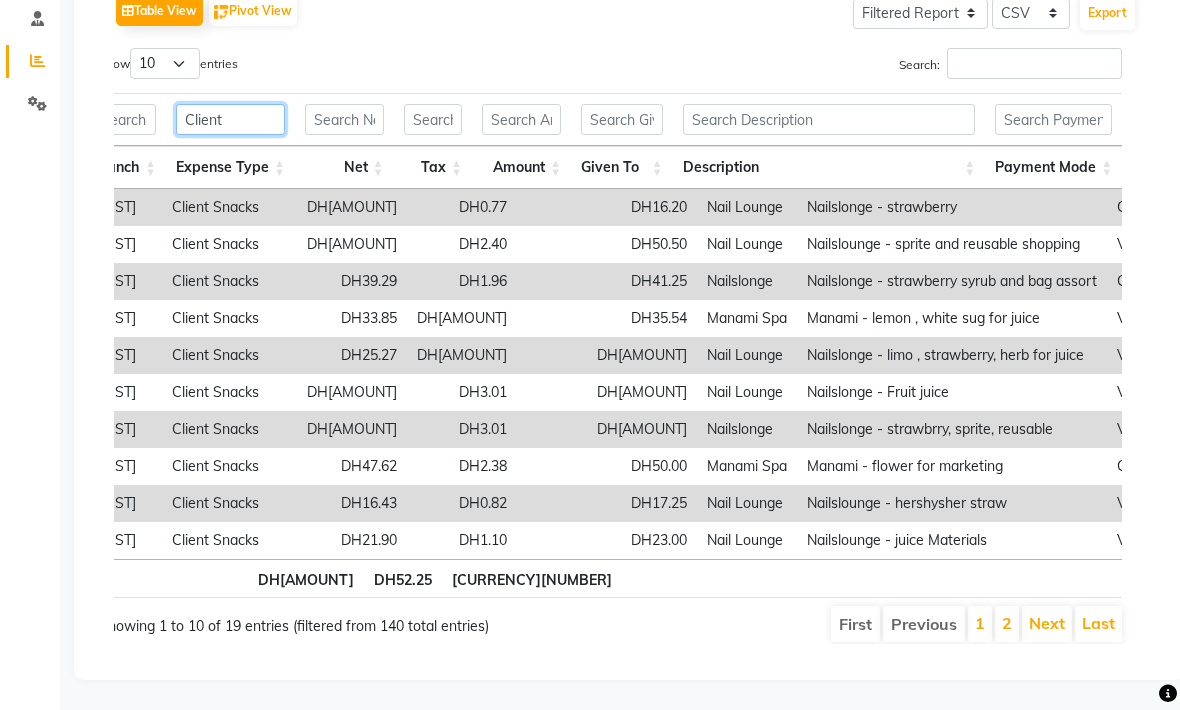 type on "Client" 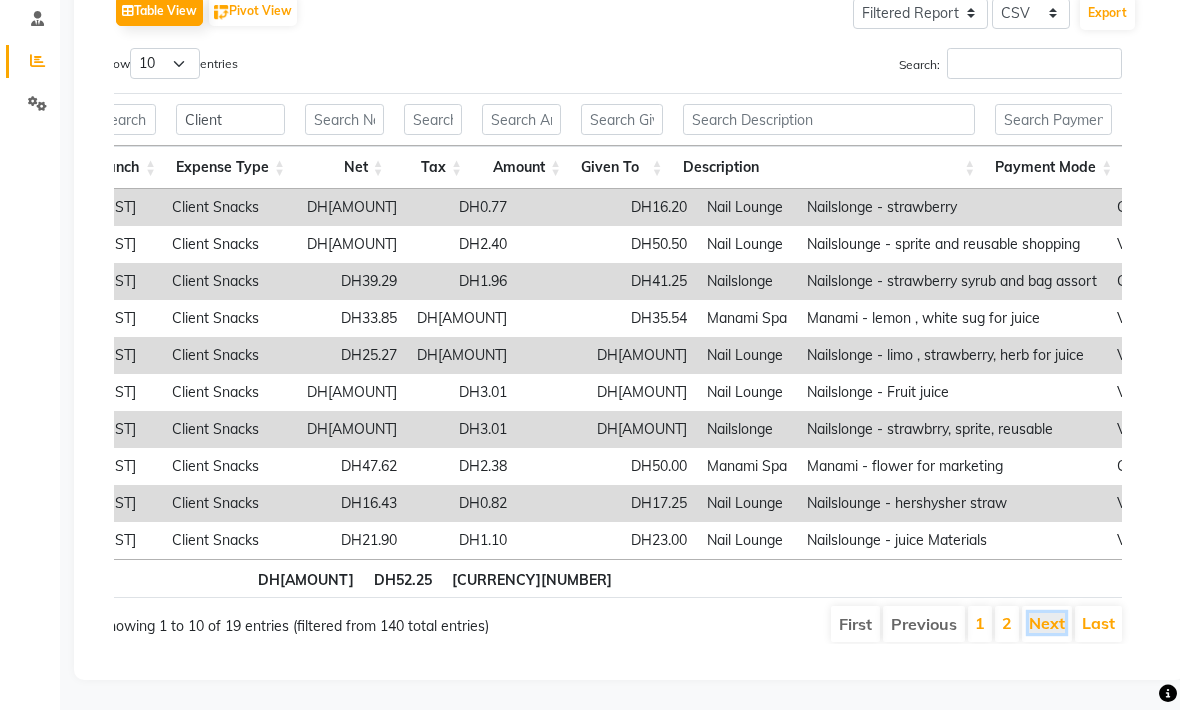 click on "Next" at bounding box center (1047, 623) 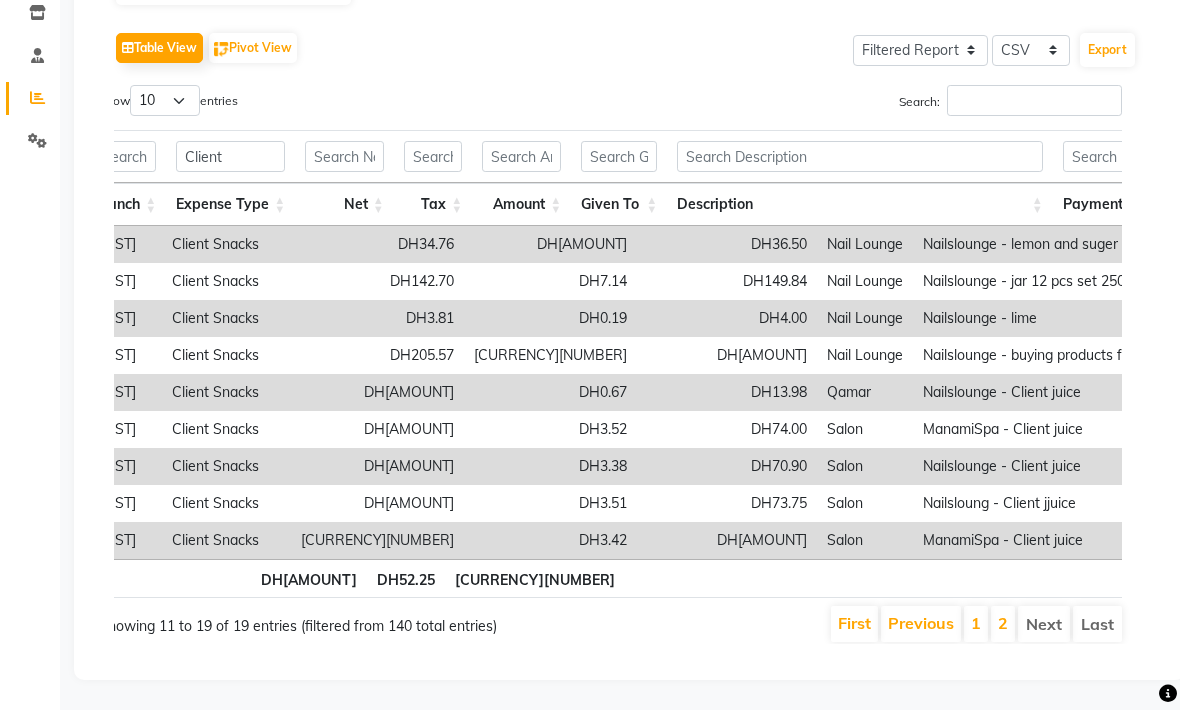scroll, scrollTop: 0, scrollLeft: 433, axis: horizontal 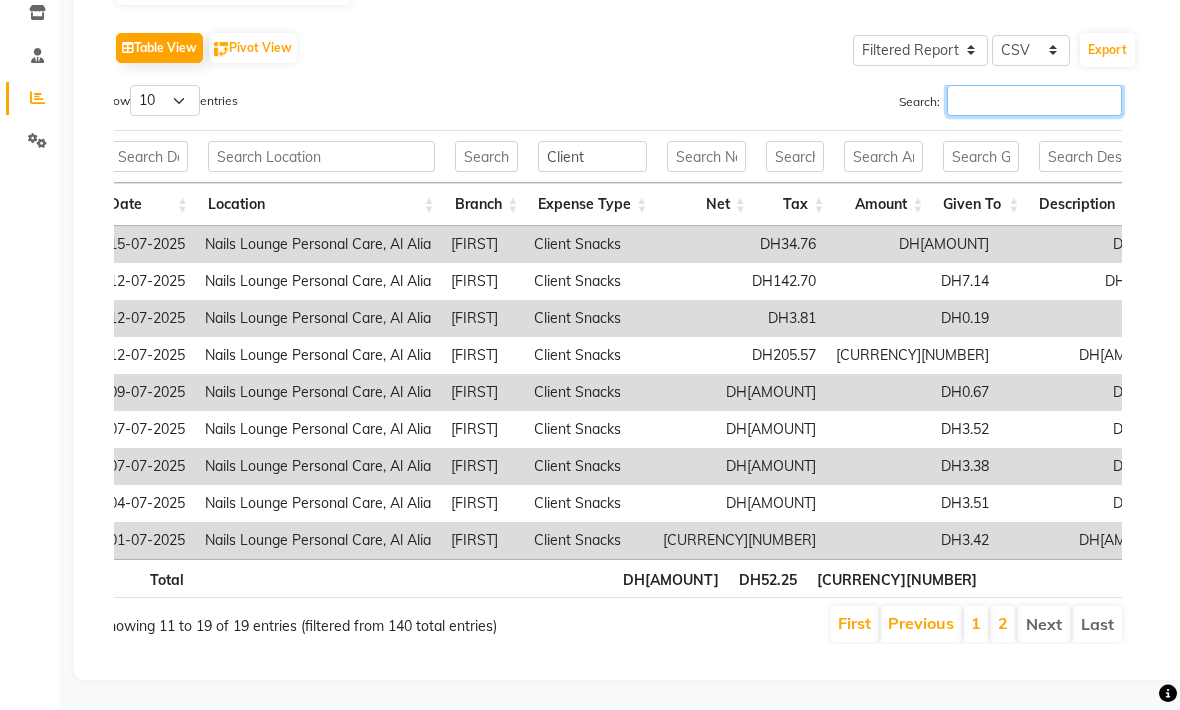 type on "'" 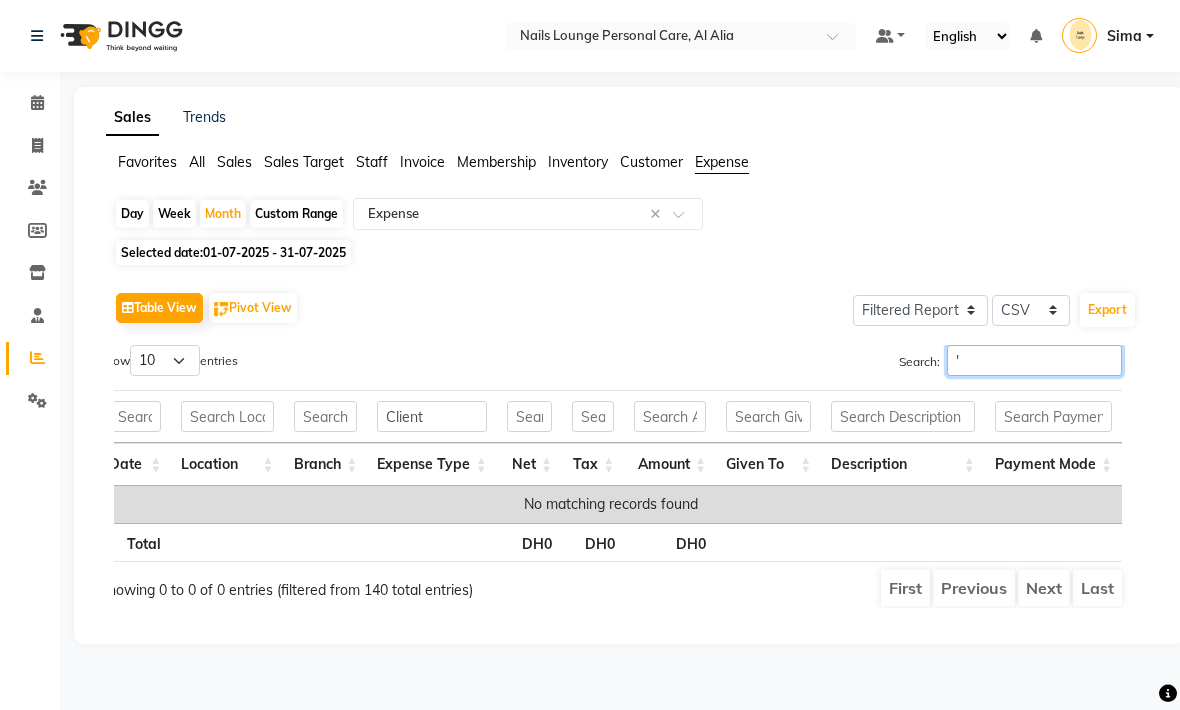 scroll, scrollTop: 0, scrollLeft: 0, axis: both 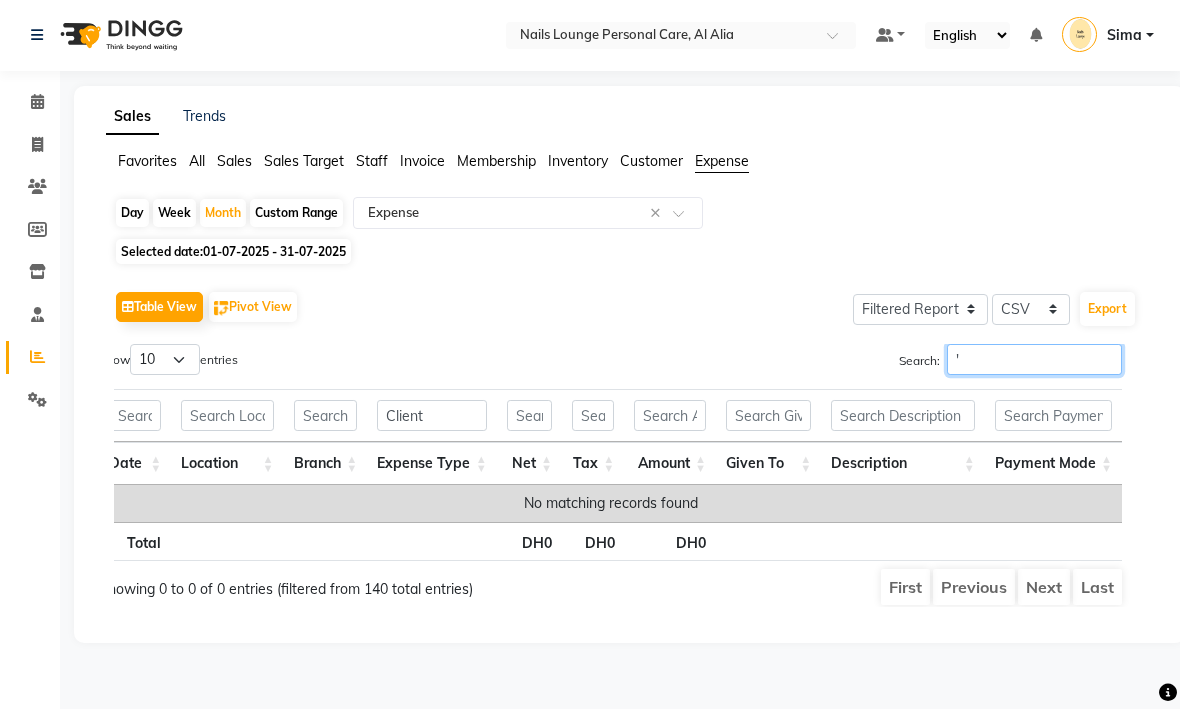 type 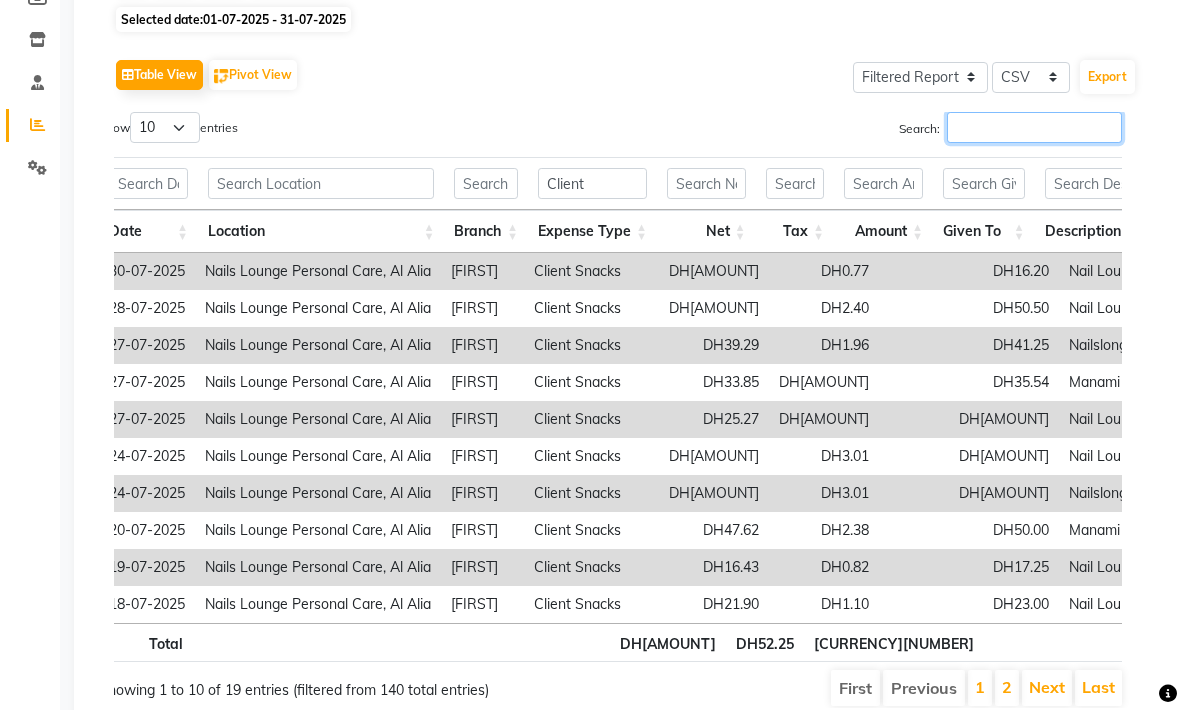 scroll, scrollTop: 232, scrollLeft: 0, axis: vertical 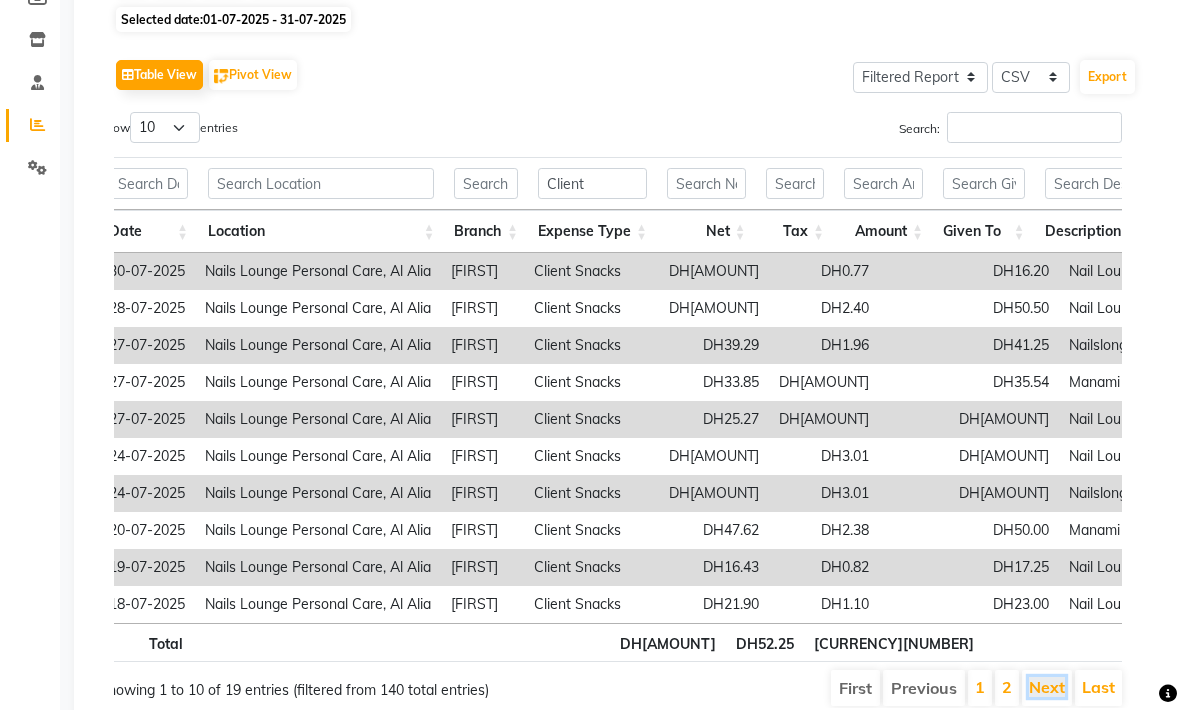 click on "Next" at bounding box center [1047, 688] 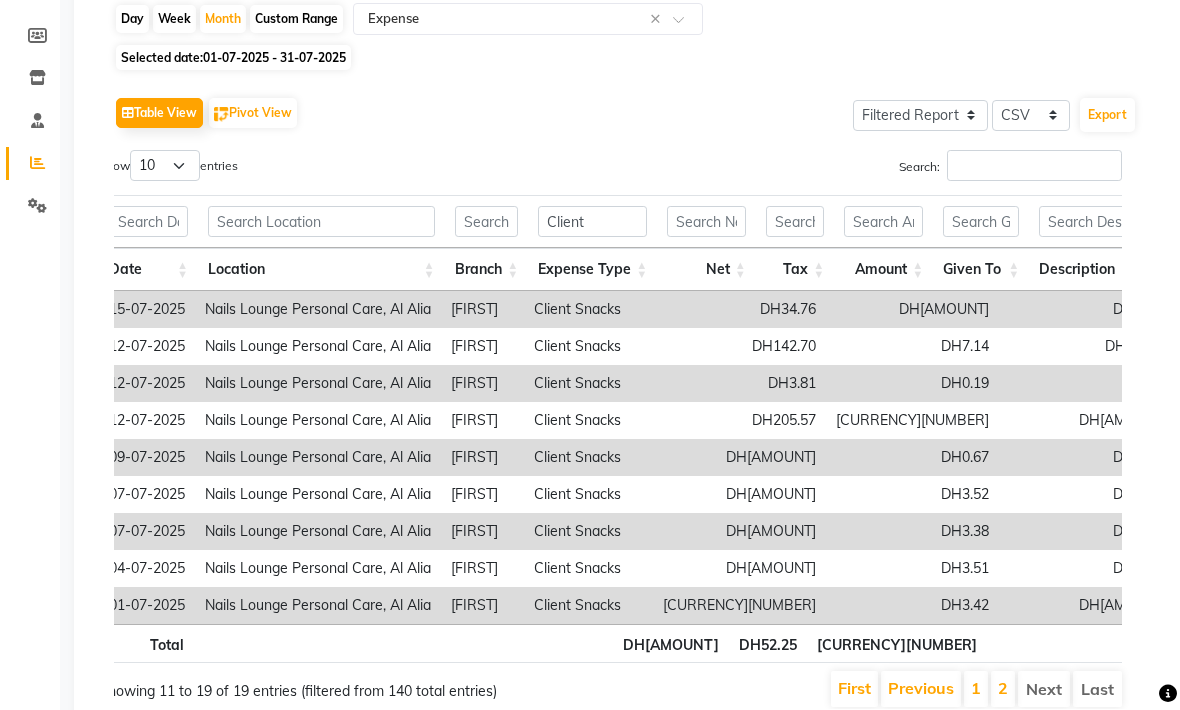 click on "Export" 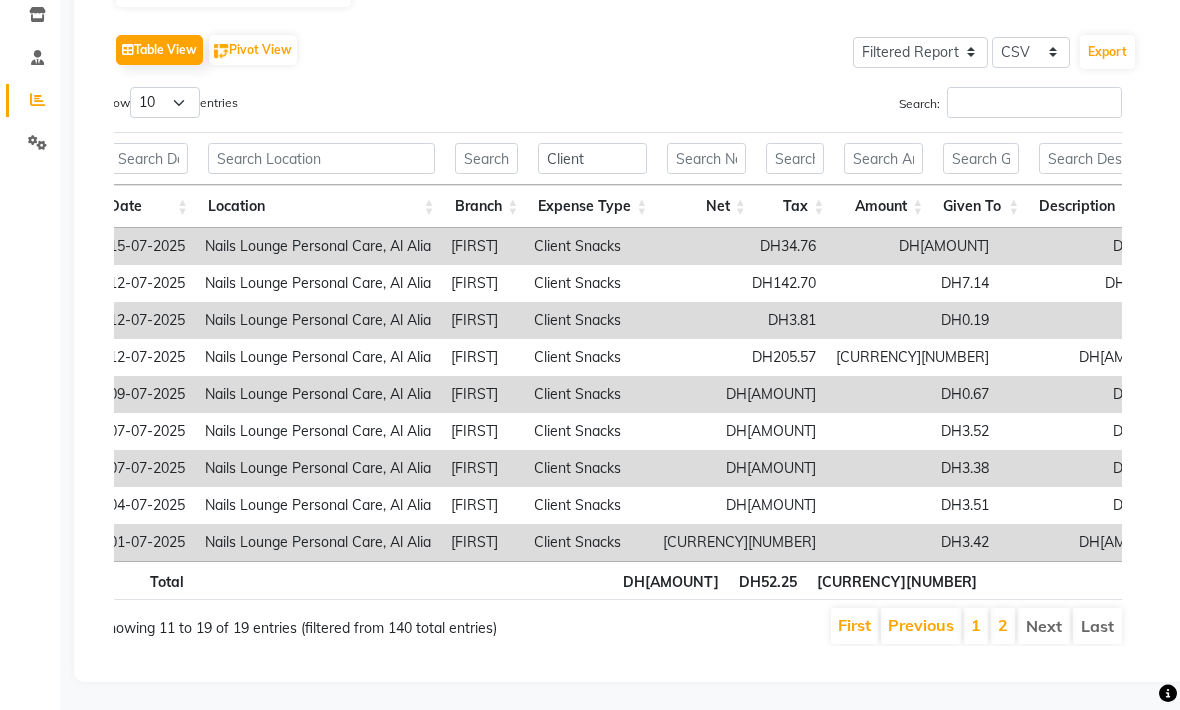 scroll, scrollTop: 261, scrollLeft: 0, axis: vertical 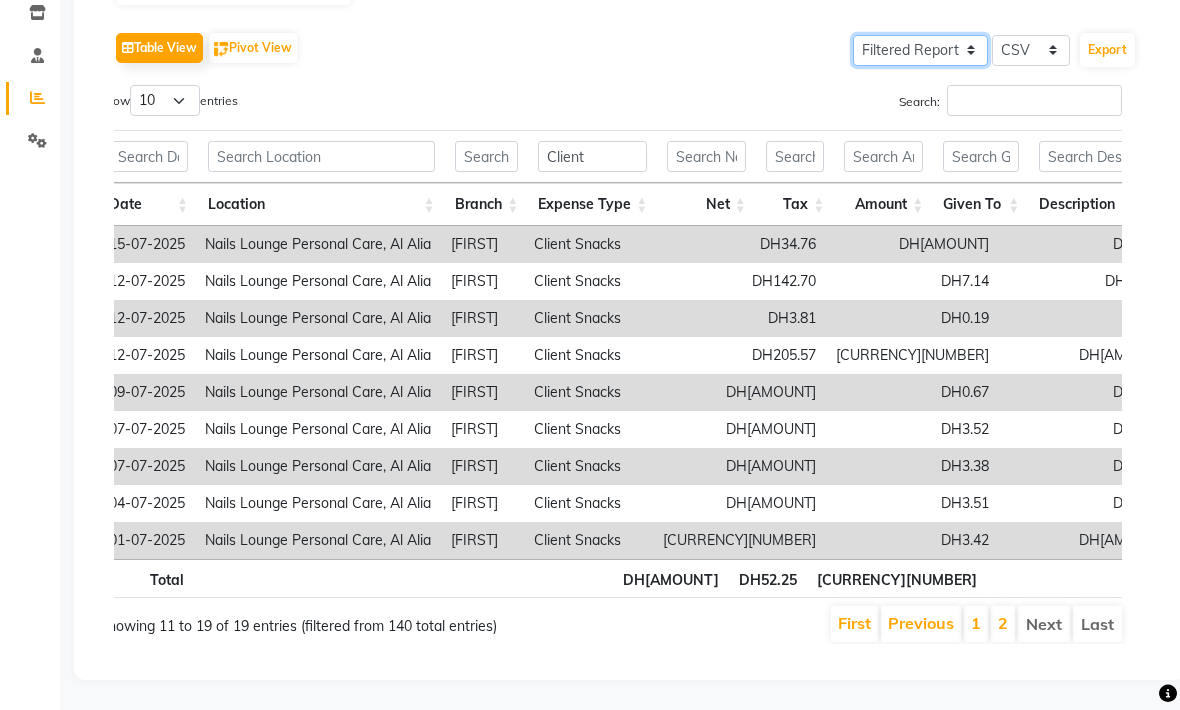 click on "Select Full Report Filtered Report" 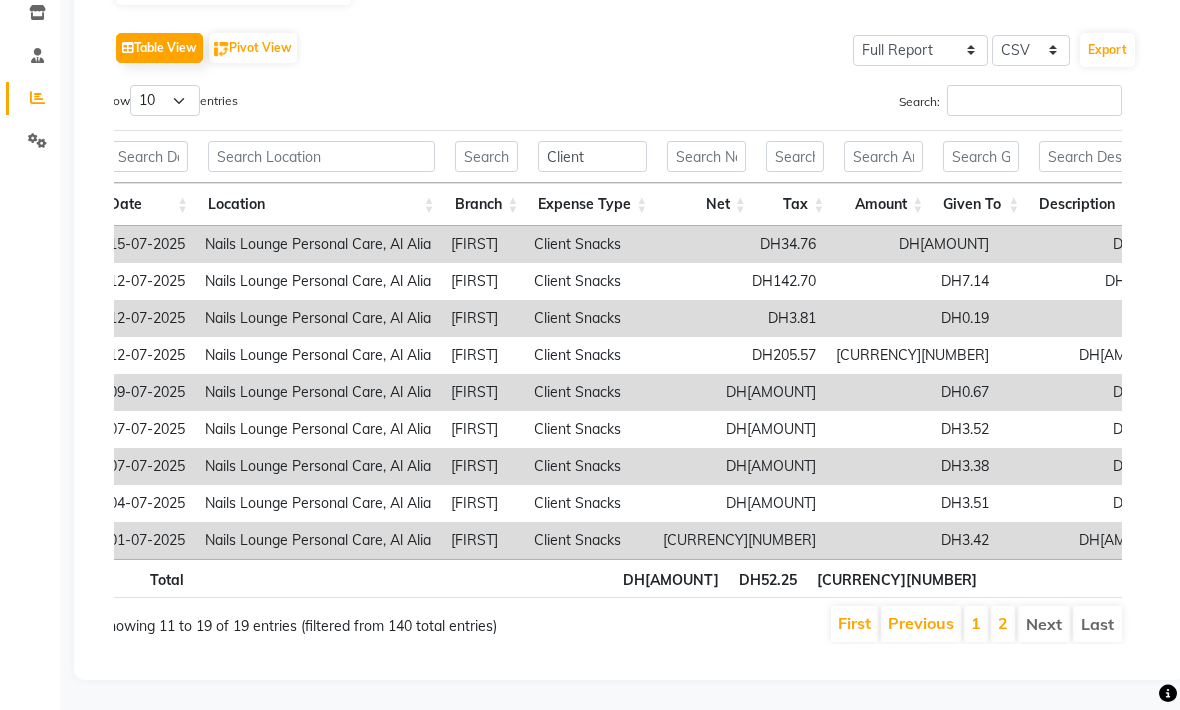 click on "Export" 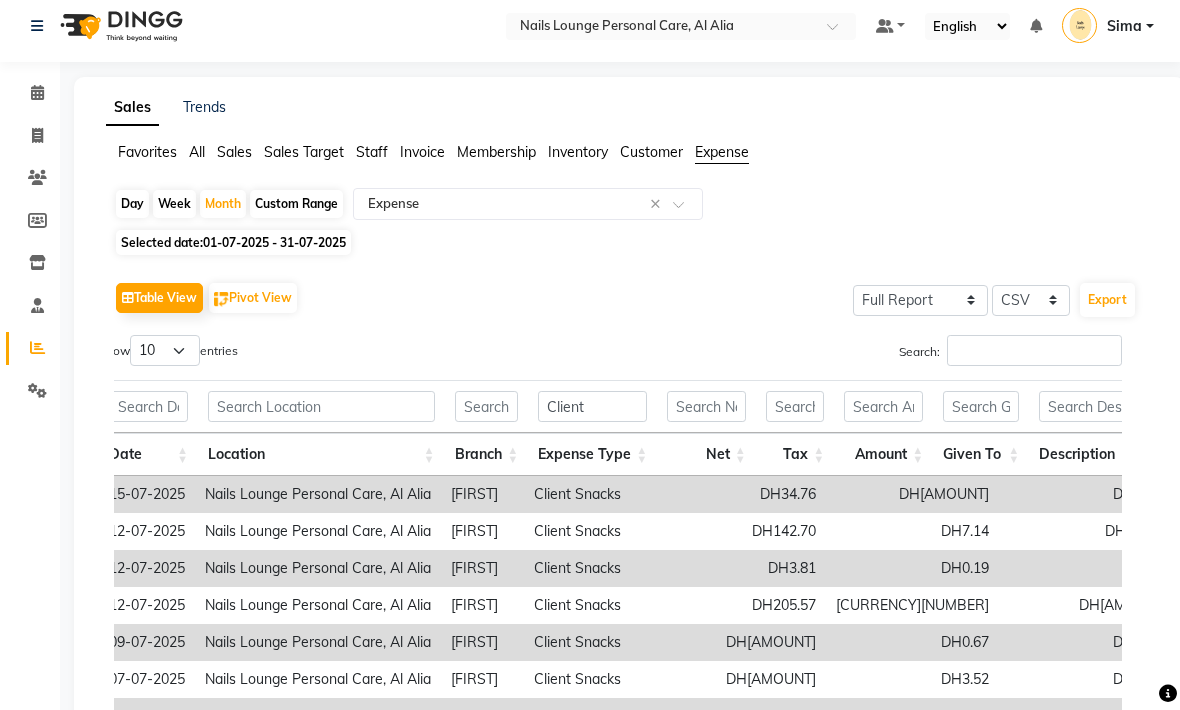 scroll, scrollTop: 0, scrollLeft: 0, axis: both 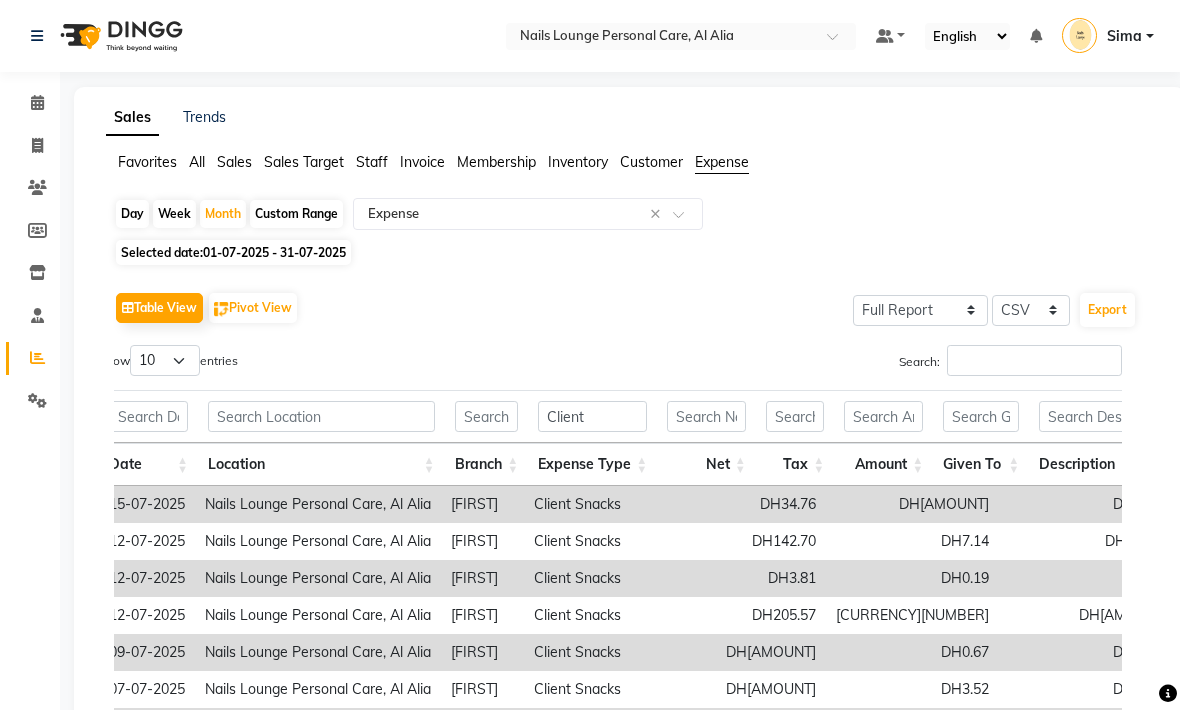 click 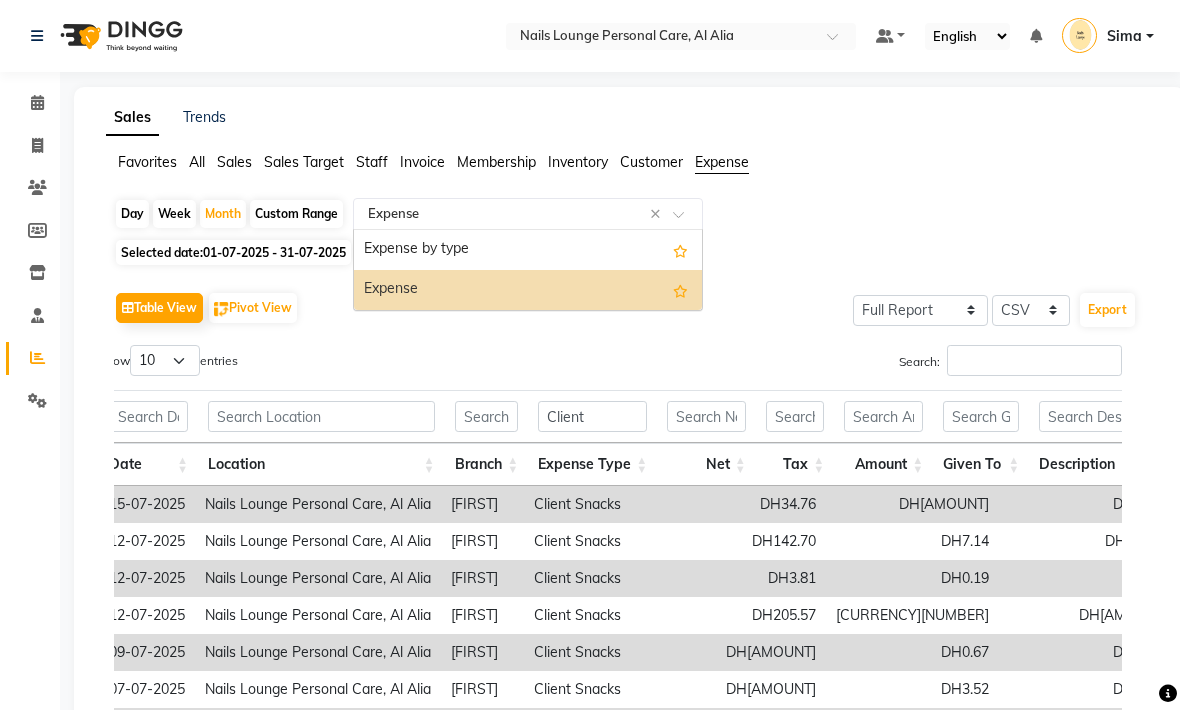 click on "Expense by type" at bounding box center (528, 250) 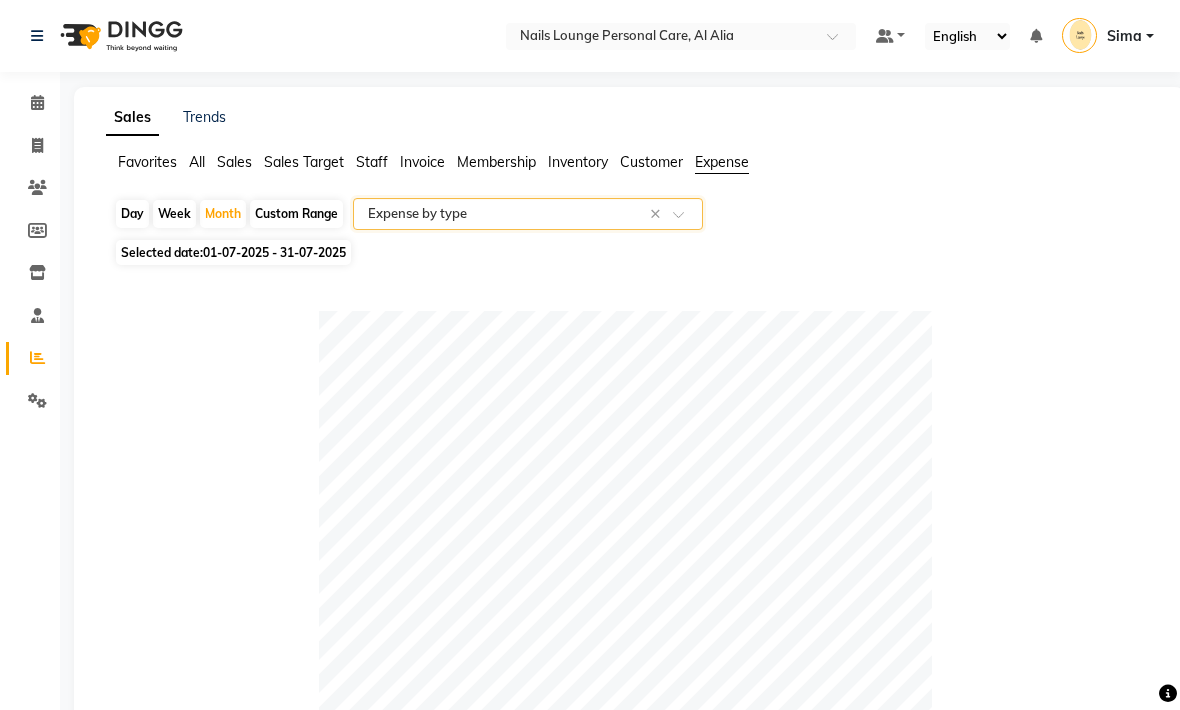 click on "Customer" 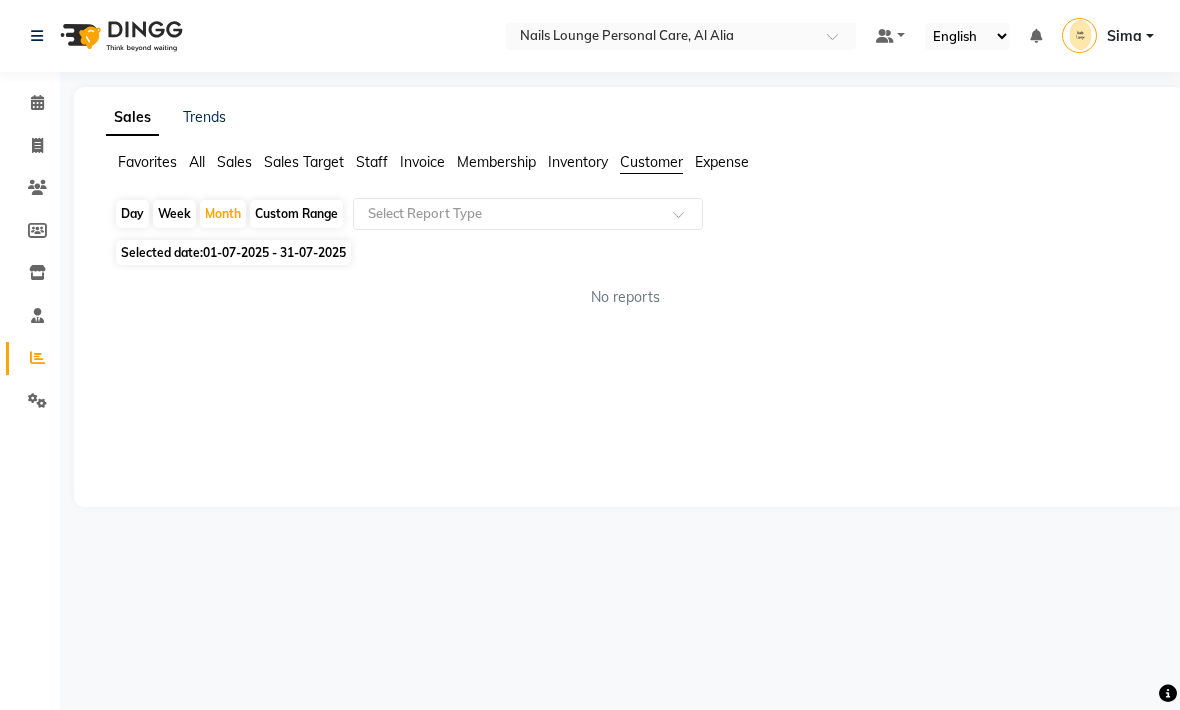 click 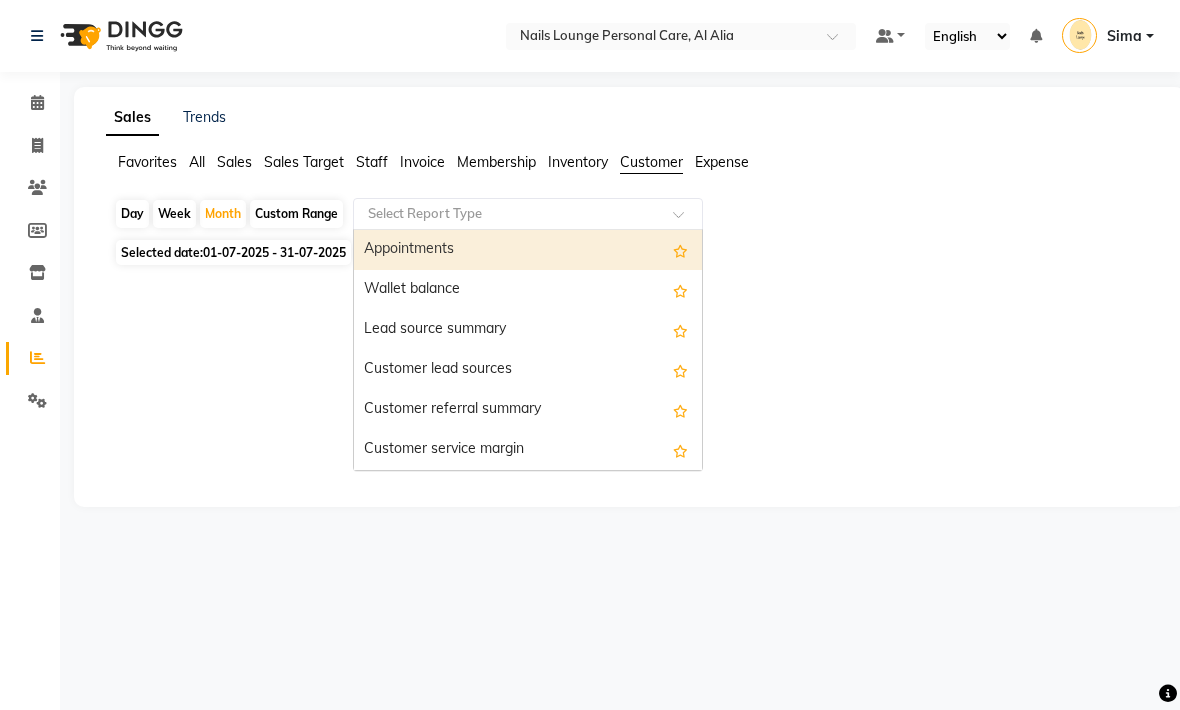 click on "Customer lead sources" at bounding box center (528, 370) 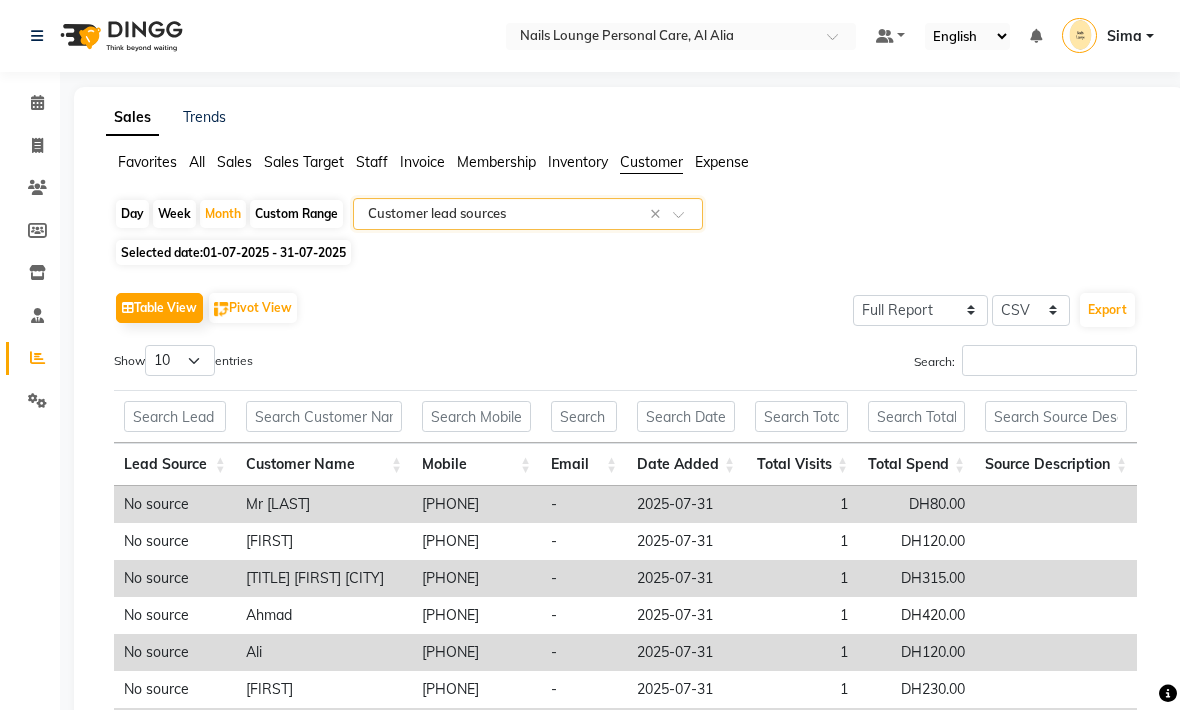 click 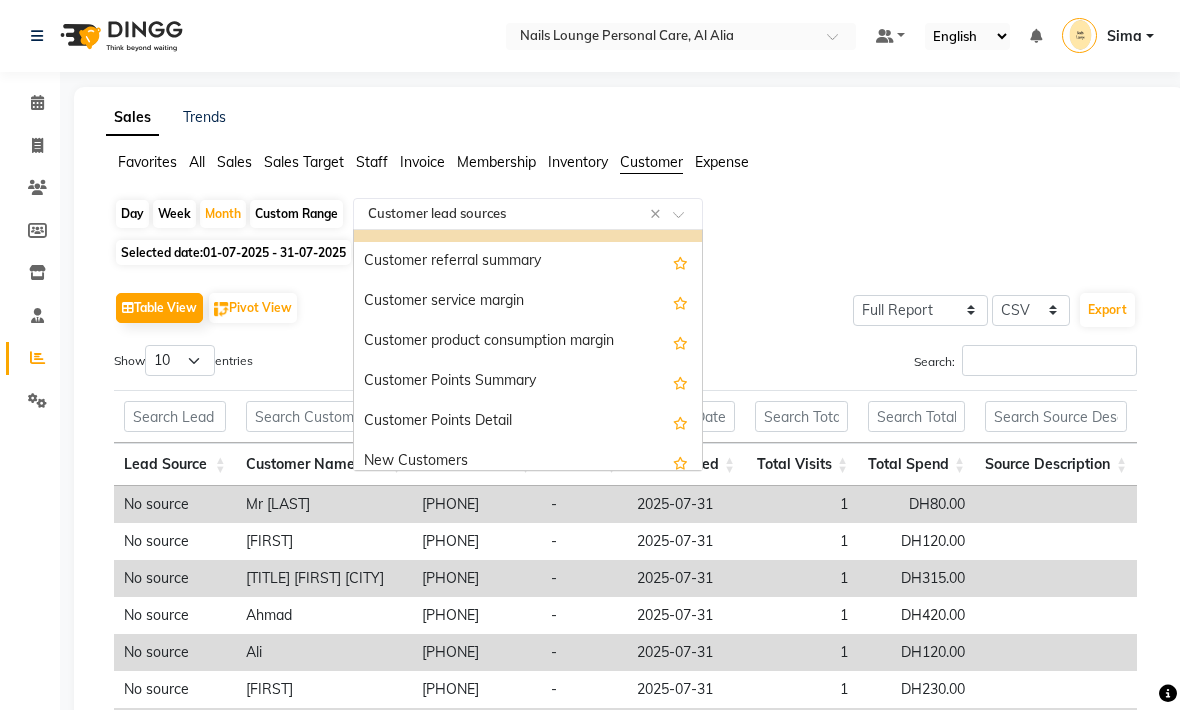scroll, scrollTop: 151, scrollLeft: 0, axis: vertical 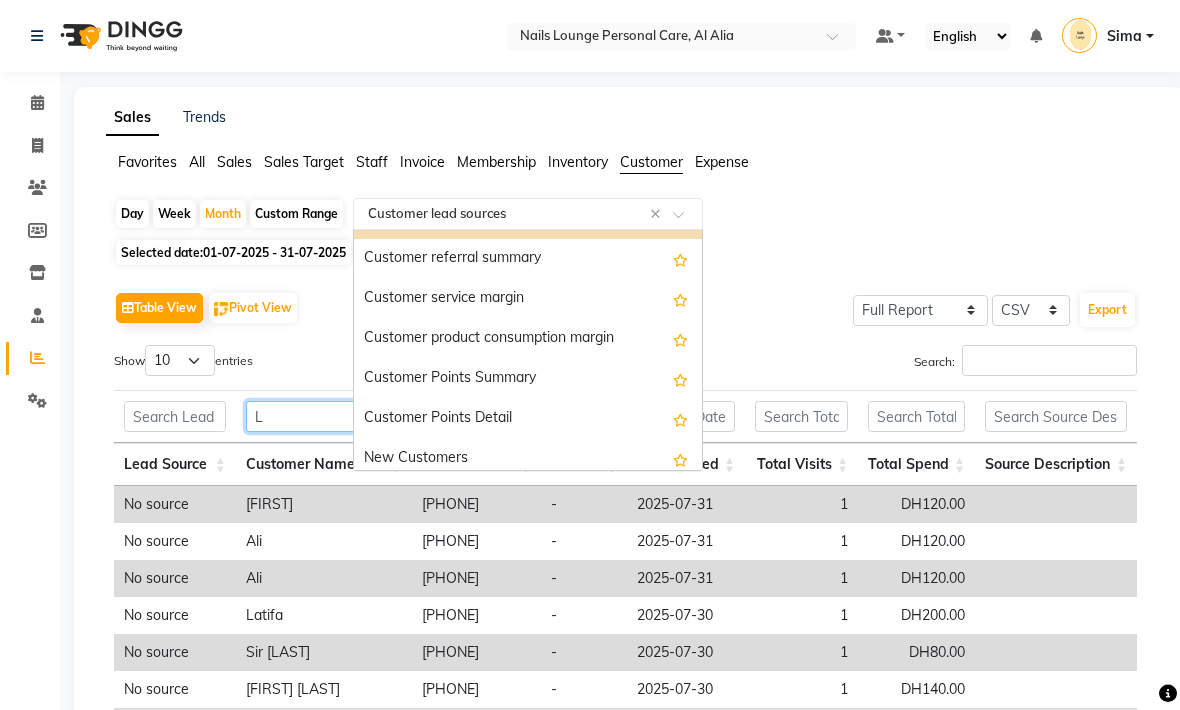 type on "L" 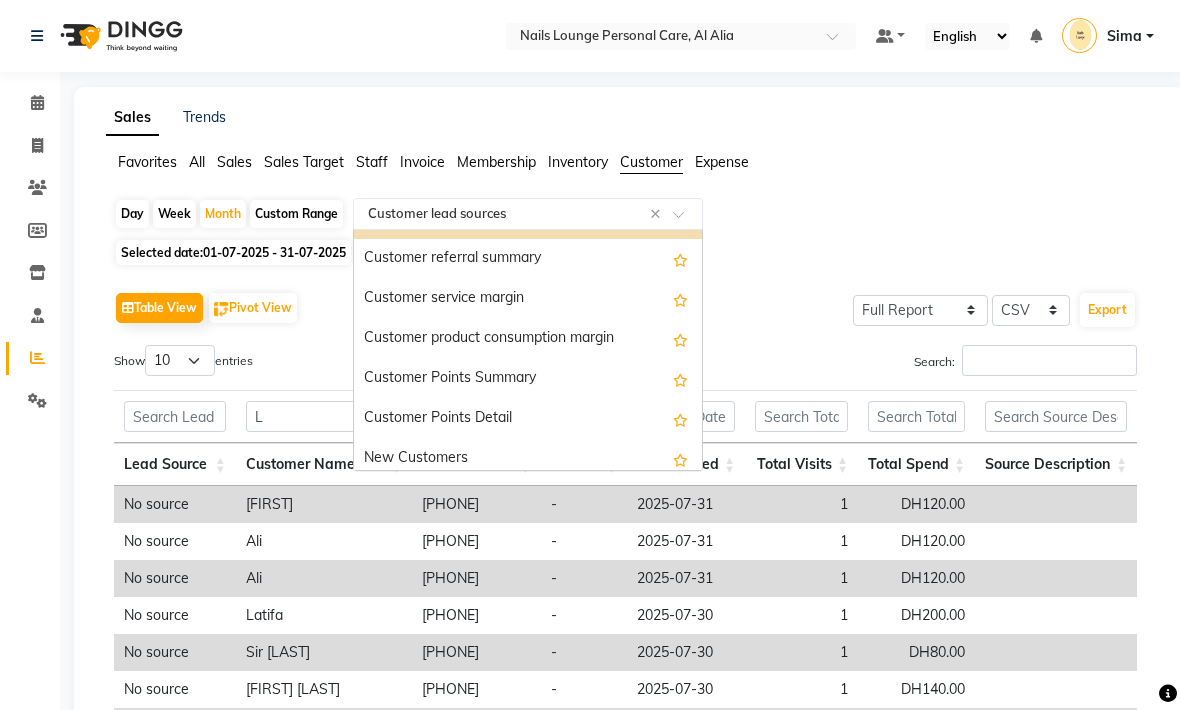 type on "_" 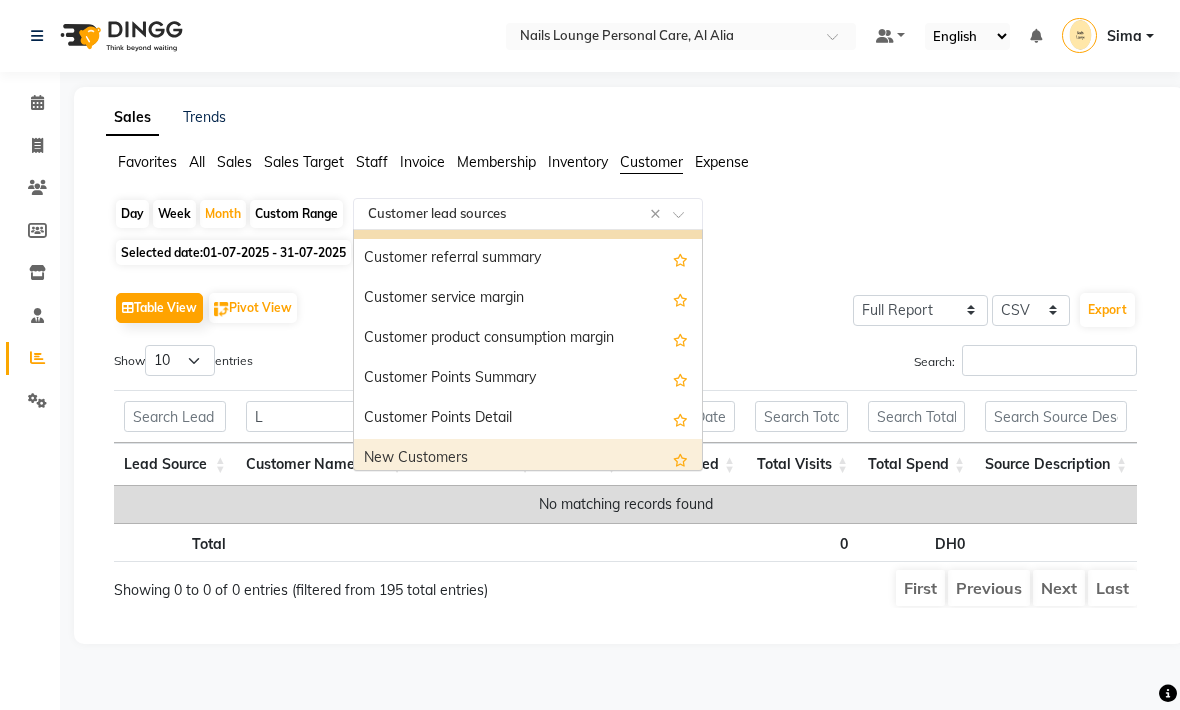 click on "New Customers" at bounding box center [528, 459] 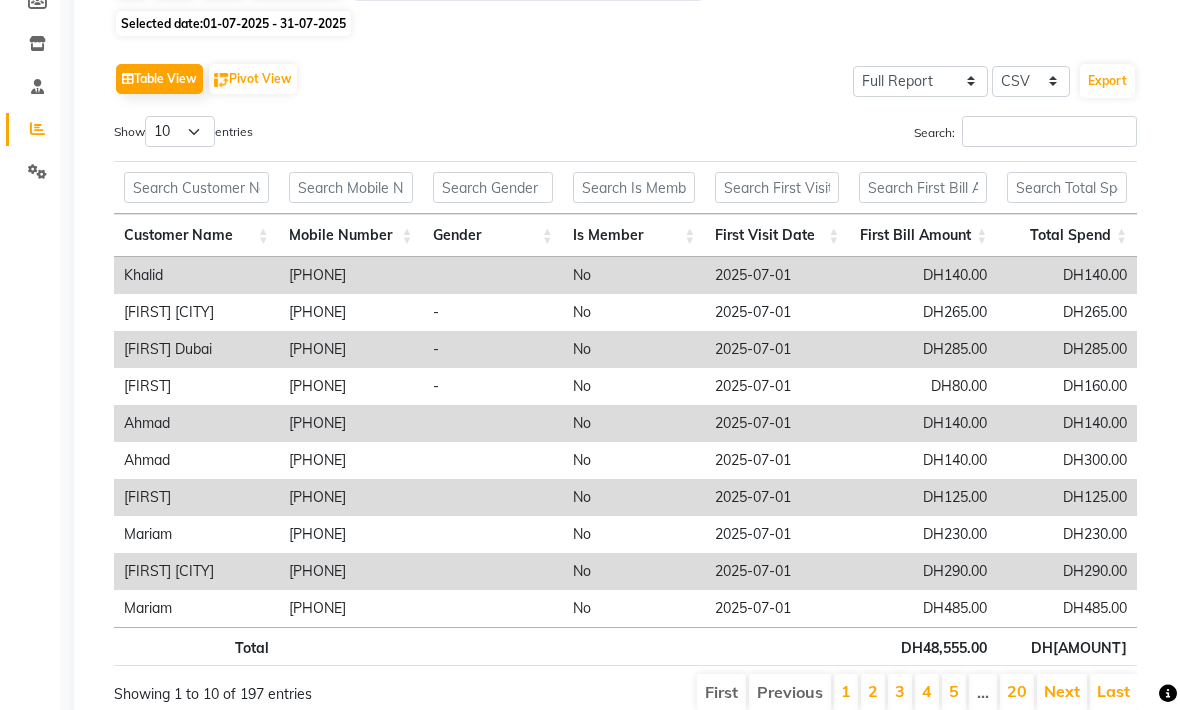scroll, scrollTop: 232, scrollLeft: 0, axis: vertical 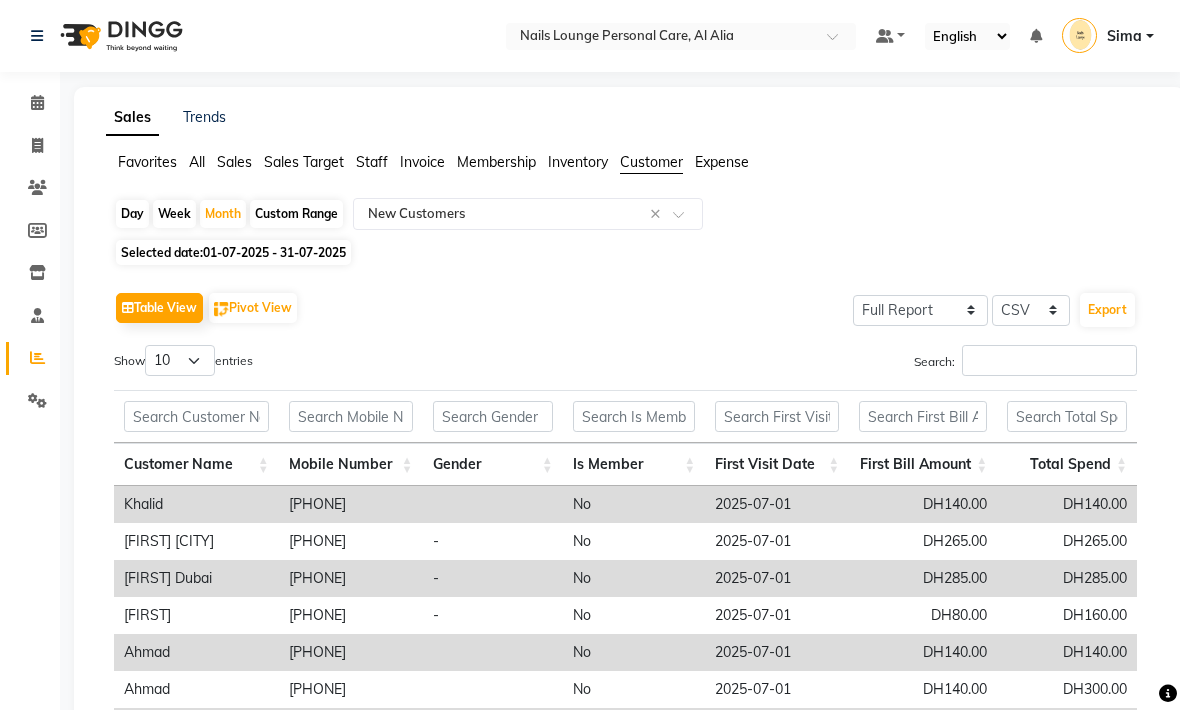 click 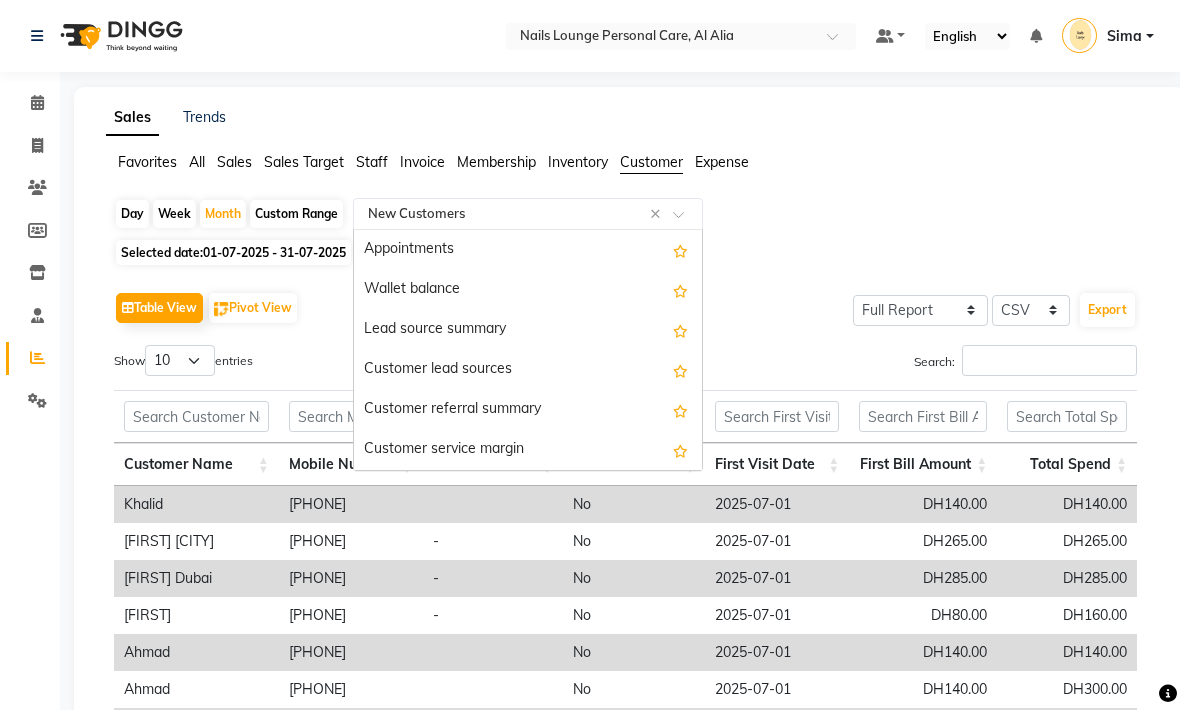 scroll, scrollTop: 280, scrollLeft: 0, axis: vertical 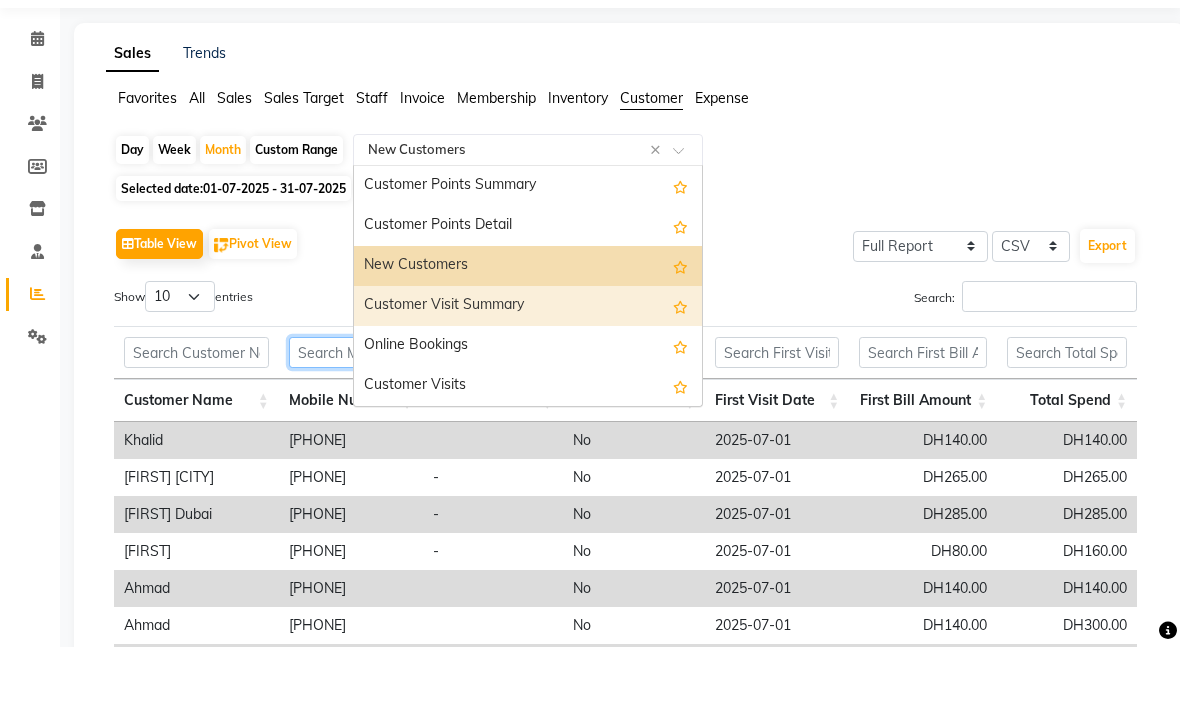 click on "Customer Visit Summary" at bounding box center (528, 370) 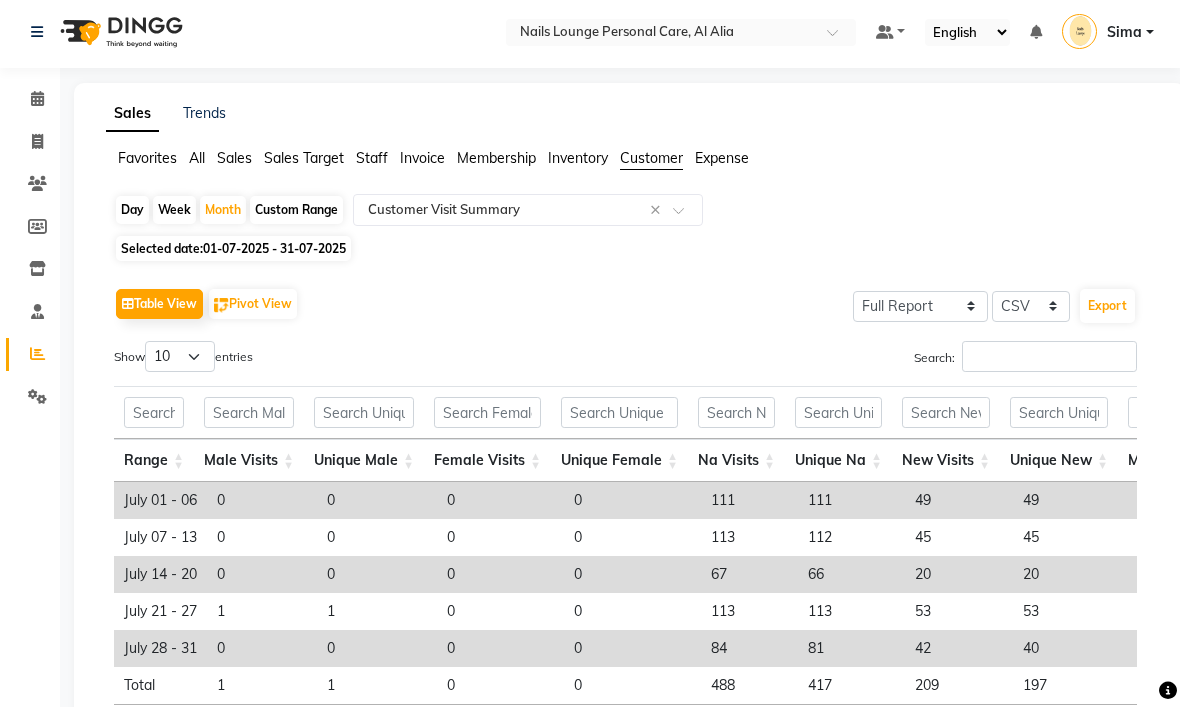 scroll, scrollTop: 4, scrollLeft: 0, axis: vertical 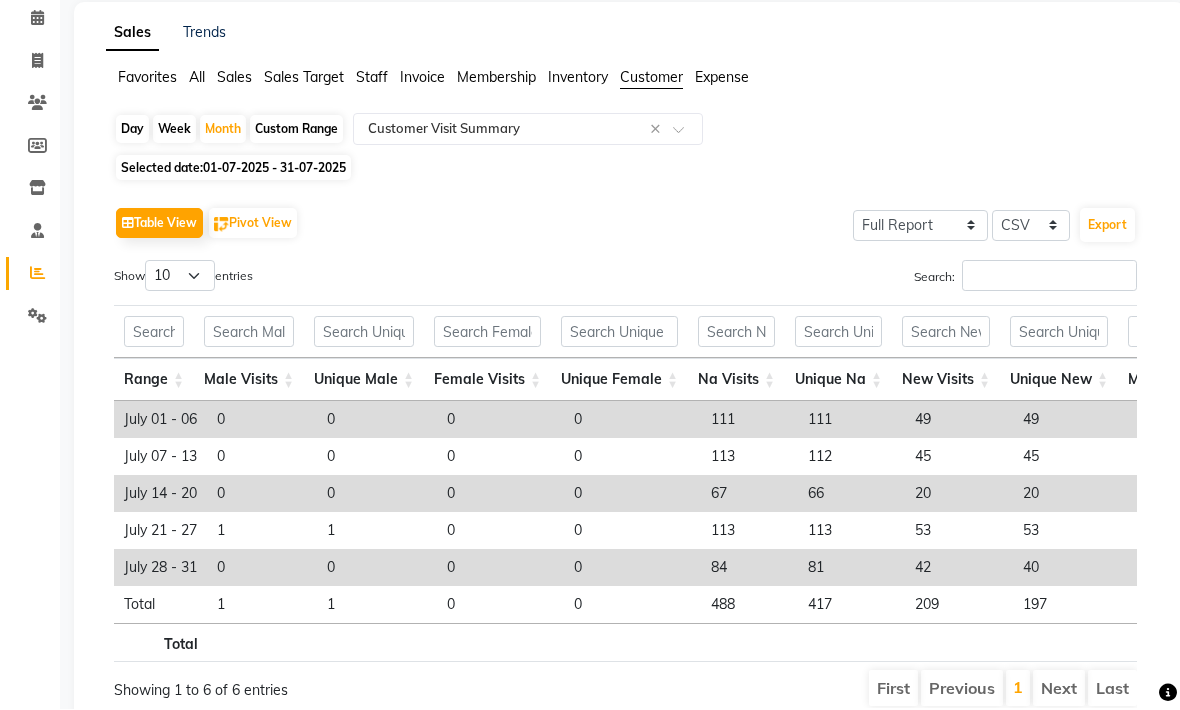 click 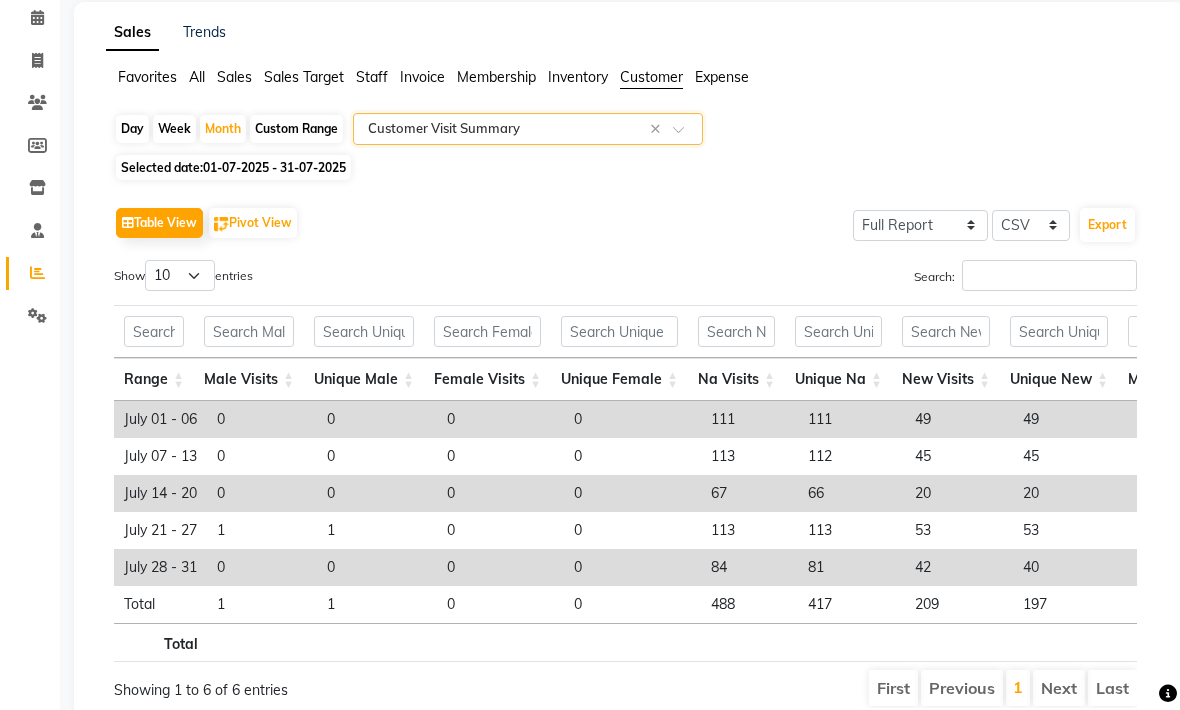 click on "Custom Range" 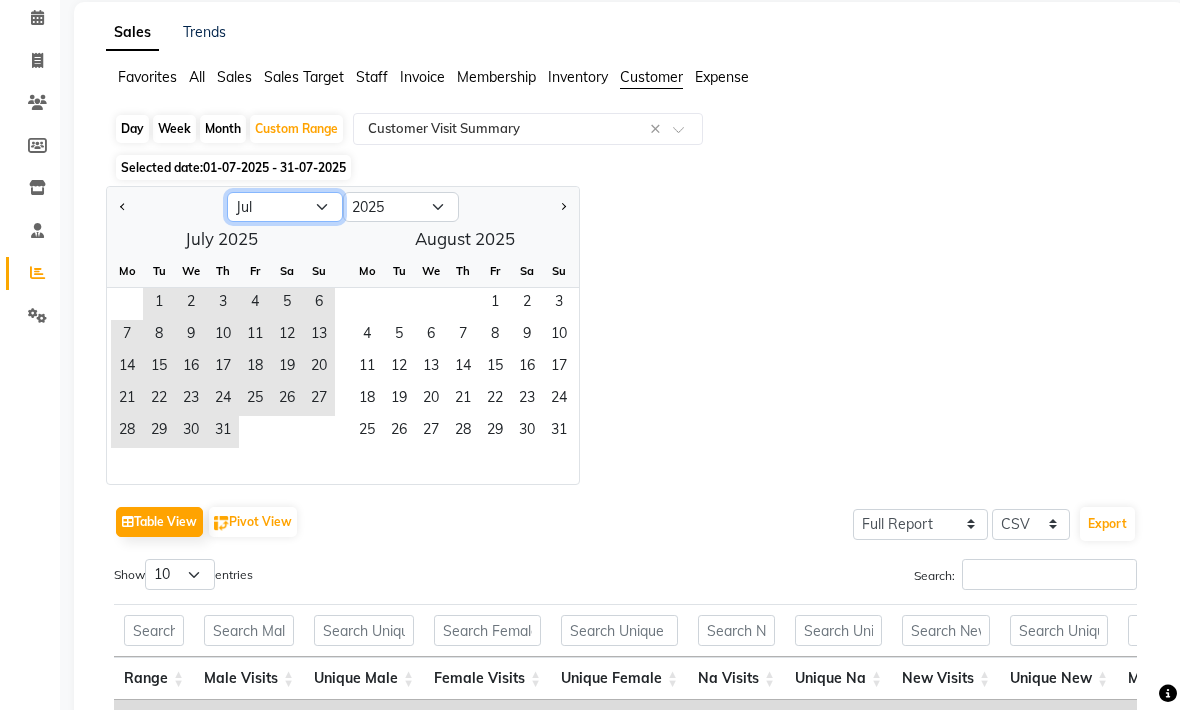 click on "Jan Feb Mar Apr May Jun Jul Aug Sep Oct Nov Dec" 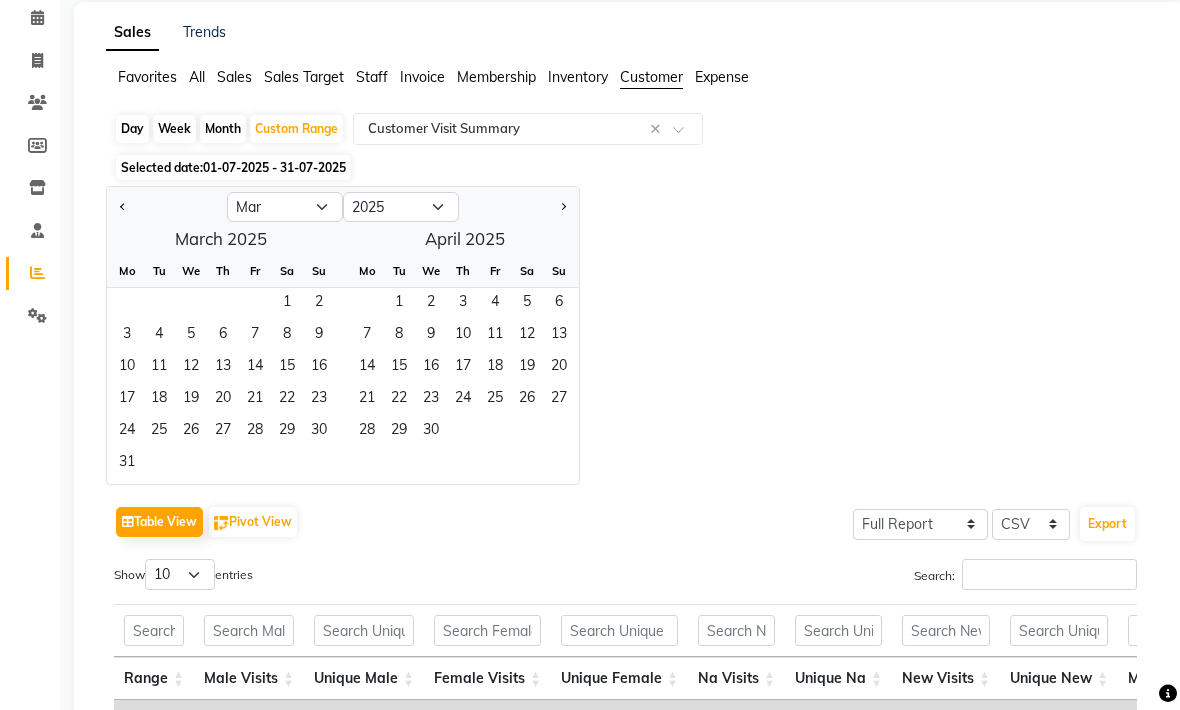 click on "1" 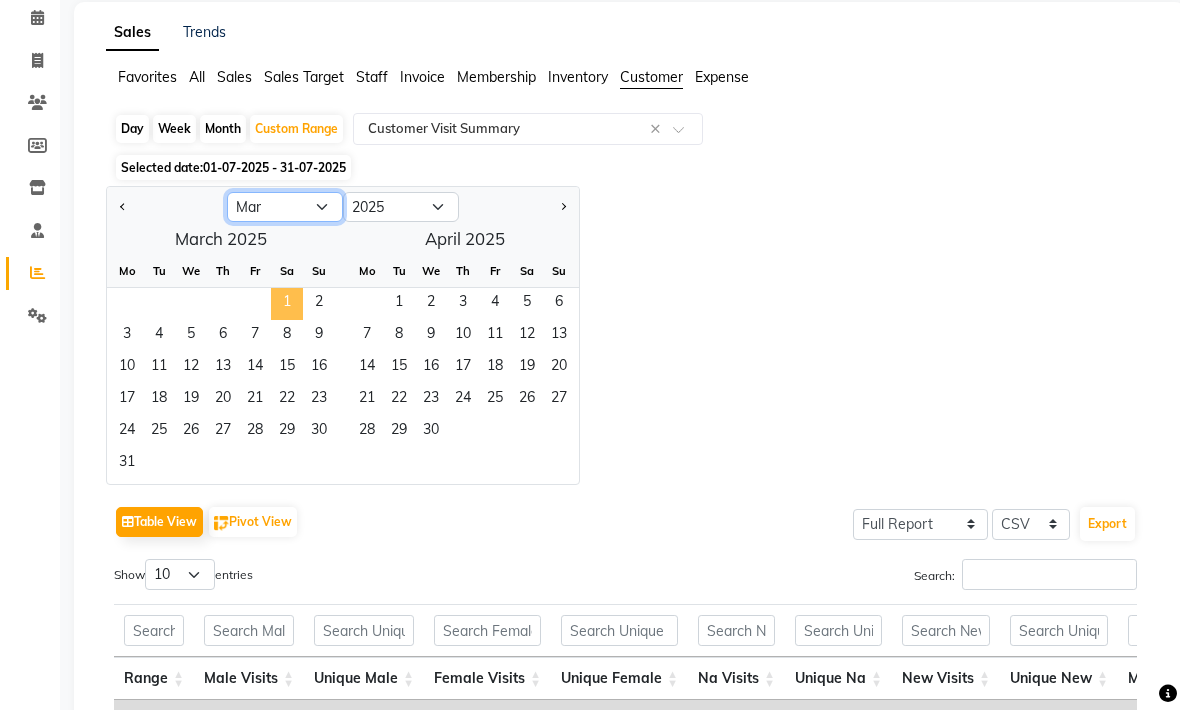 click on "Jan Feb Mar Apr May Jun Jul Aug Sep Oct Nov Dec" 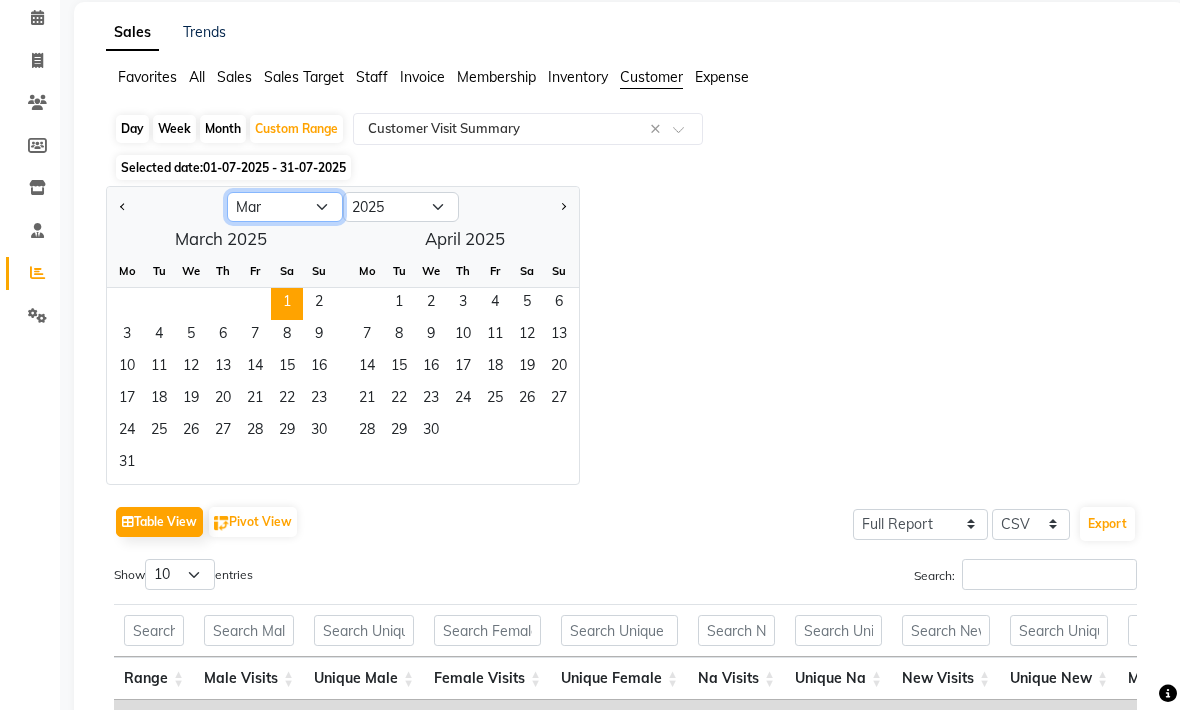 select on "8" 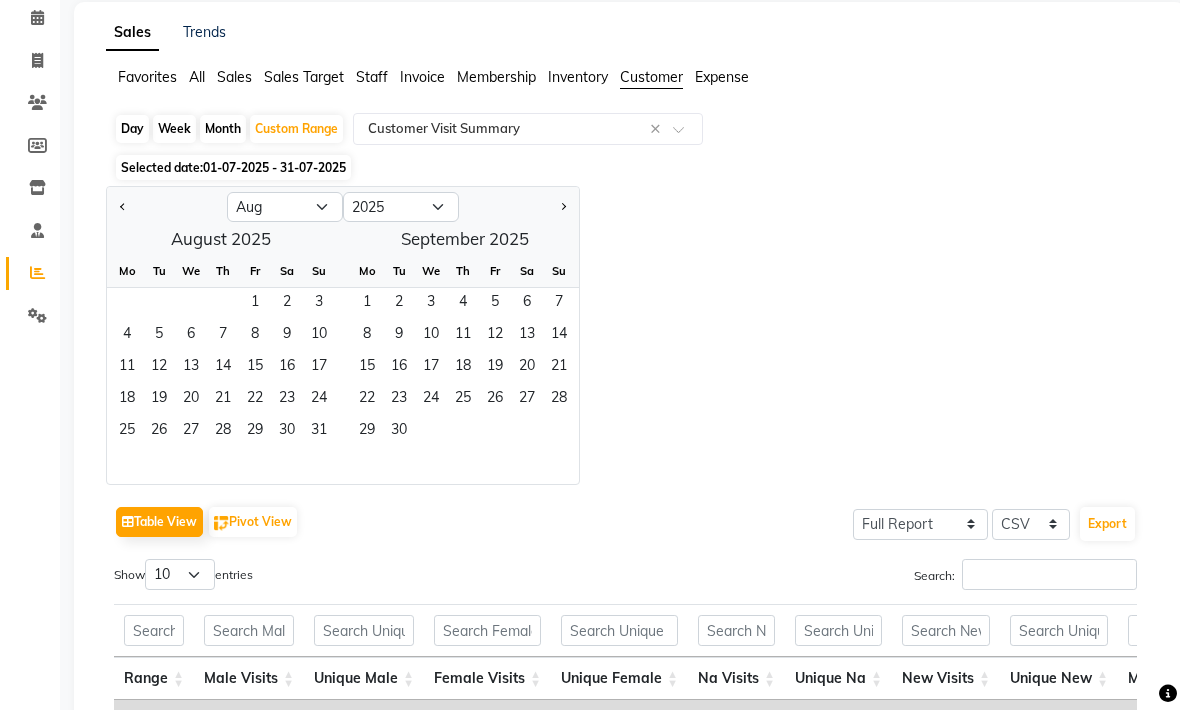 click on "1" 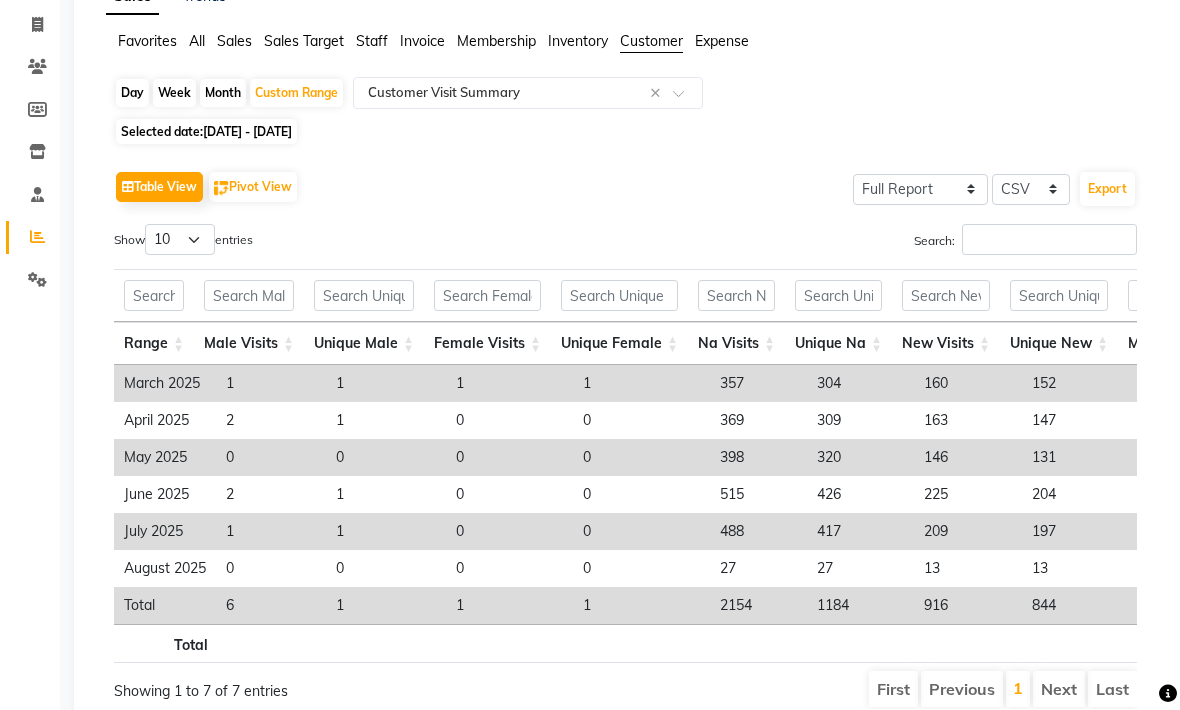 click on "Na Visits" at bounding box center (736, 343) 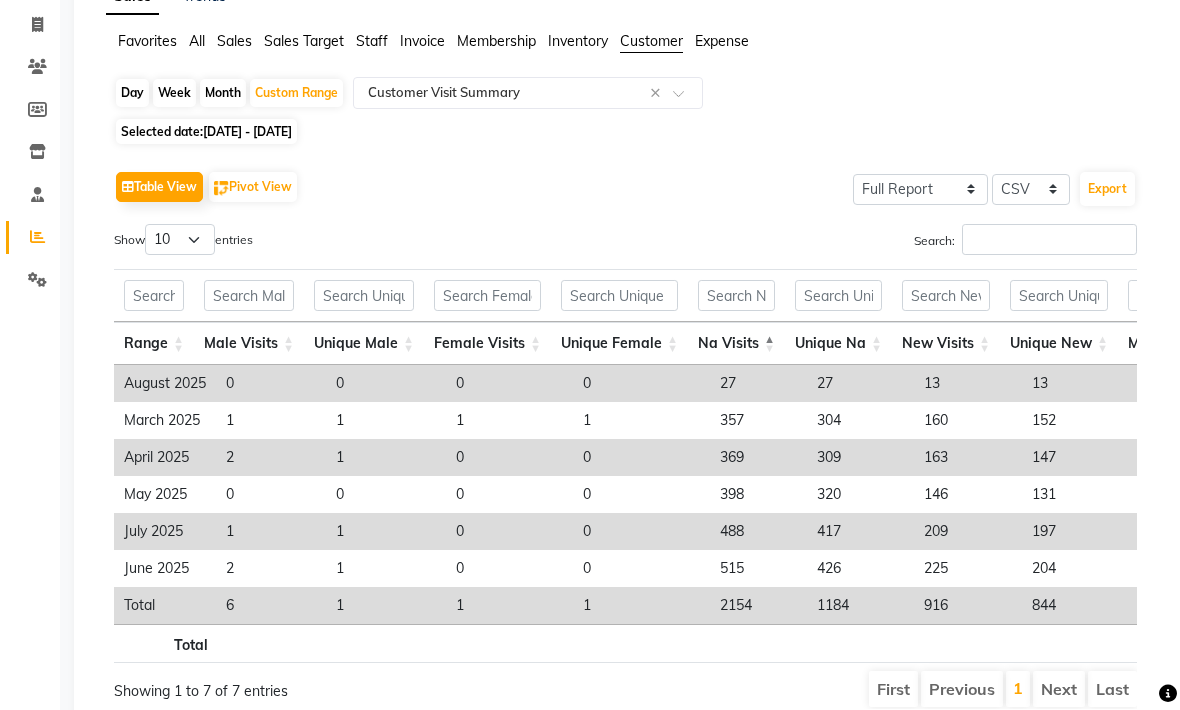 scroll, scrollTop: 0, scrollLeft: 161, axis: horizontal 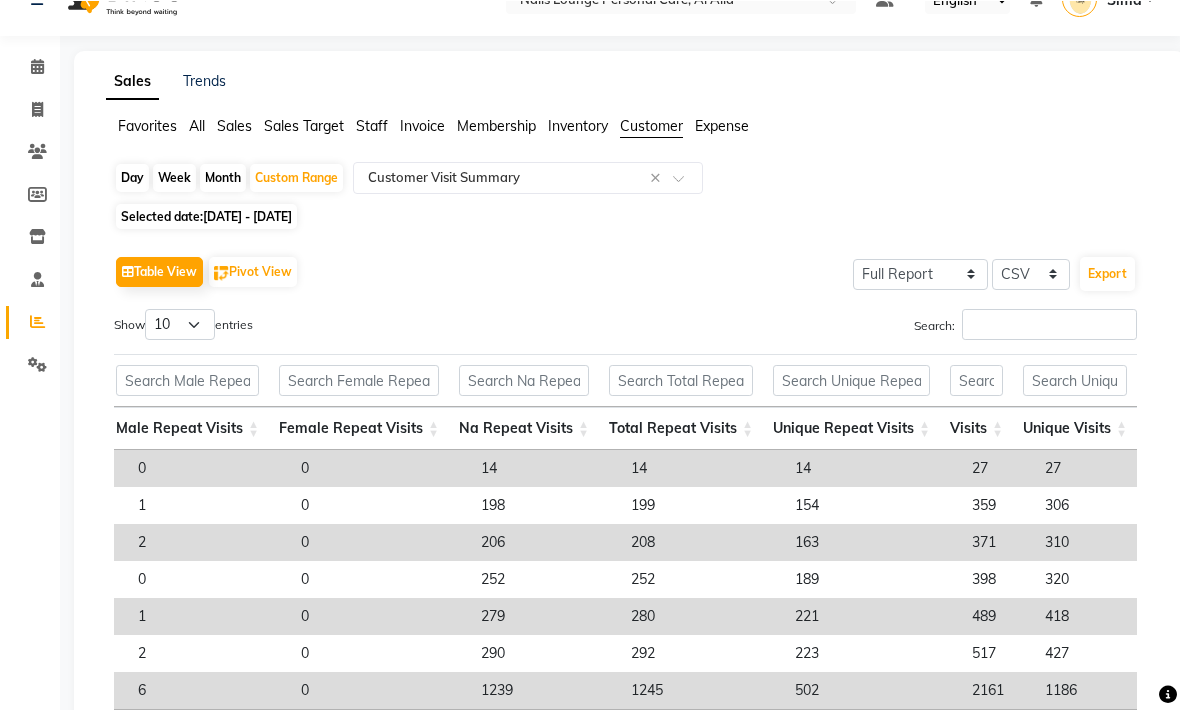 click on "Expense" 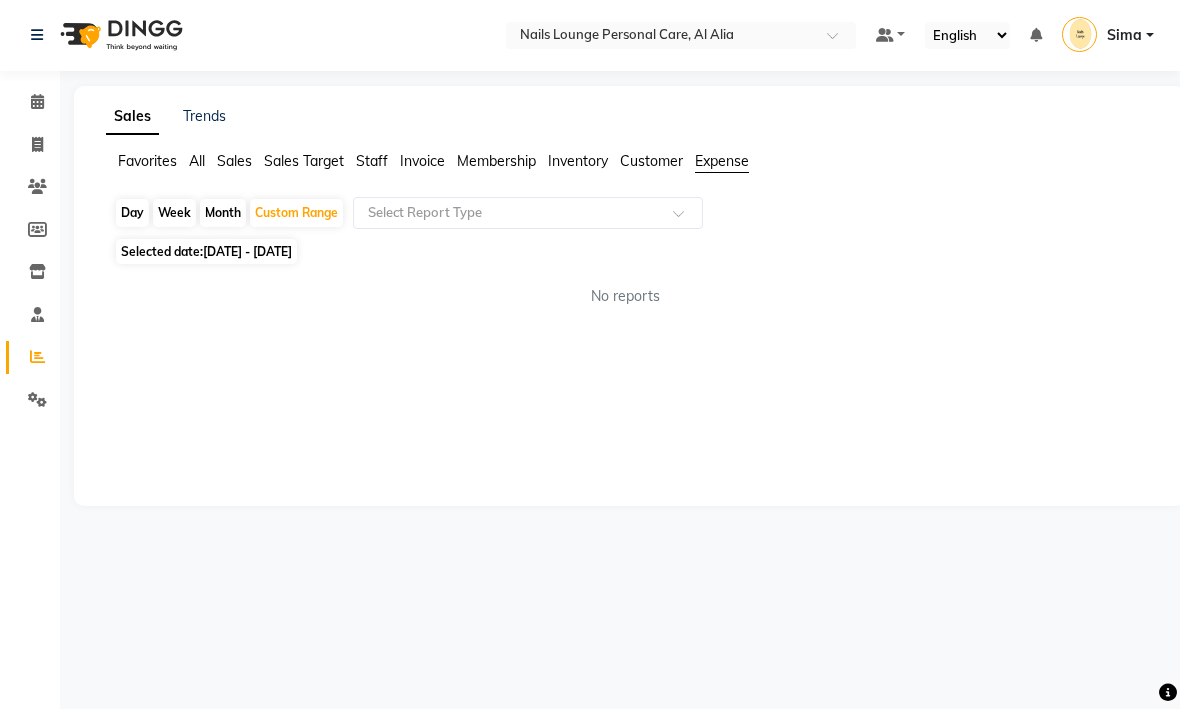 click on "All" 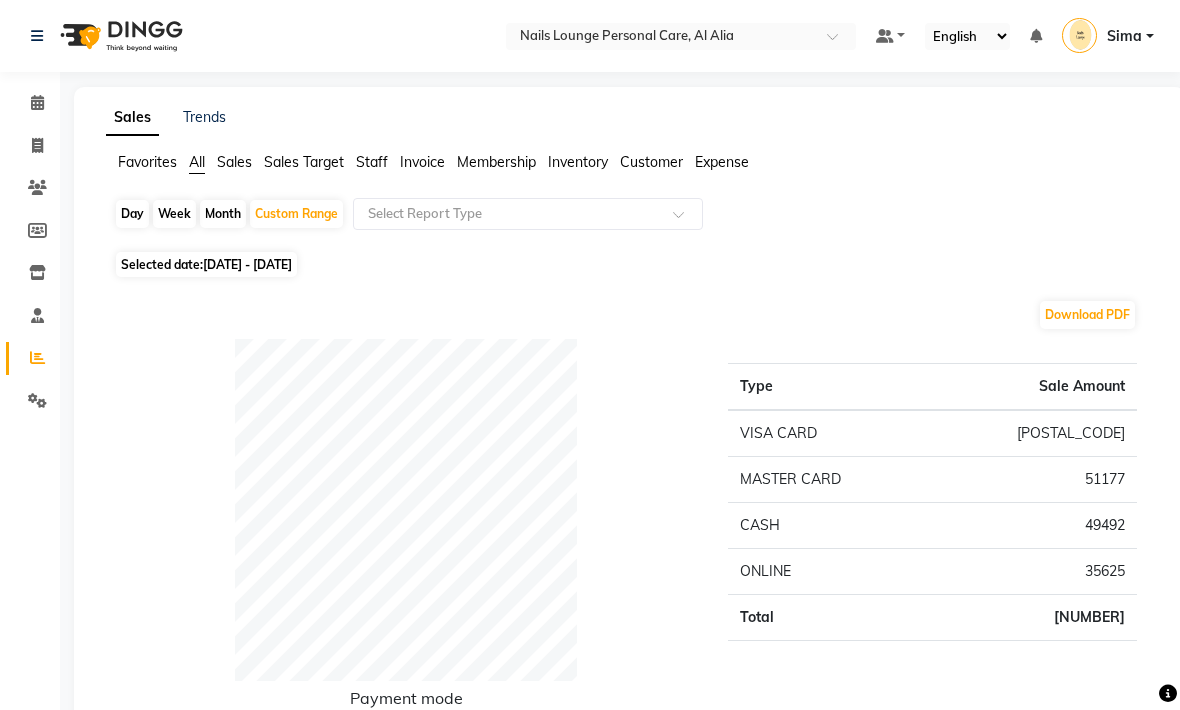 click on "Sales" 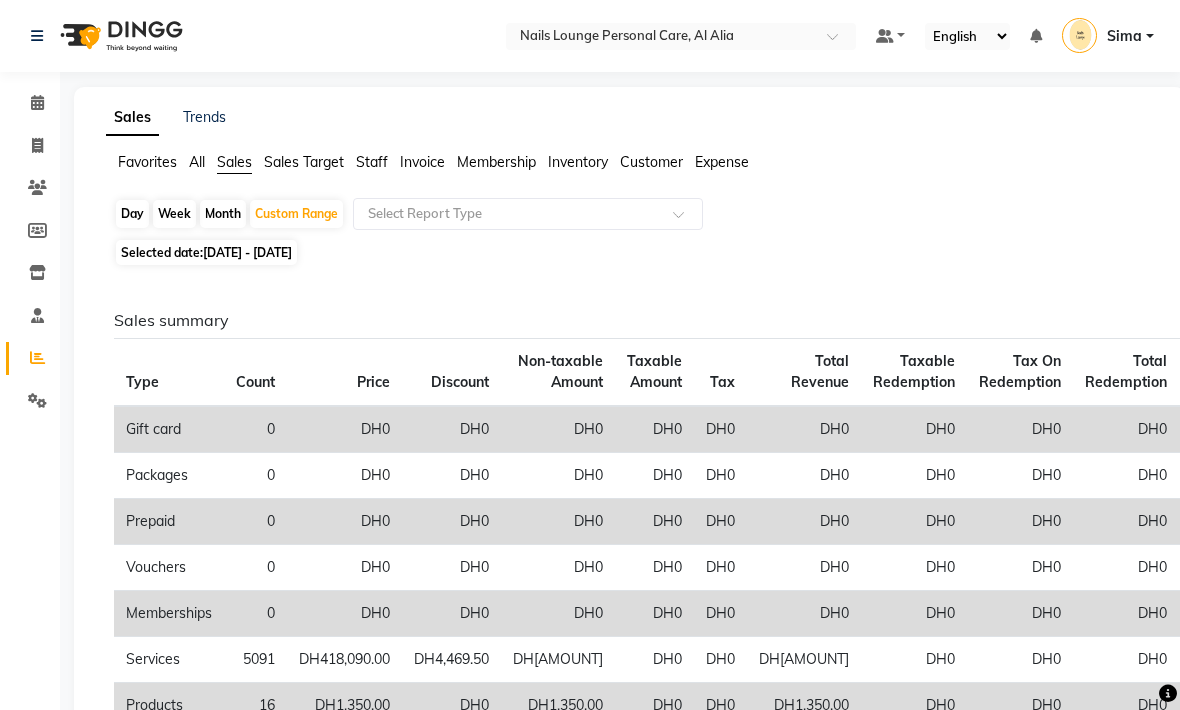 click on "Customer" 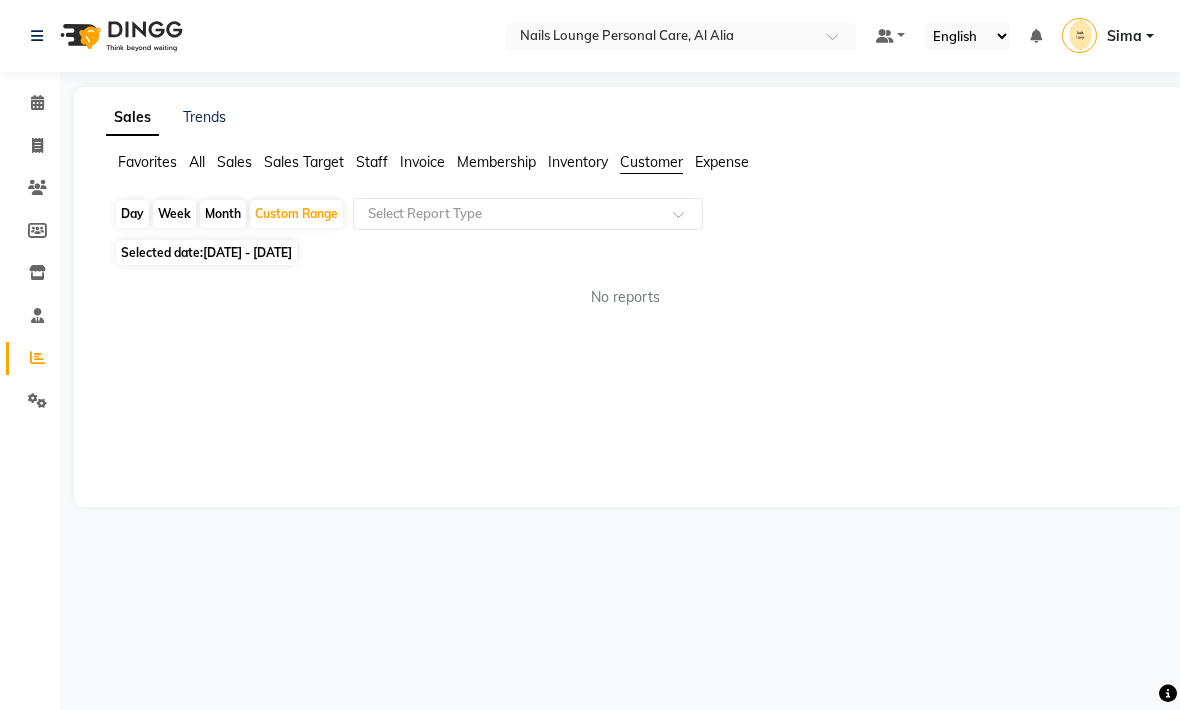 click on "Expense" 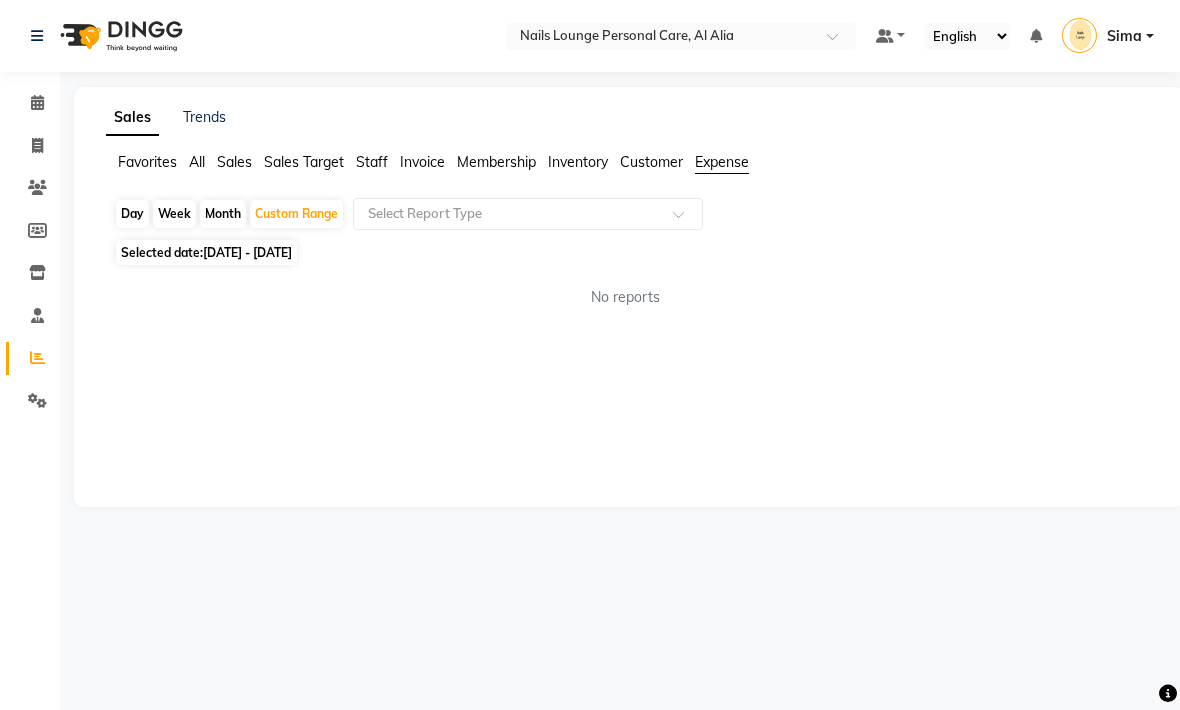 click on "Month" 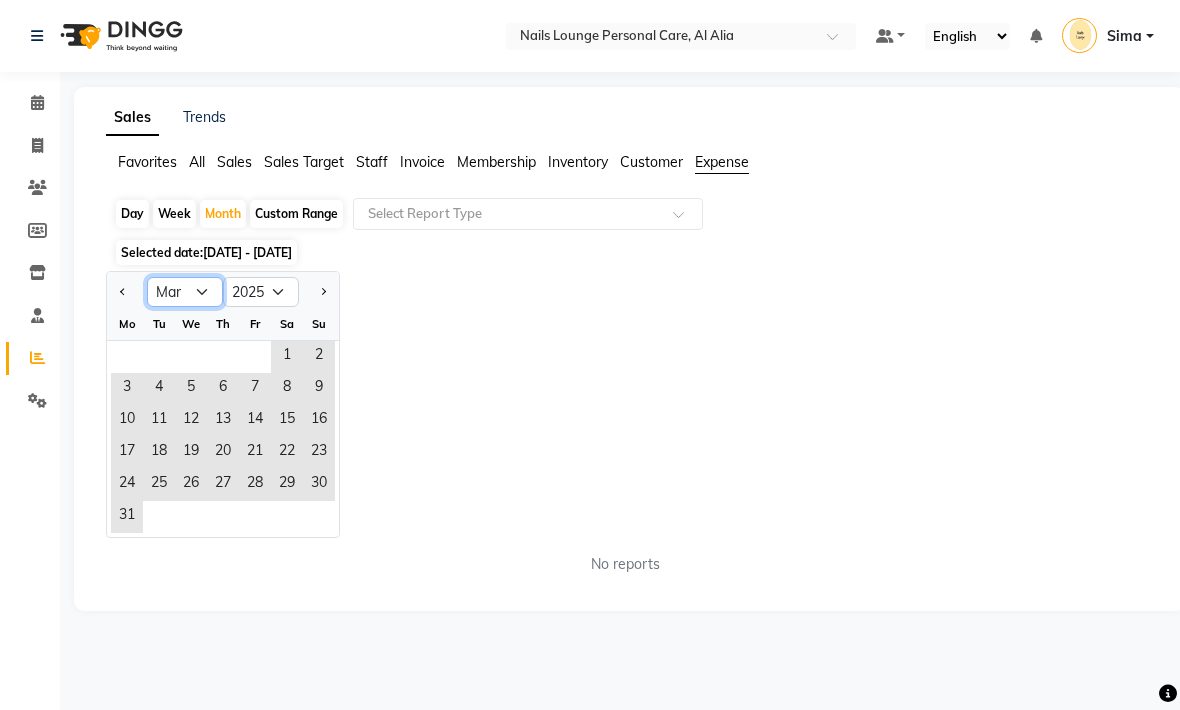 click on "Jan Feb Mar Apr May Jun Jul Aug Sep Oct Nov Dec" 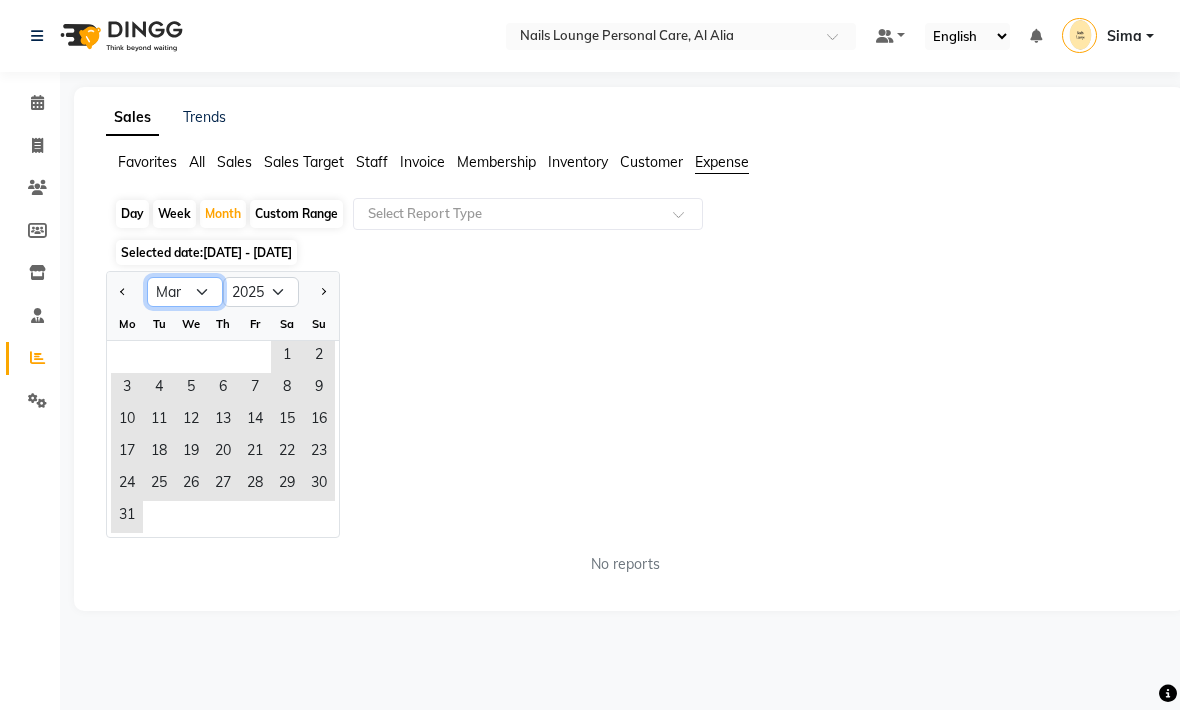 select on "7" 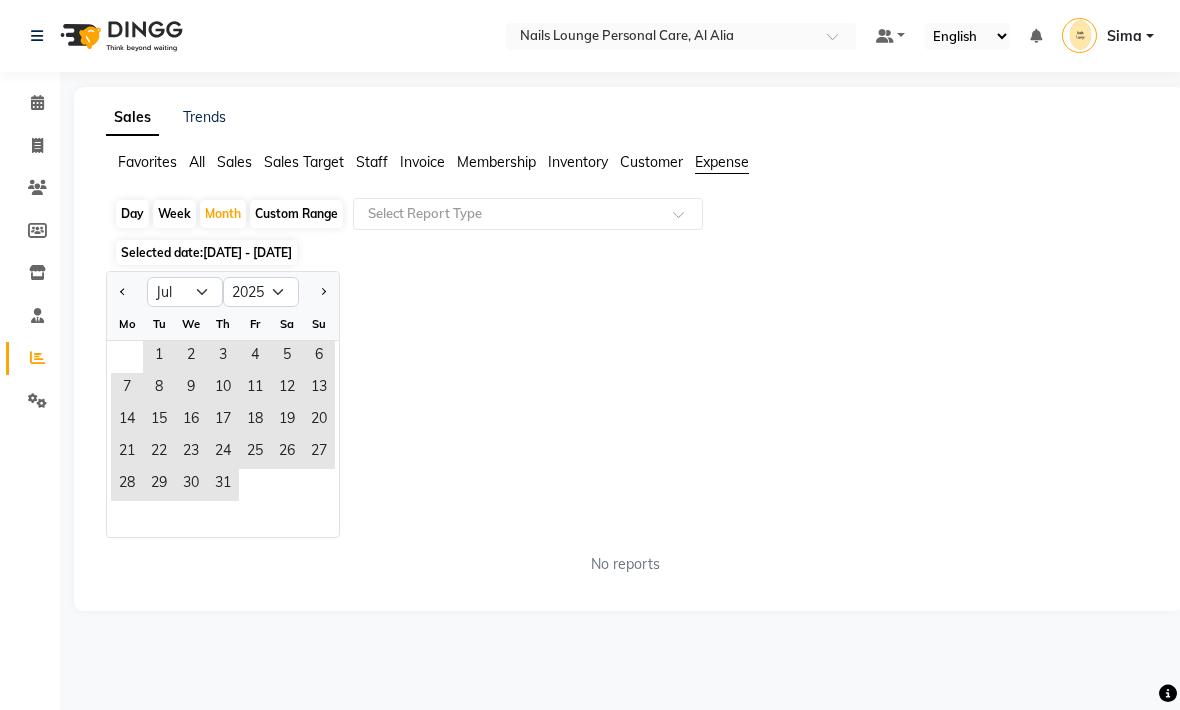 click on "1" 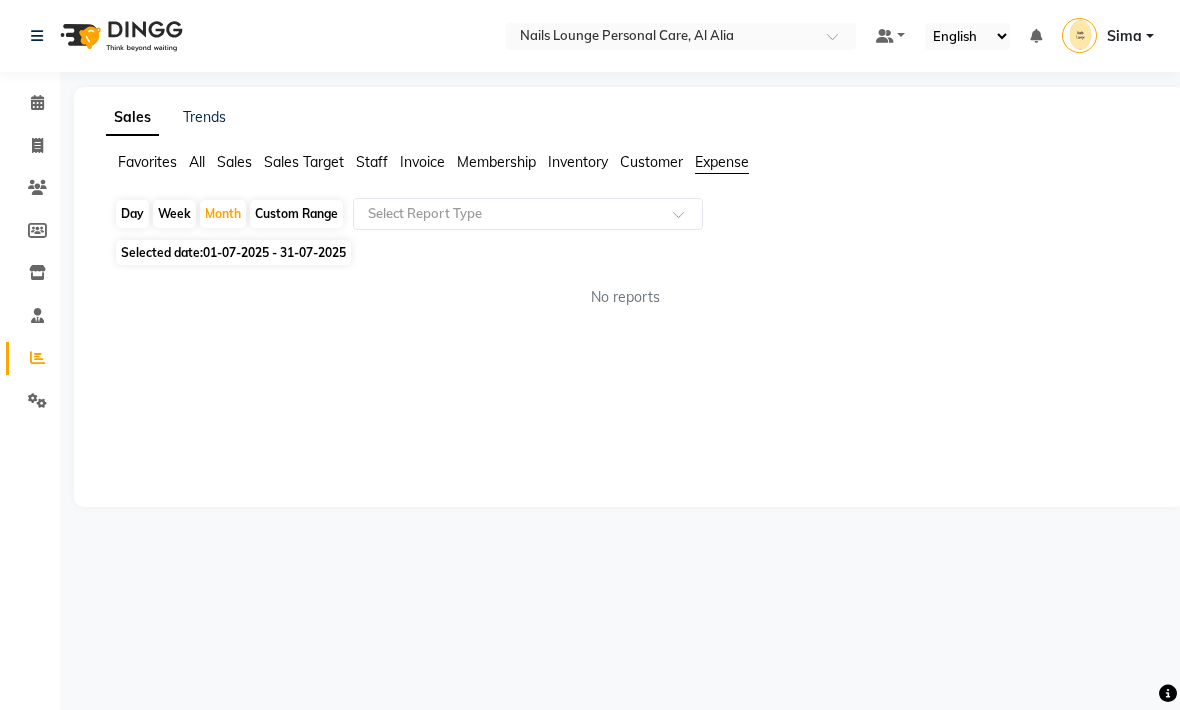 click 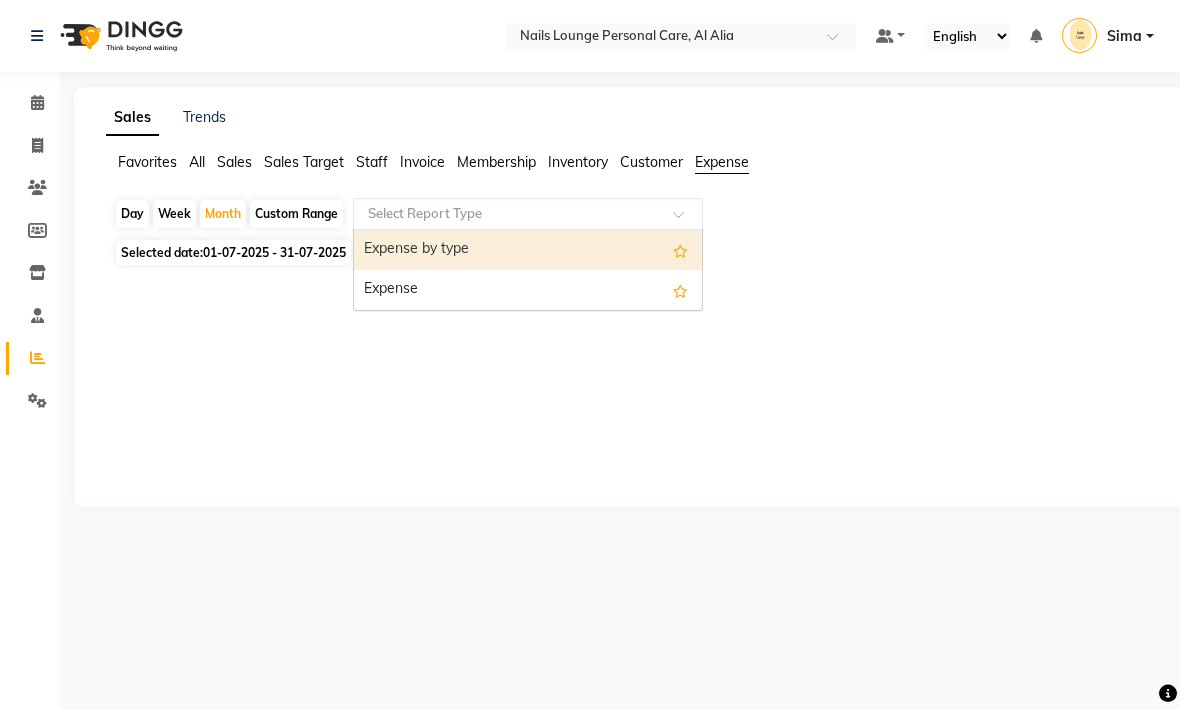 click on "Expense" at bounding box center (528, 290) 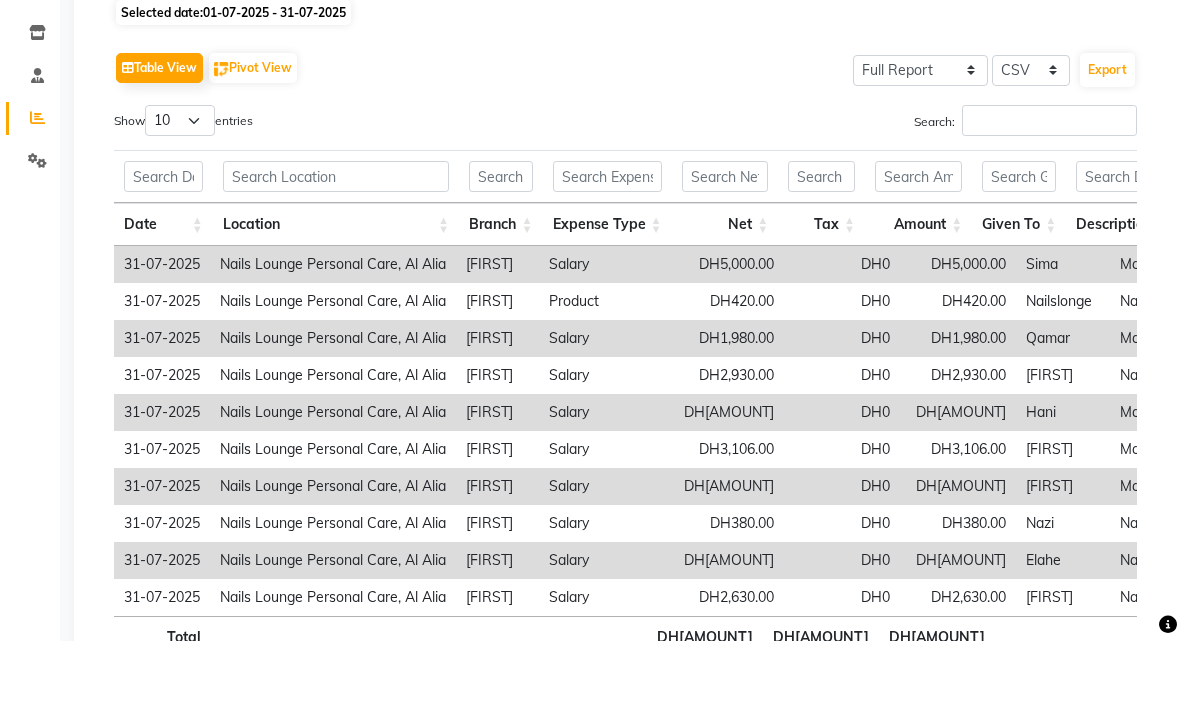 scroll, scrollTop: 173, scrollLeft: 0, axis: vertical 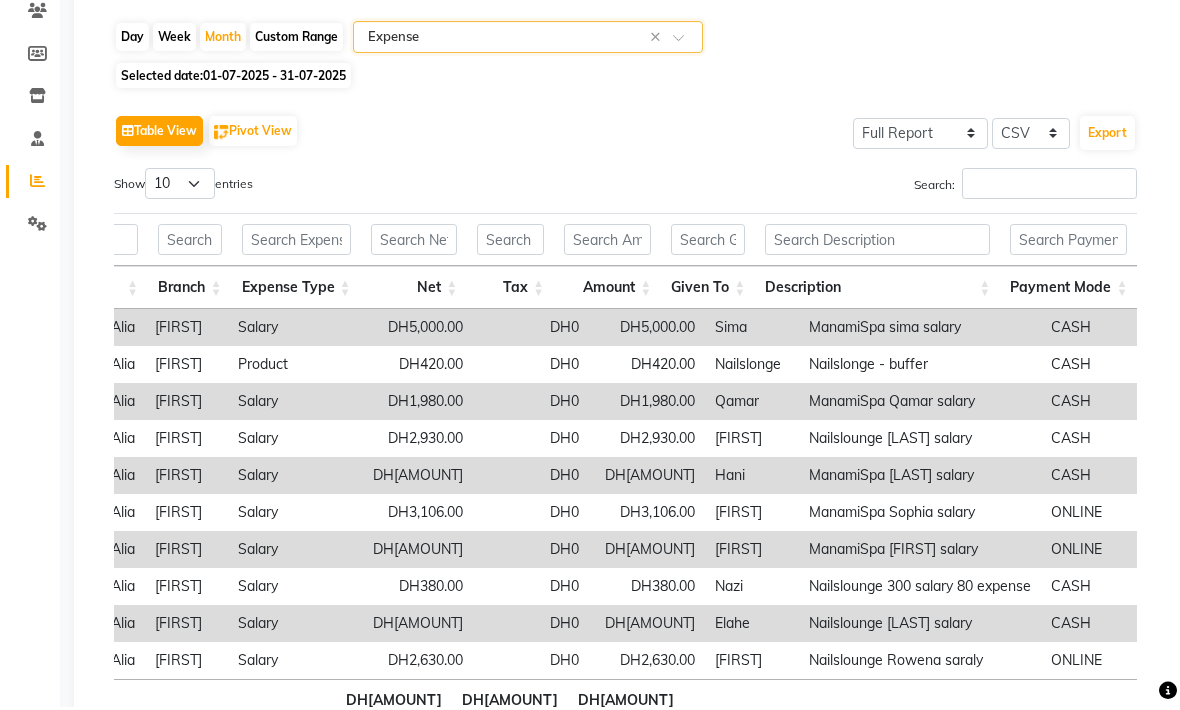 click on "Export" 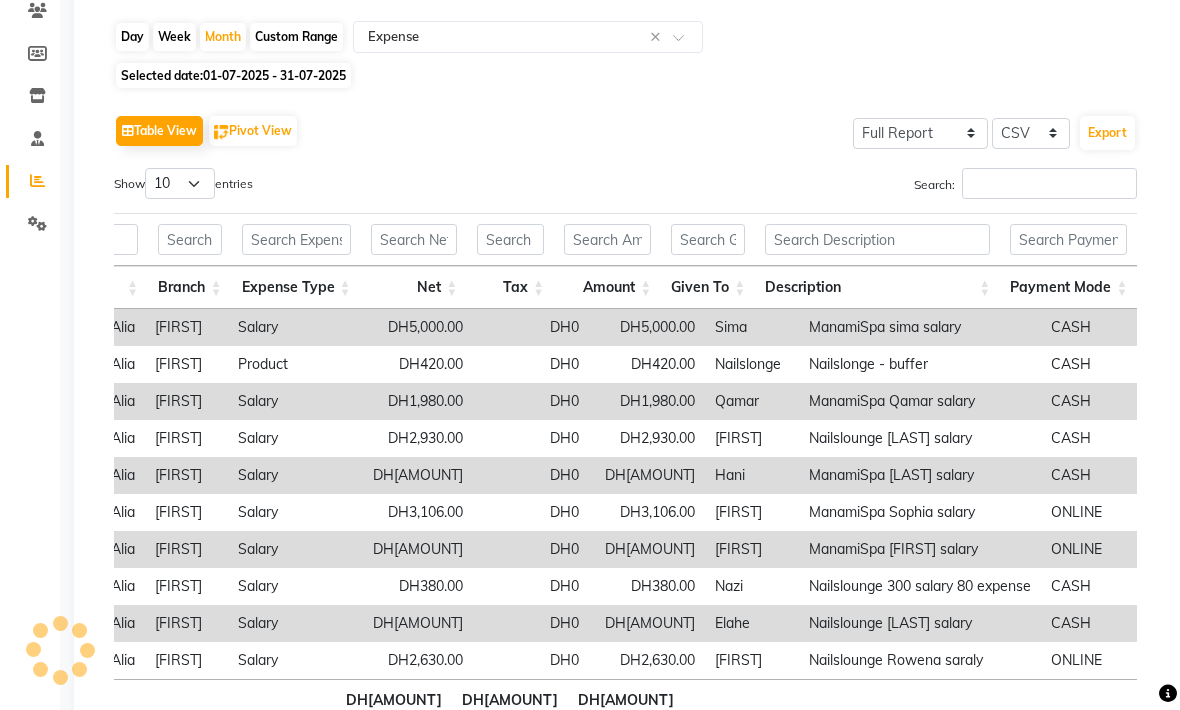 scroll, scrollTop: 243, scrollLeft: 0, axis: vertical 